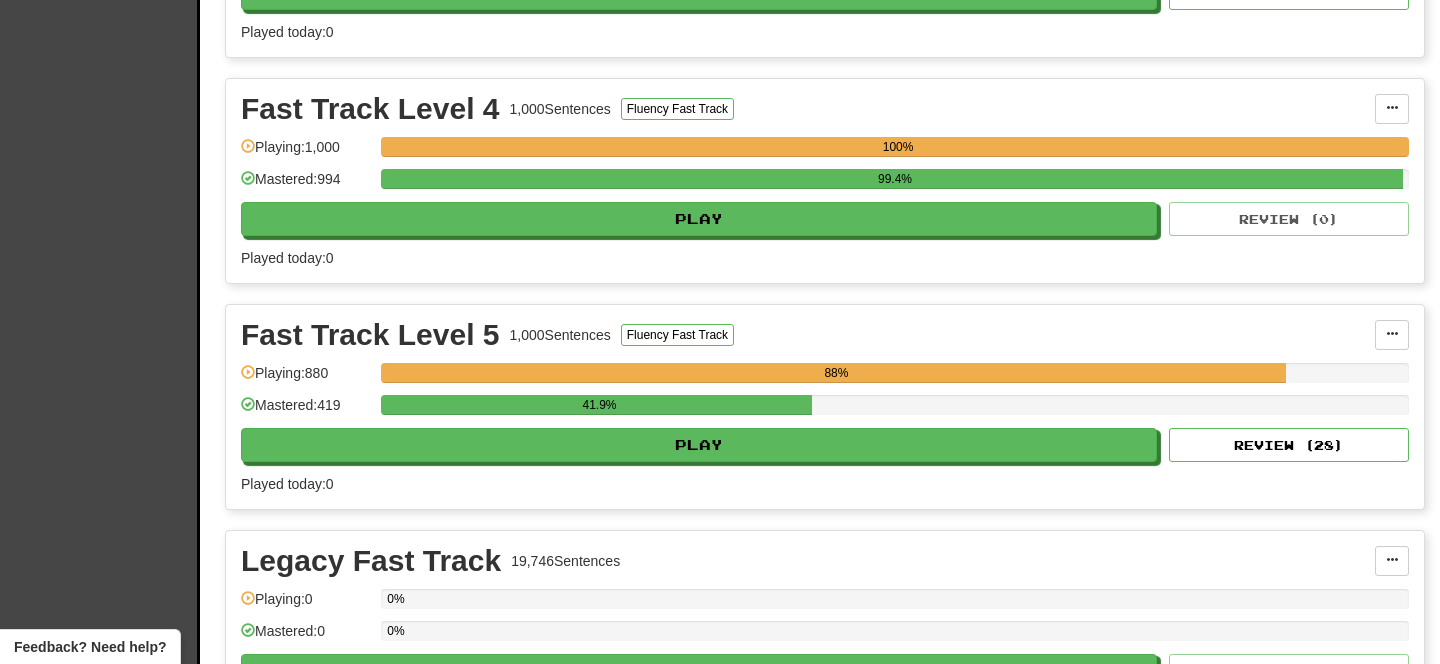 scroll, scrollTop: 1064, scrollLeft: 0, axis: vertical 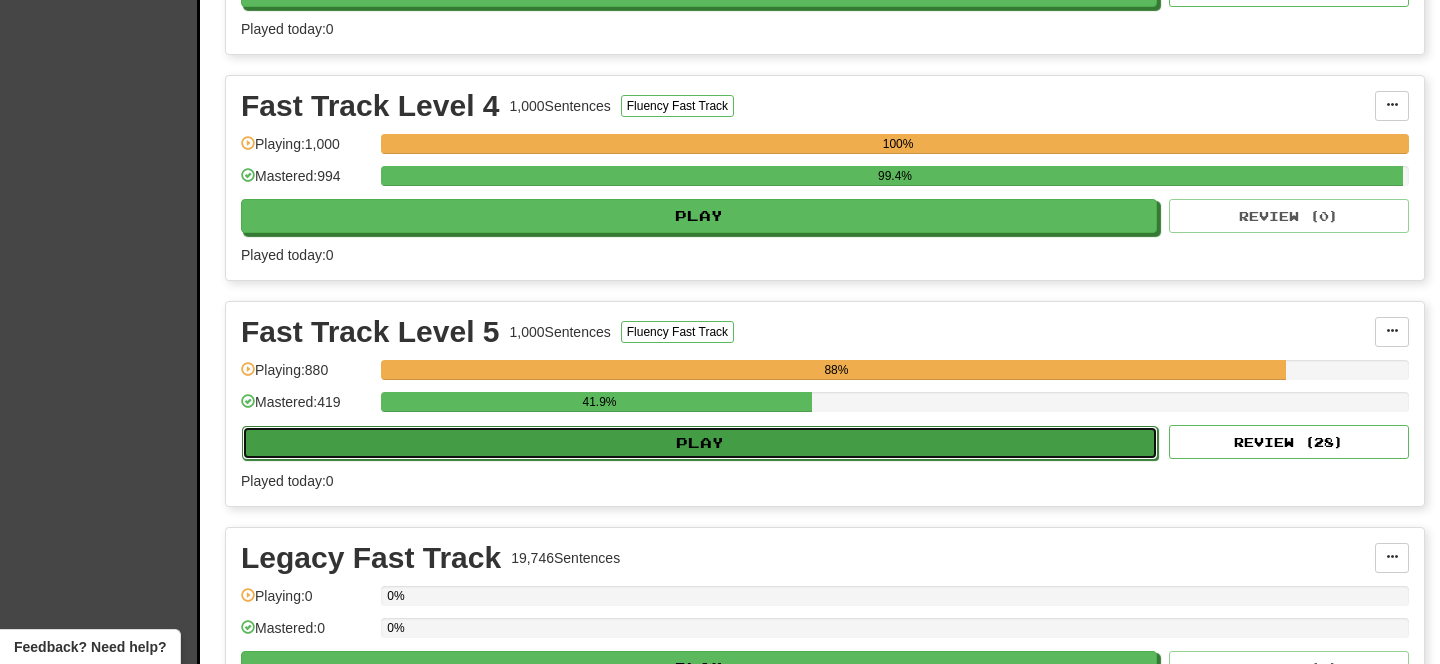 click on "Play" at bounding box center (700, 443) 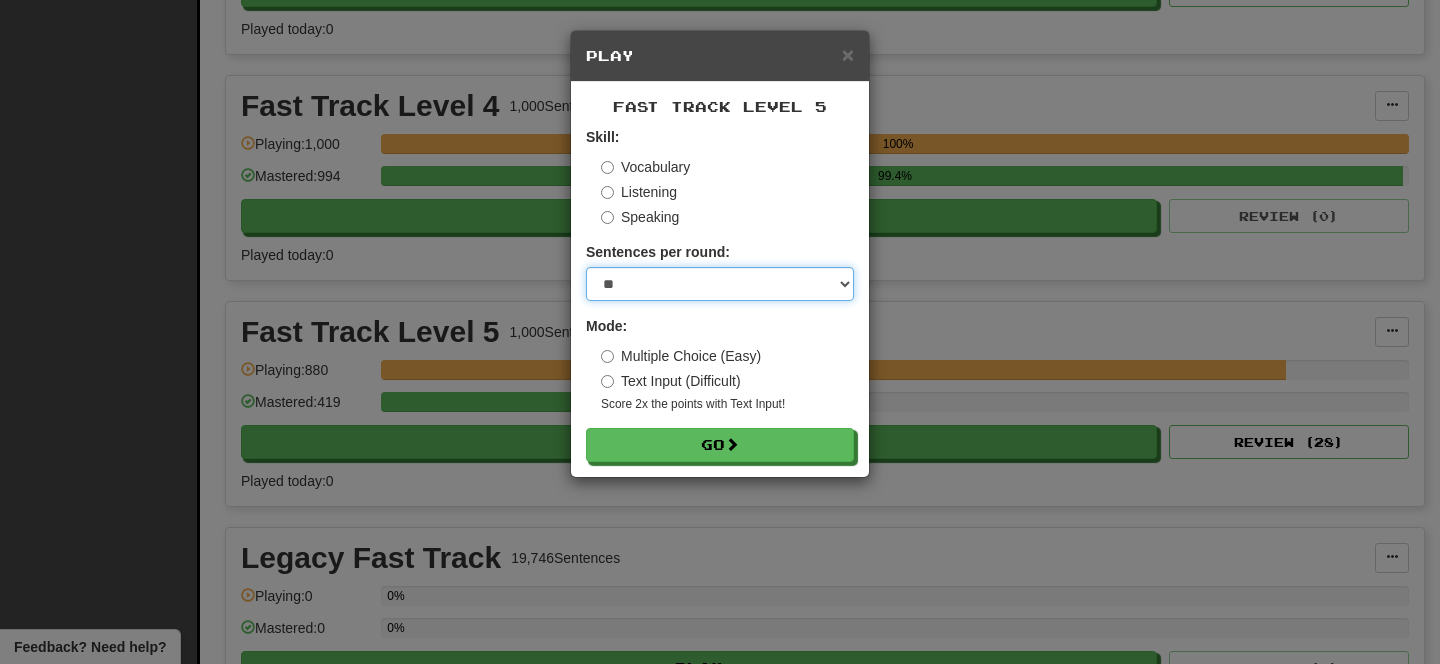 click on "* ** ** ** ** ** *** ********" at bounding box center (720, 284) 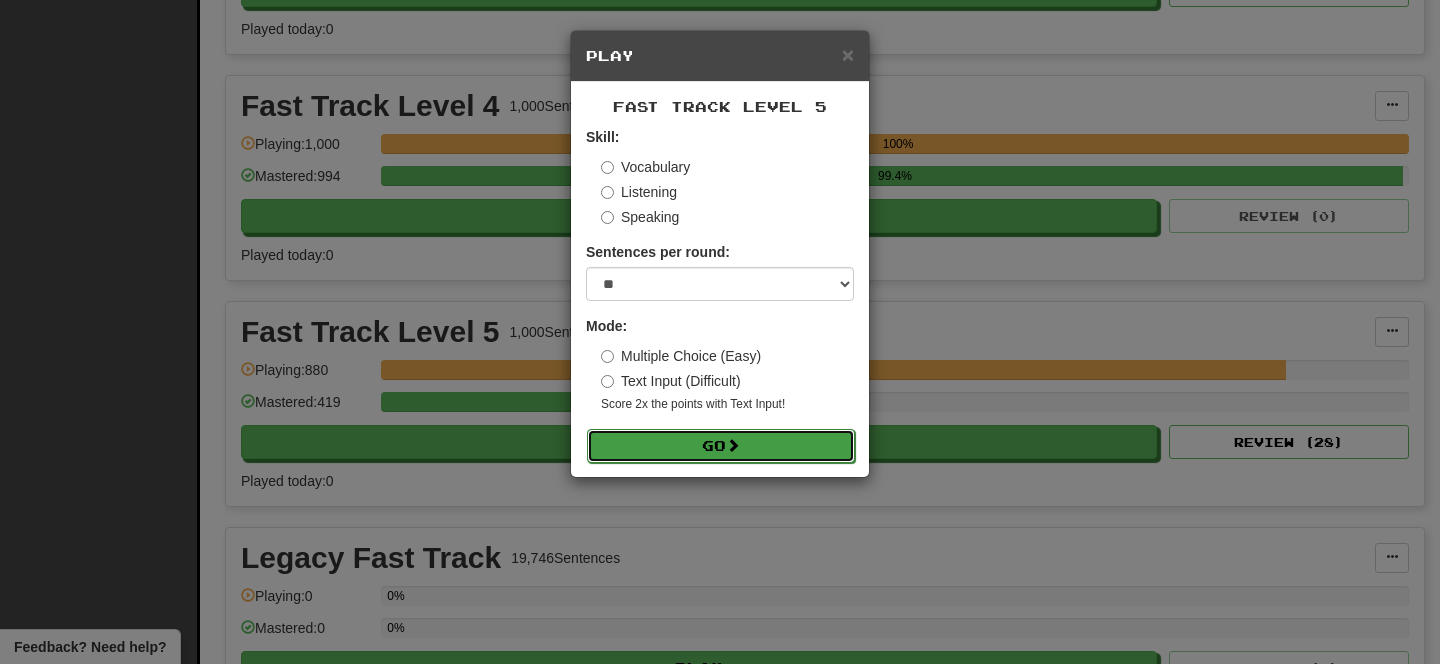 click on "Go" at bounding box center (721, 446) 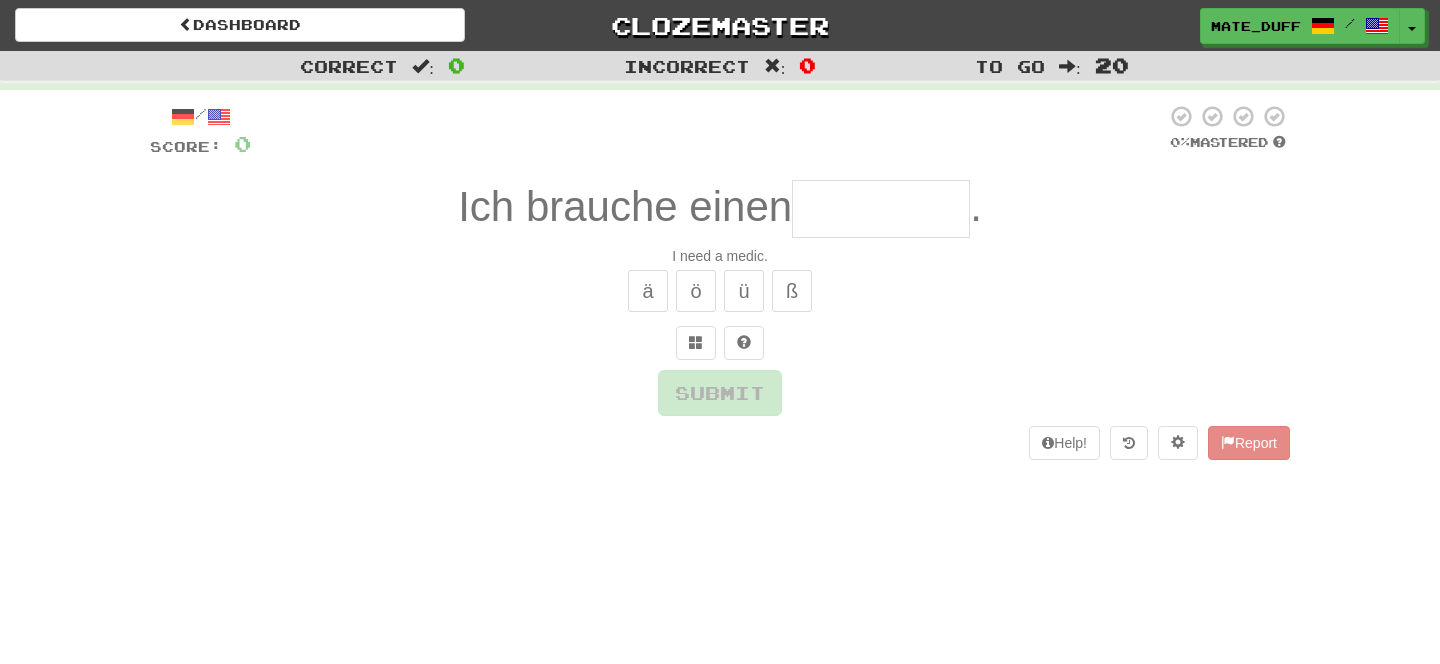 scroll, scrollTop: 0, scrollLeft: 0, axis: both 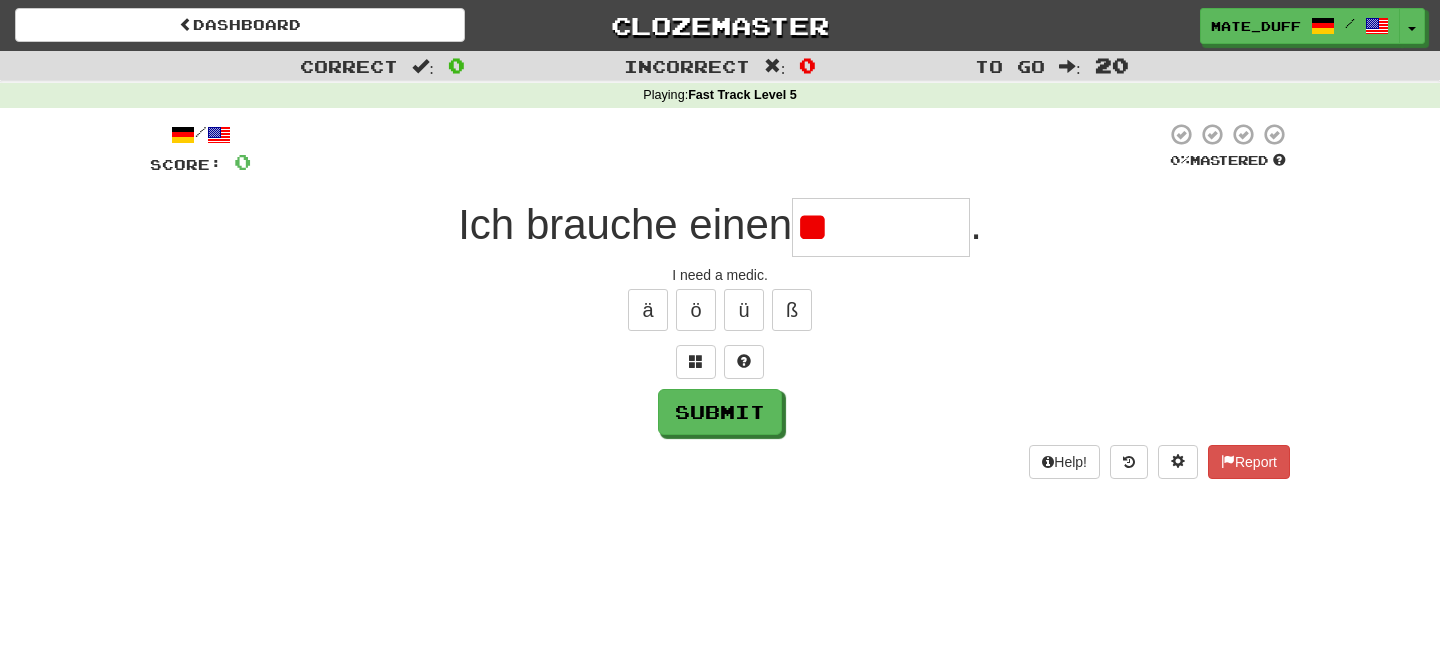 type on "*" 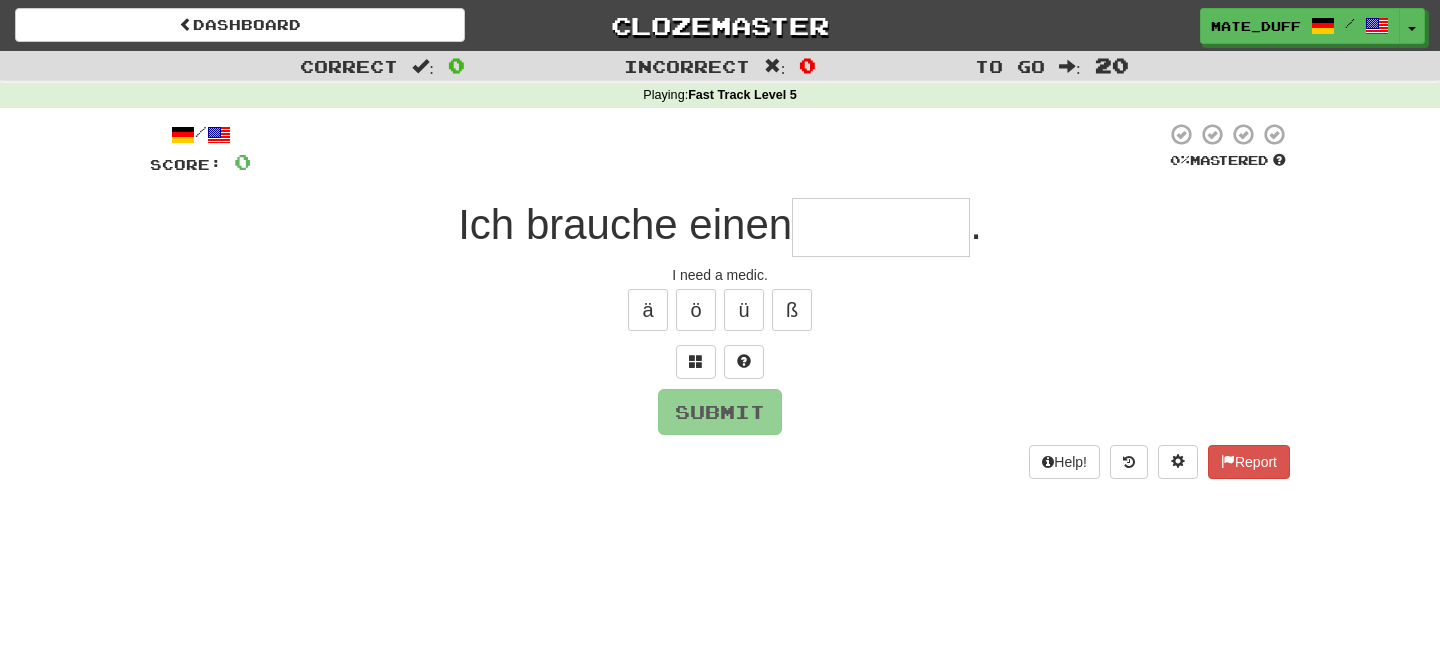 type on "*" 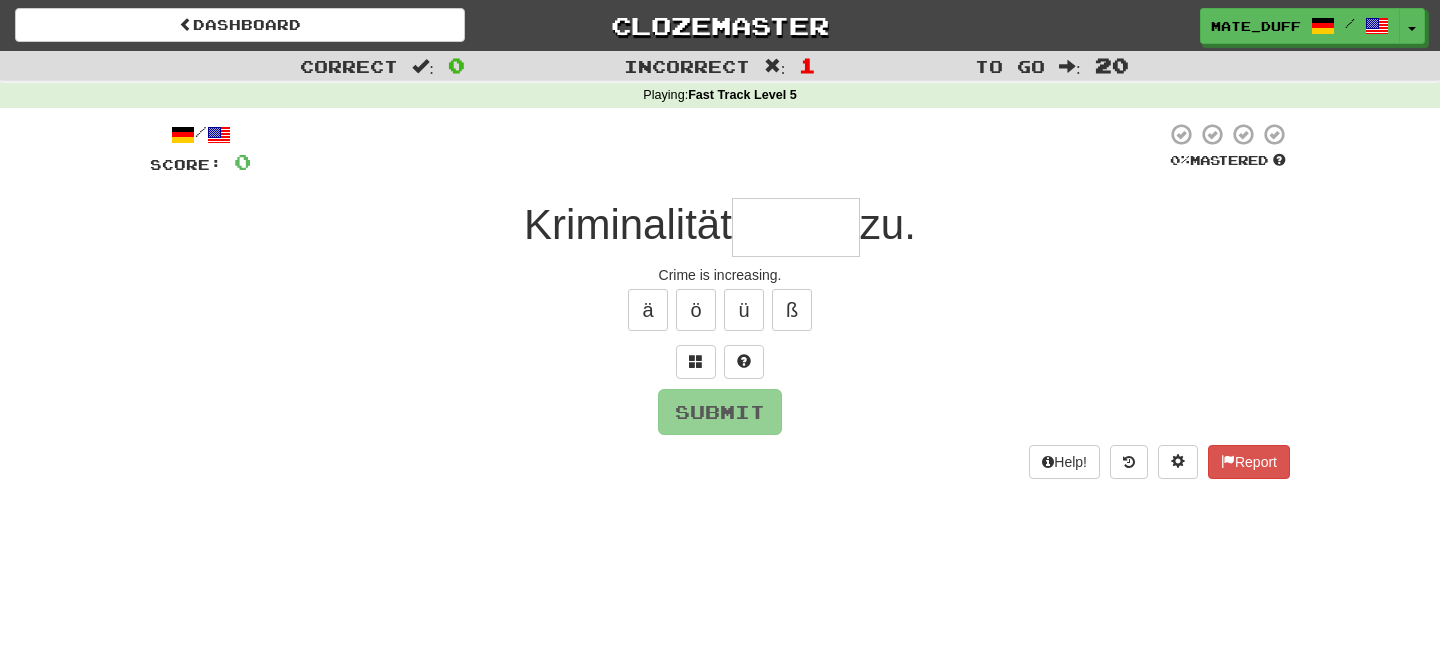 type on "*****" 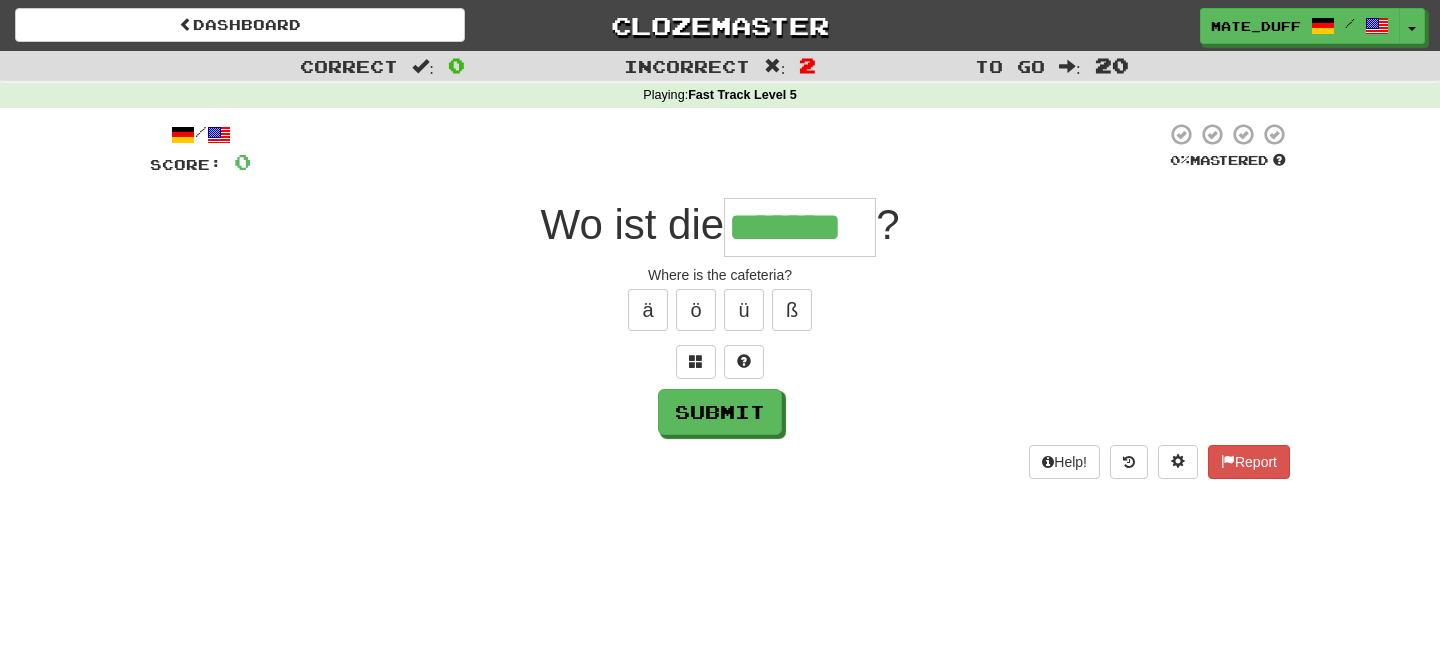 type on "*******" 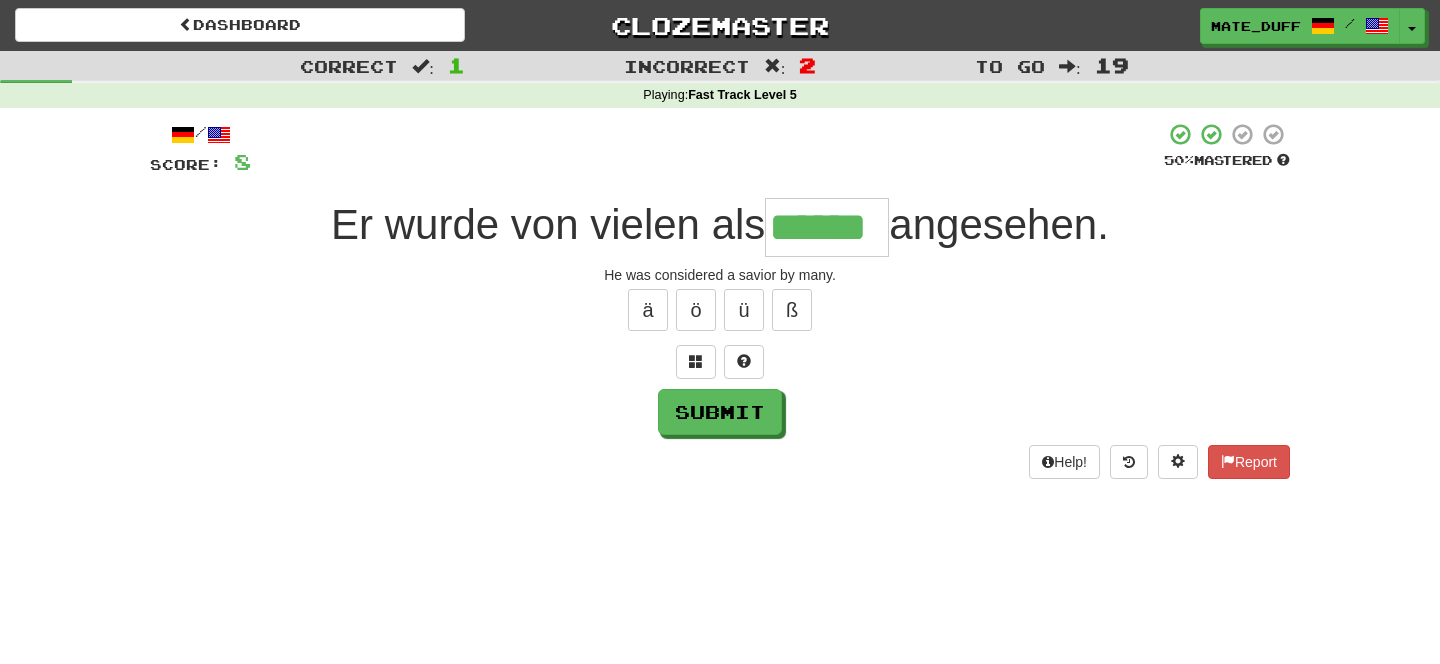 type on "******" 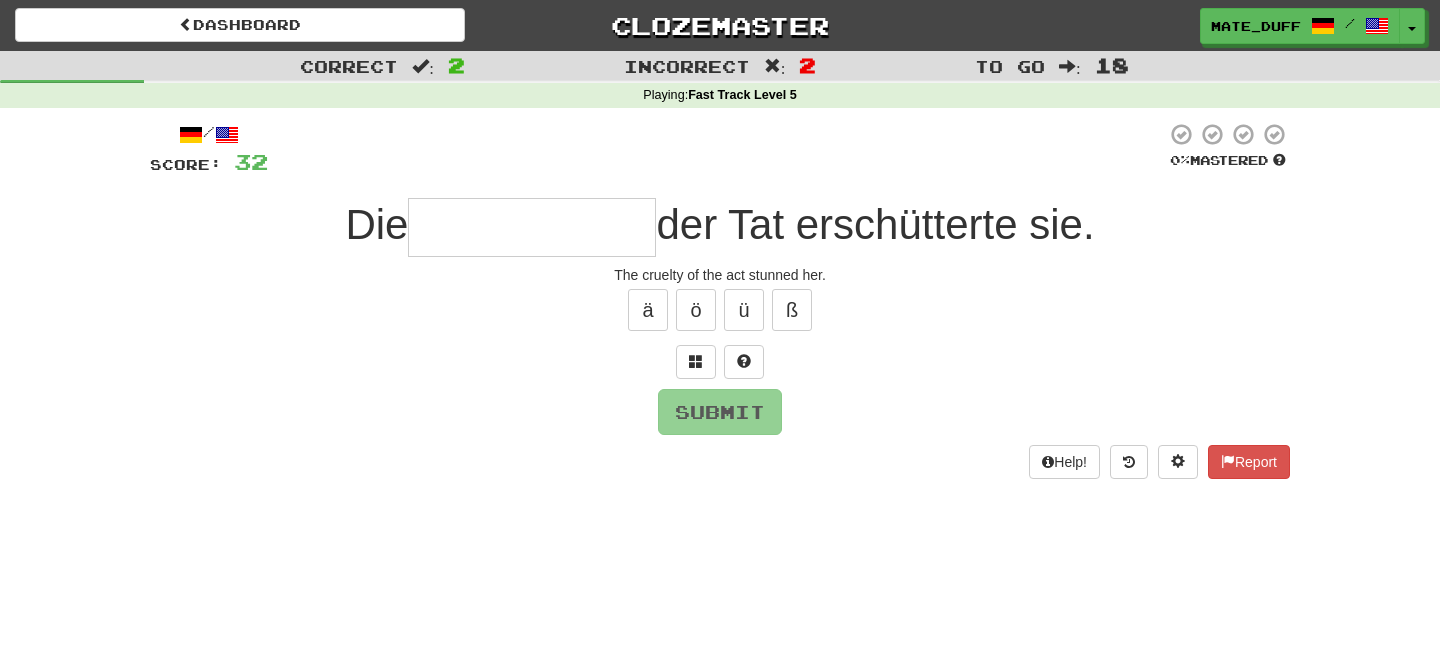 type on "**********" 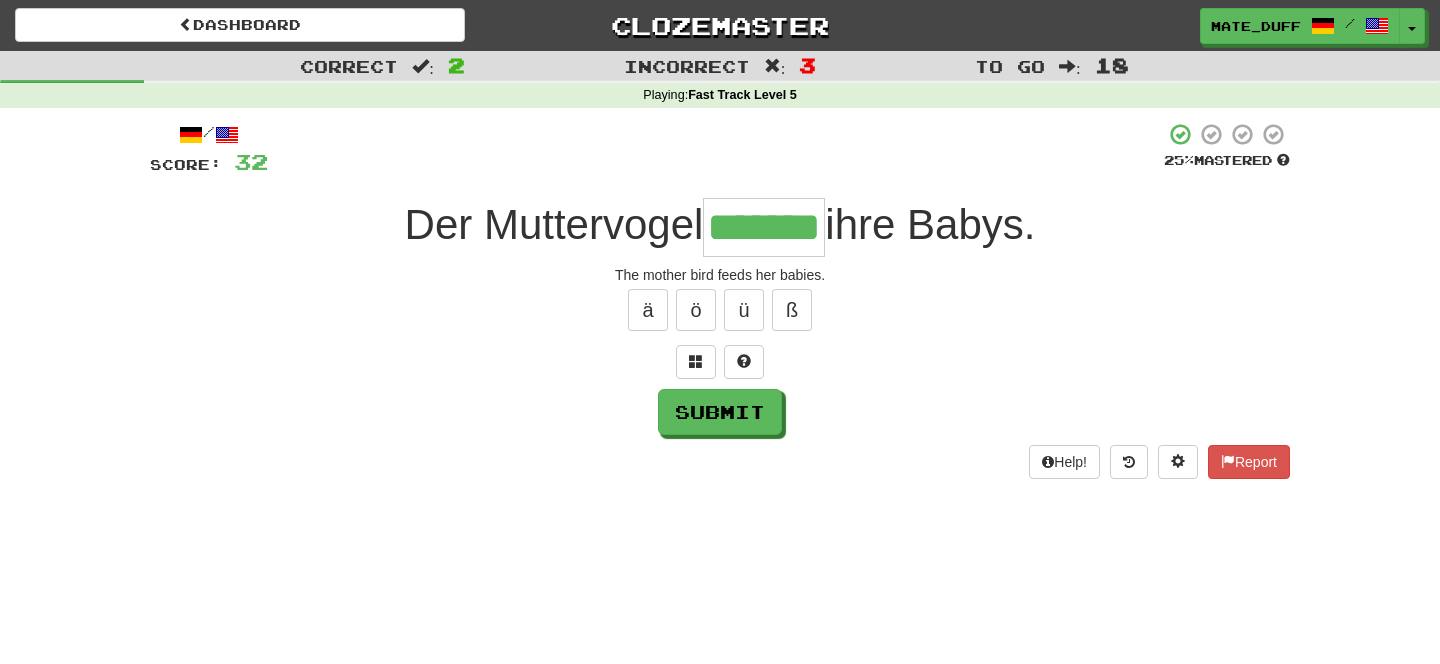 type on "*******" 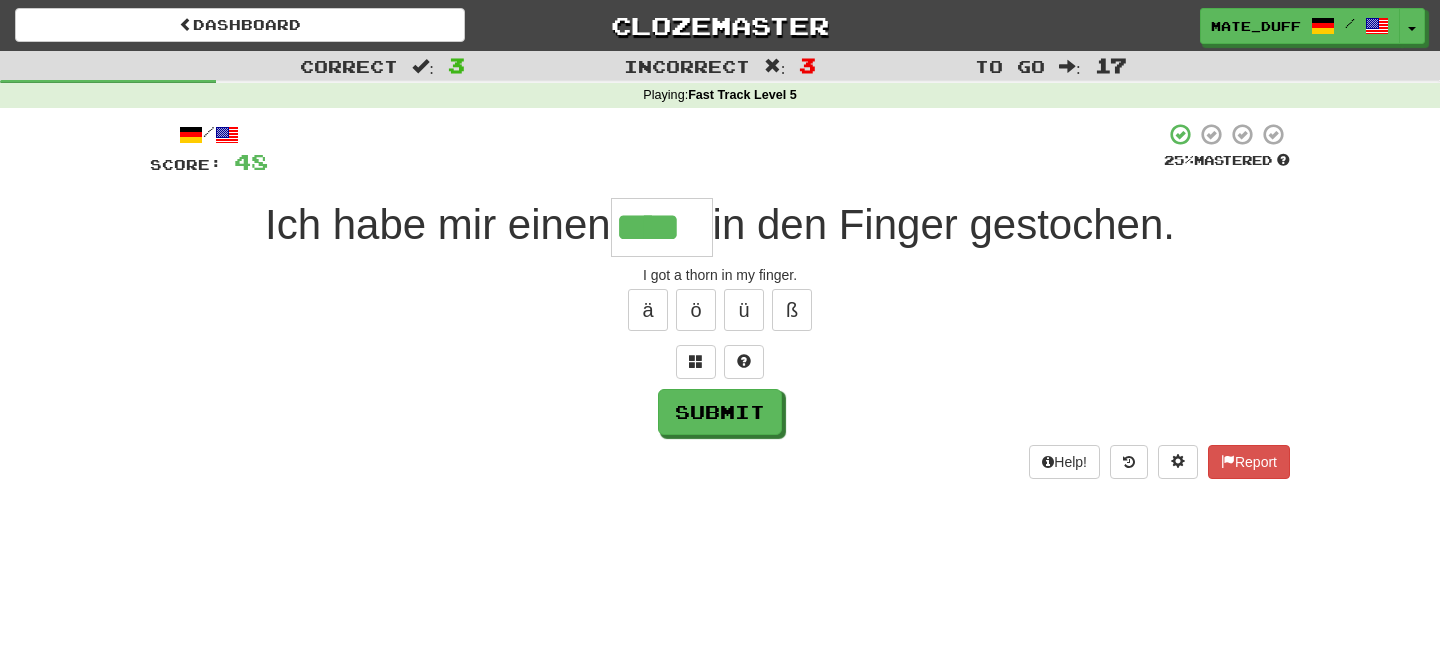 type on "****" 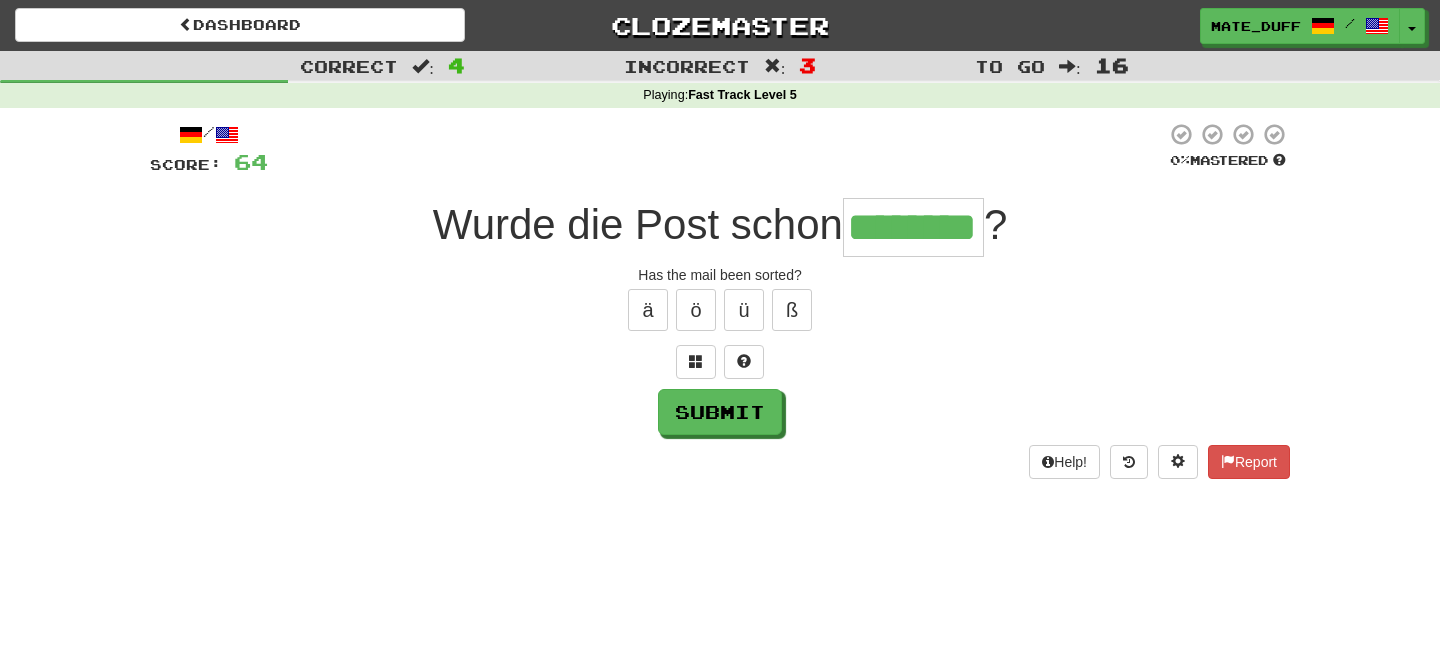 type on "********" 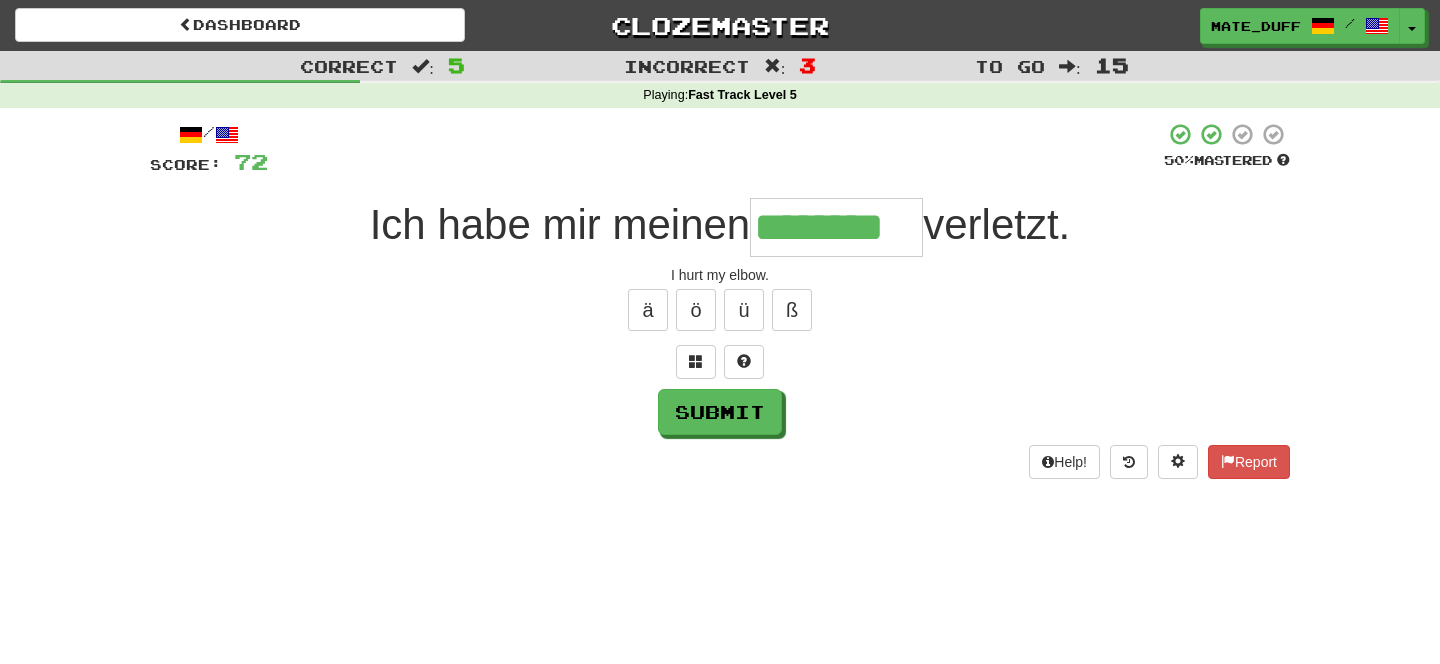 type on "********" 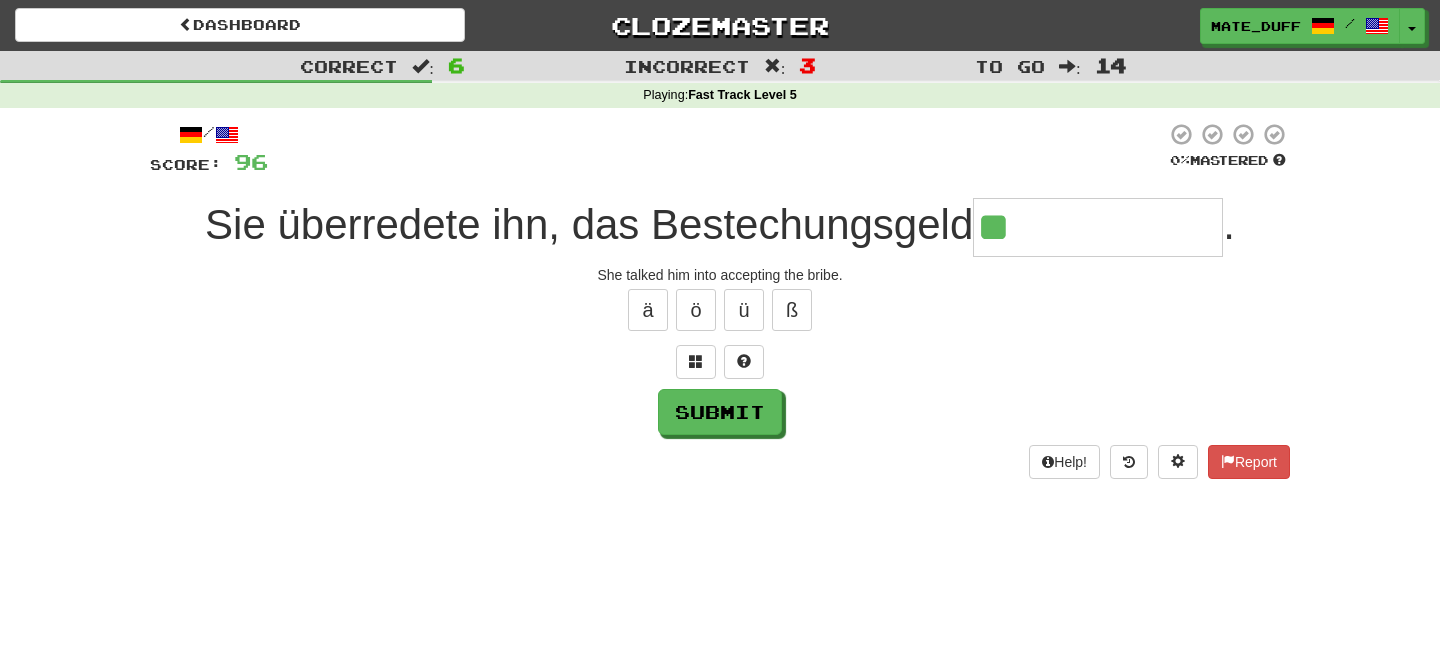 type on "**********" 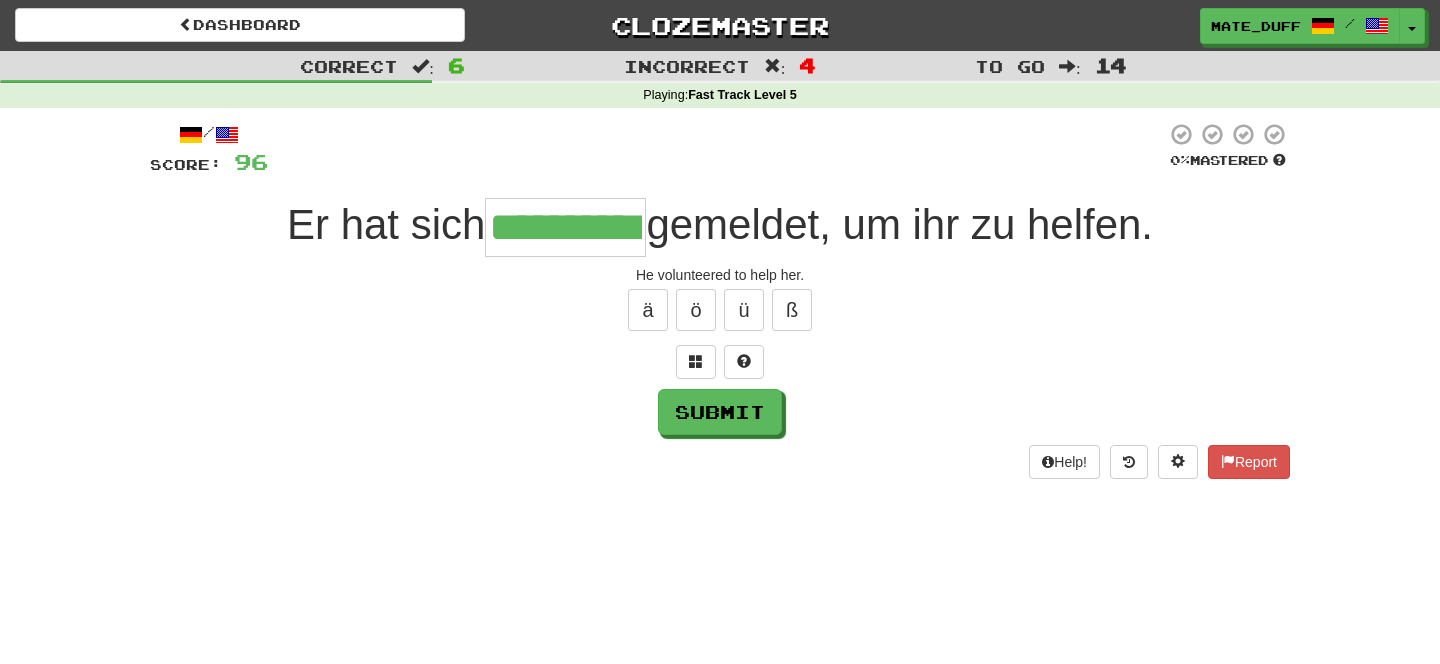 type on "**********" 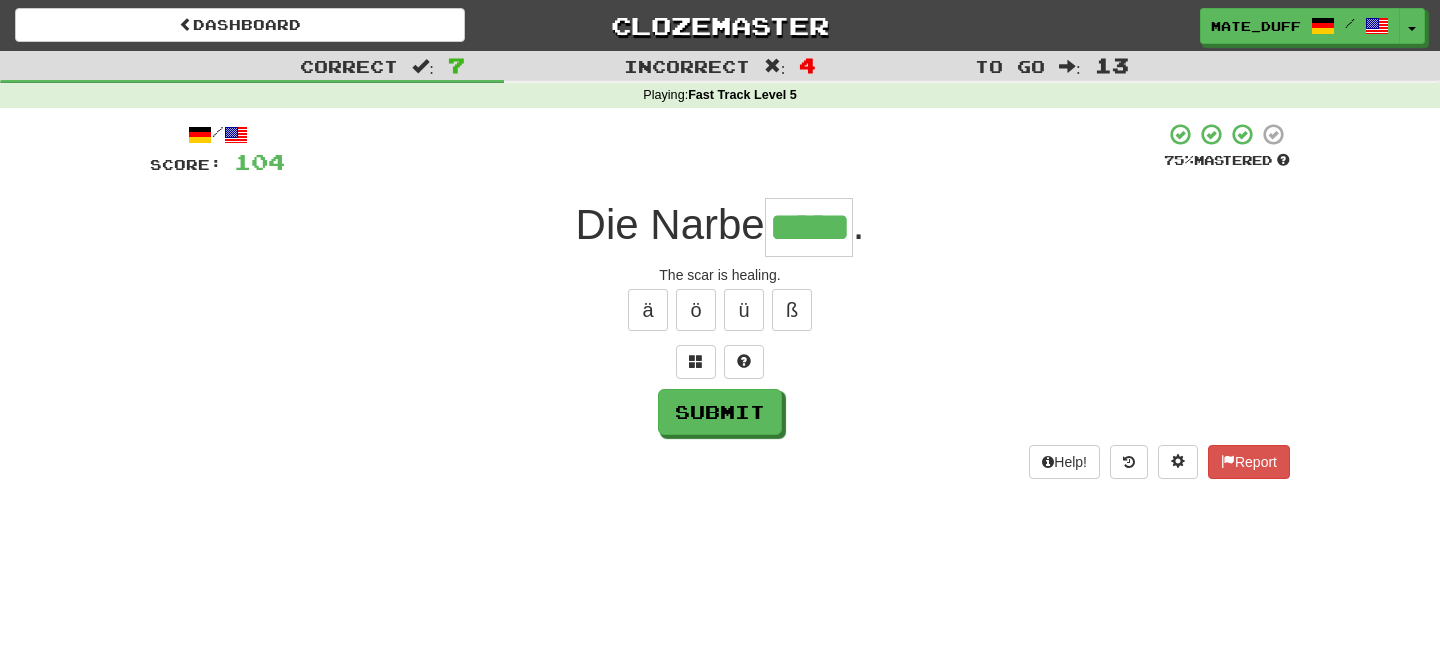 type on "*****" 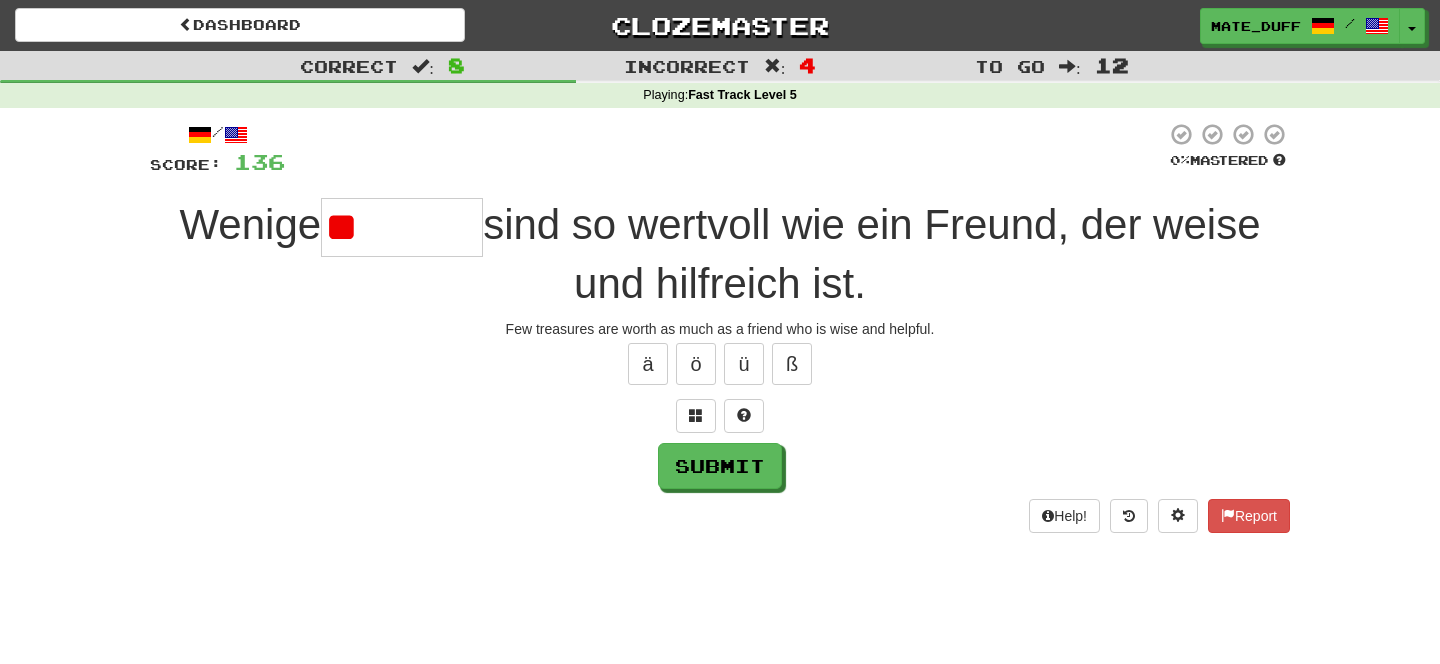 type on "*" 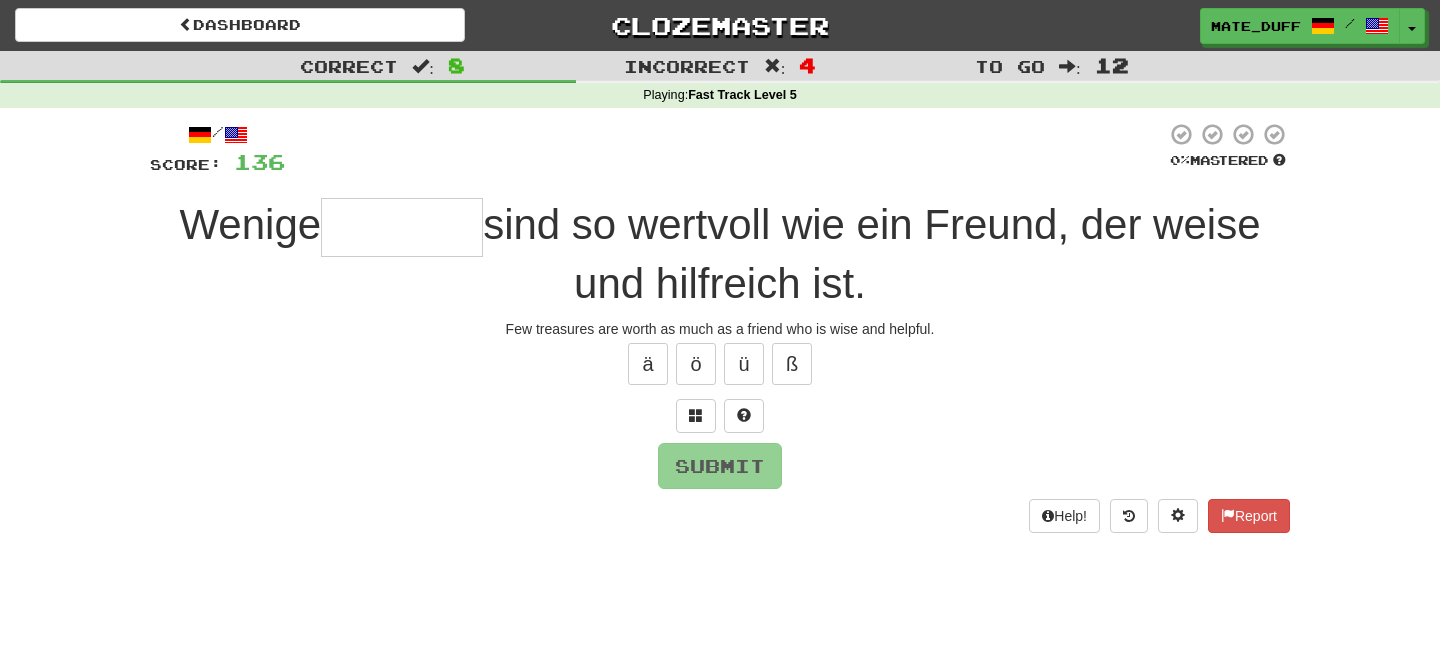 type on "*******" 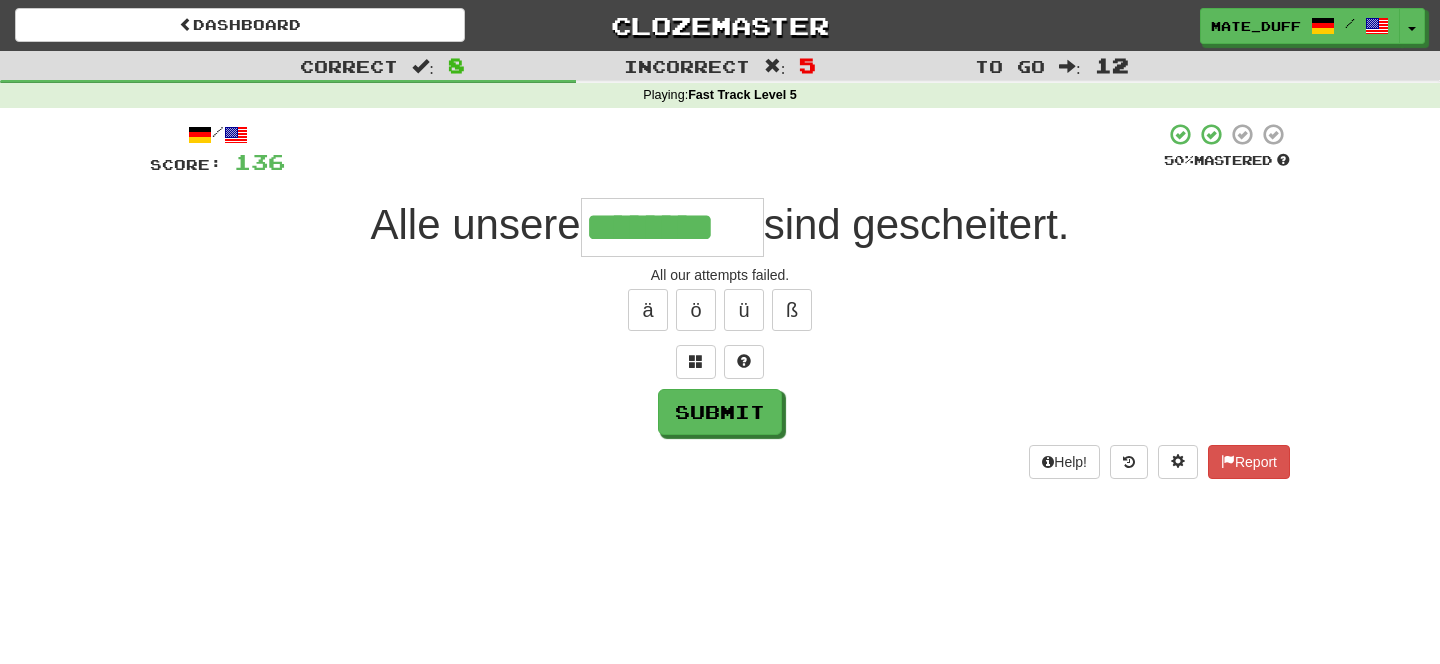 type on "********" 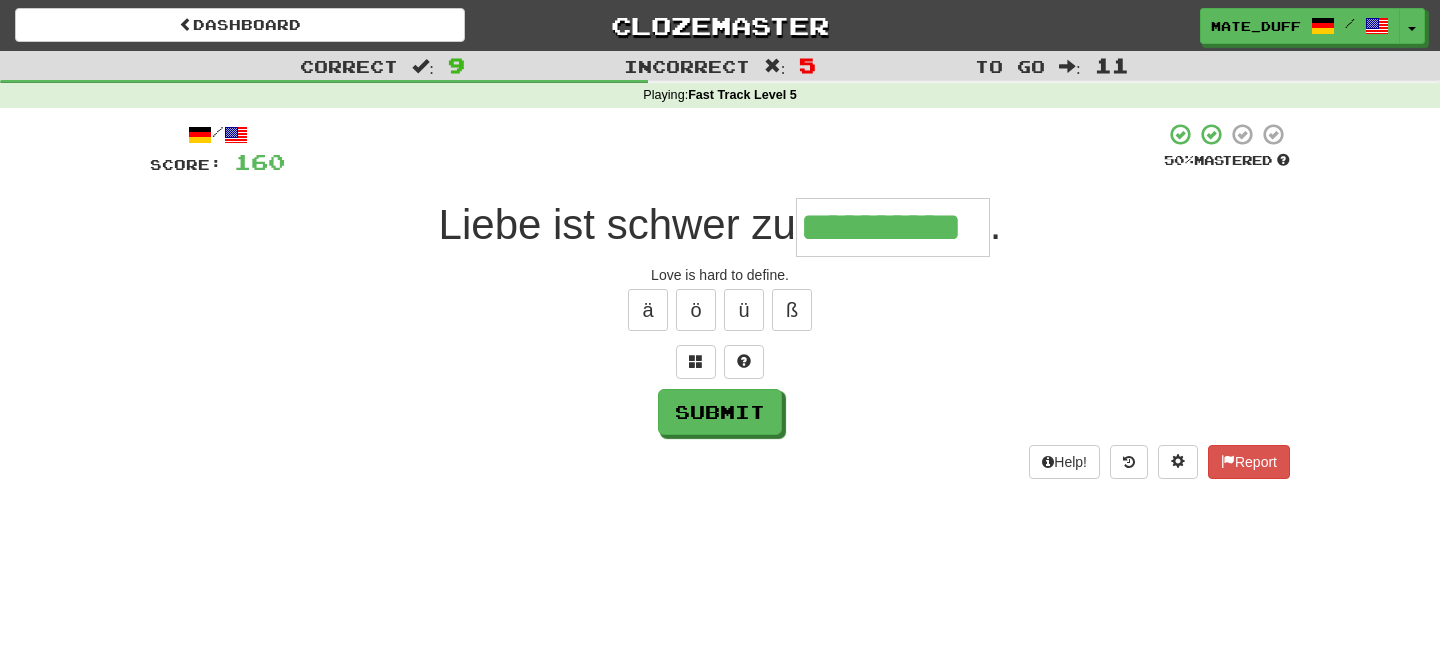 type on "**********" 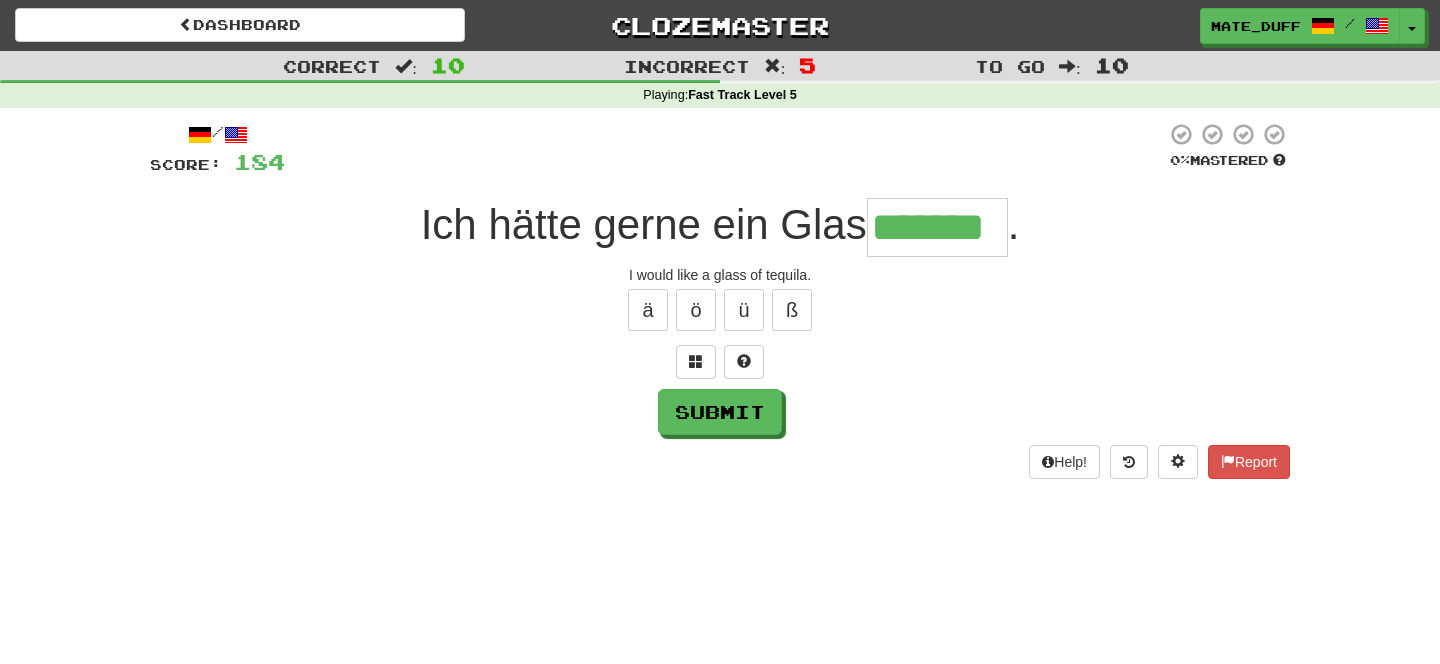 type on "*******" 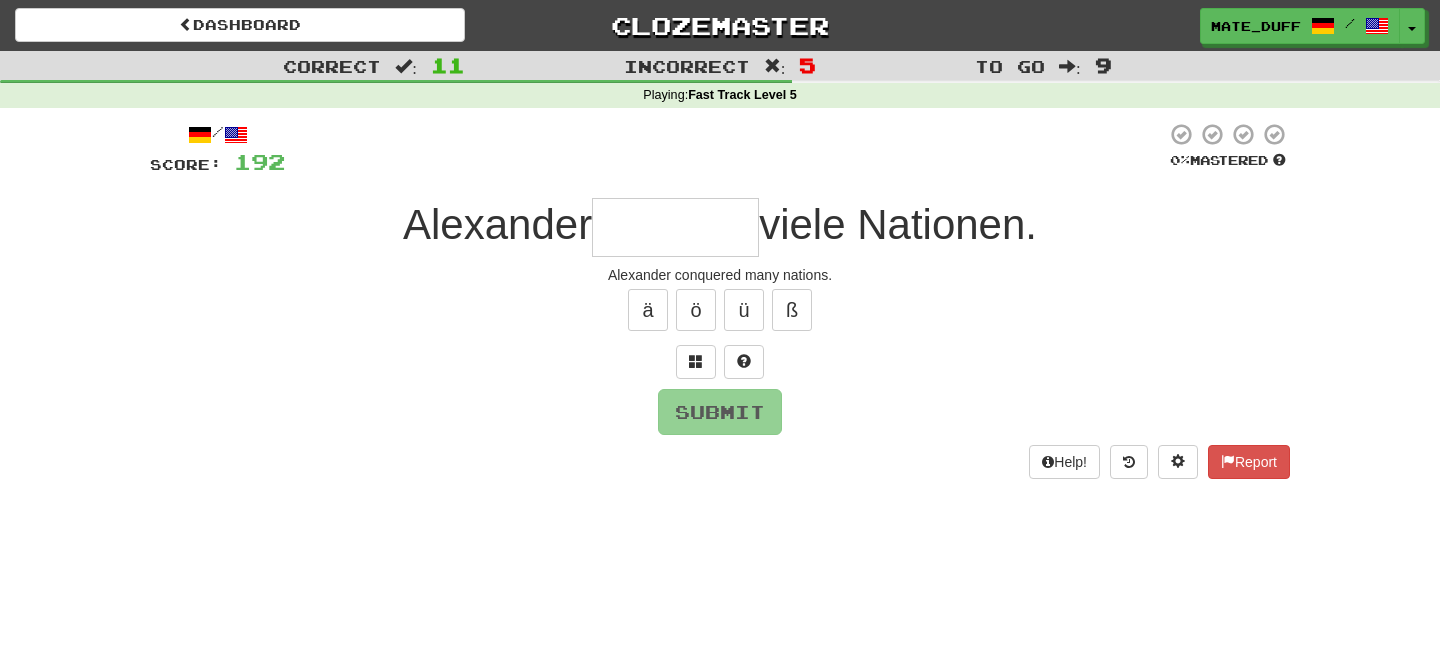 type on "*" 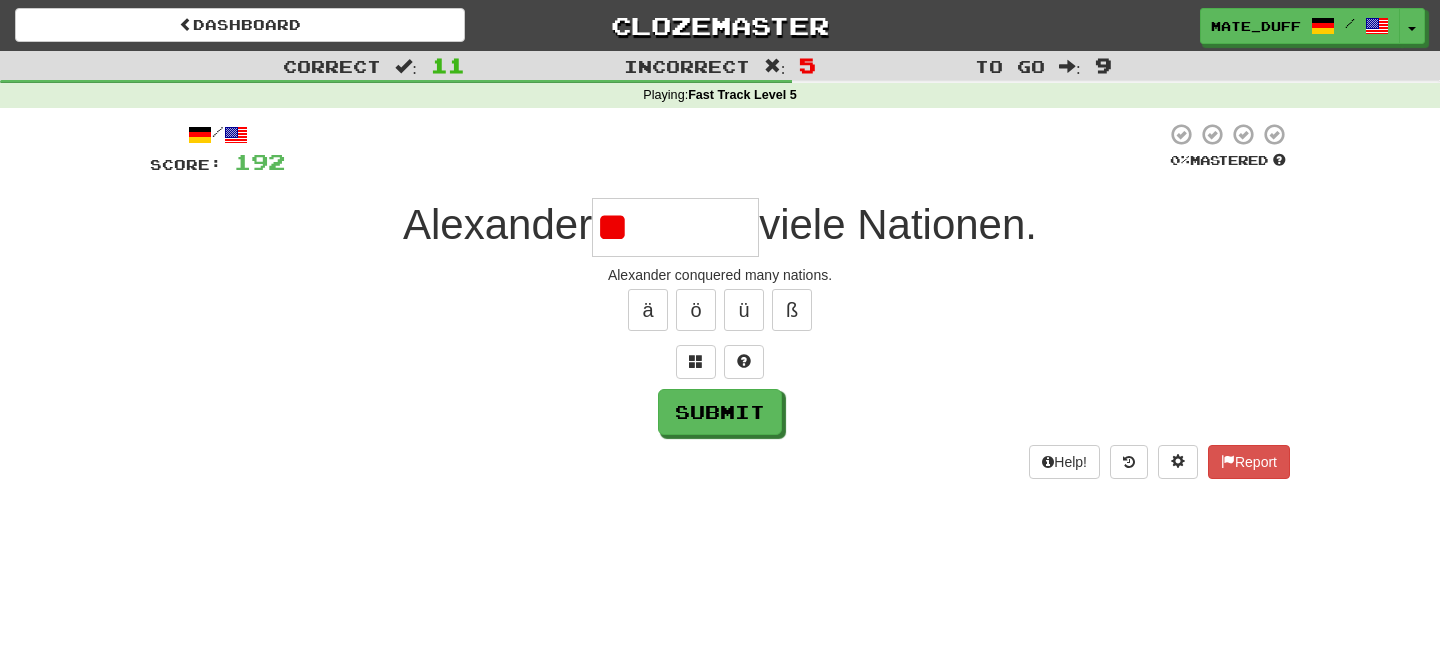 type on "*" 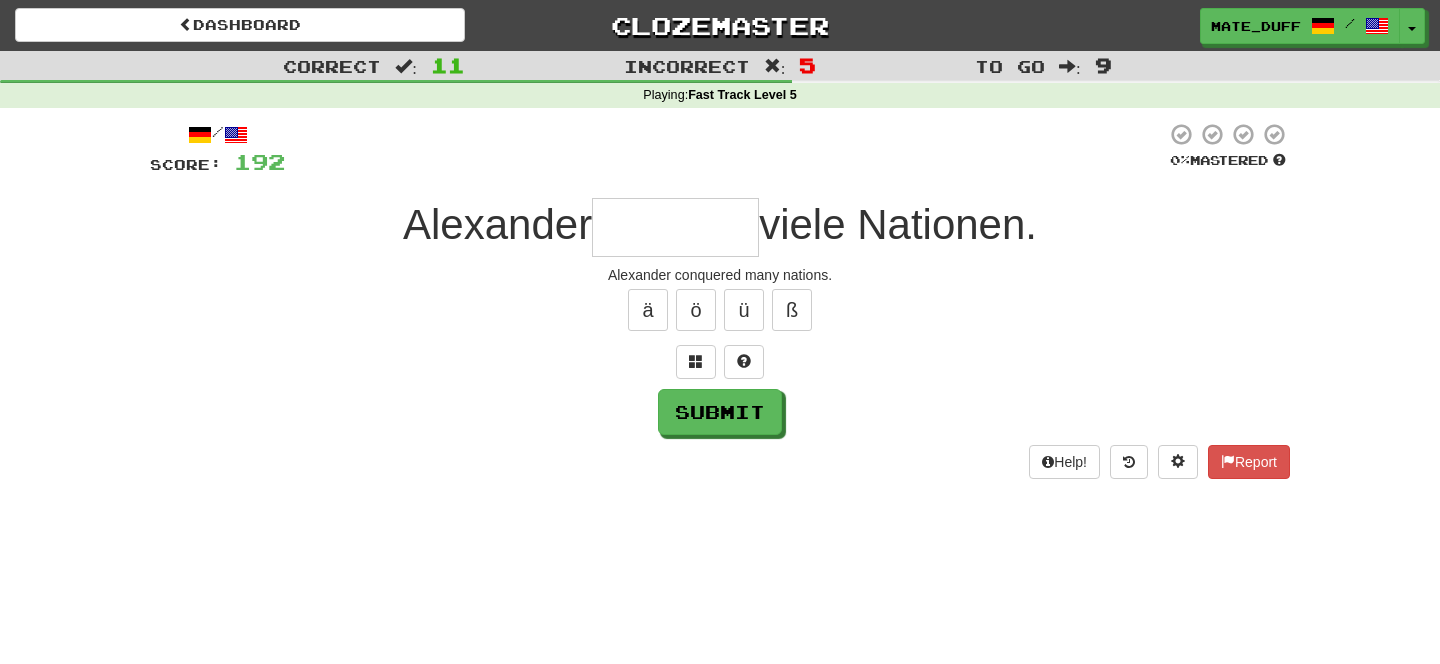 type on "********" 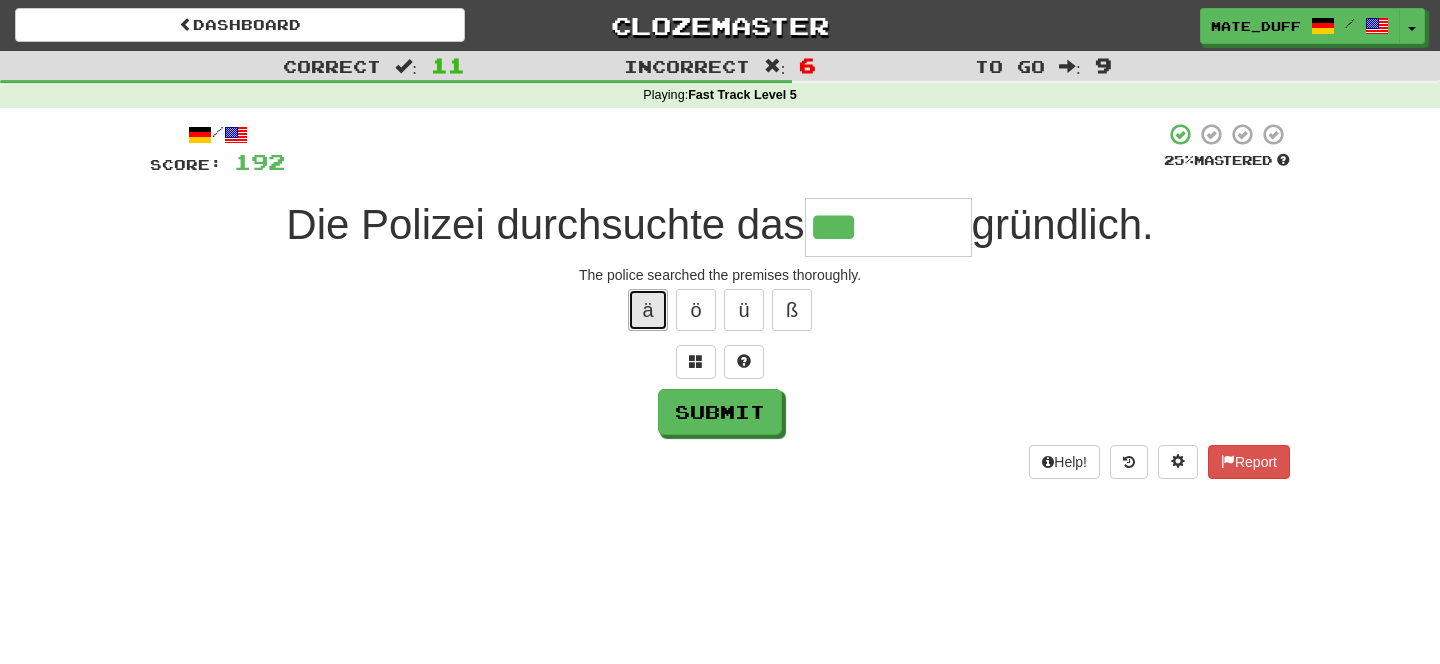 click on "ä" at bounding box center [648, 310] 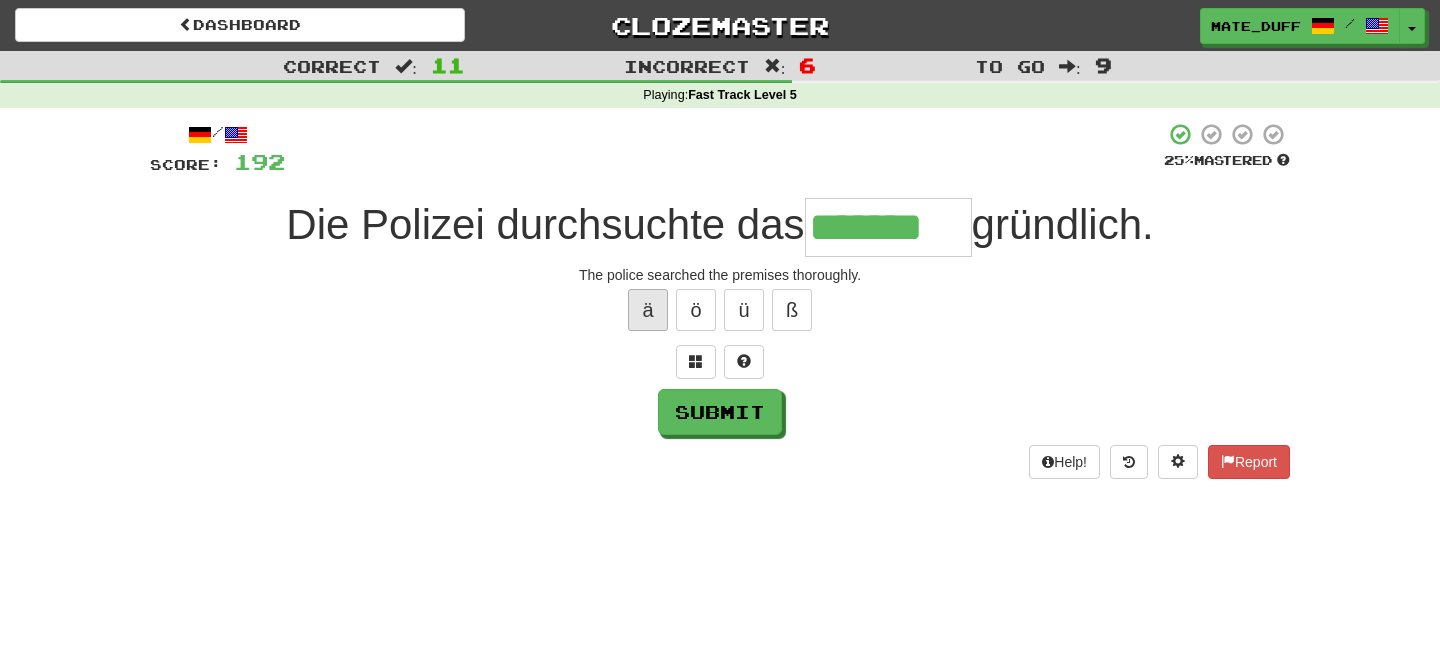type on "*******" 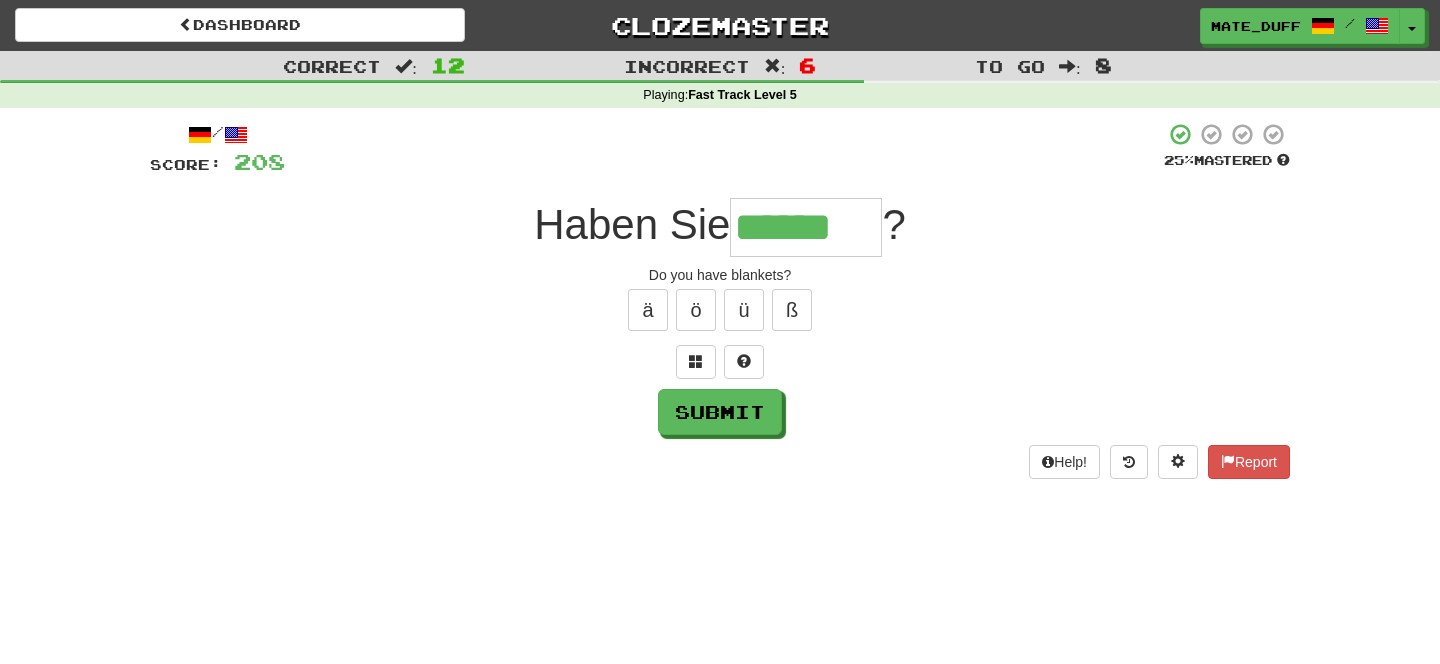 type on "******" 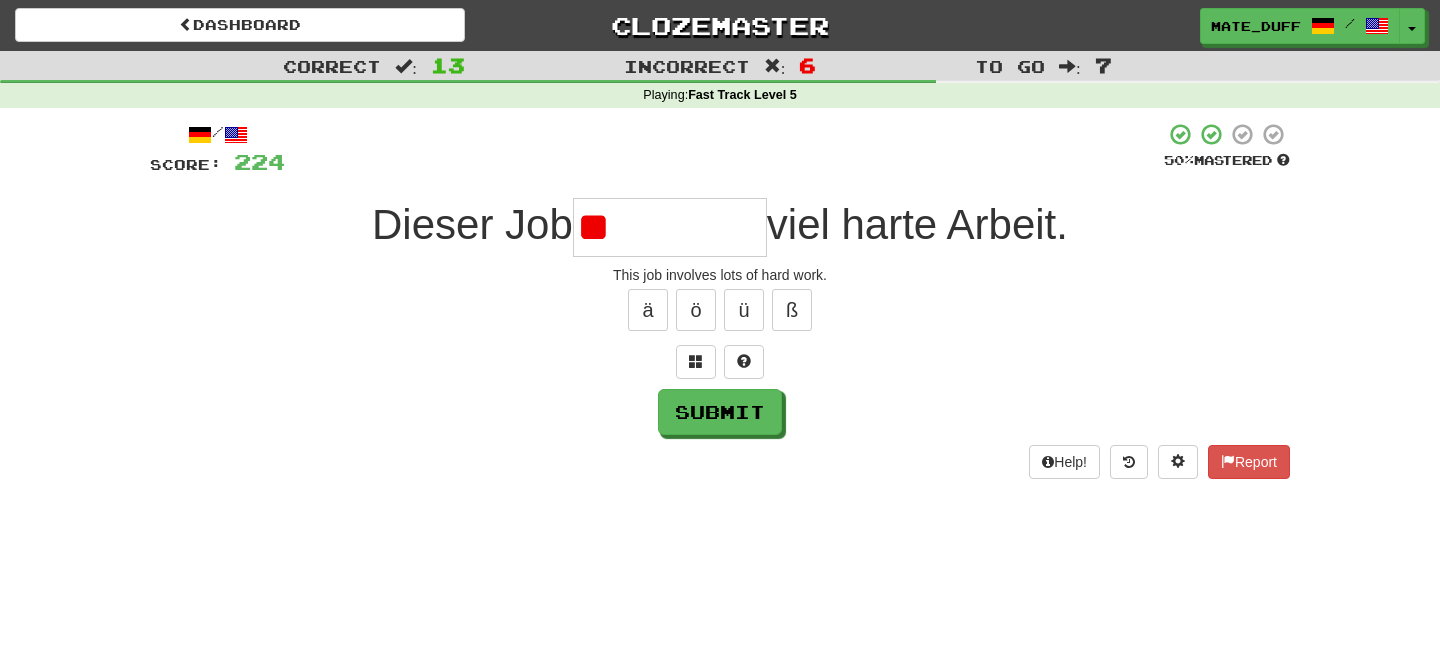 type on "*" 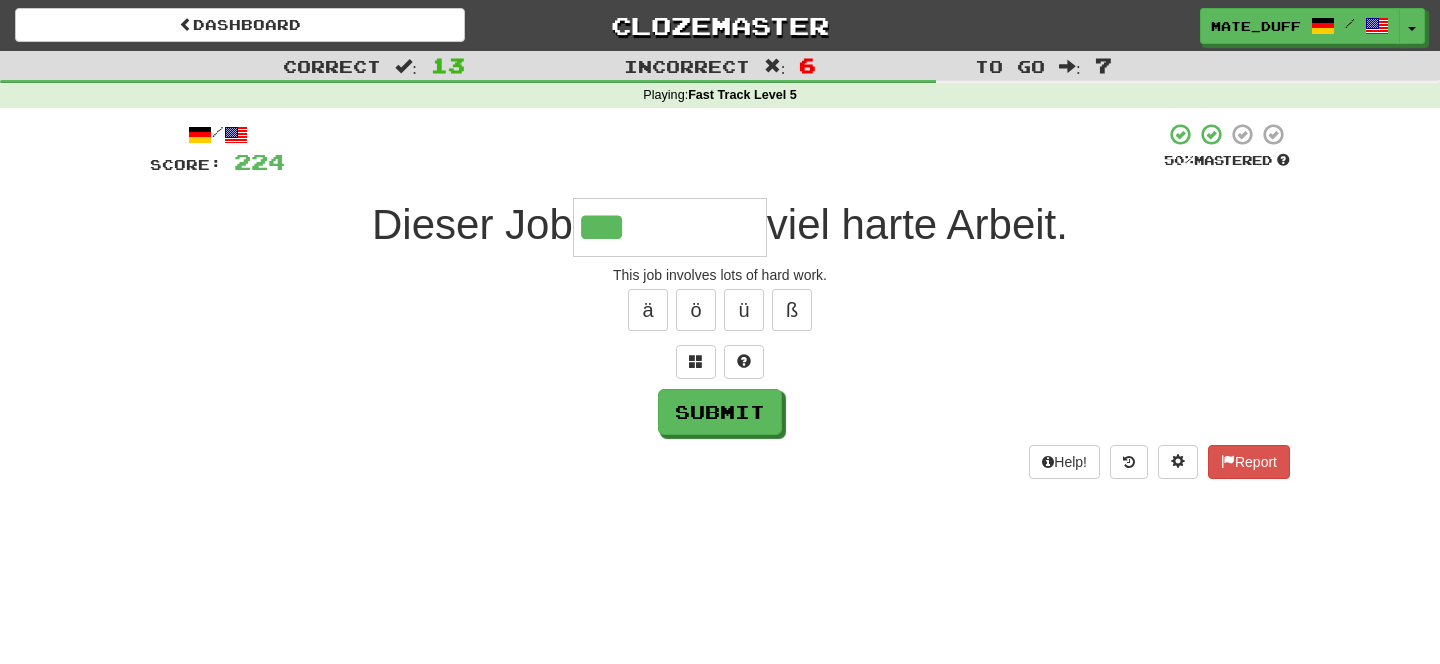type on "**********" 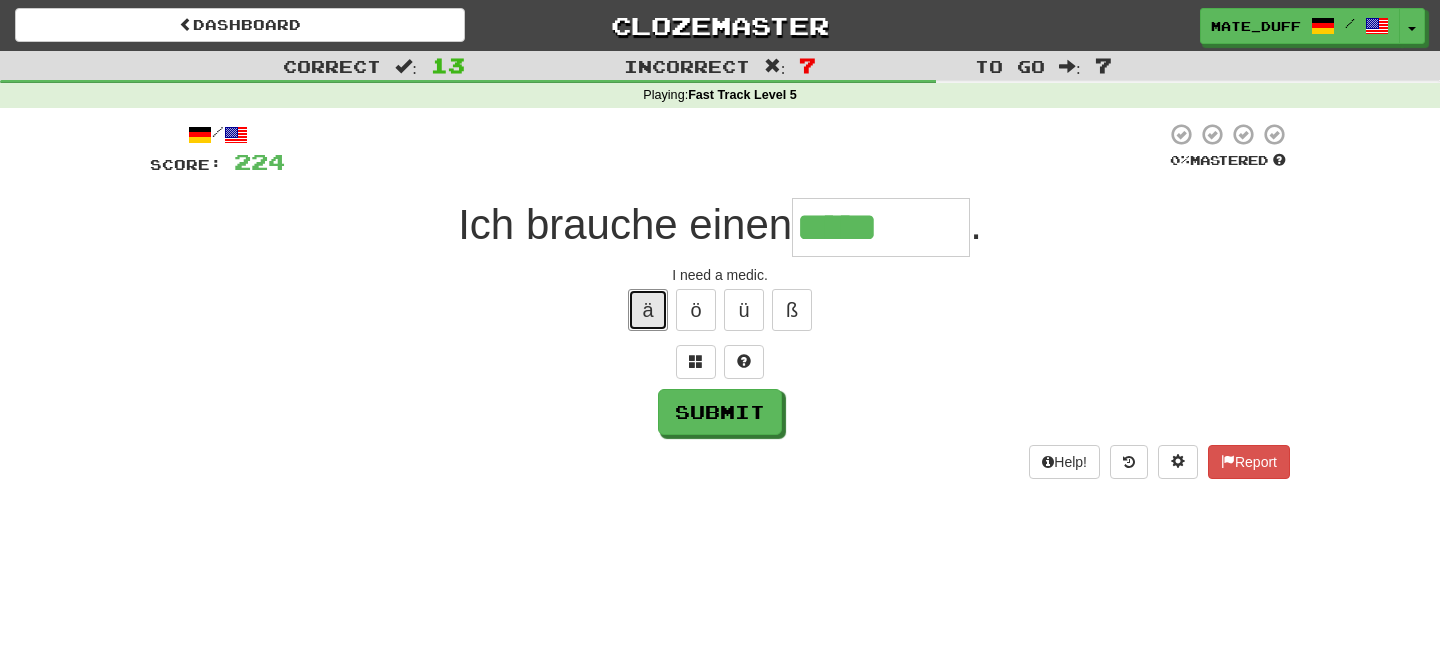 click on "ä" at bounding box center (648, 310) 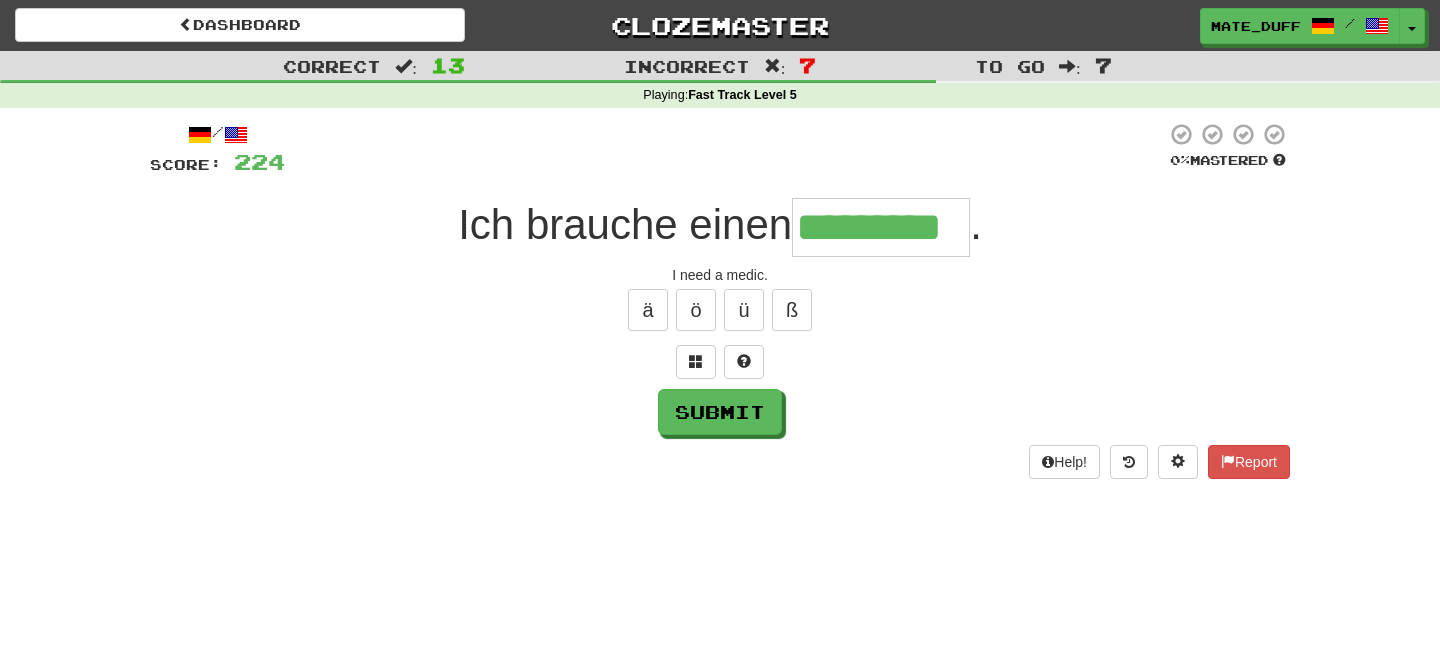type on "*********" 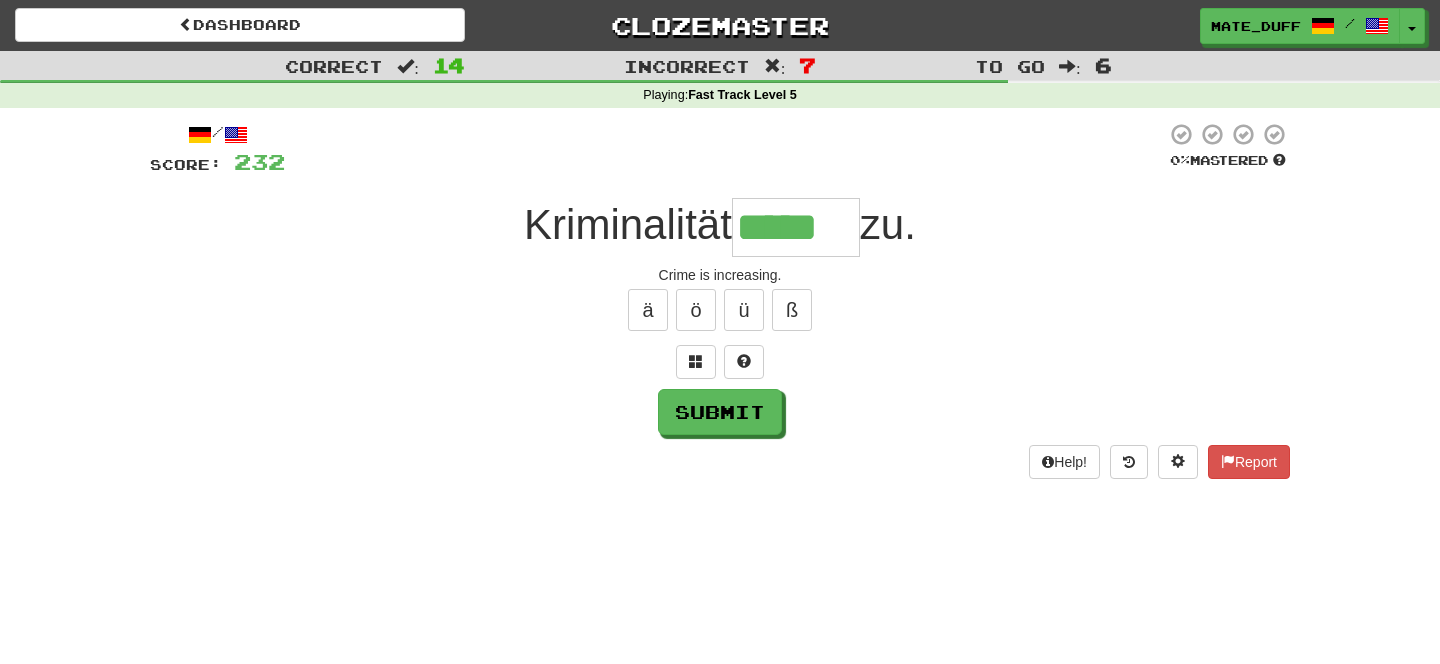 type on "*****" 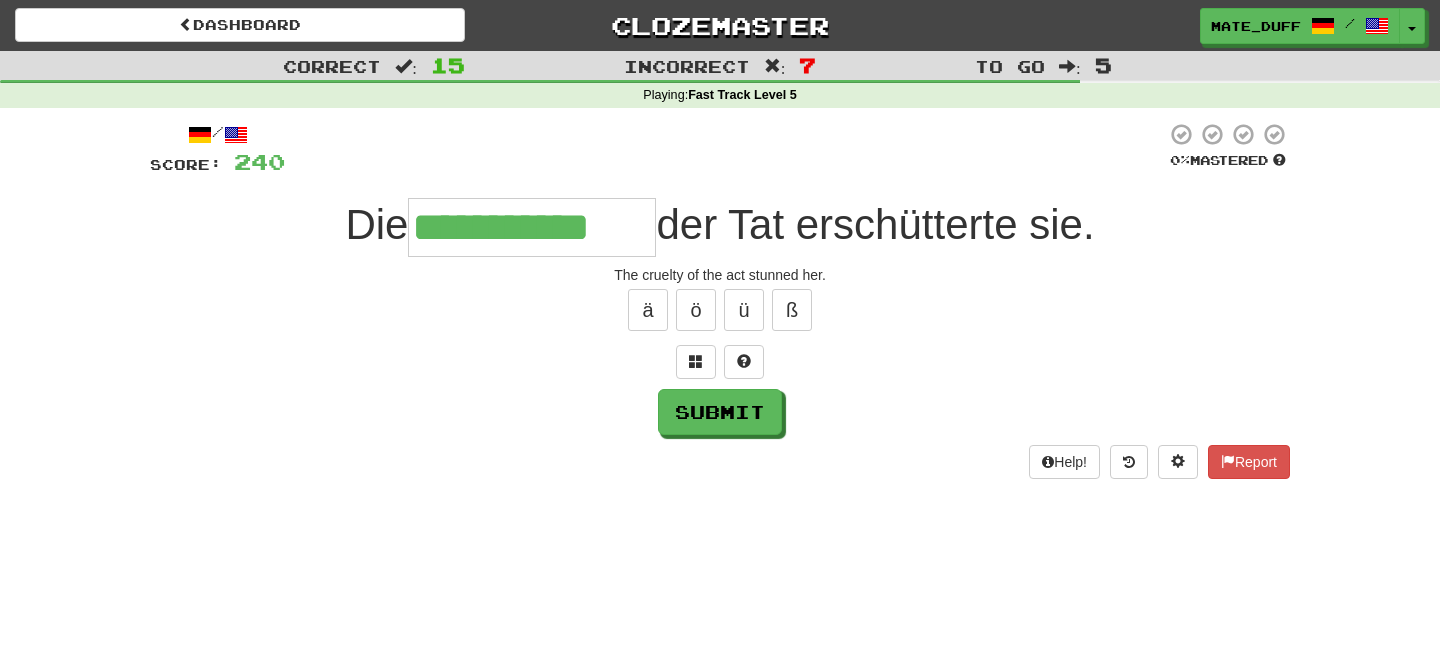 type on "**********" 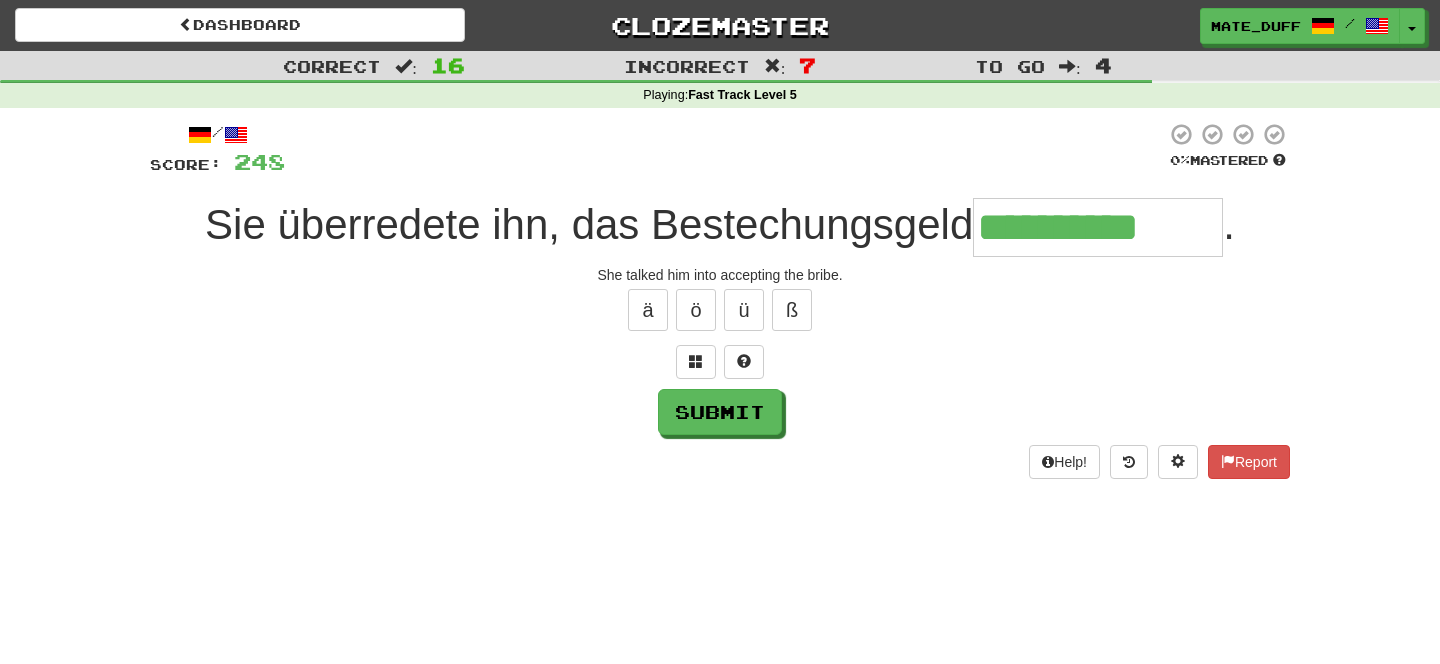 type on "**********" 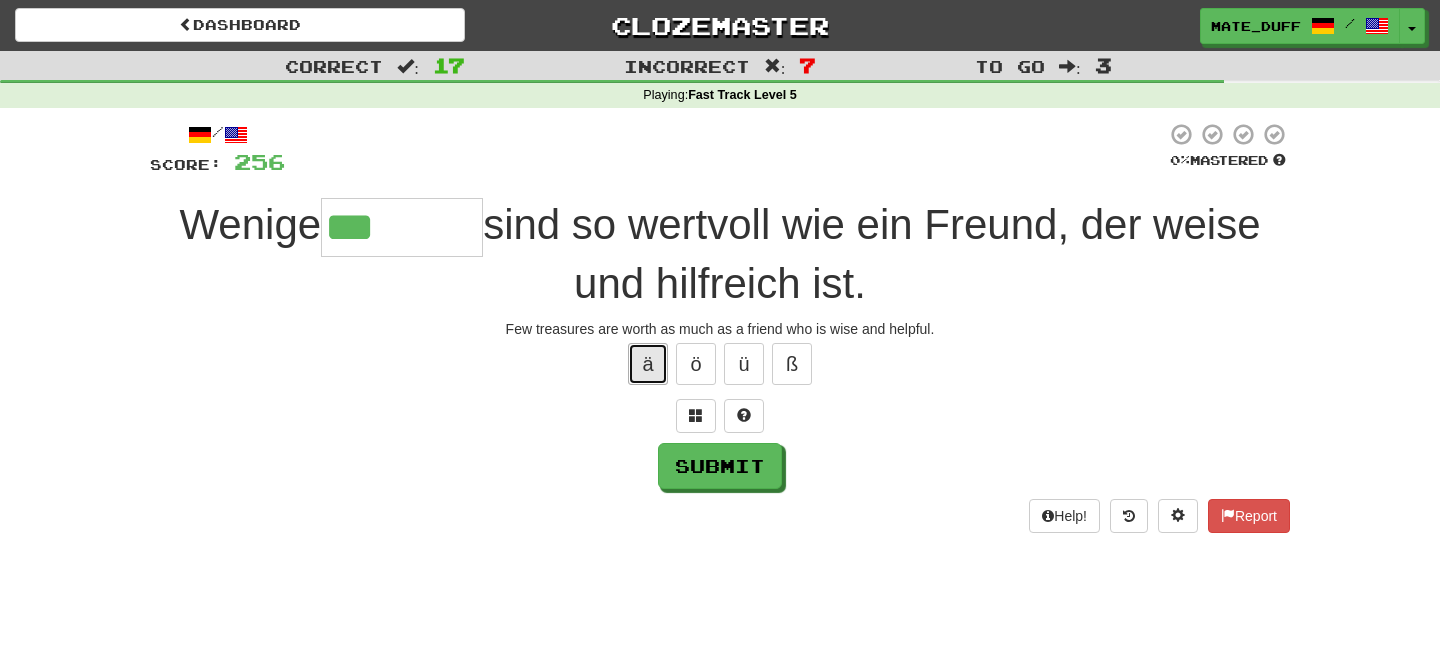 click on "ä" at bounding box center (648, 364) 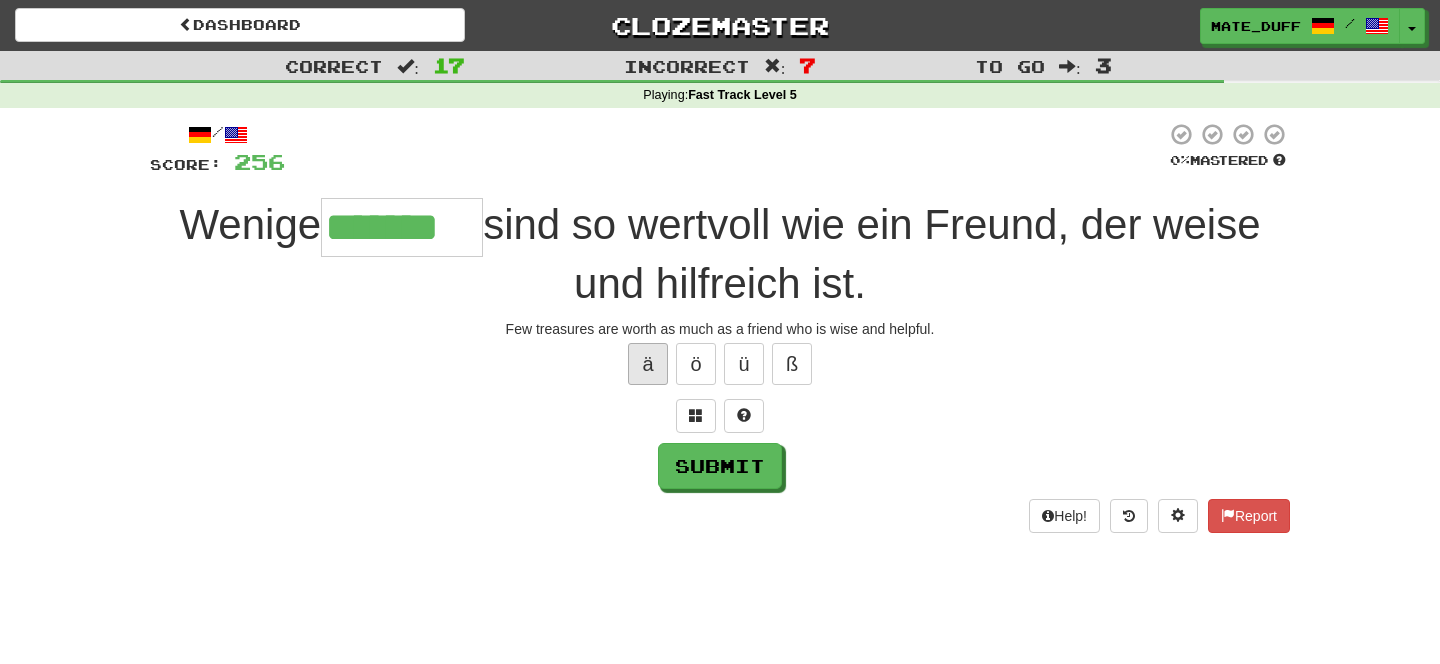 type on "*******" 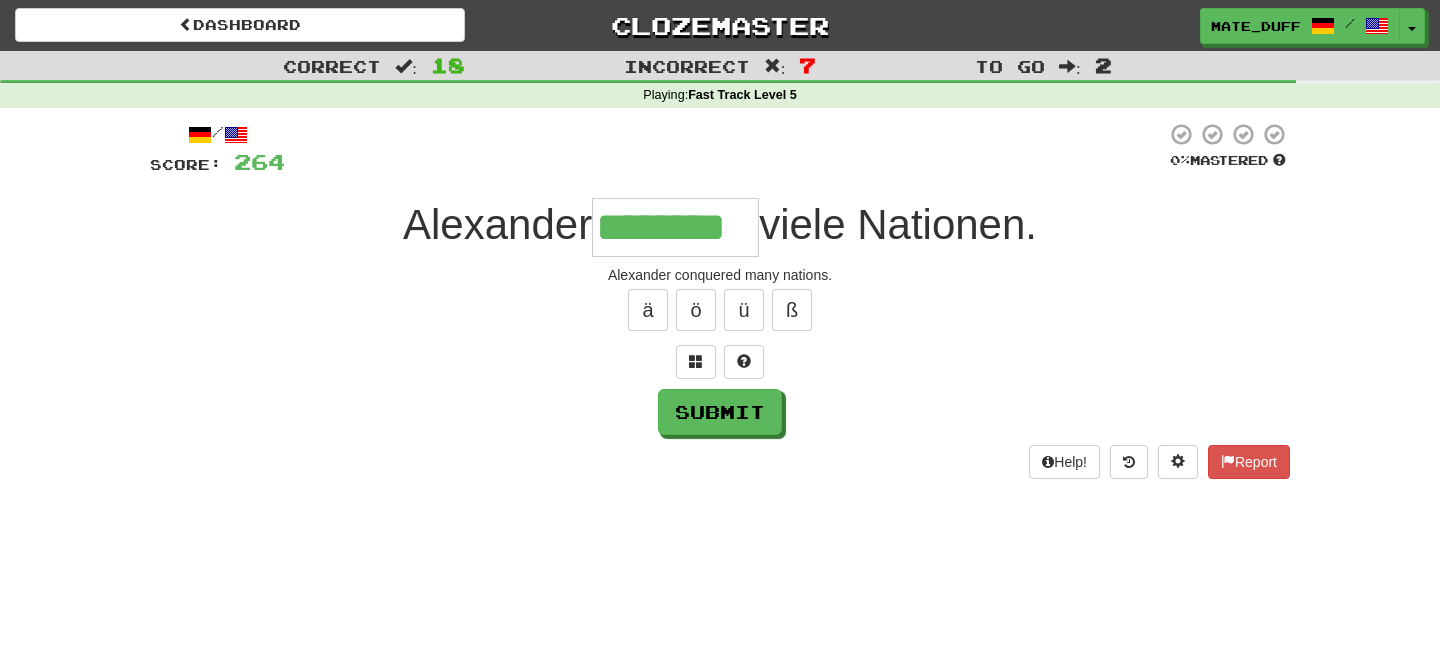 type on "********" 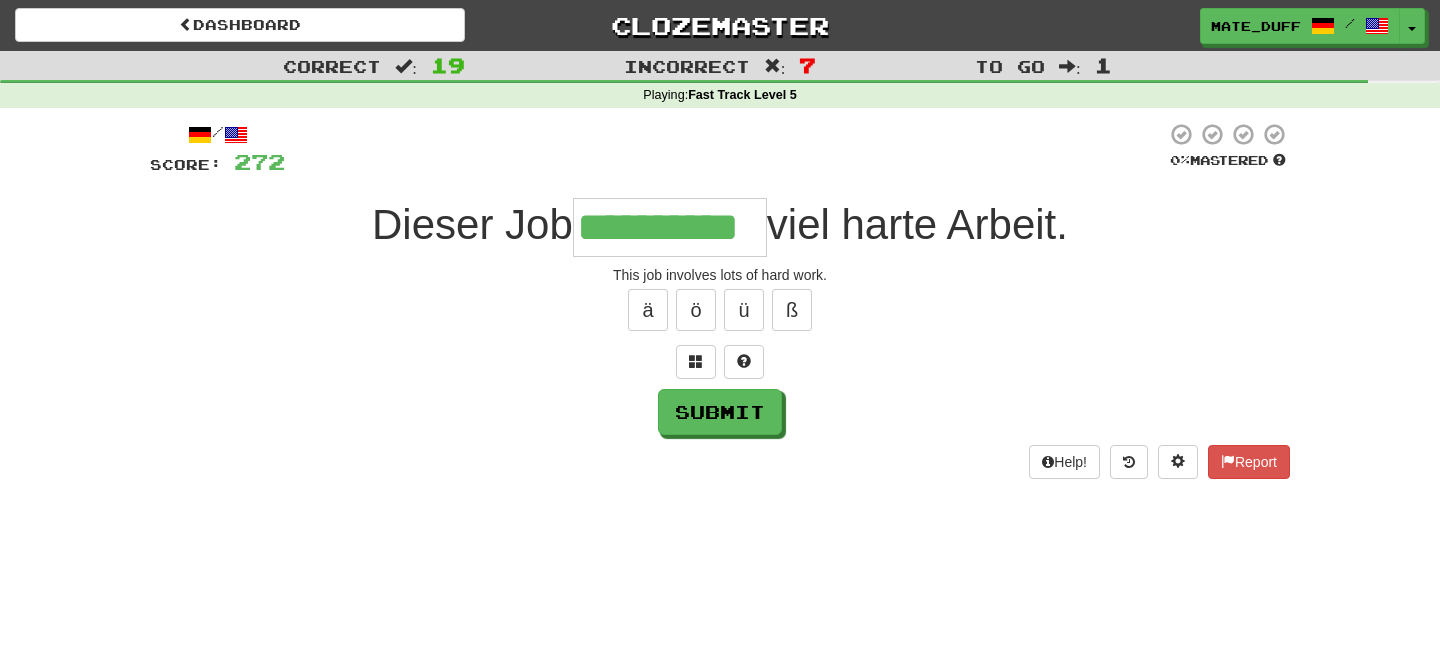 type on "**********" 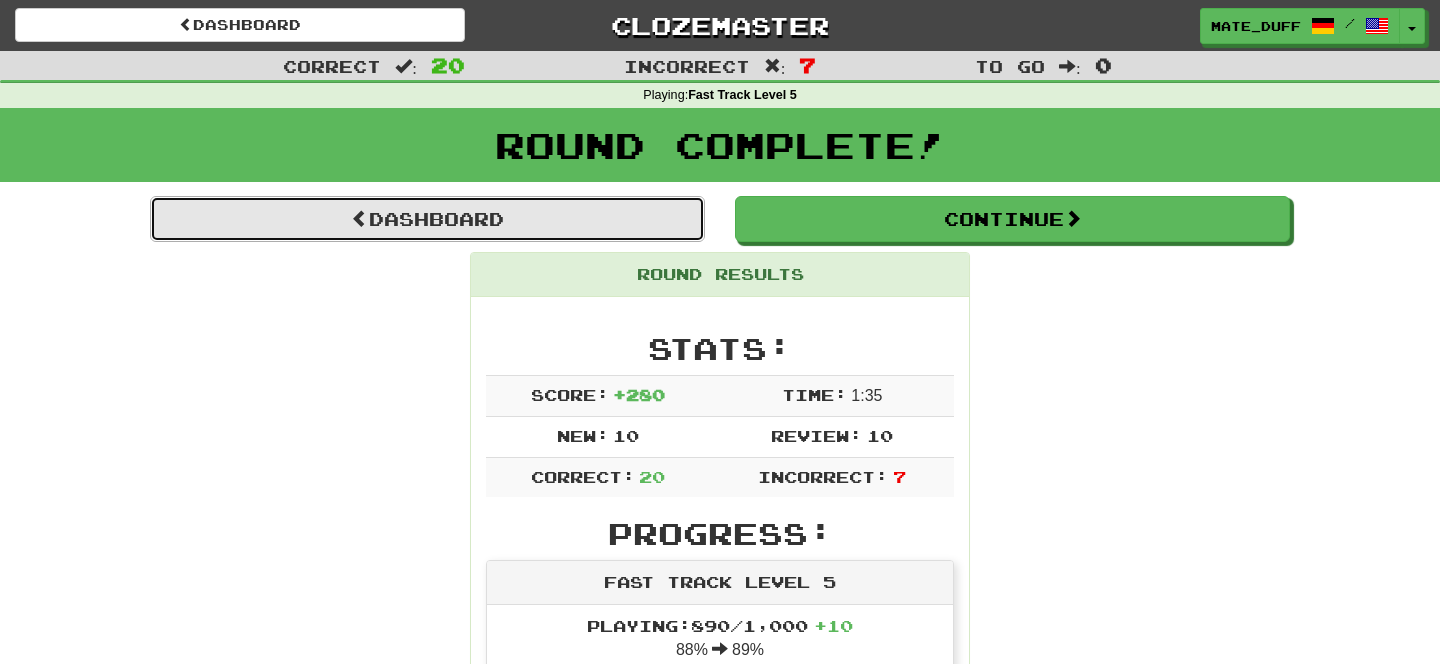 click on "Dashboard" at bounding box center (427, 219) 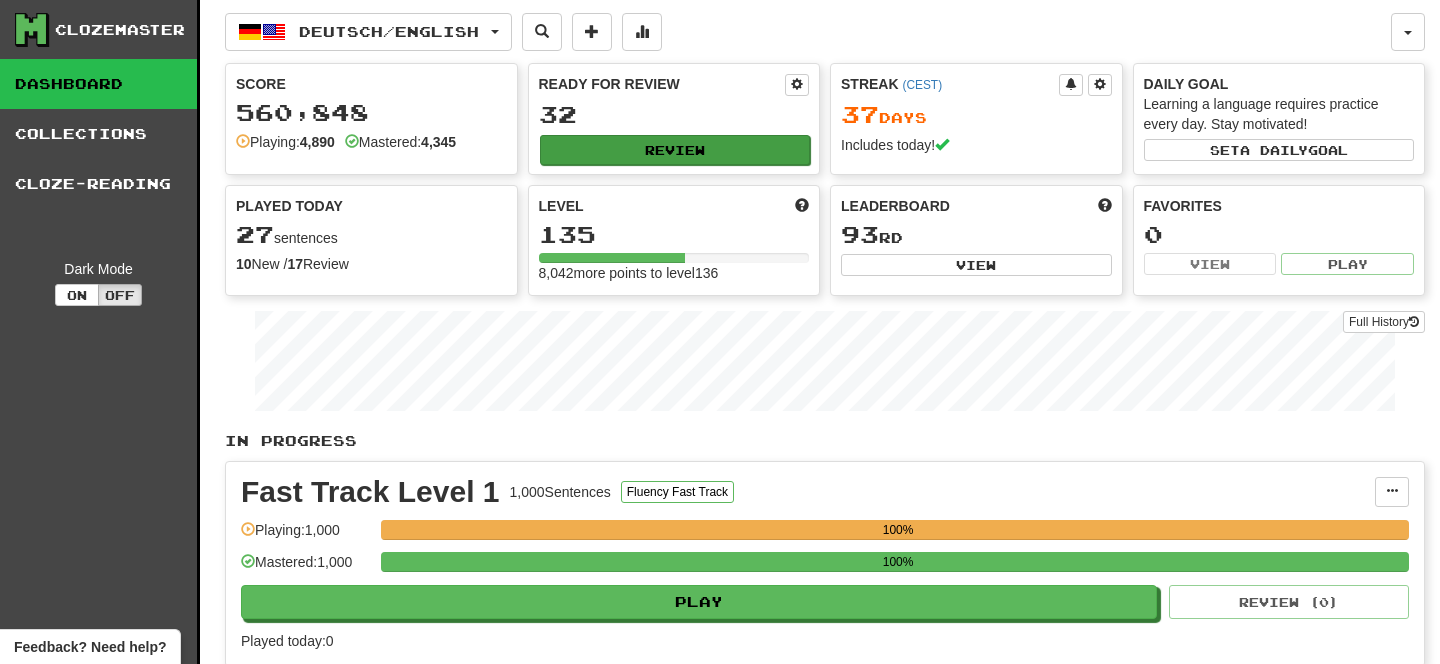 scroll, scrollTop: 0, scrollLeft: 0, axis: both 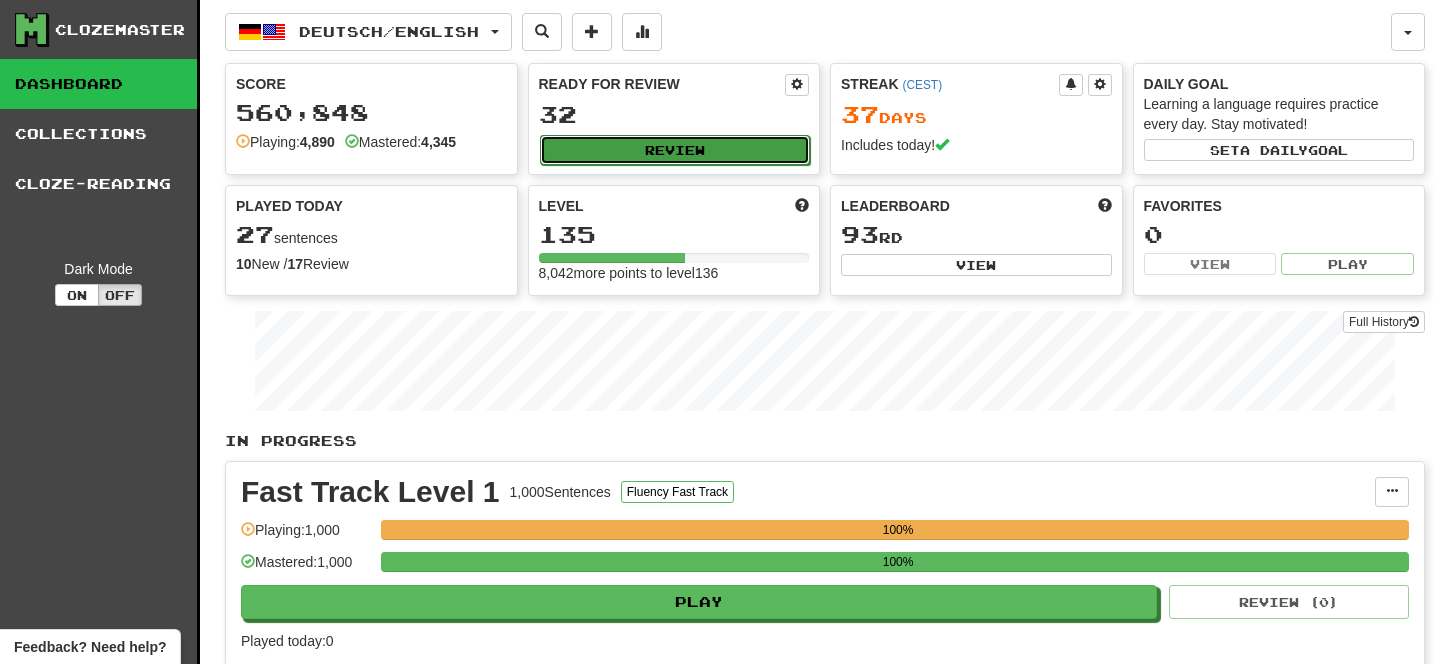 click on "Review" at bounding box center [675, 150] 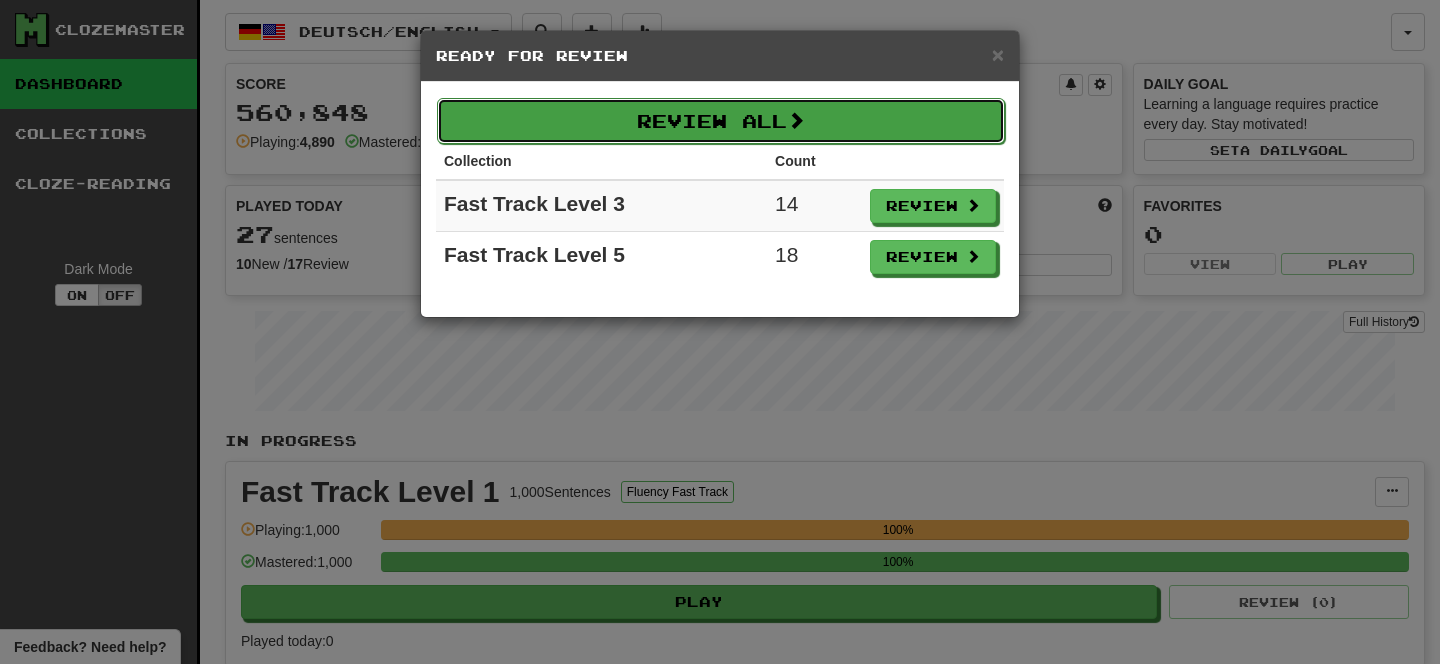 click on "Review All" at bounding box center [721, 121] 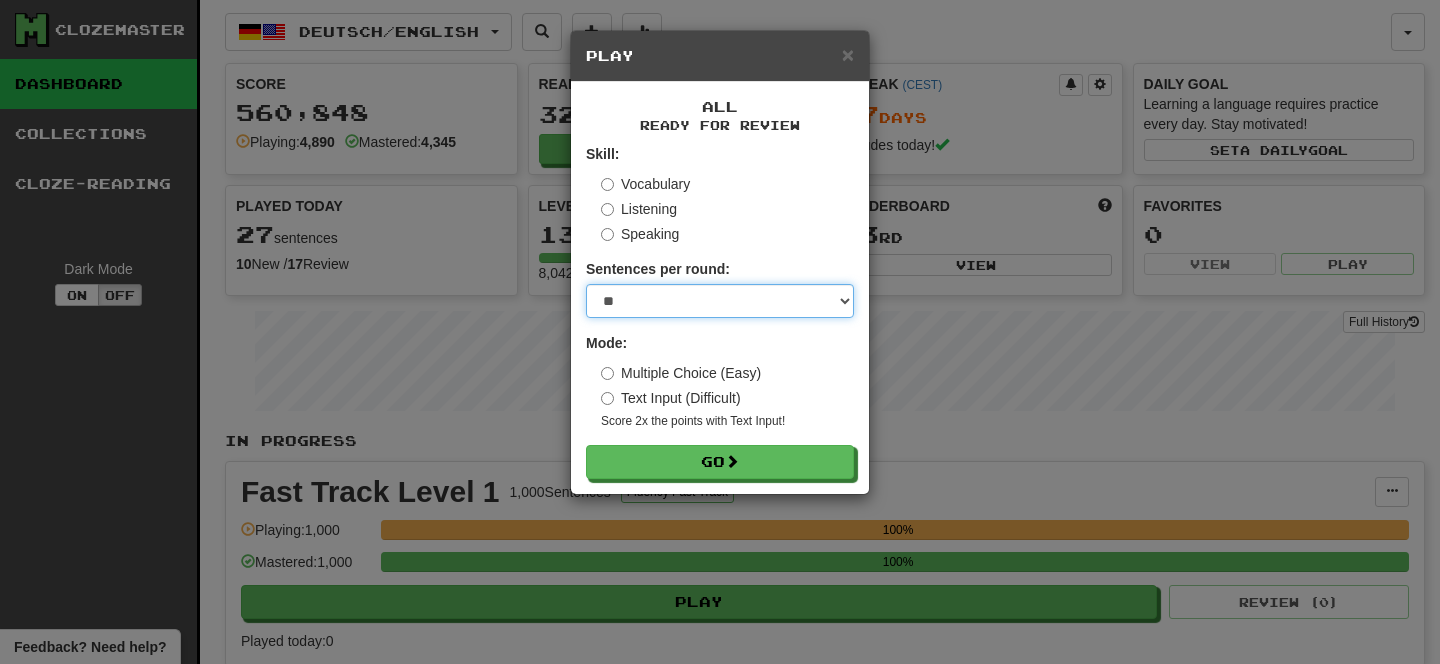 click on "* ** ** ** ** ** *** ********" at bounding box center (720, 301) 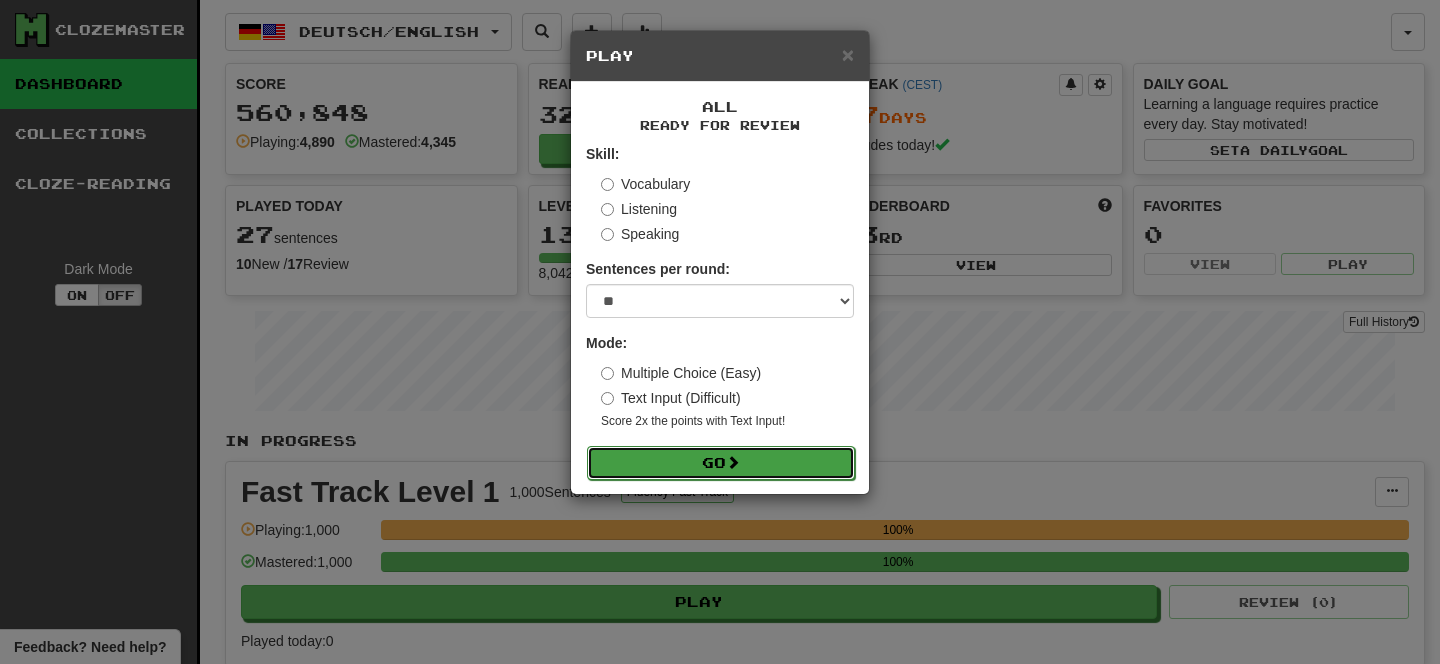 click on "Go" at bounding box center (721, 463) 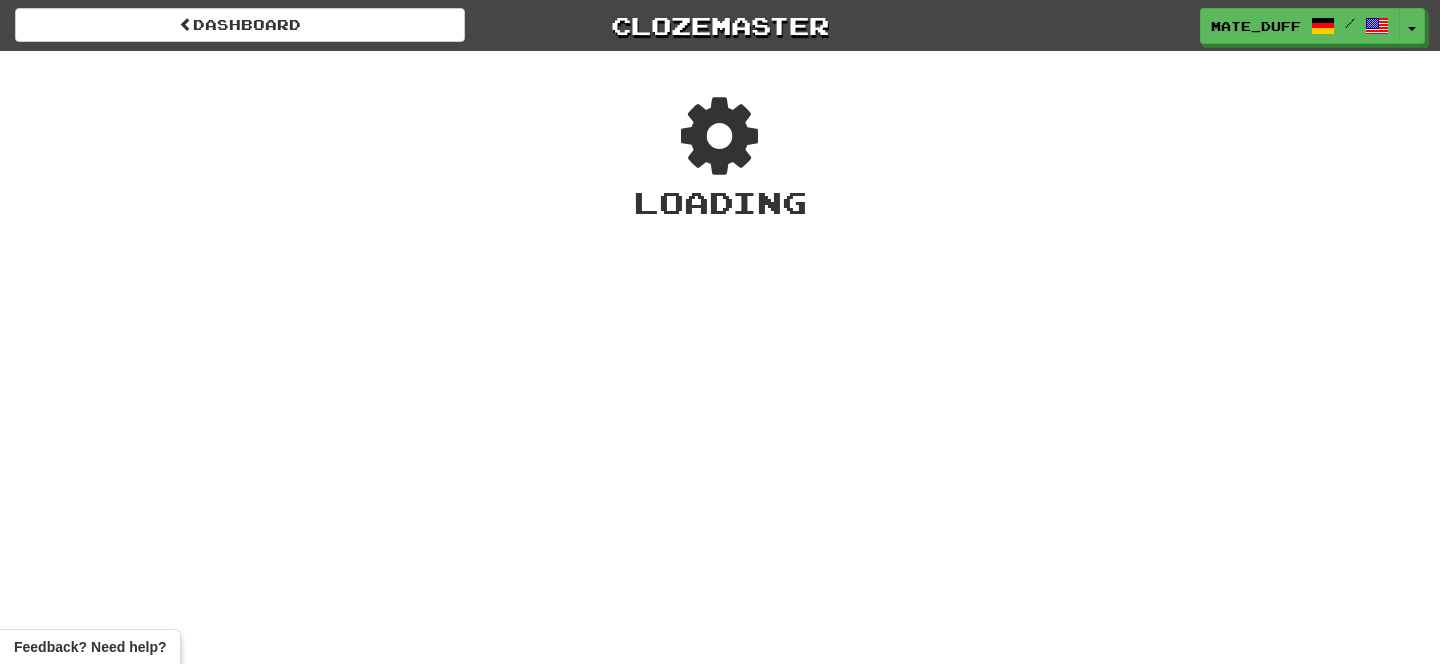 scroll, scrollTop: 0, scrollLeft: 0, axis: both 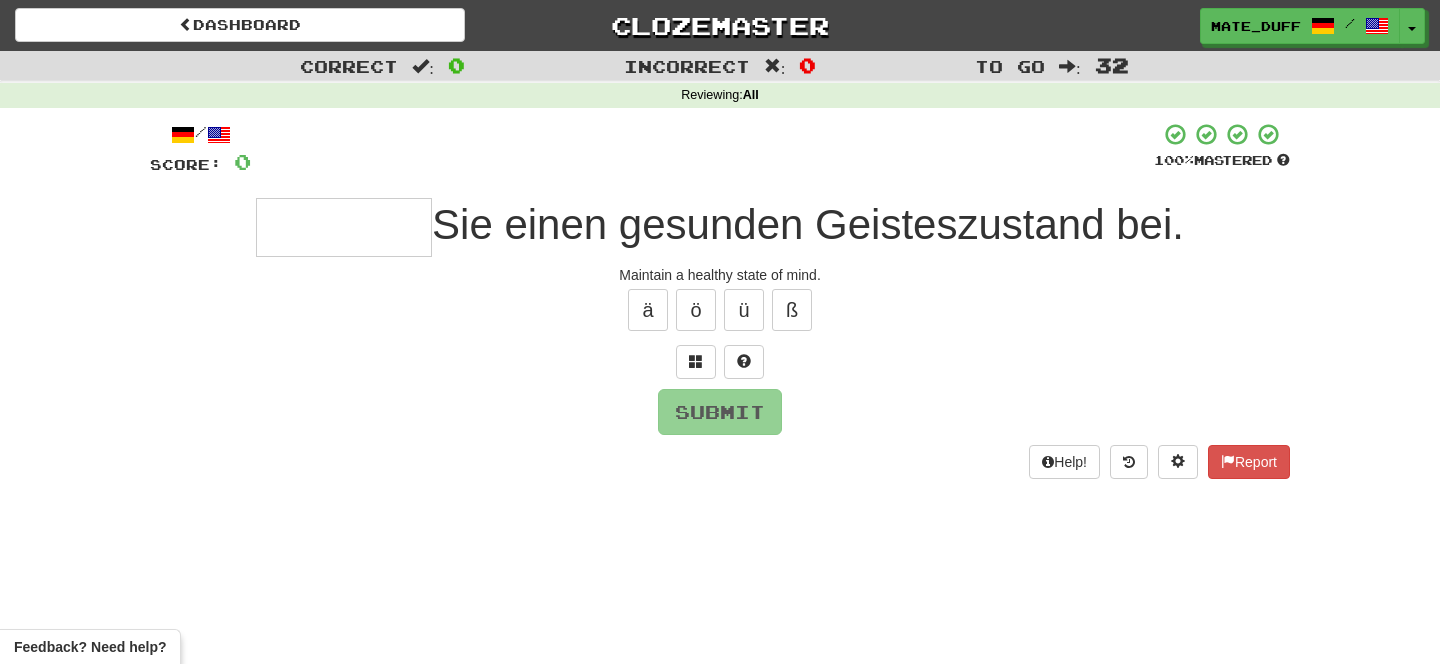 type on "*" 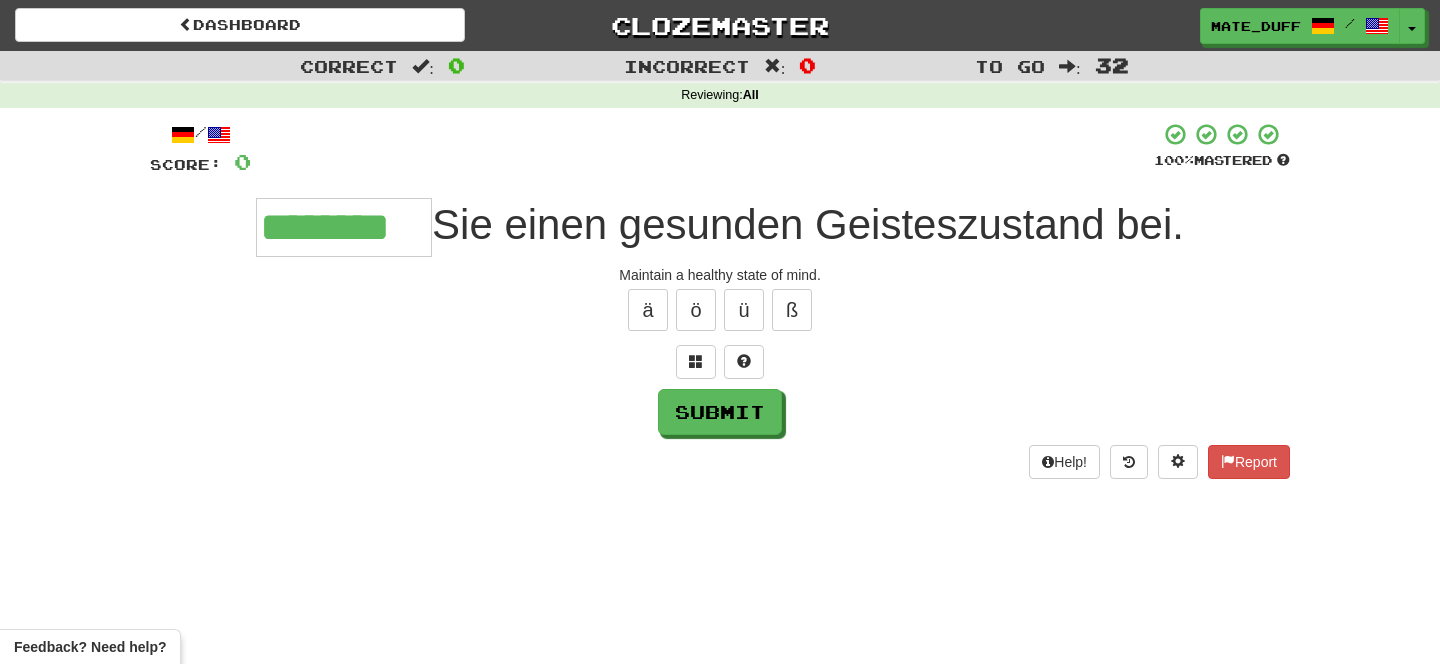 type on "********" 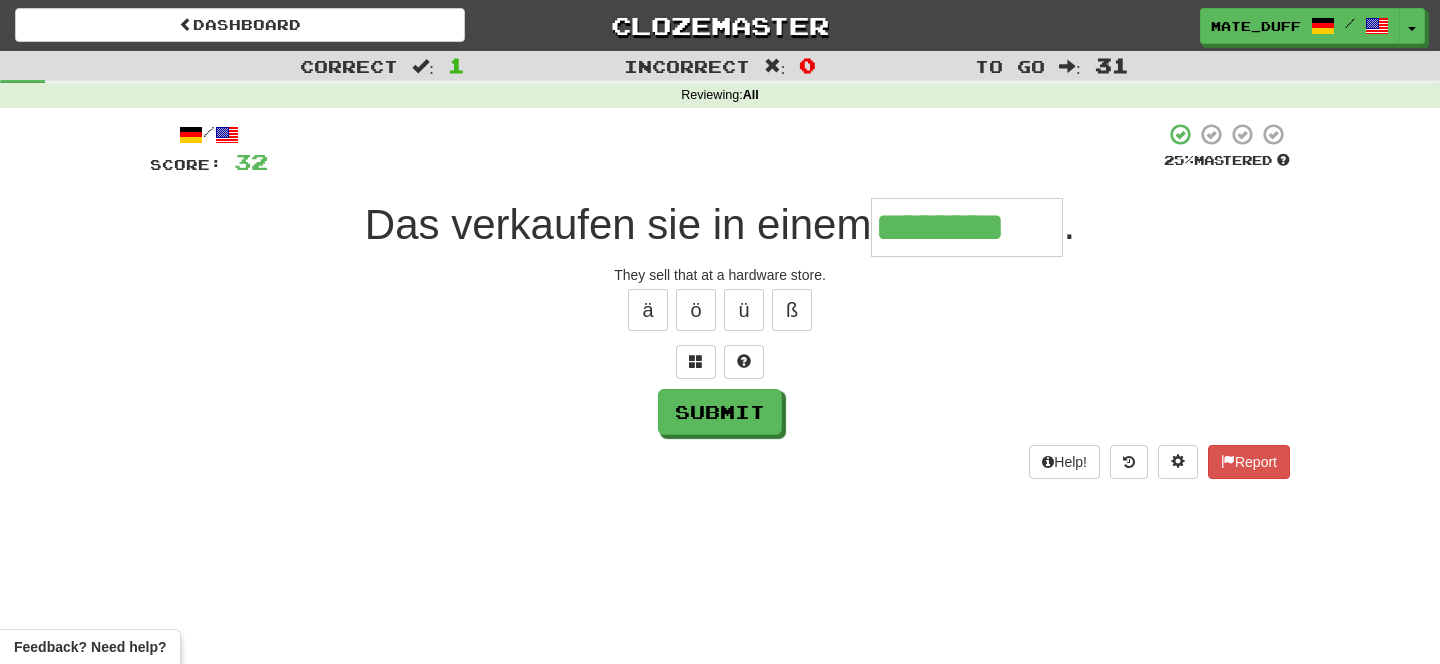 type on "********" 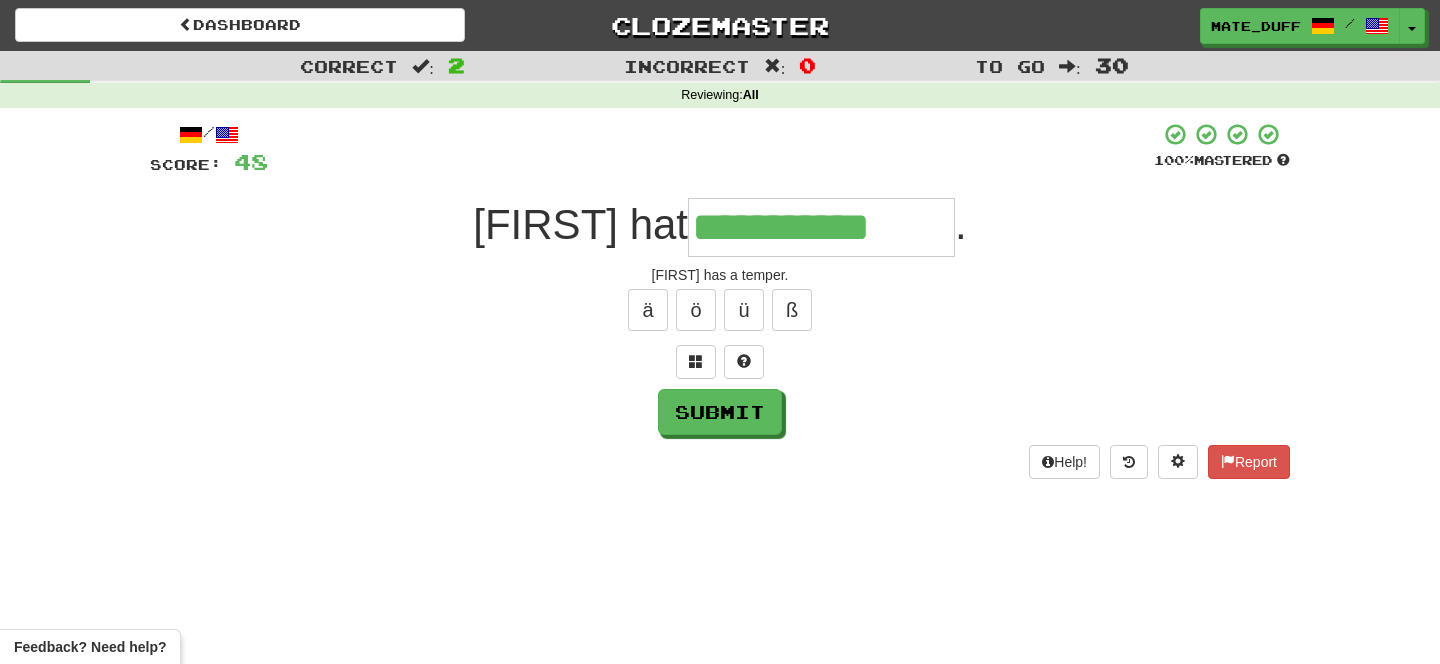 type on "**********" 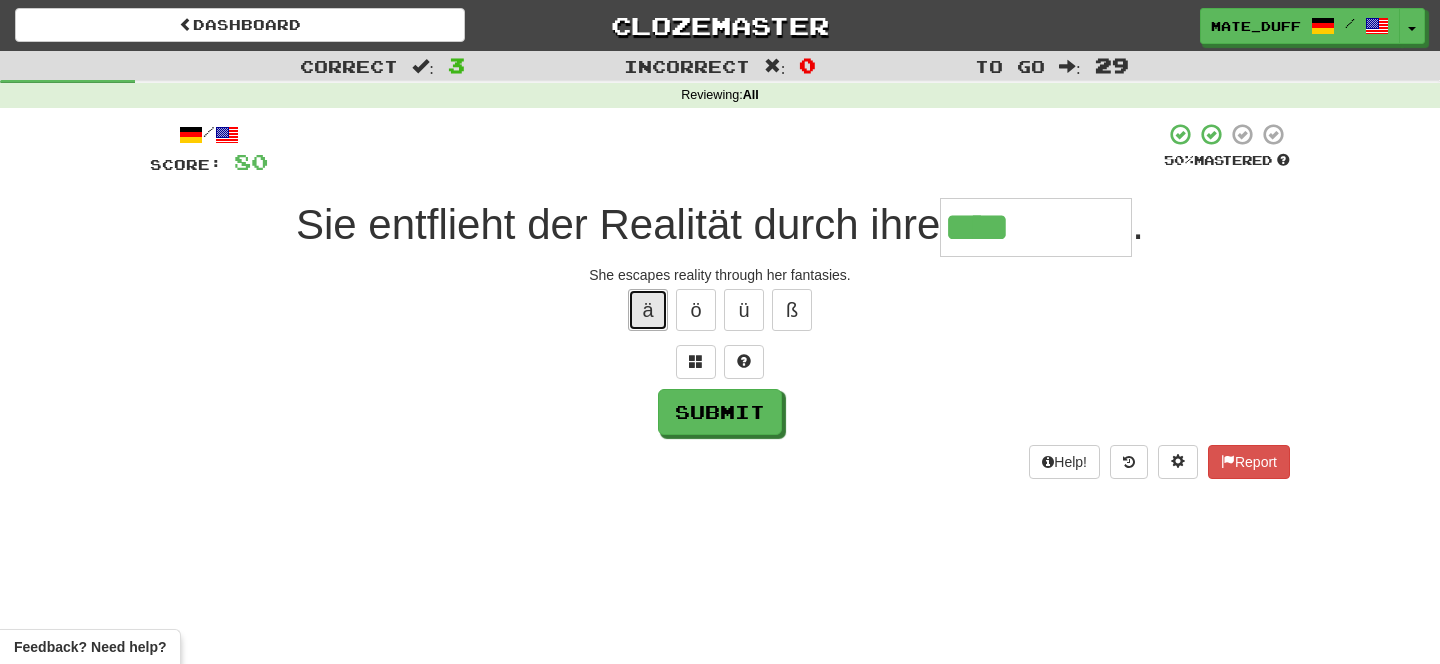 click on "ä" at bounding box center (648, 310) 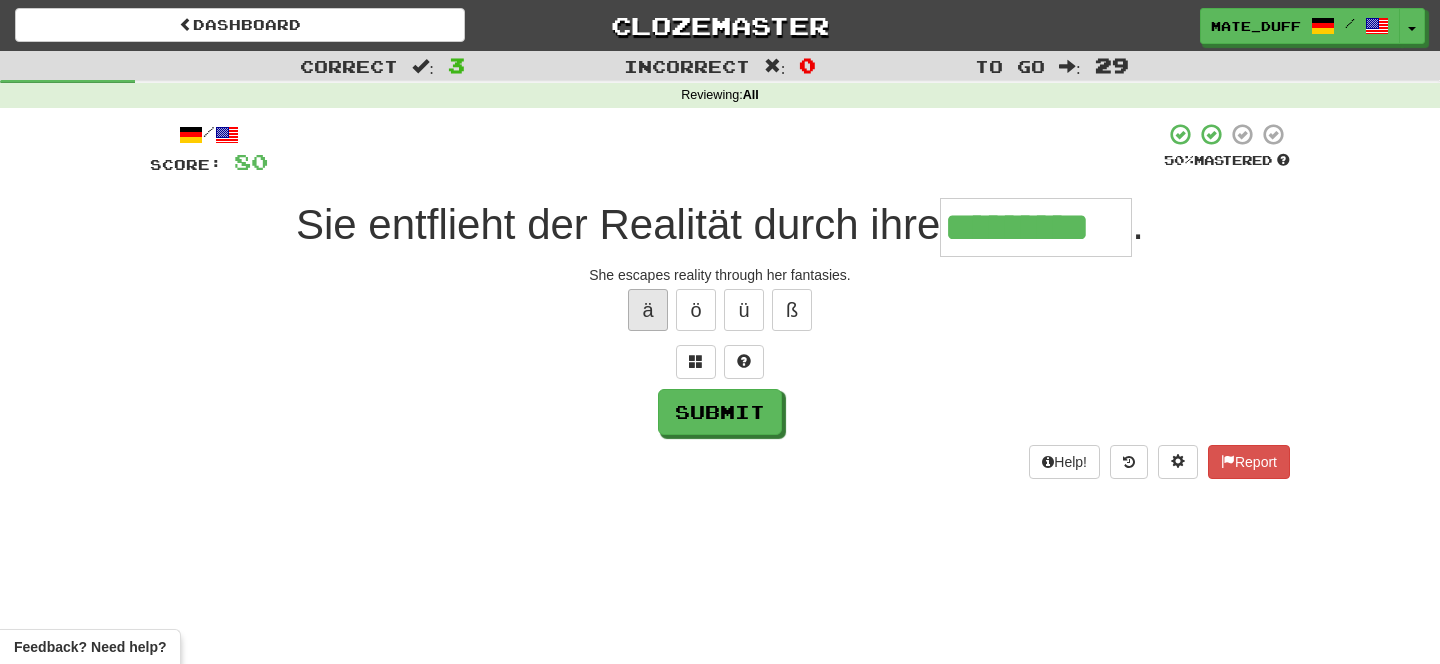 type on "*********" 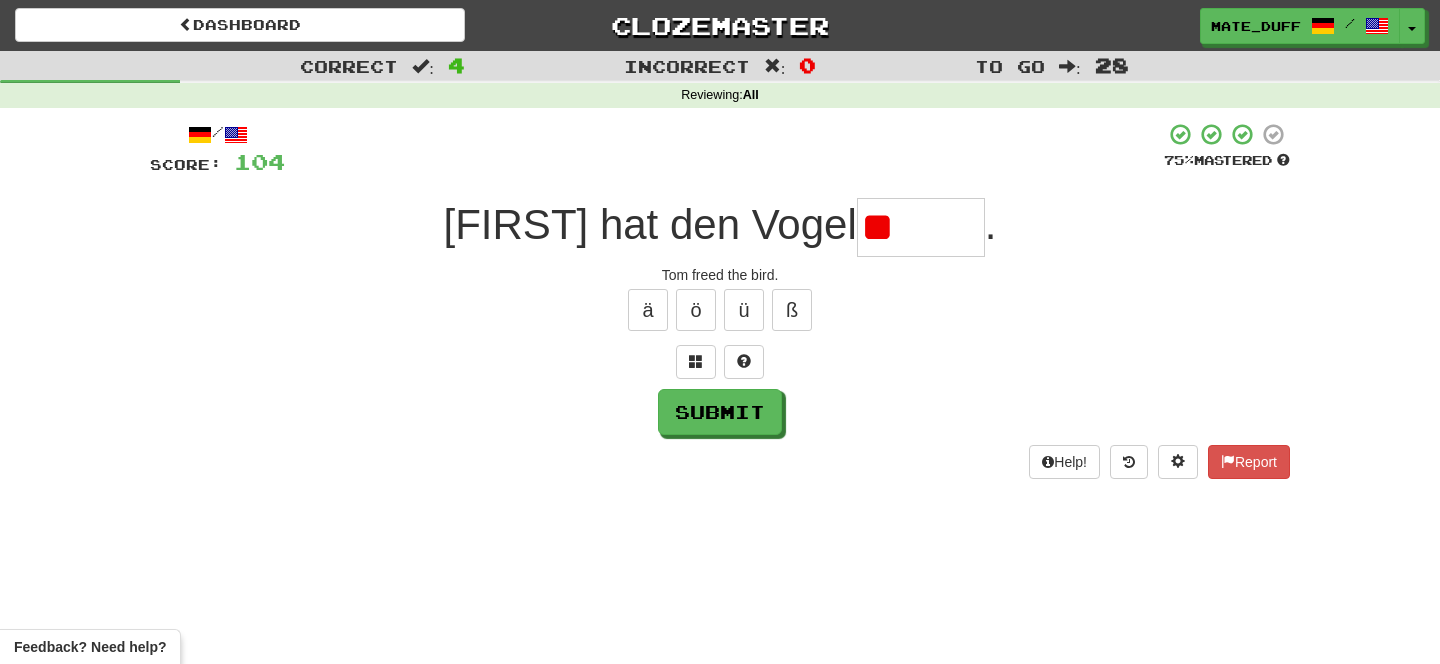 type on "*" 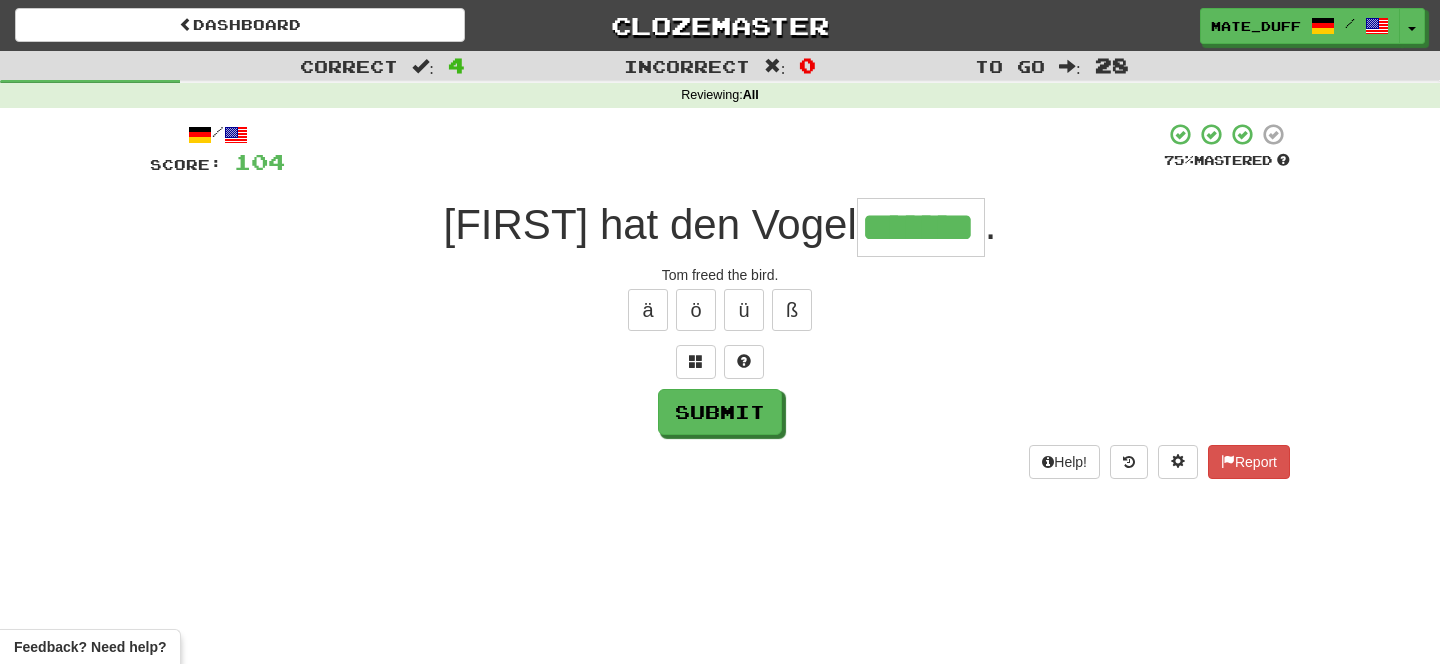 type on "*******" 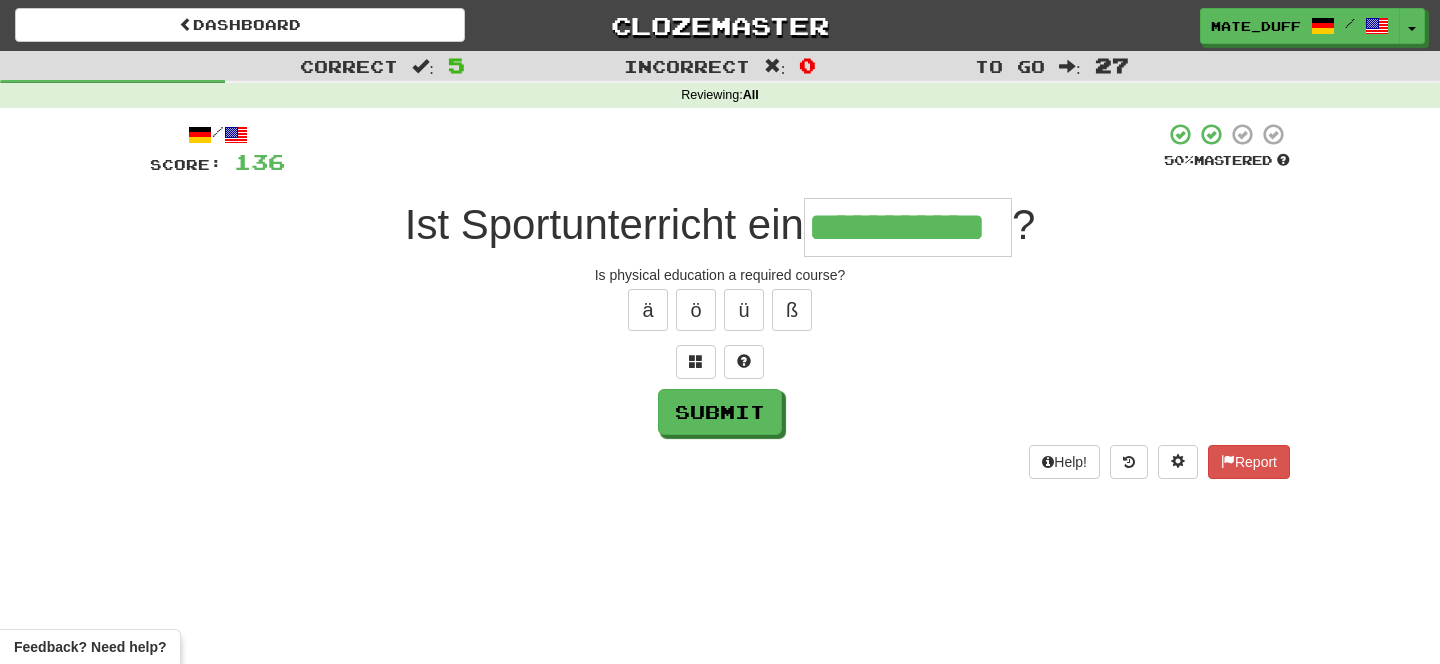 type on "**********" 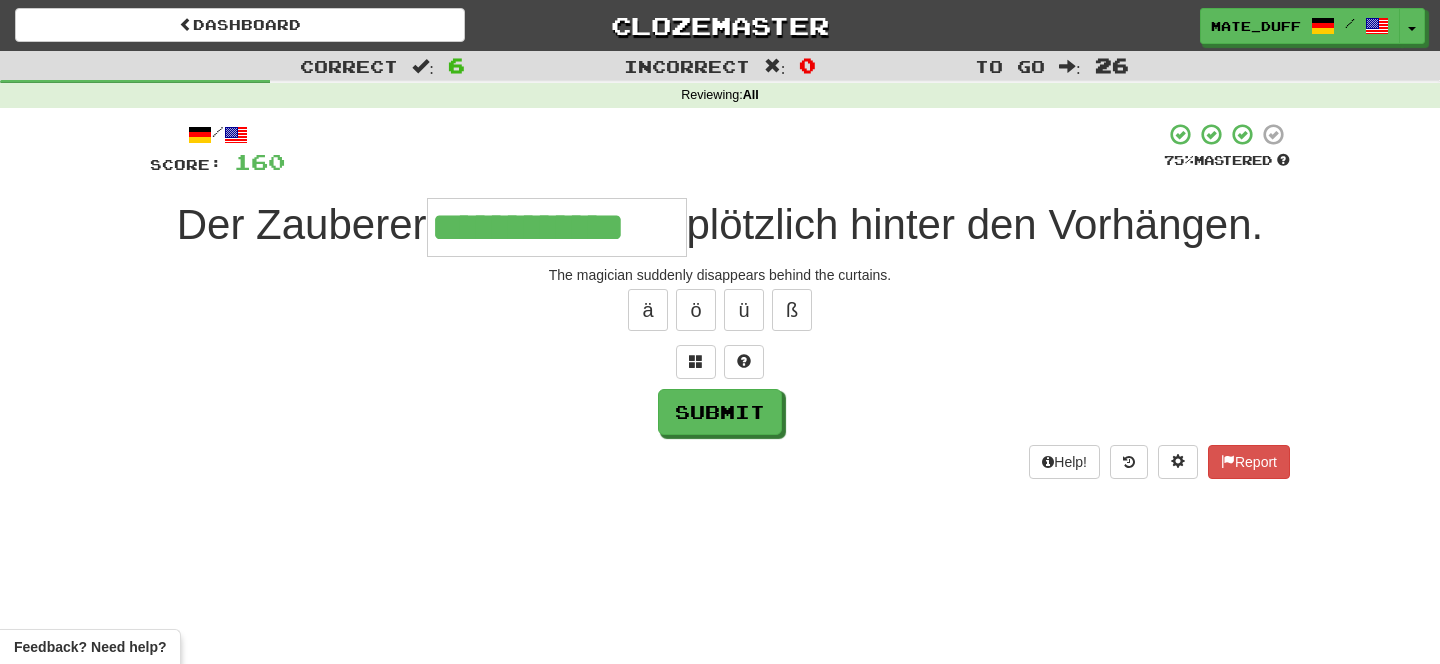 type on "**********" 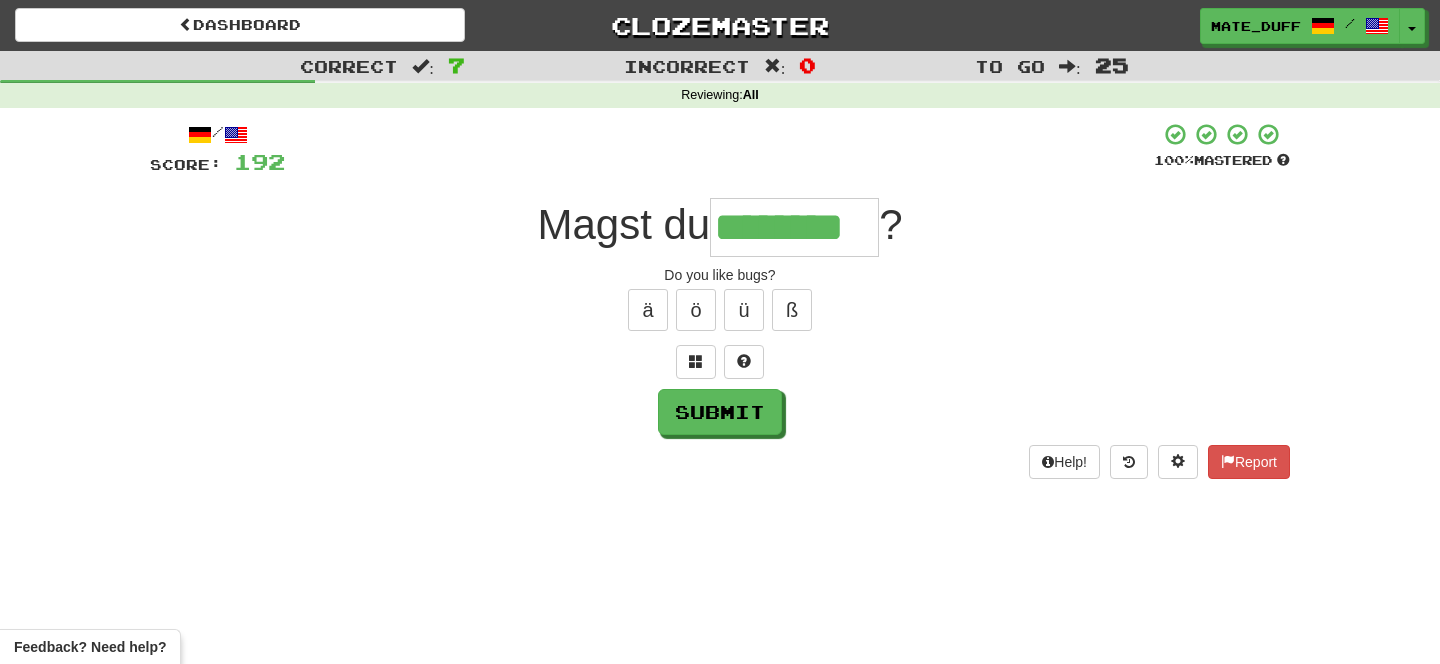 type on "********" 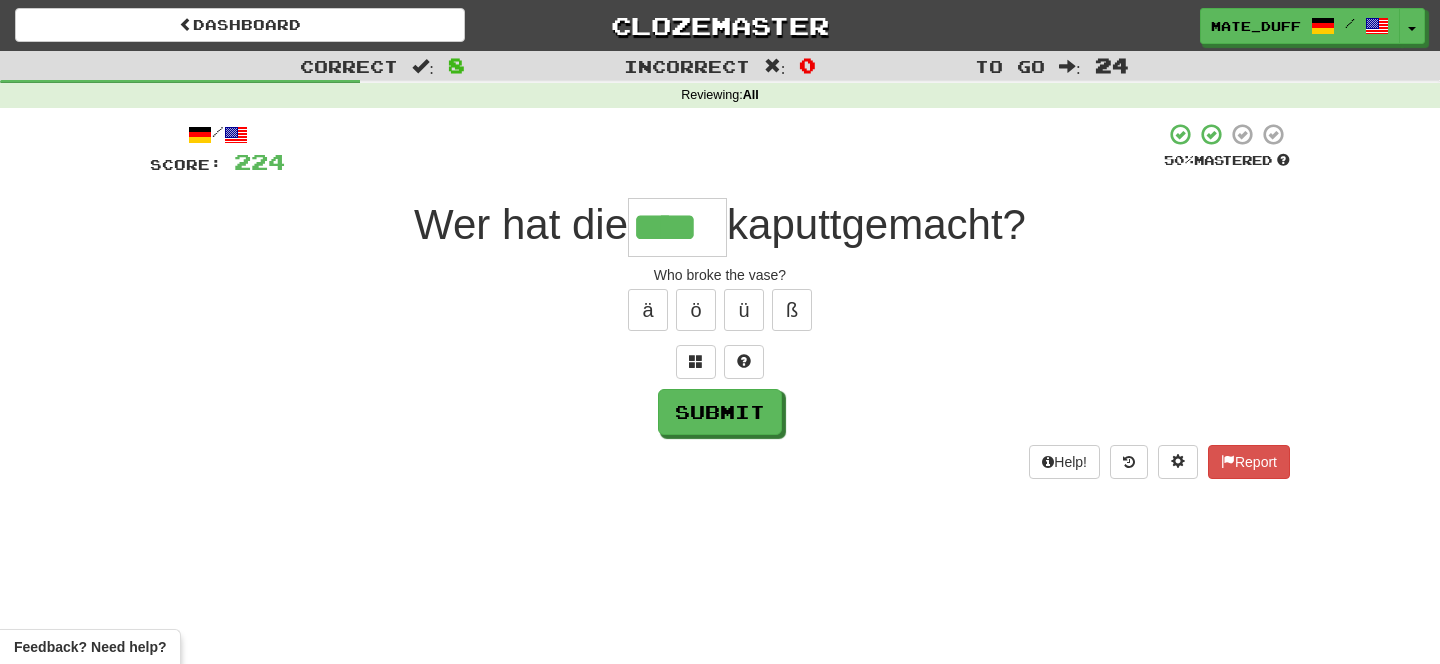 type on "****" 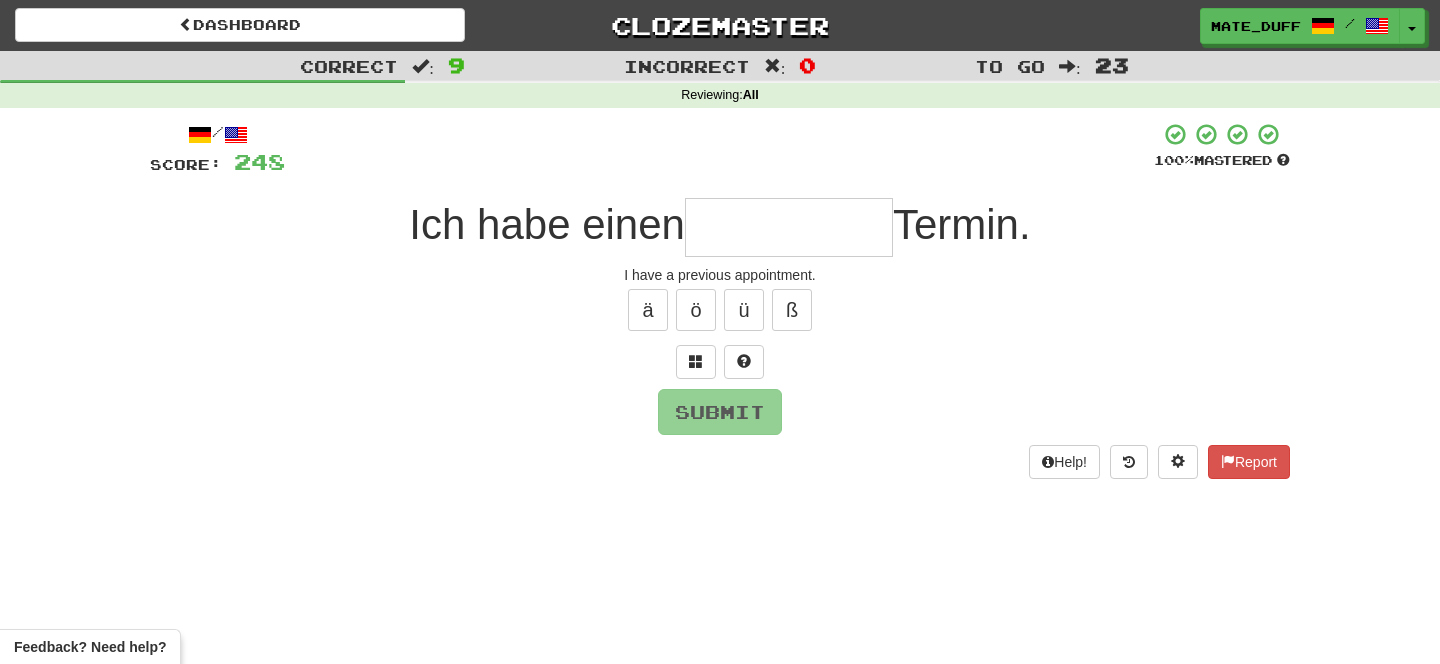 type on "*" 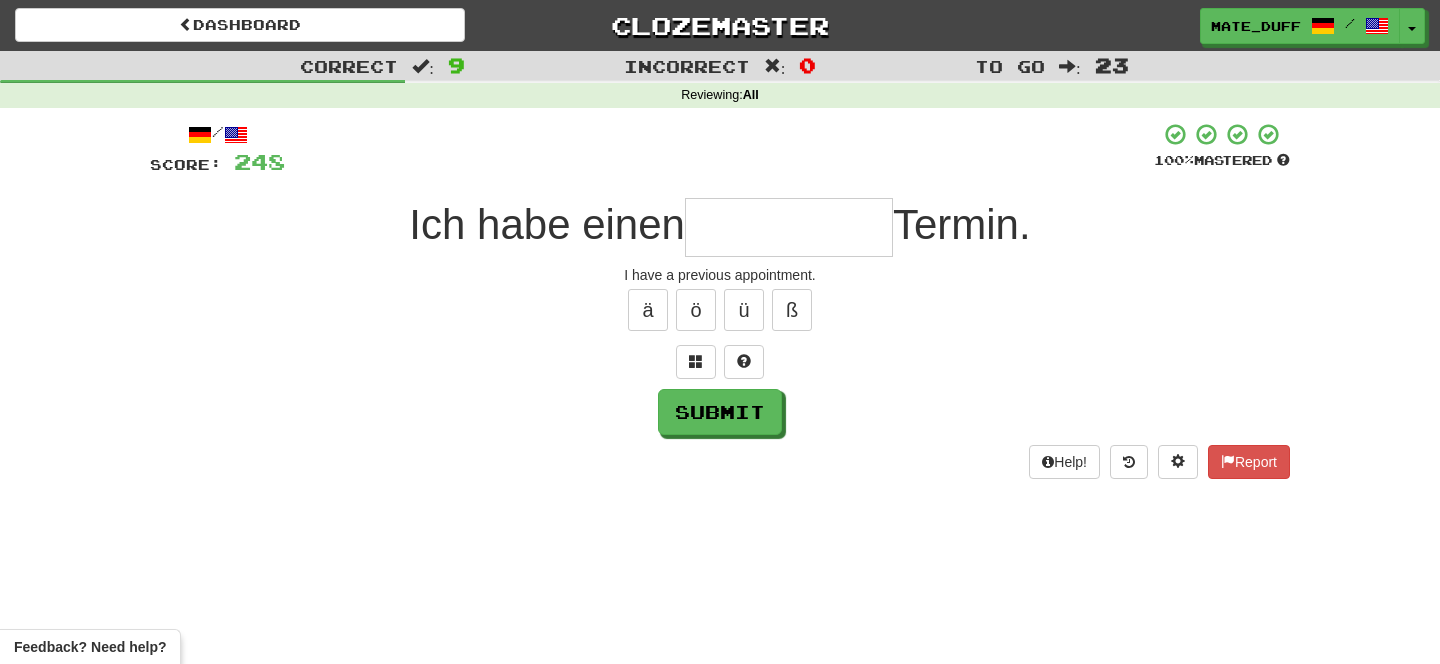 type on "*" 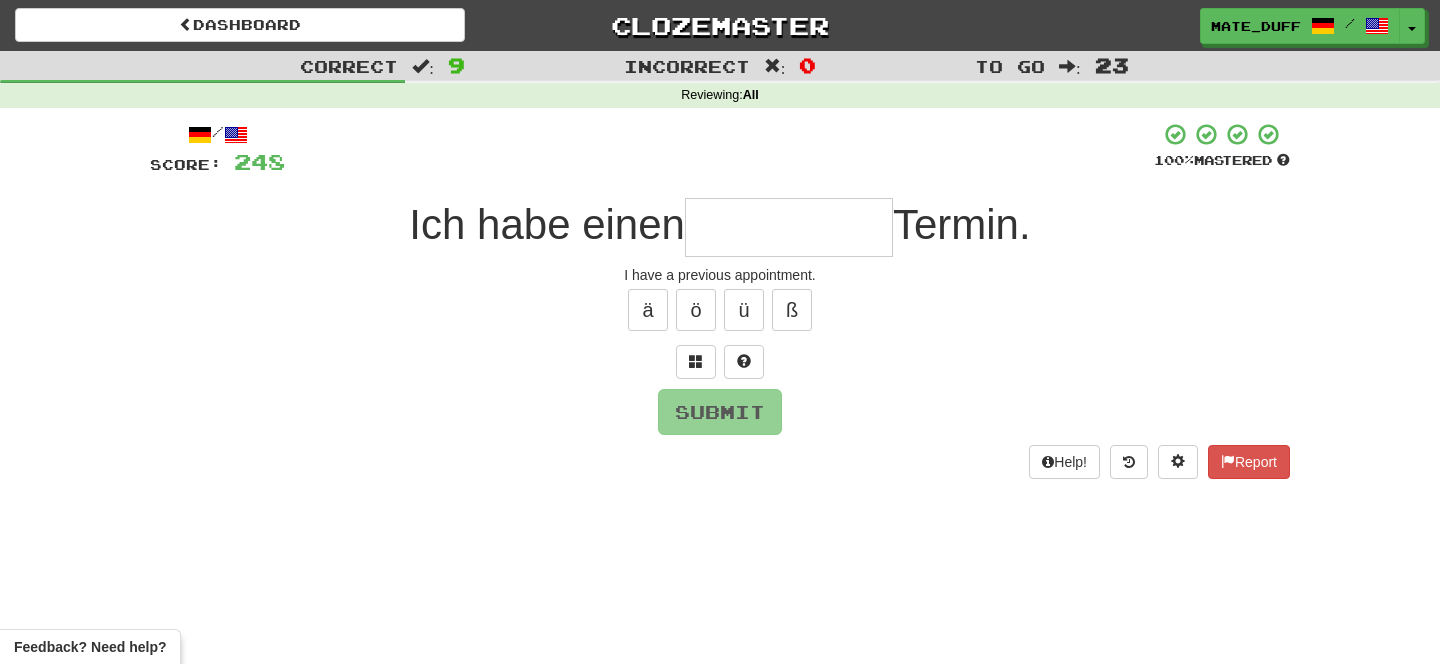 type on "*" 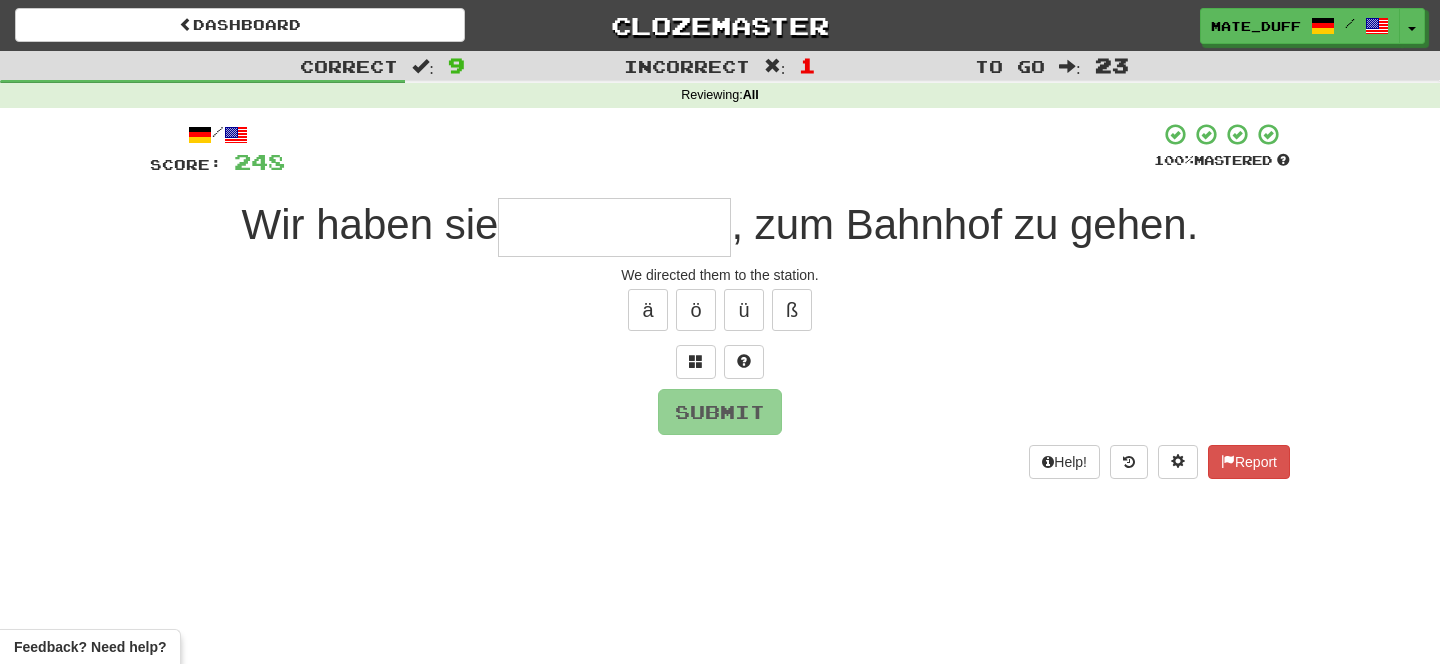 type on "*" 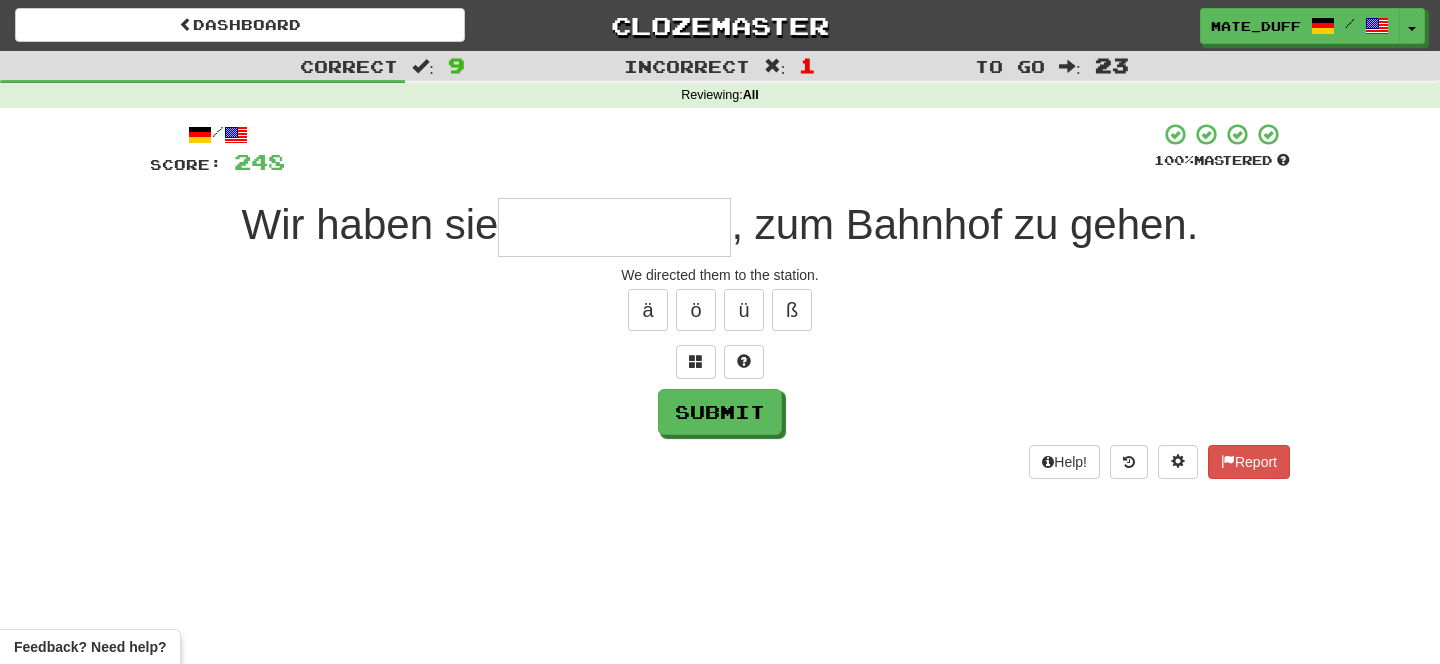 type on "*" 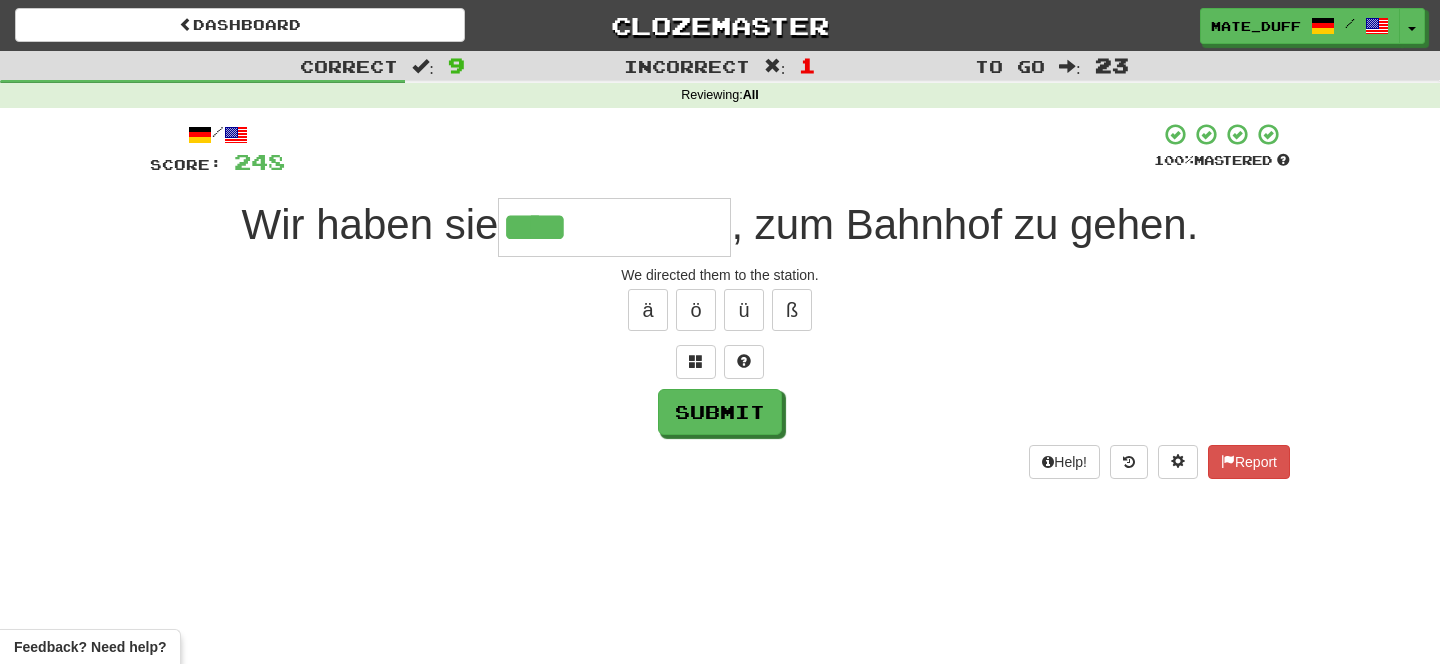type on "**********" 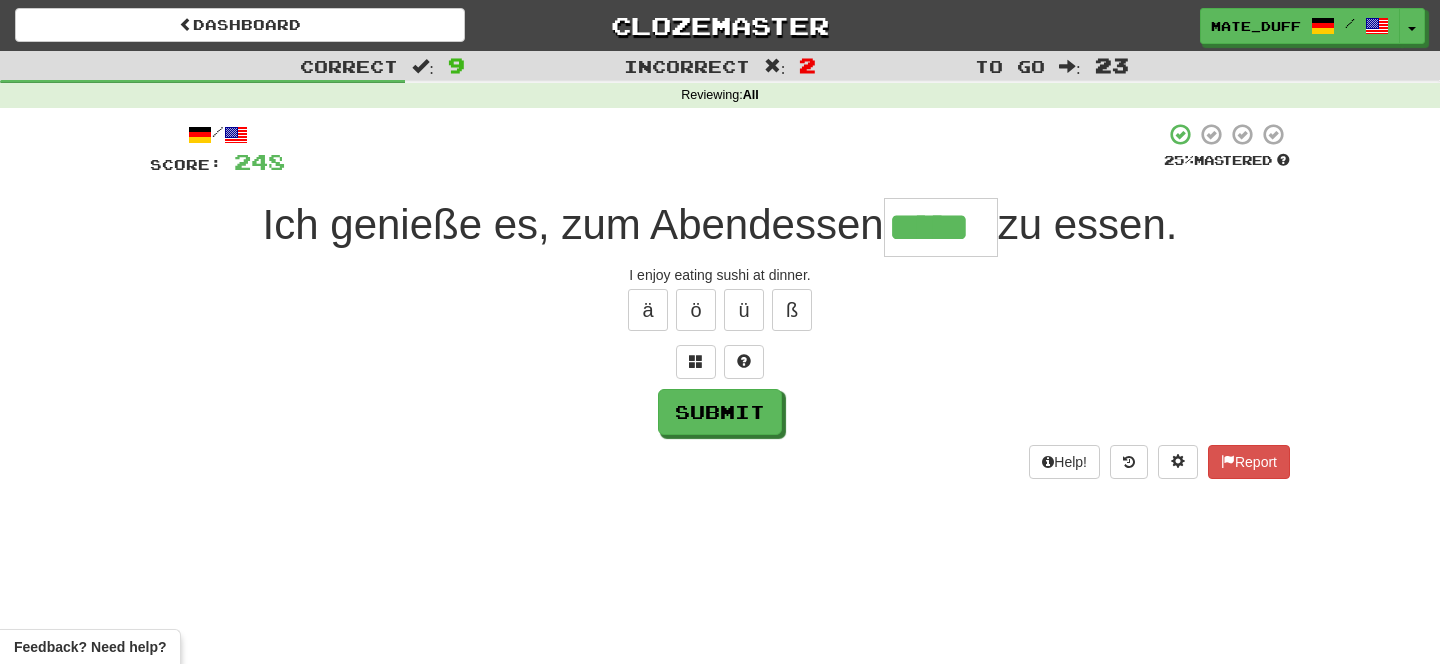 type on "*****" 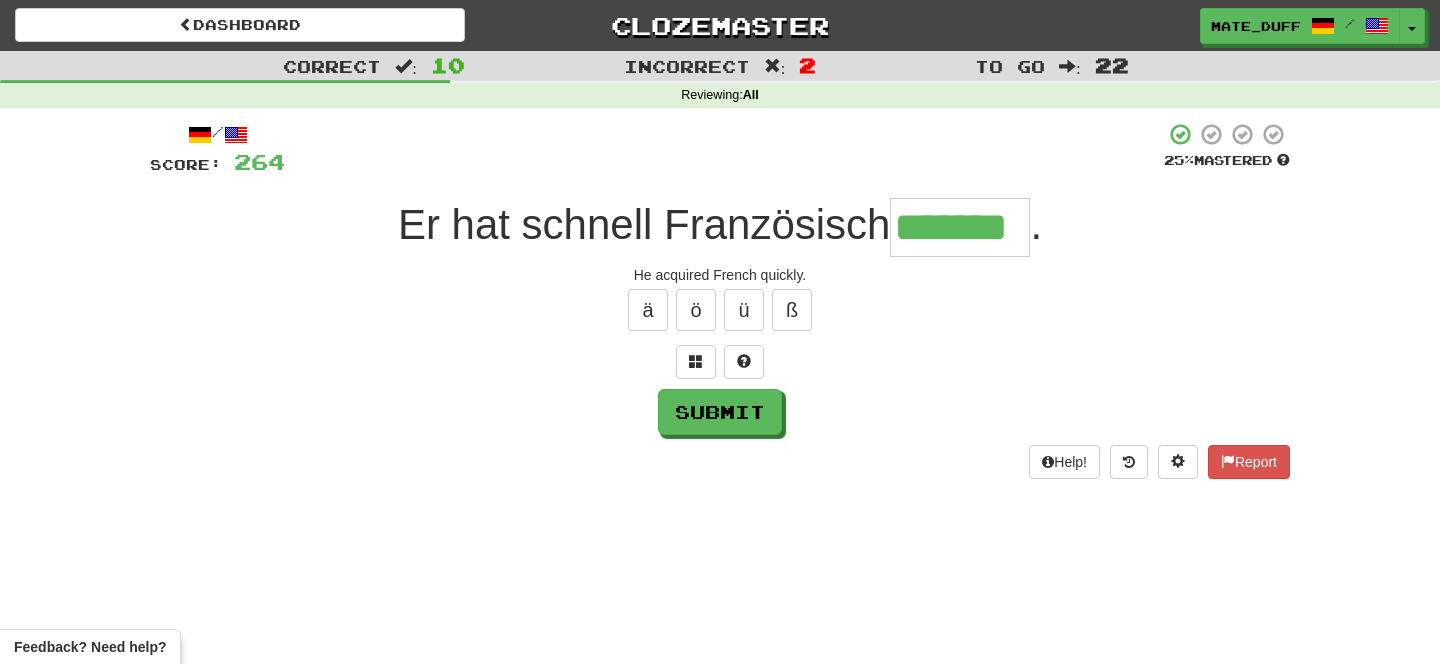 type on "*******" 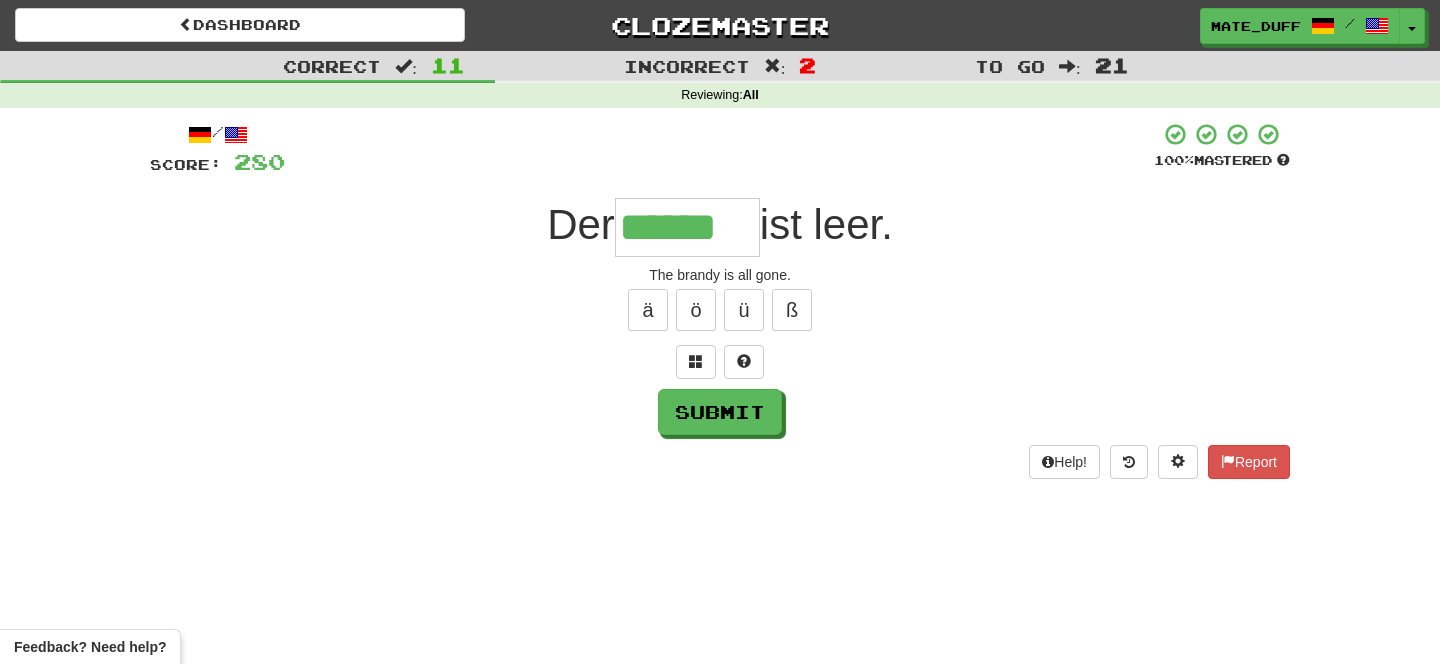 type on "******" 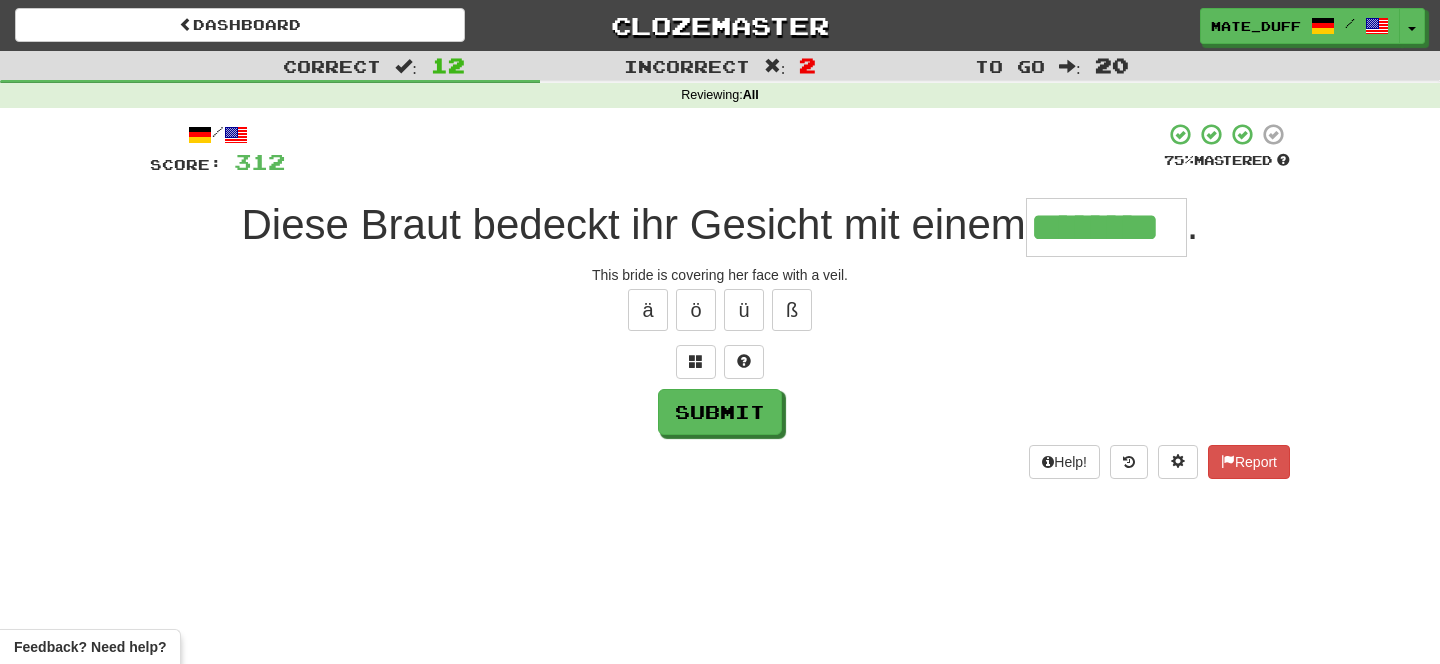 type on "********" 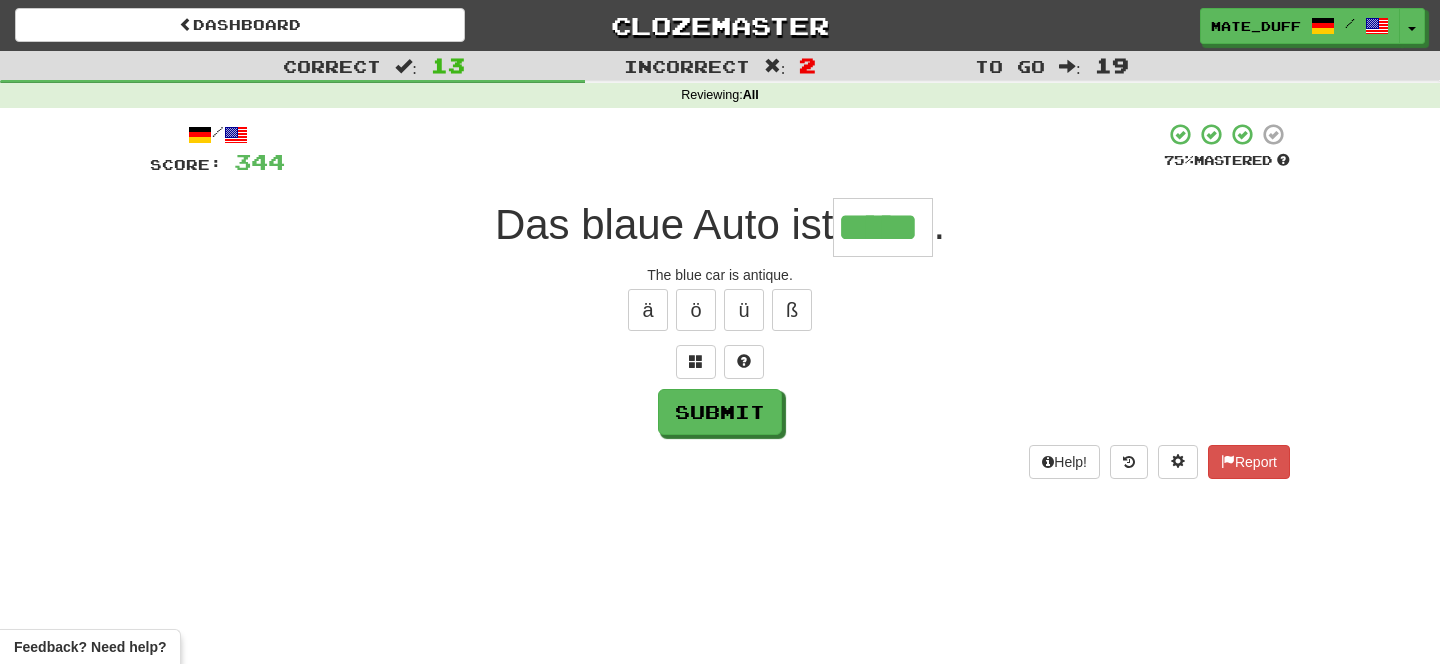 type on "*****" 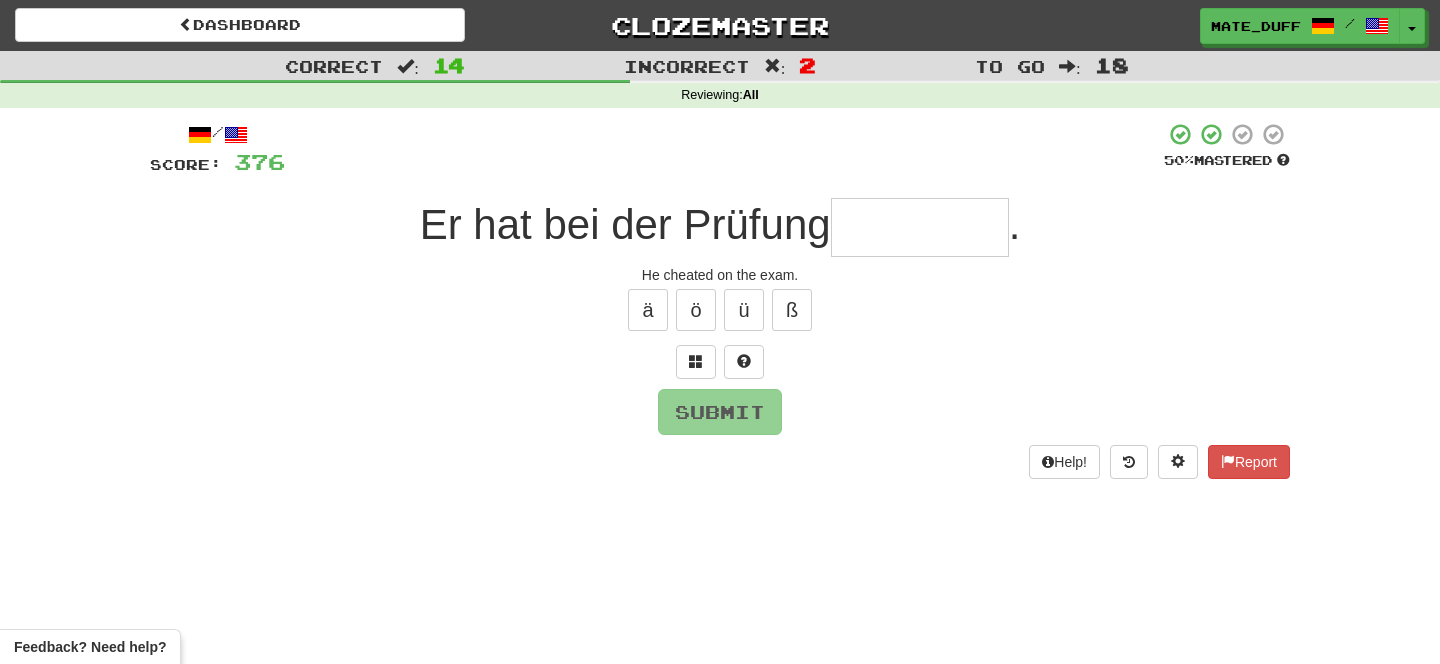 type on "*" 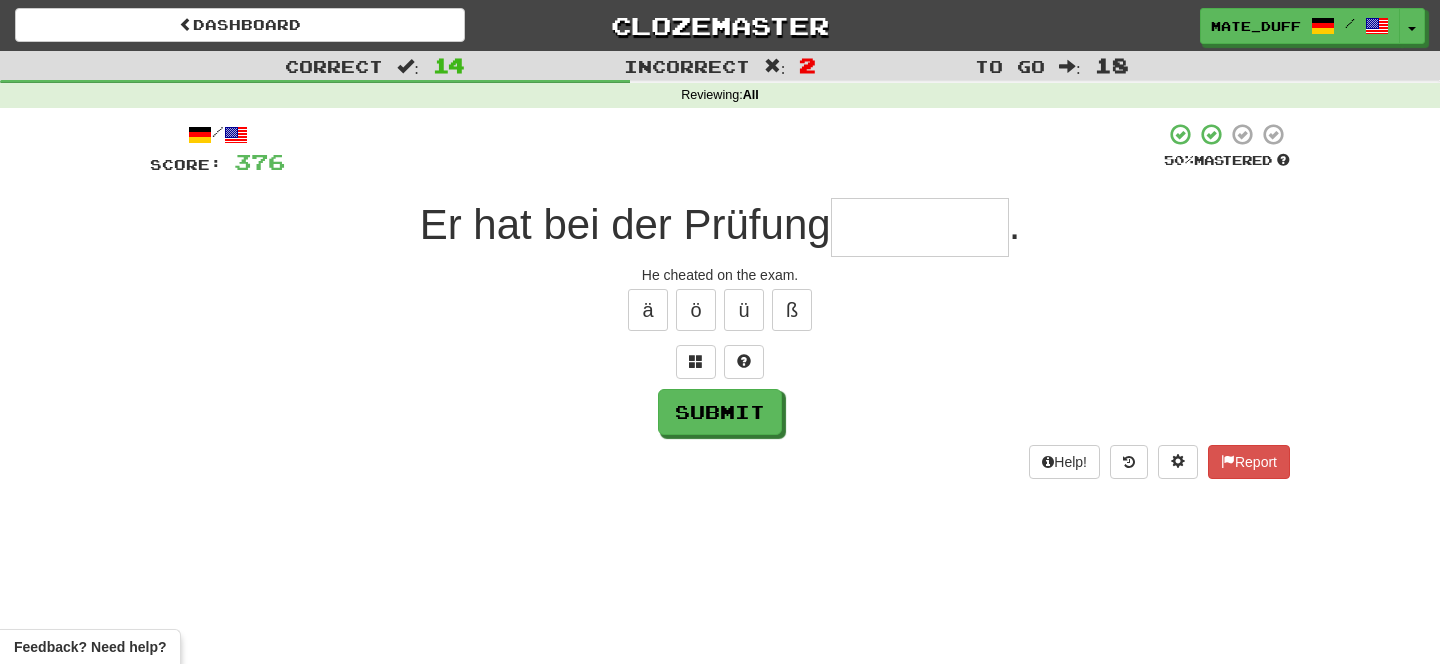 type on "*" 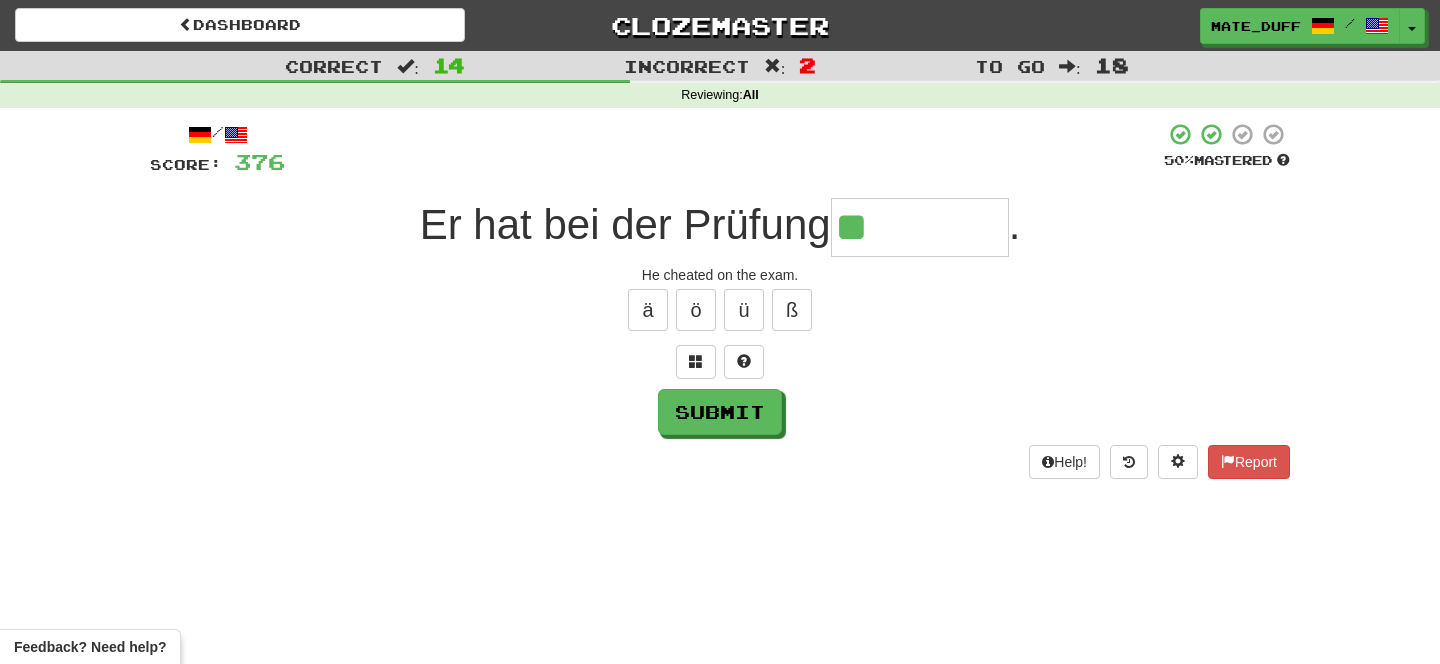 type on "********" 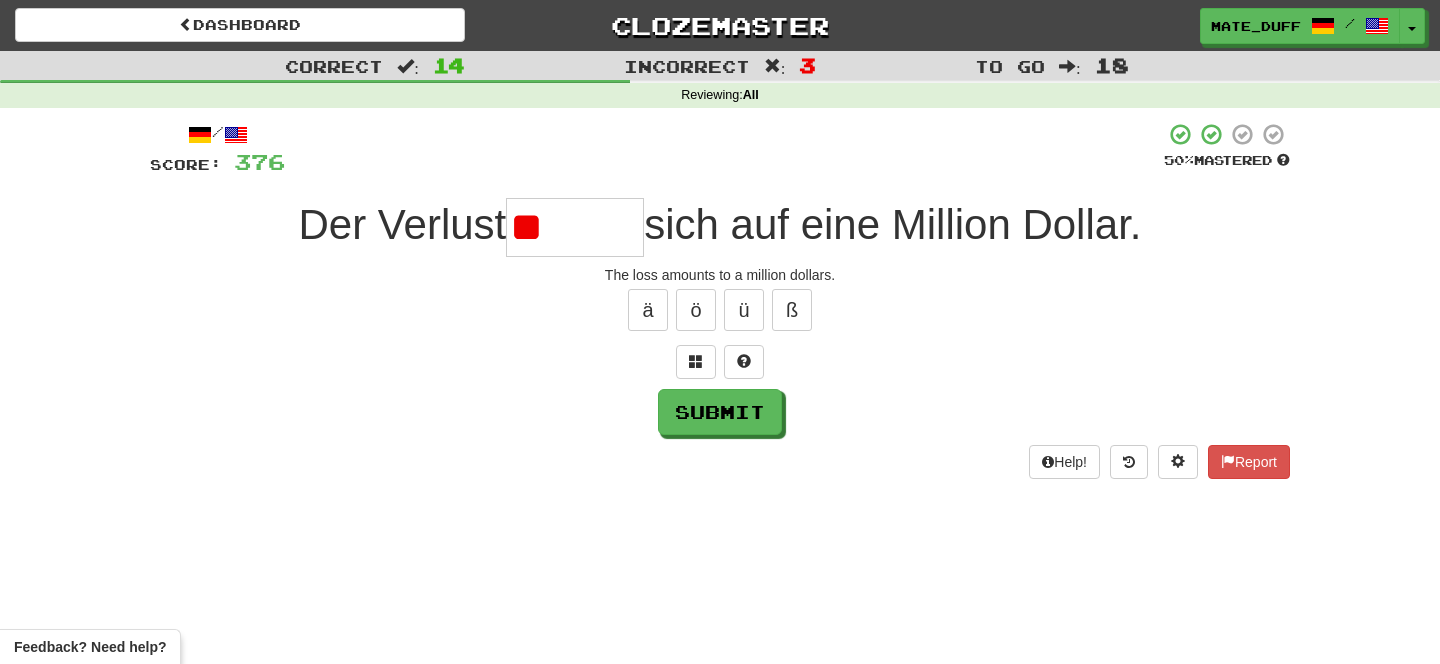 type on "*" 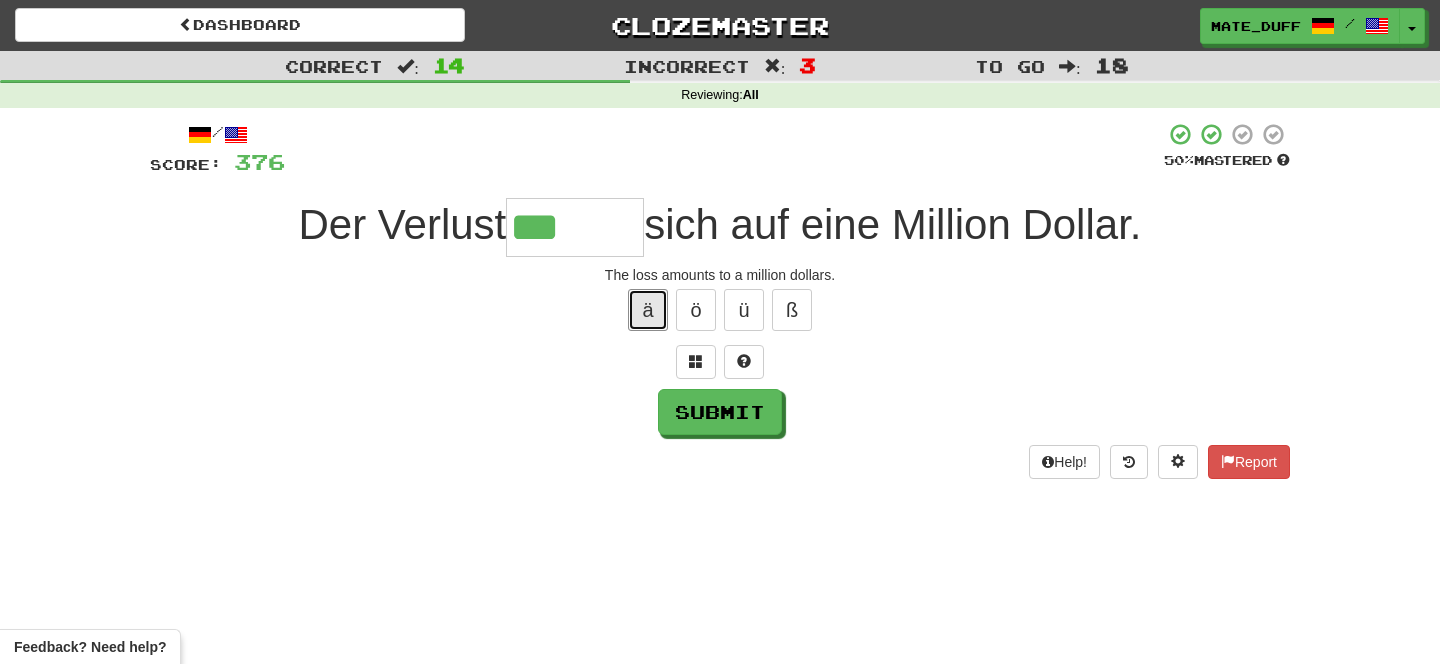click on "ä" at bounding box center (648, 310) 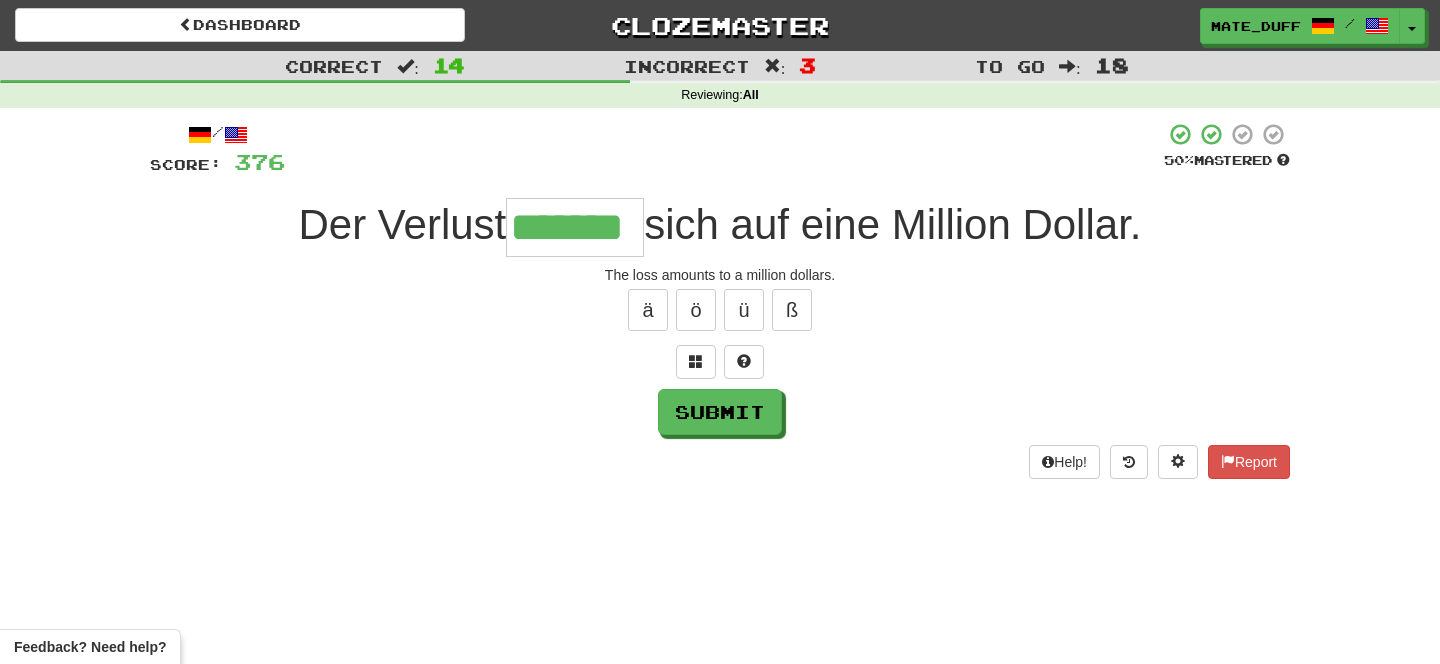 type on "*******" 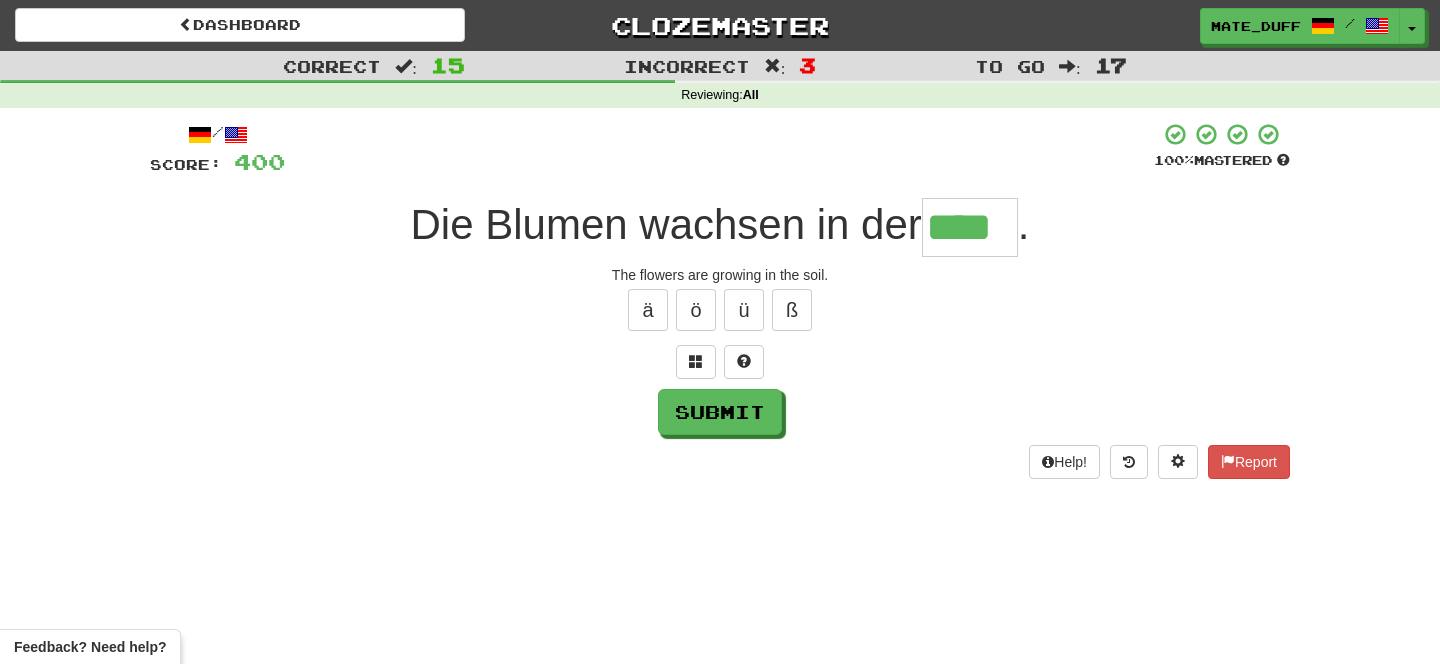 type on "****" 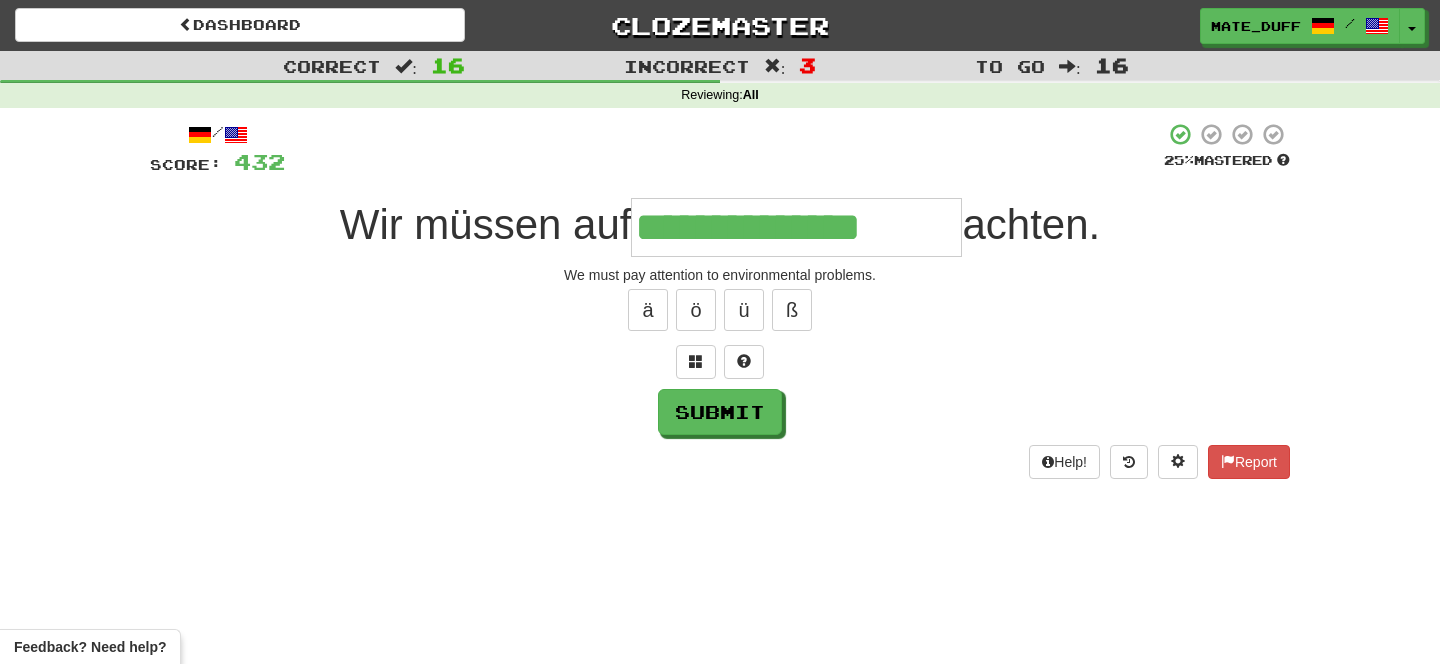 scroll, scrollTop: 0, scrollLeft: 0, axis: both 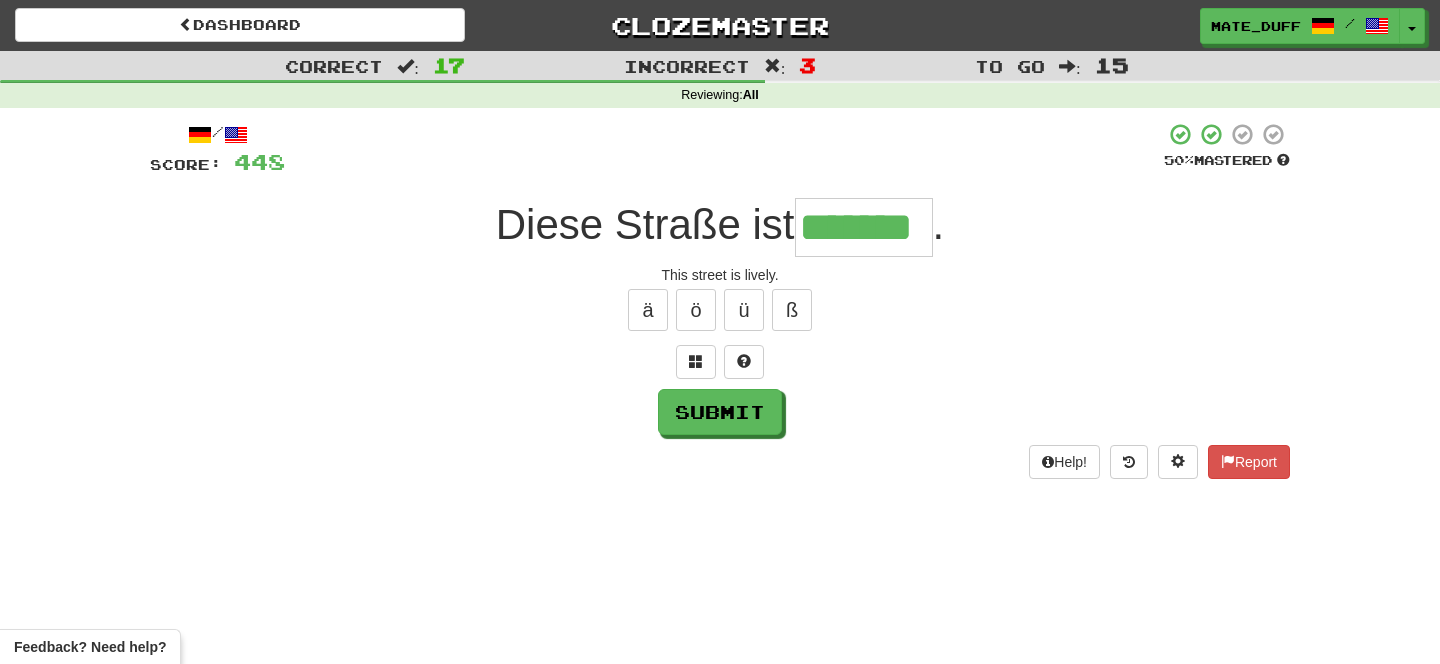 type on "*******" 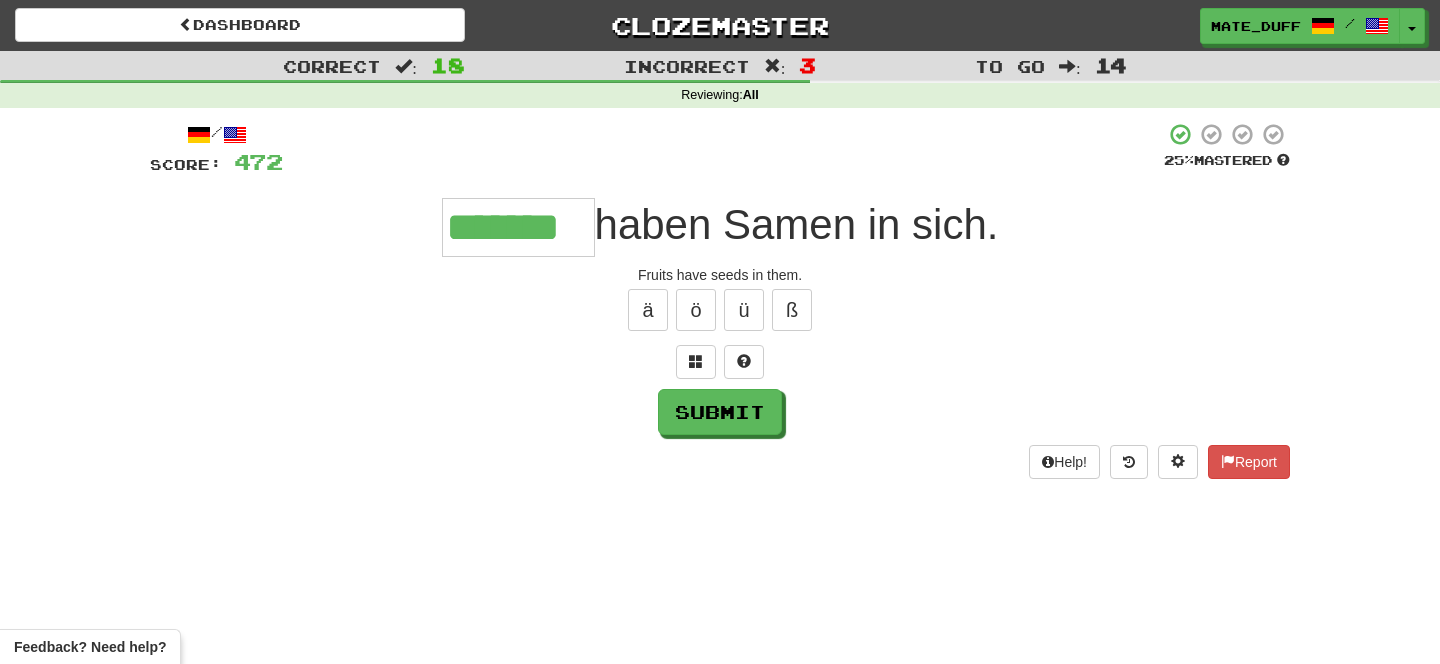 type on "*******" 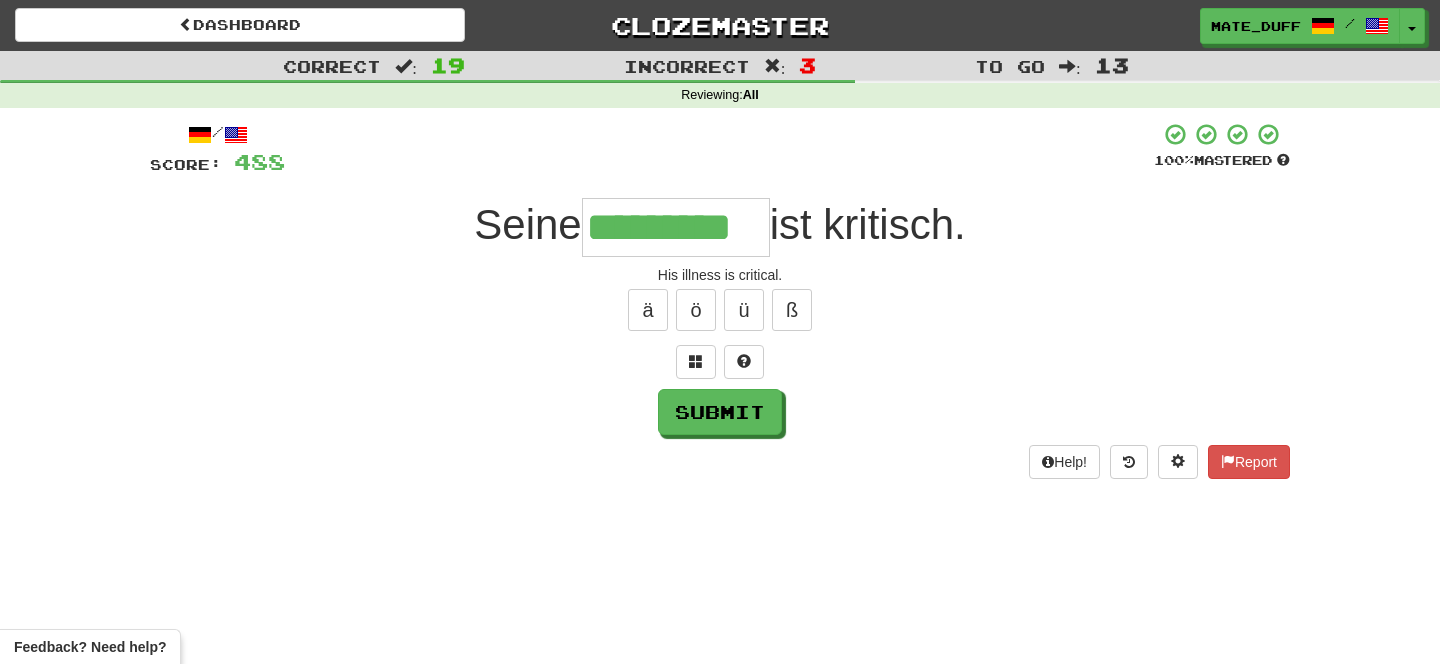 type on "*********" 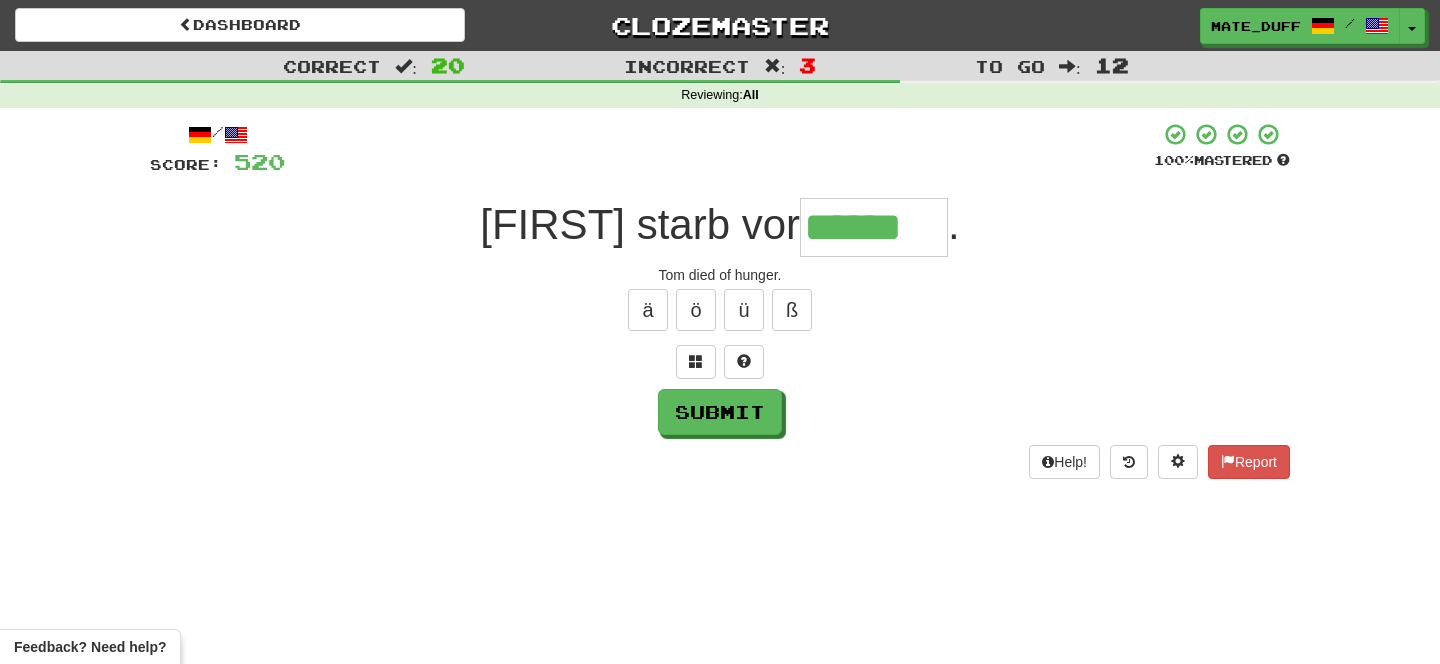 type on "******" 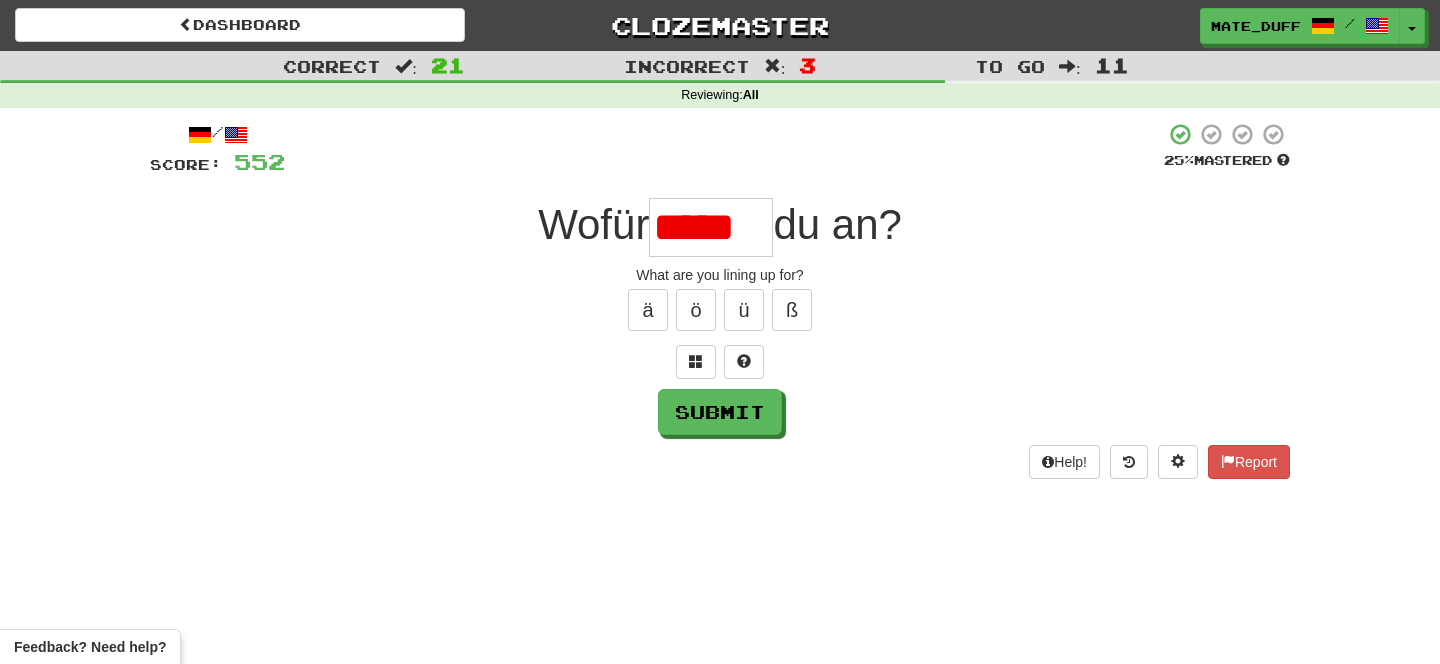 scroll, scrollTop: 0, scrollLeft: 0, axis: both 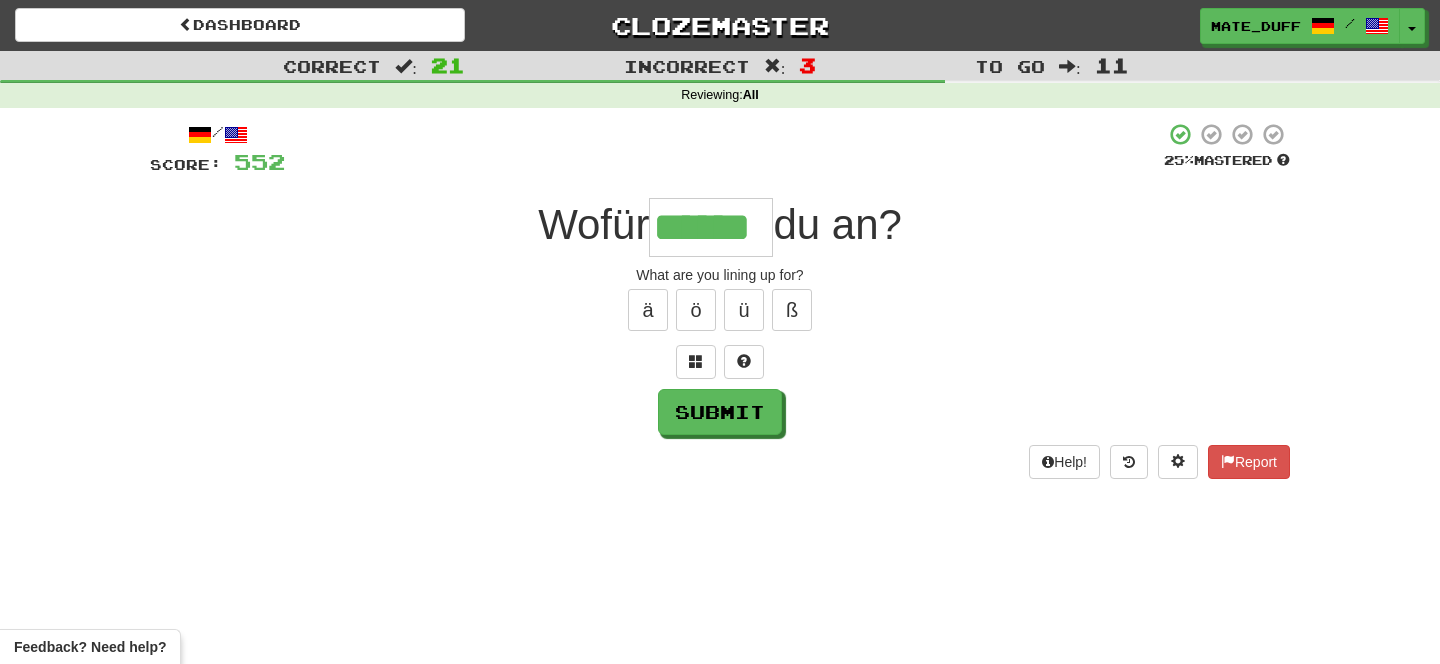 type on "******" 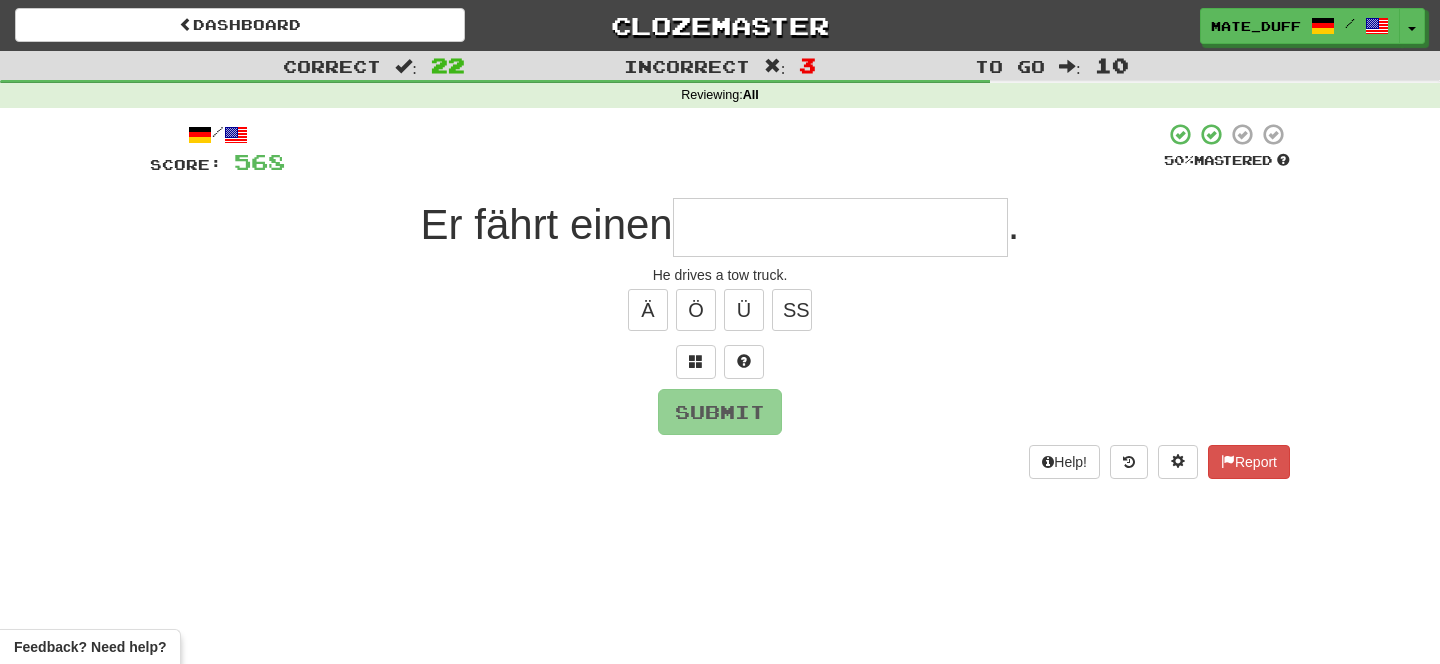 type on "*" 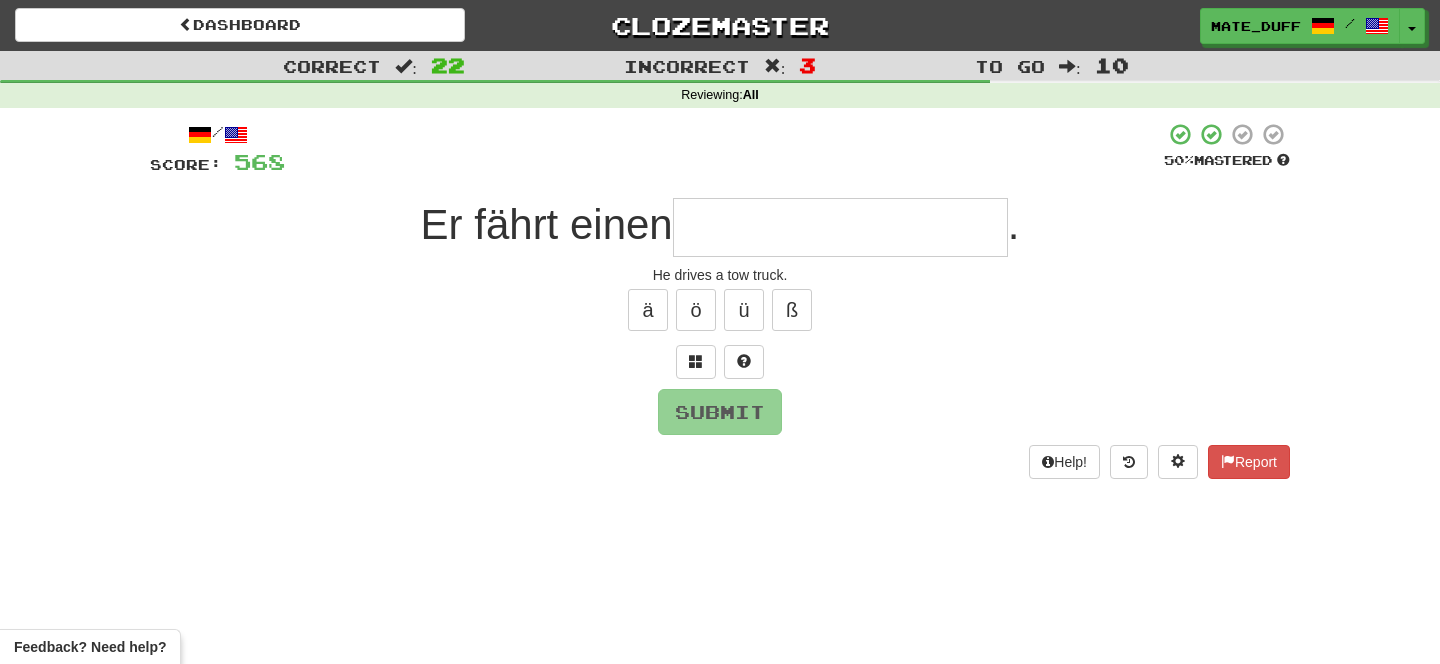 type on "*" 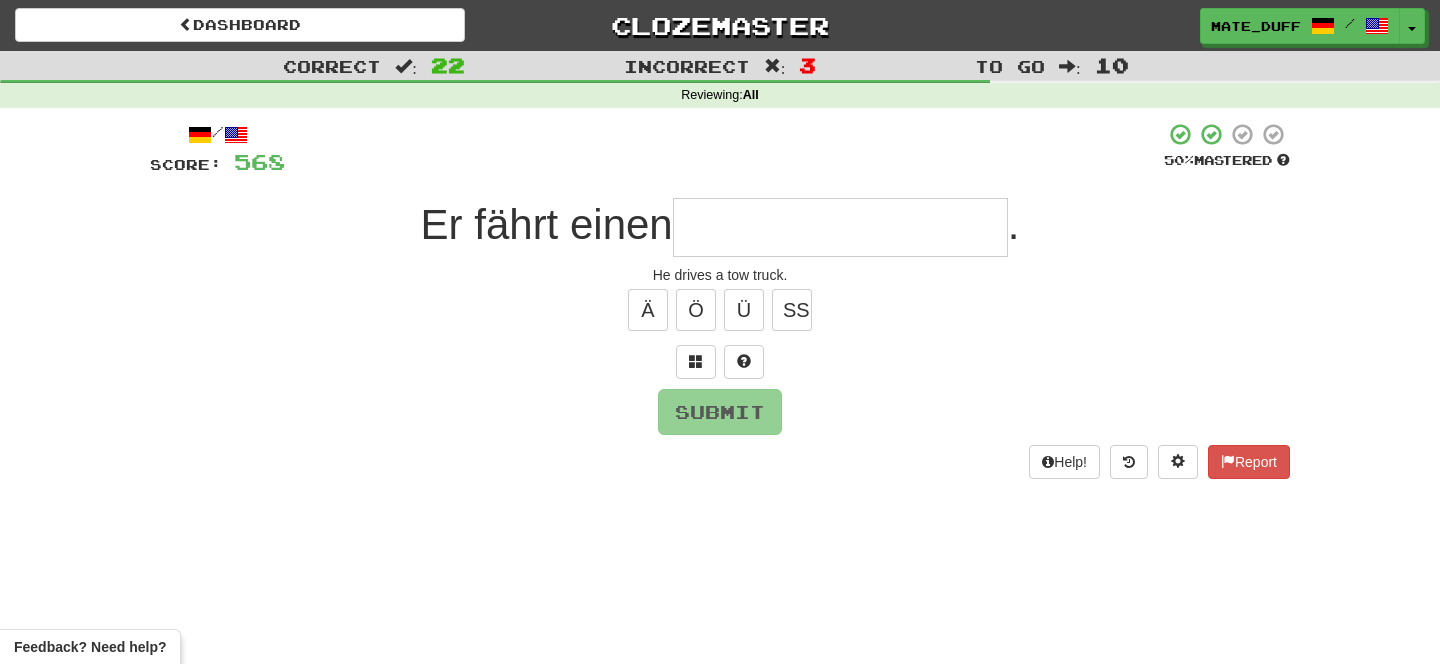 type on "*" 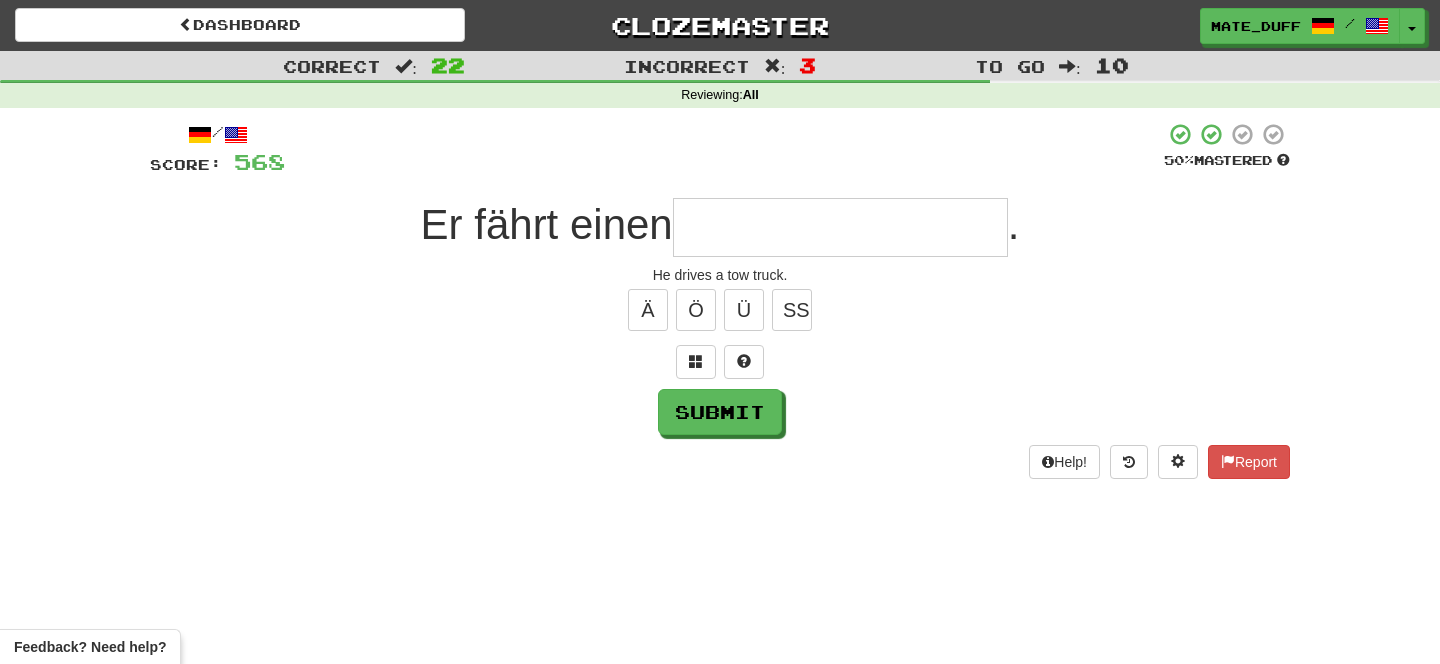 type on "*" 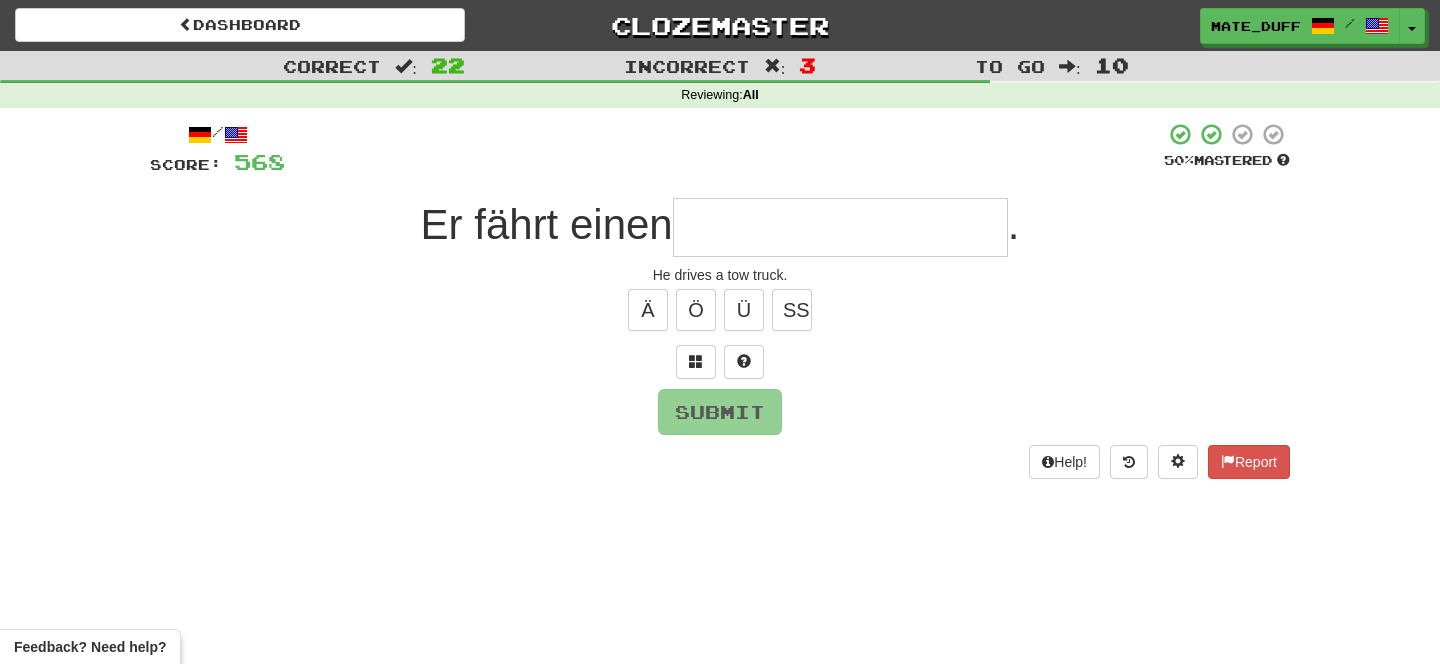 type on "*" 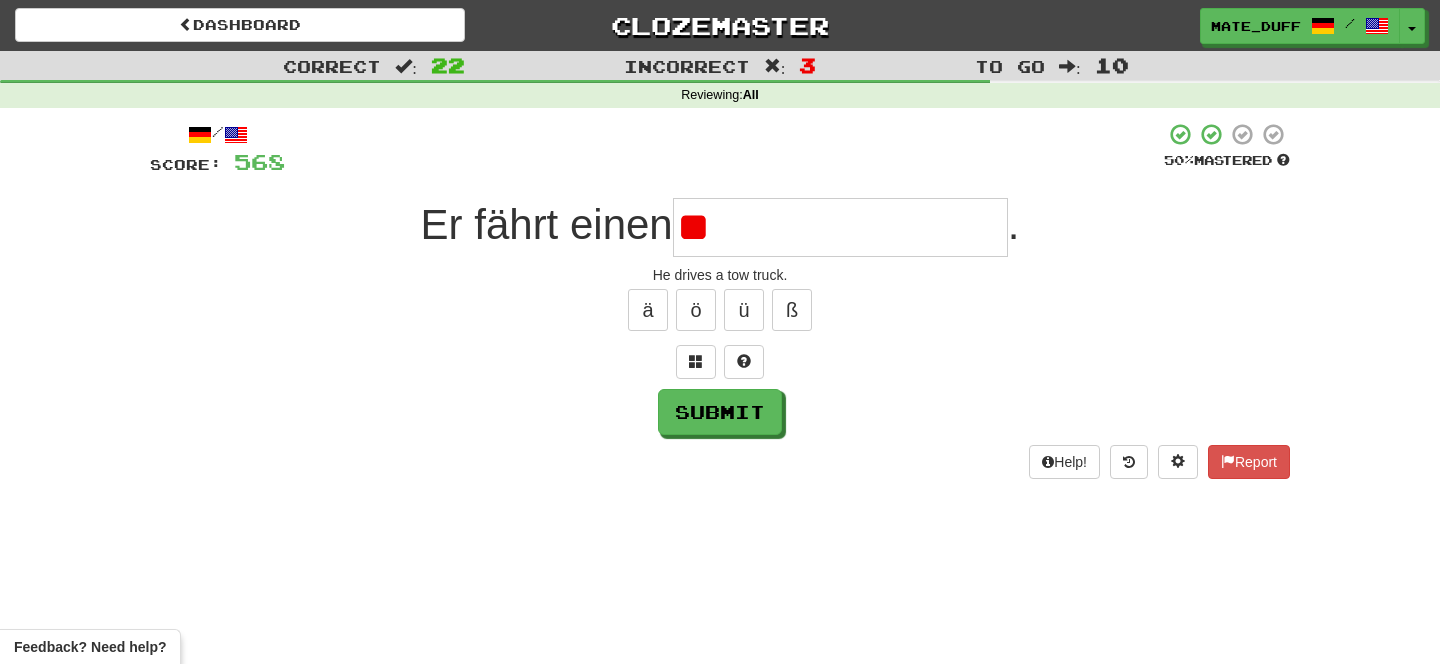type on "*" 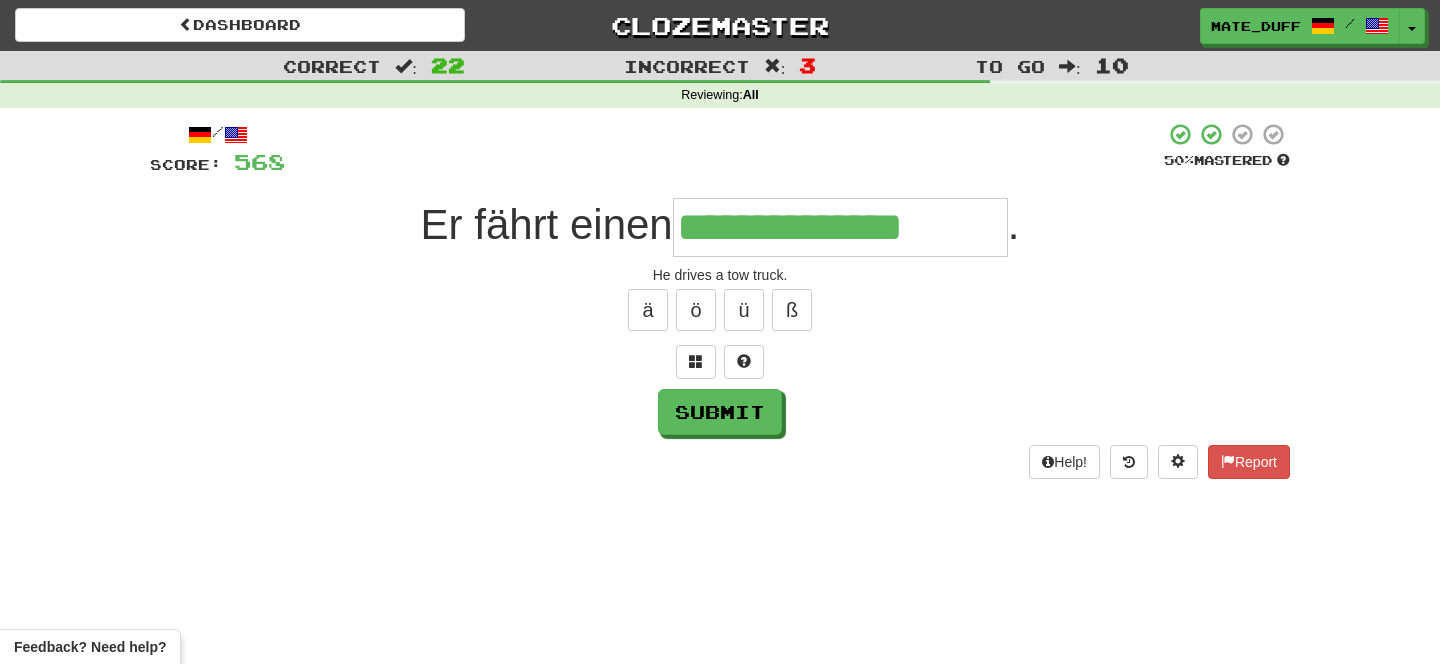 type on "**********" 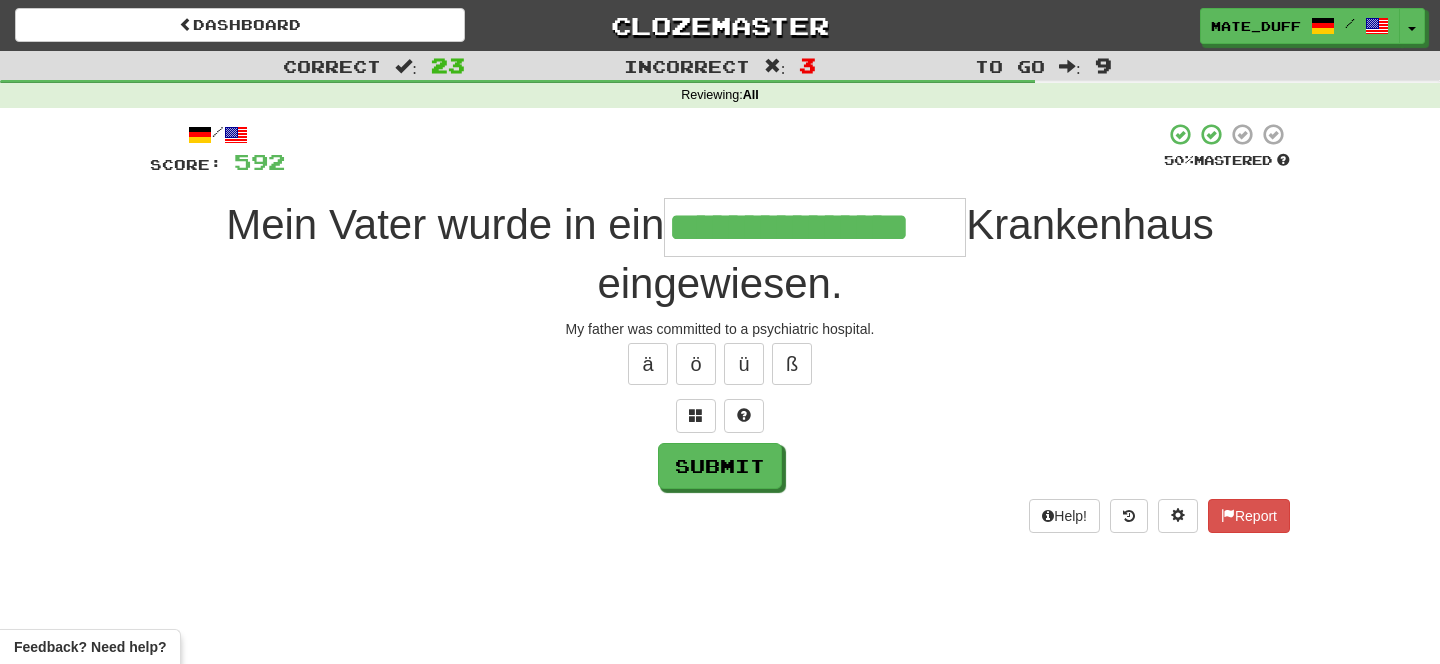 type on "**********" 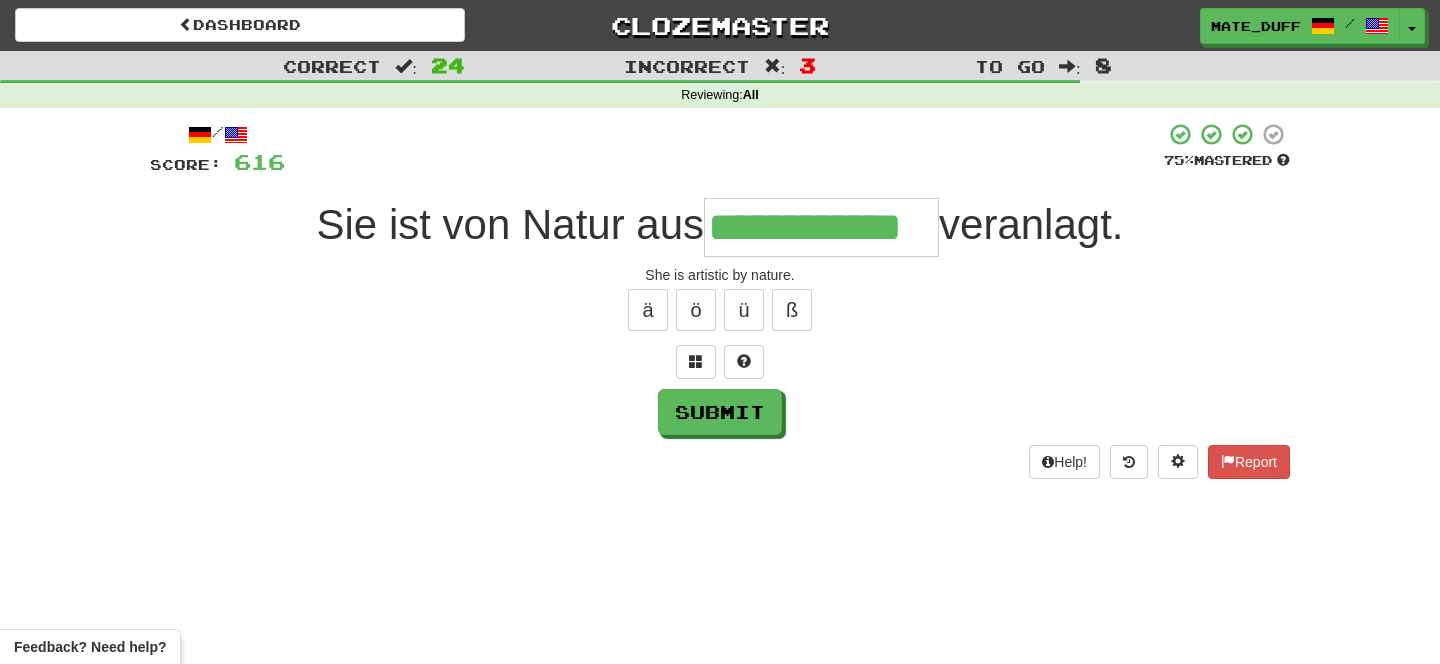 type on "**********" 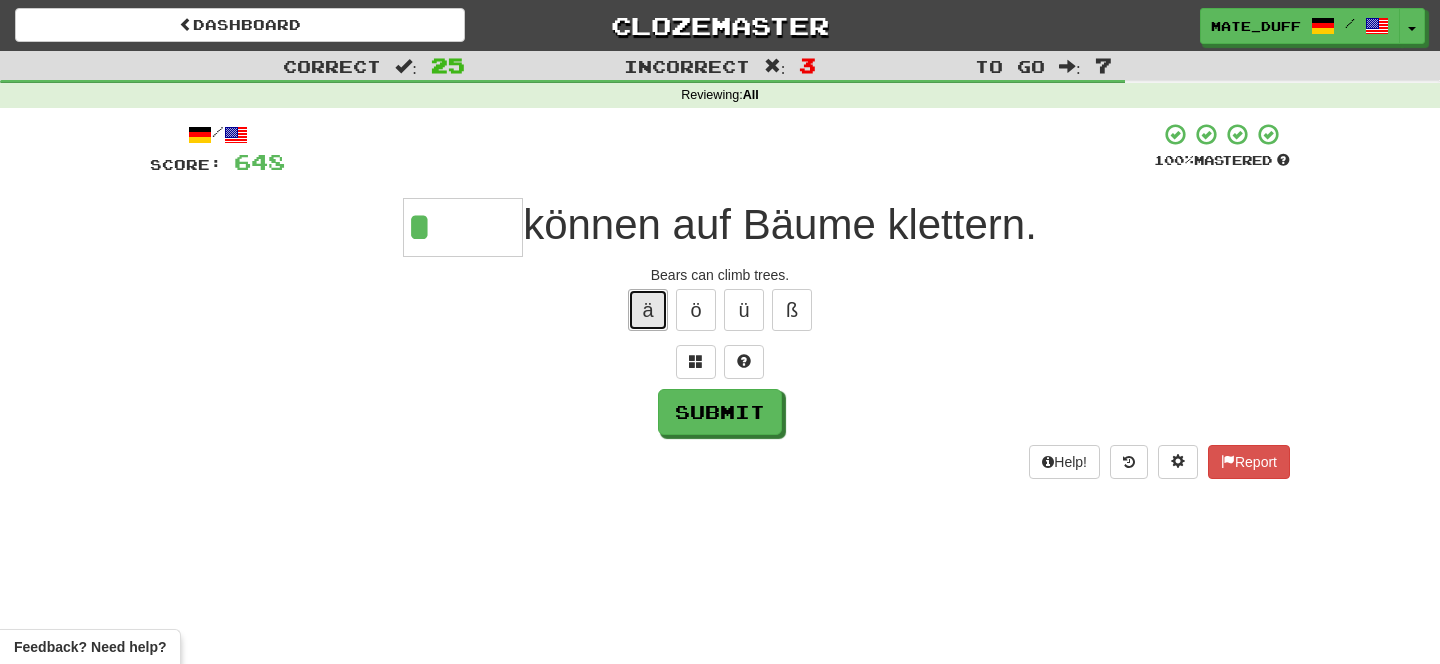 click on "ä" at bounding box center [648, 310] 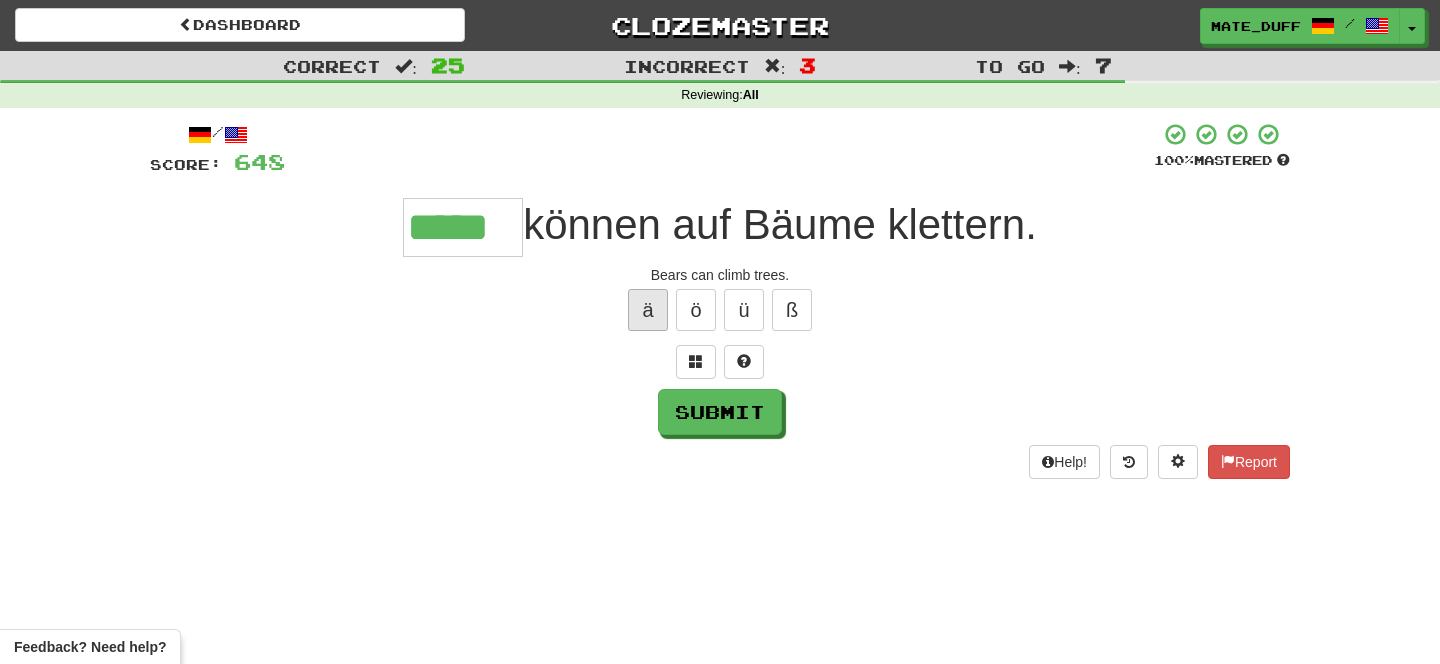 type on "*****" 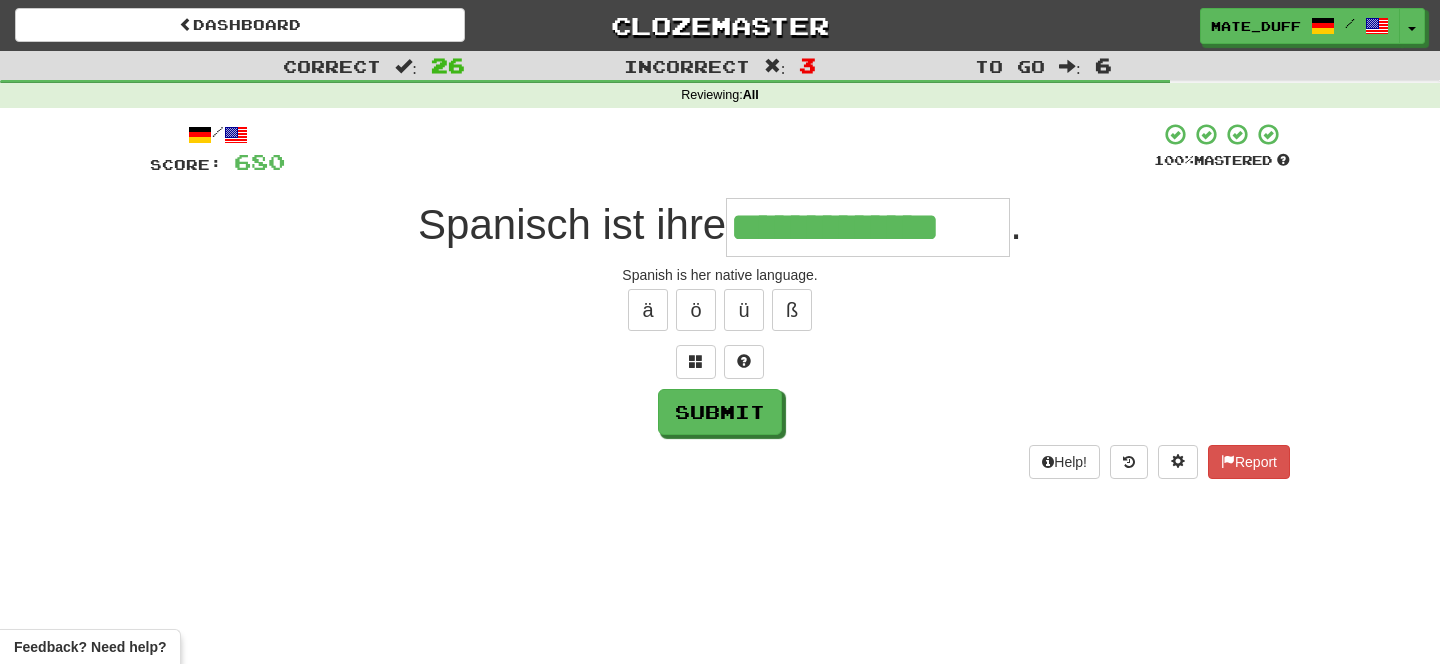 type on "**********" 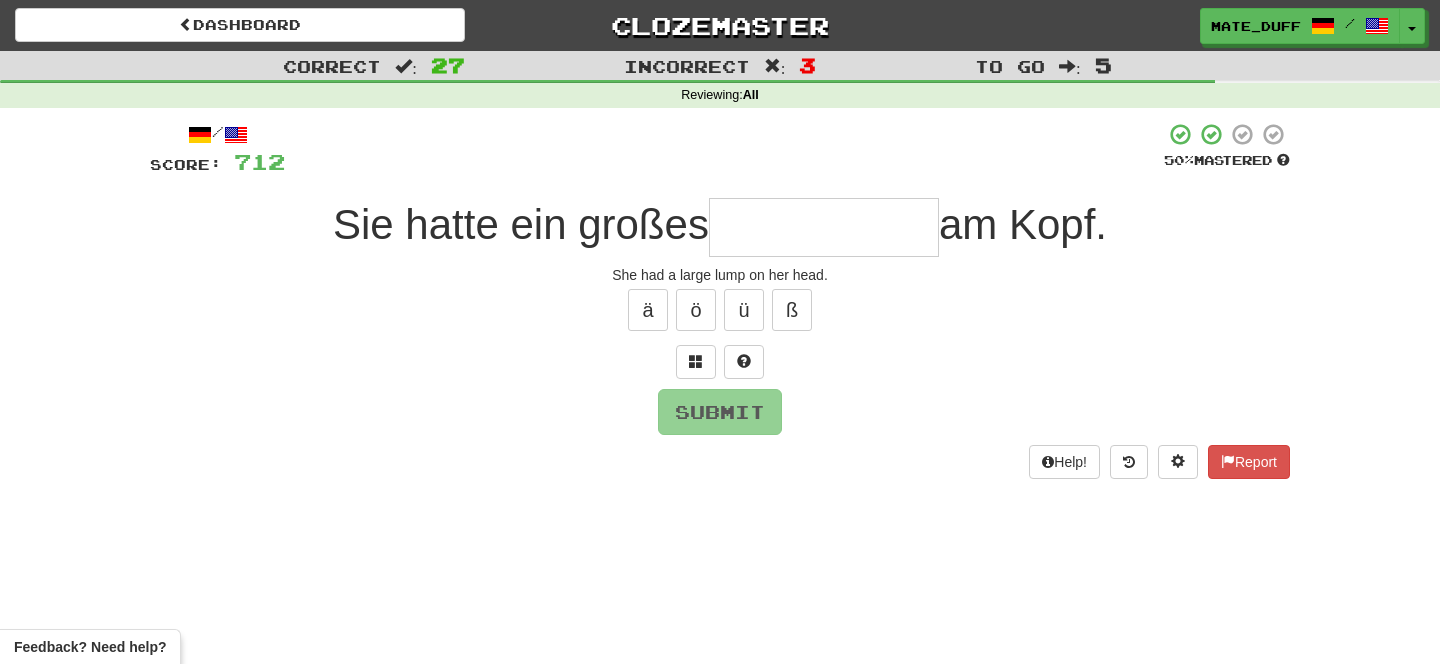 type on "*" 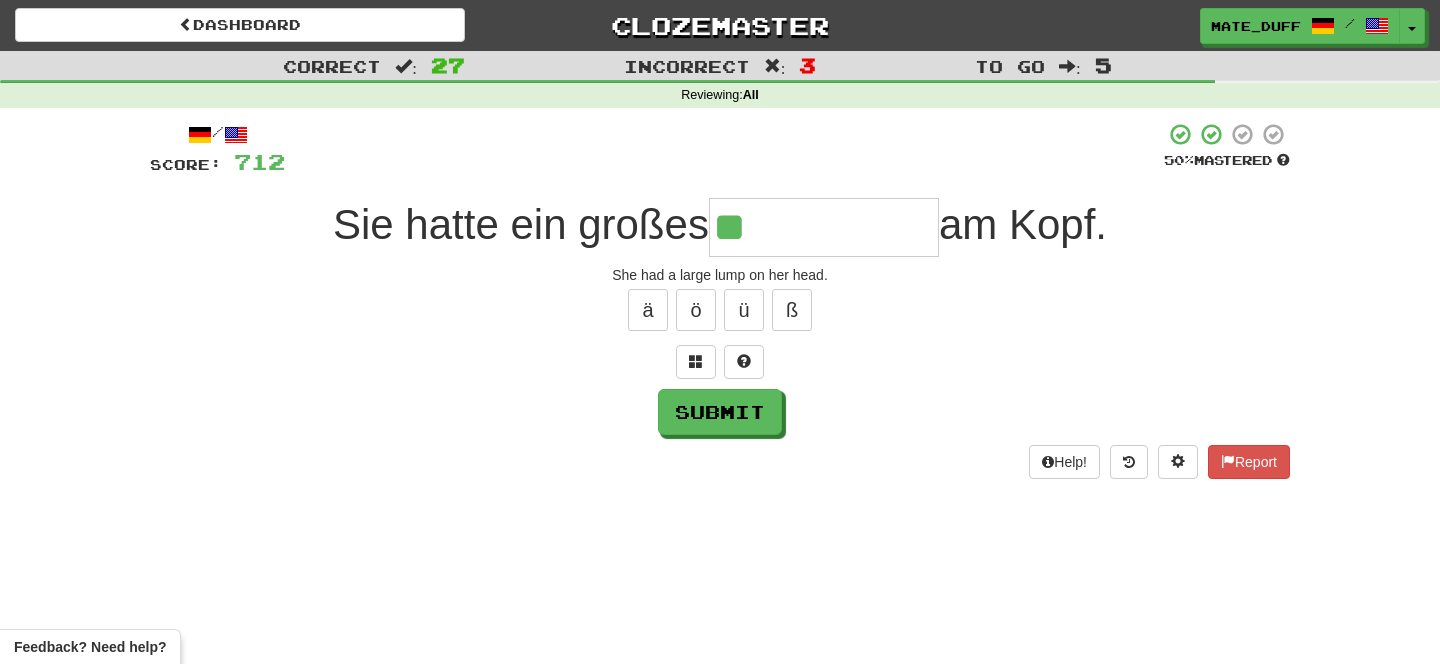 type on "**********" 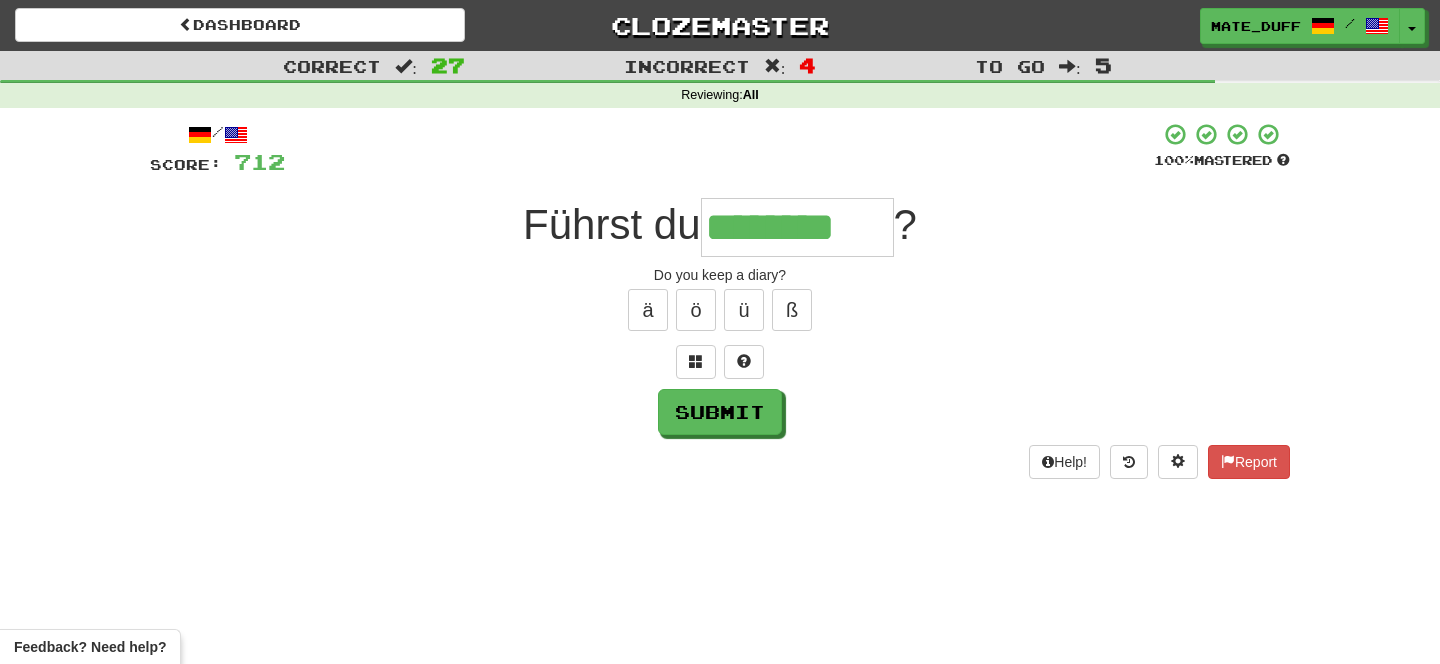 type on "********" 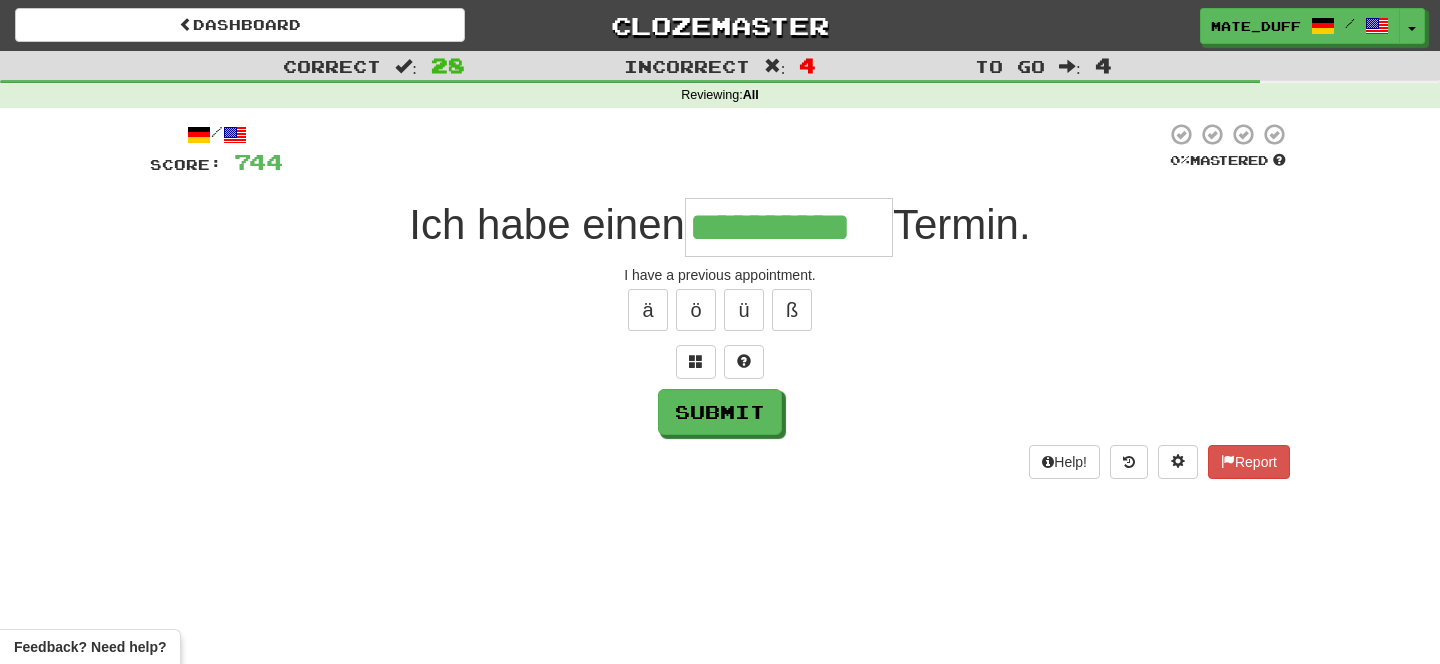 type on "**********" 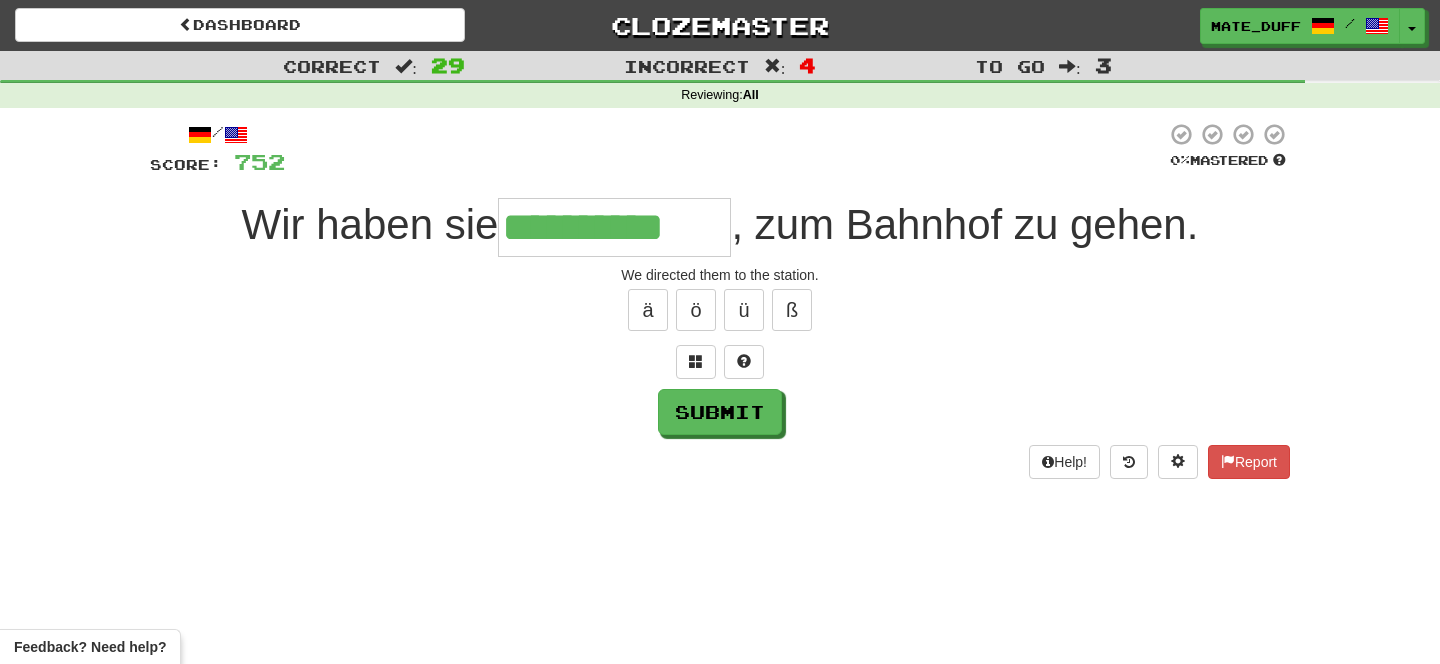 type on "**********" 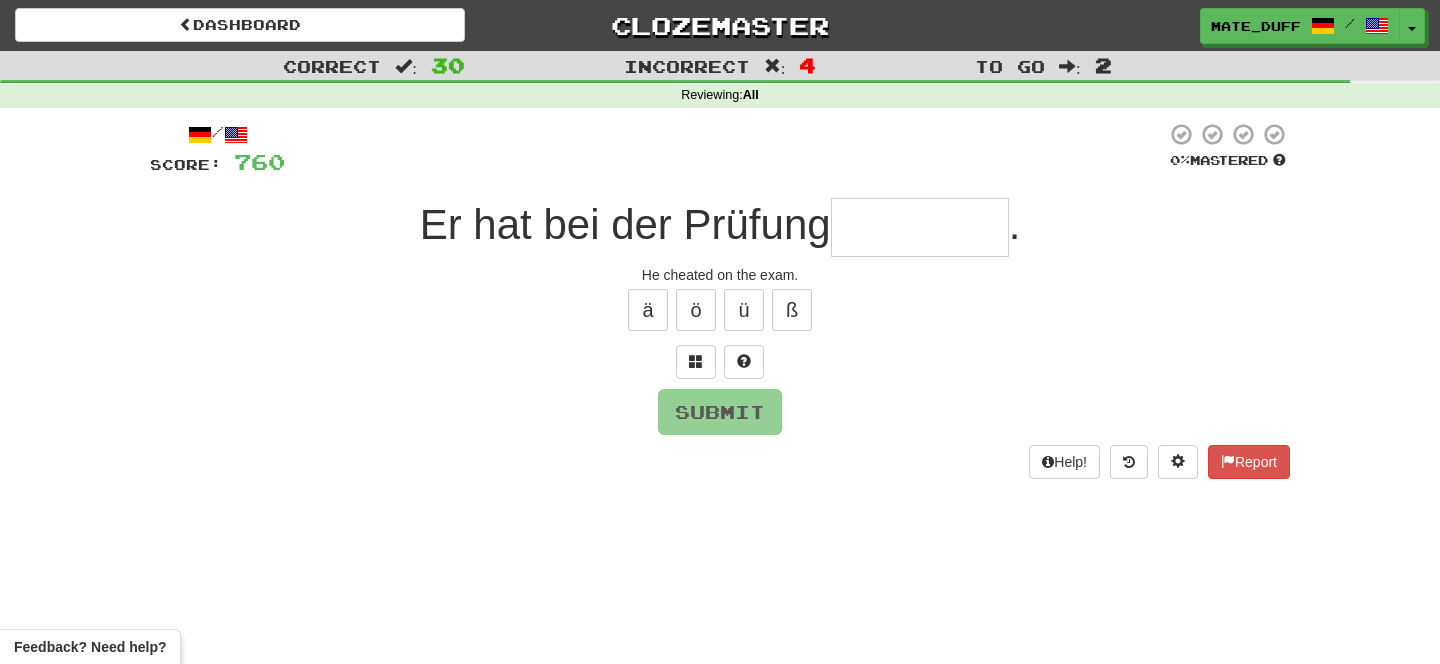 type on "*" 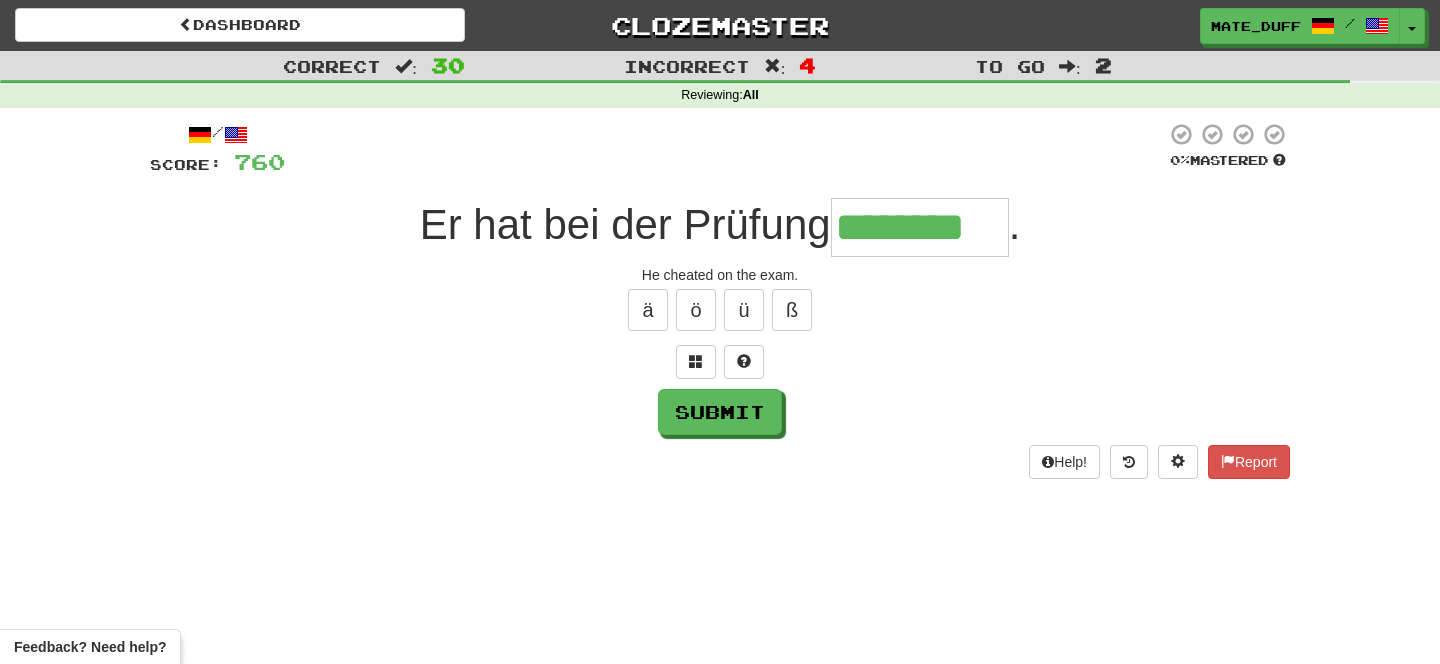 type on "********" 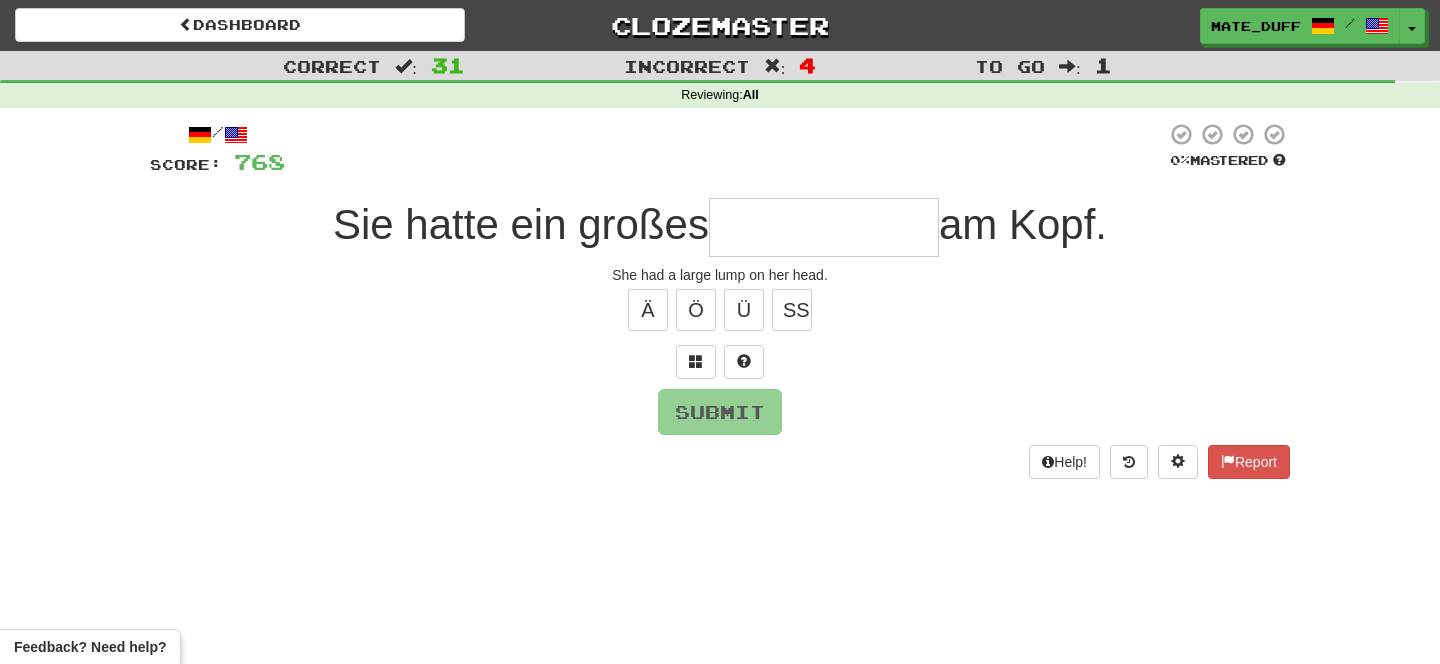 type on "*" 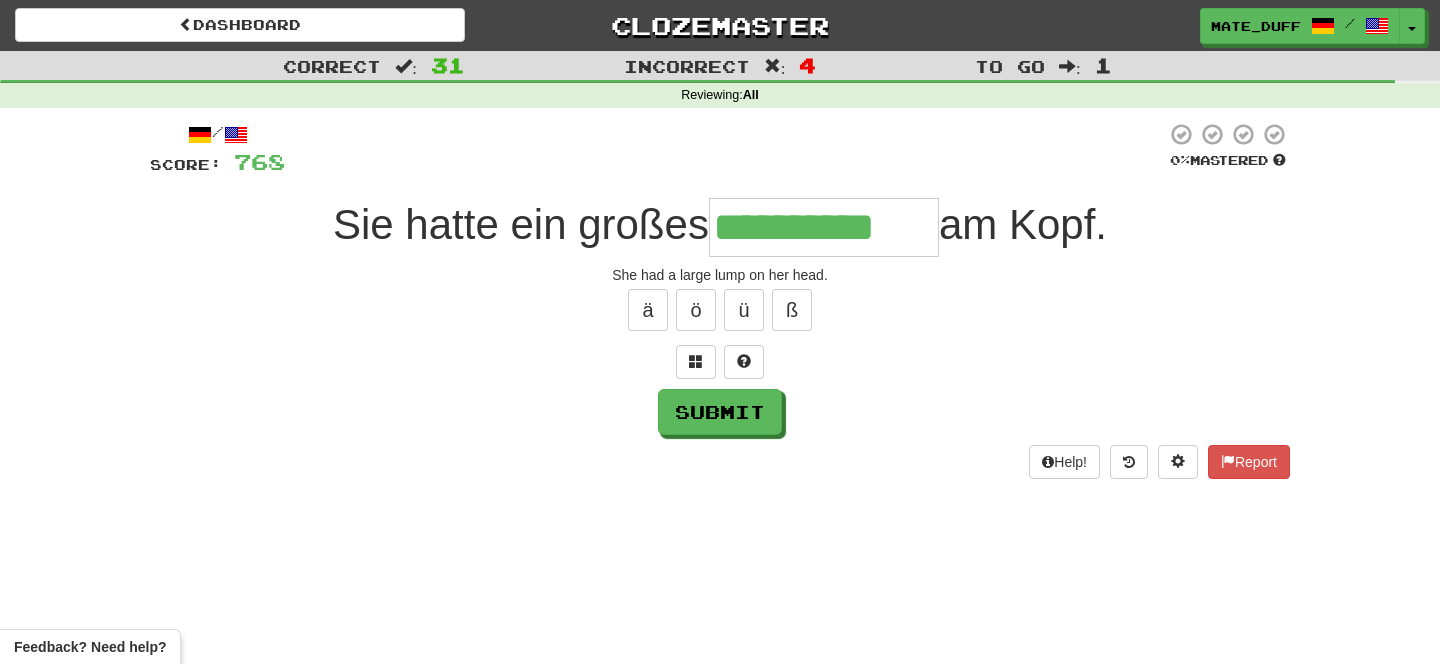 type on "**********" 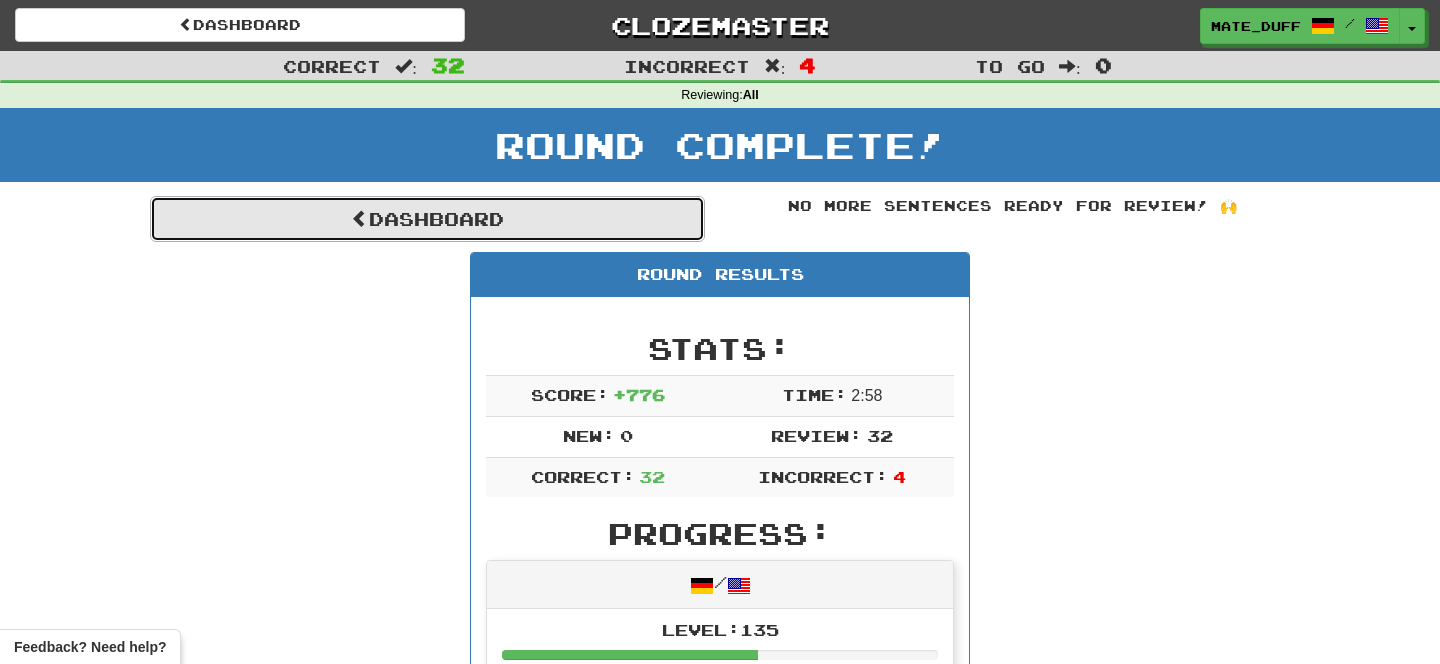 click on "Dashboard" at bounding box center [427, 219] 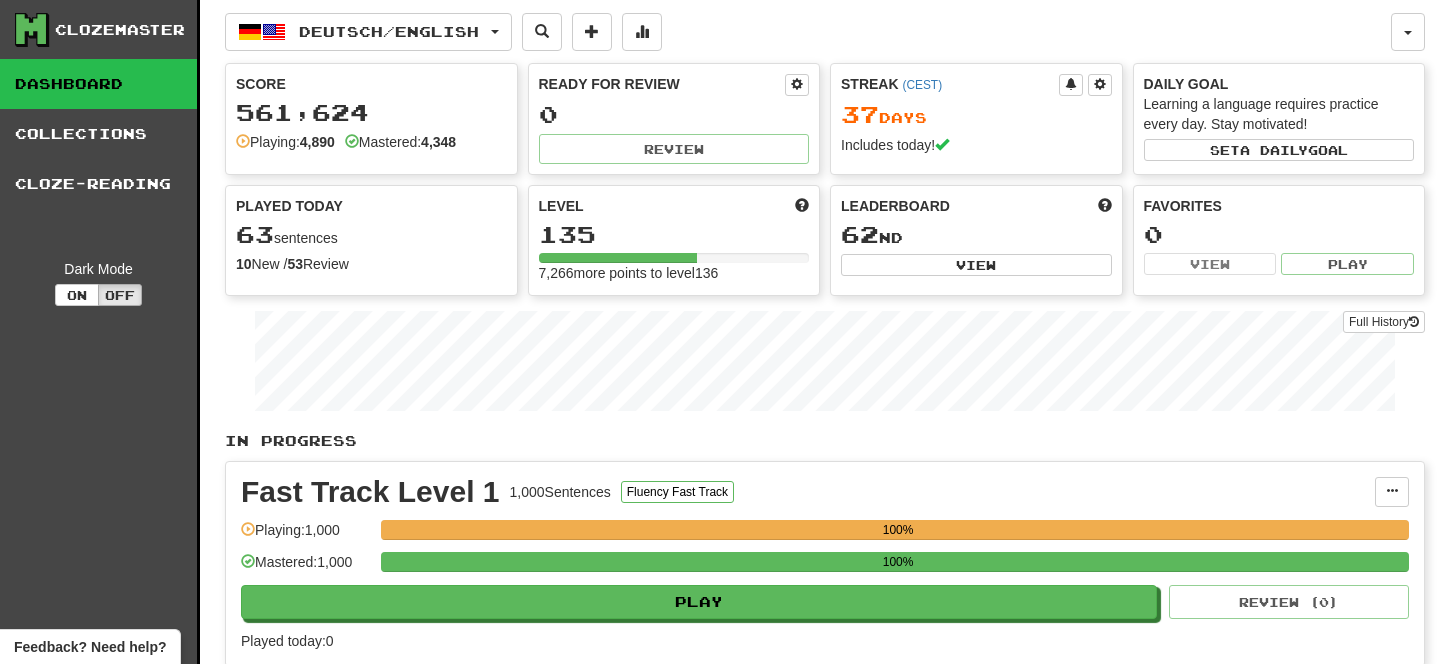 scroll, scrollTop: 0, scrollLeft: 0, axis: both 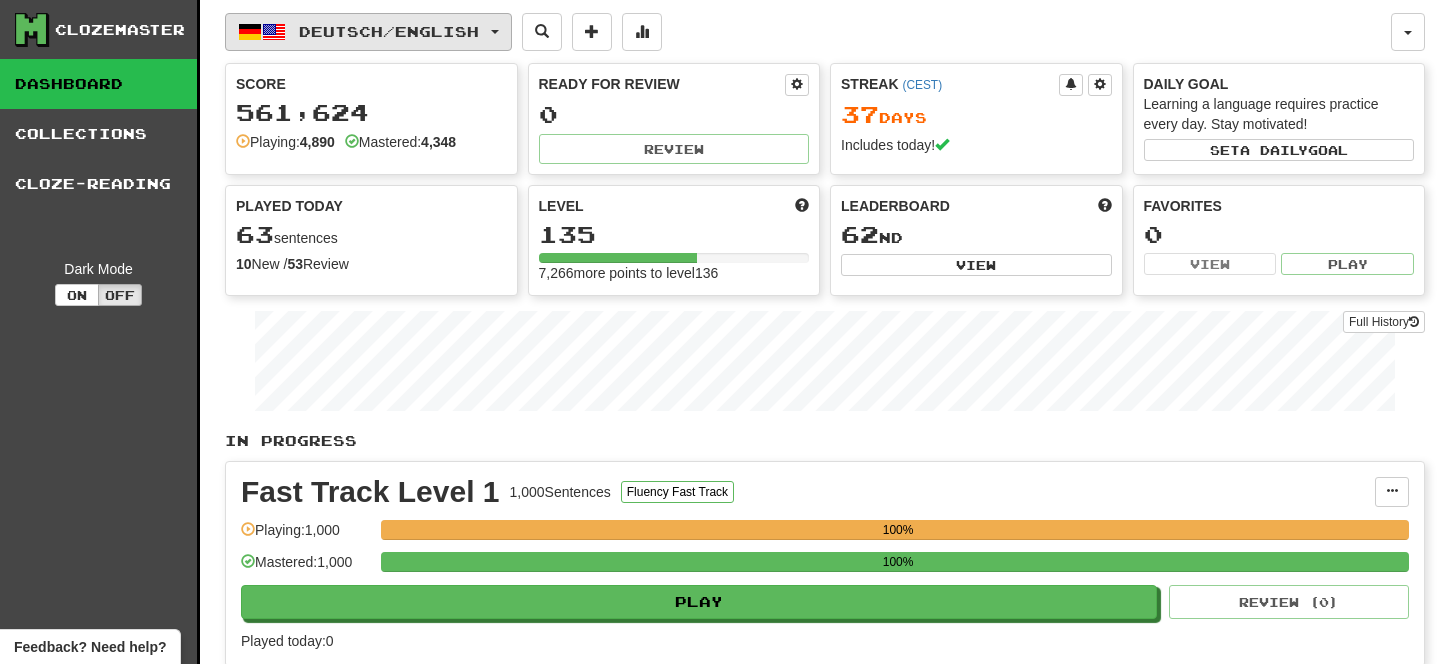 click on "Deutsch  /  English" at bounding box center (368, 32) 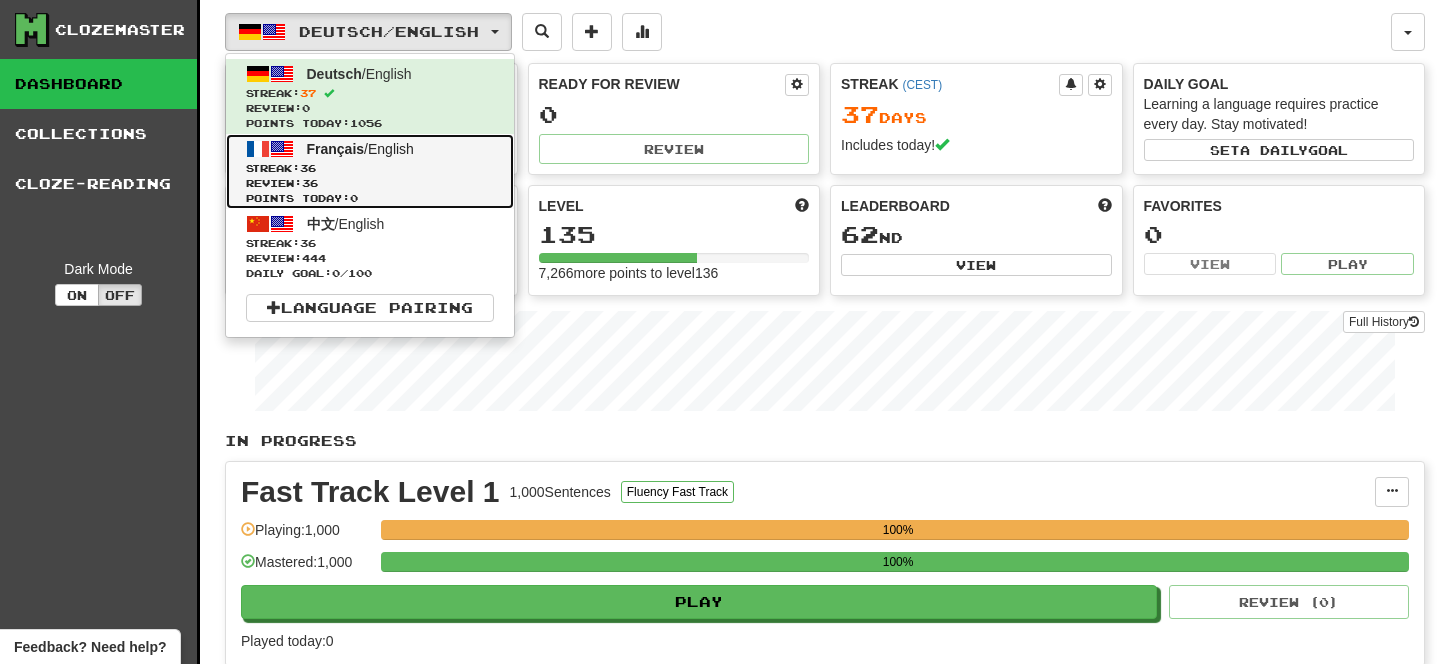 click on "Streak:  36" at bounding box center [370, 168] 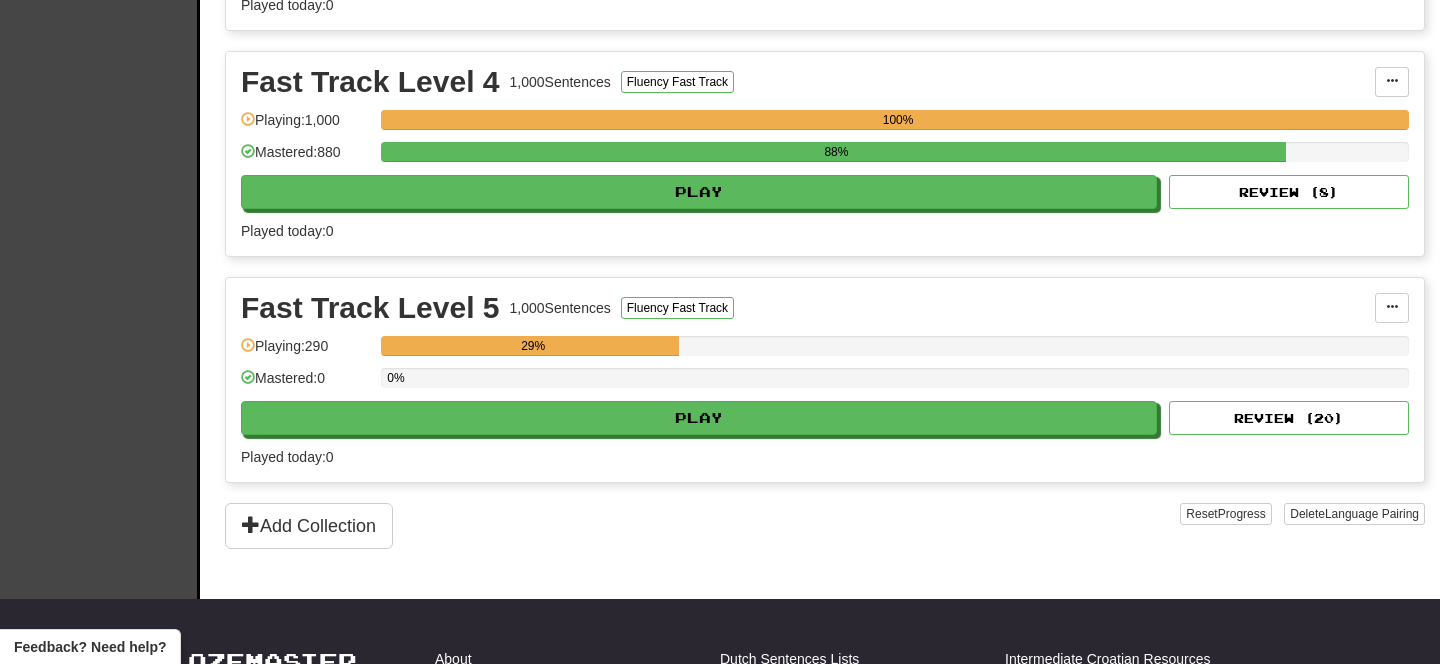 scroll, scrollTop: 1097, scrollLeft: 0, axis: vertical 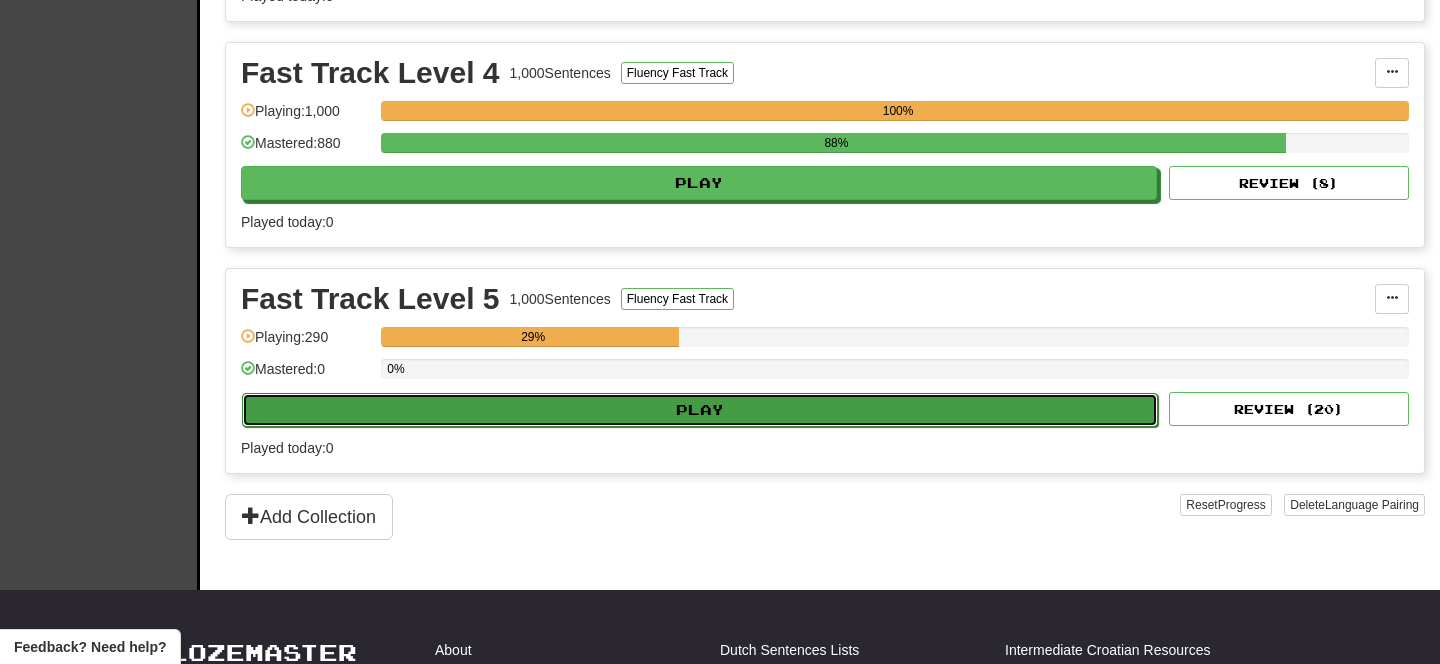 click on "Play" at bounding box center [700, 410] 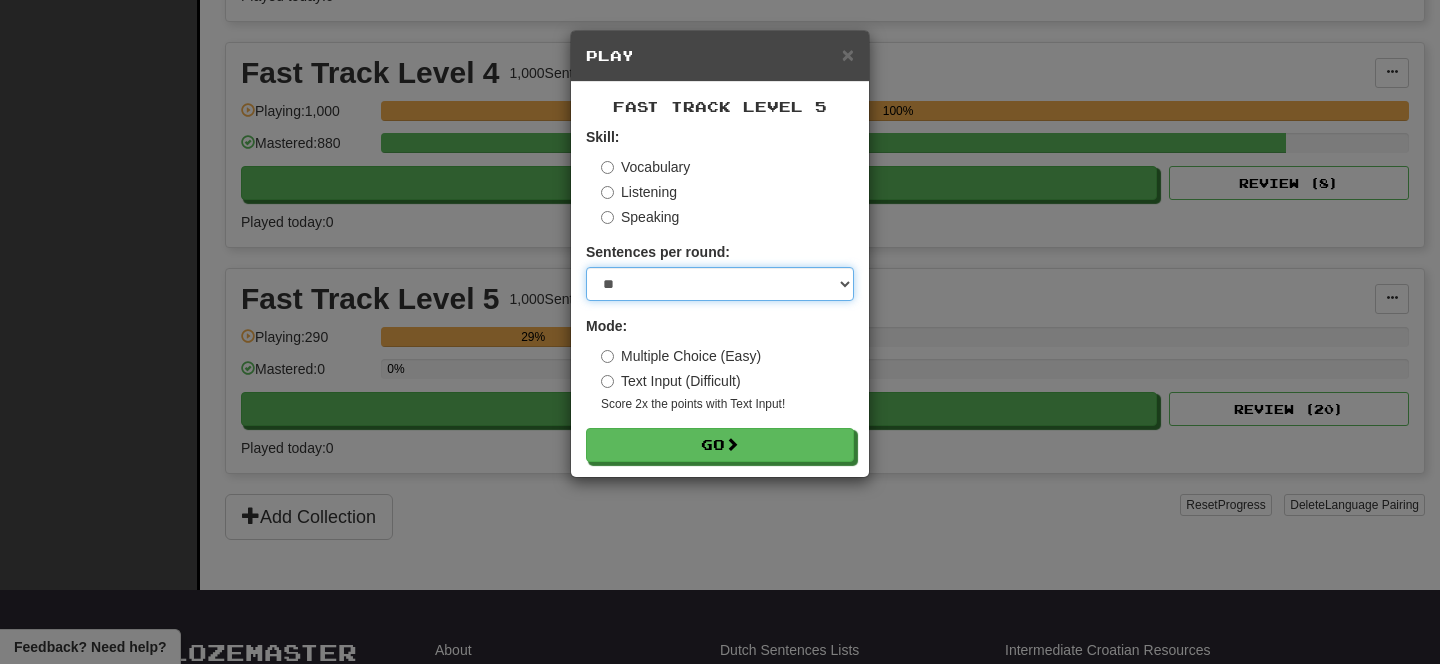 click on "* ** ** ** ** ** *** ********" at bounding box center (720, 284) 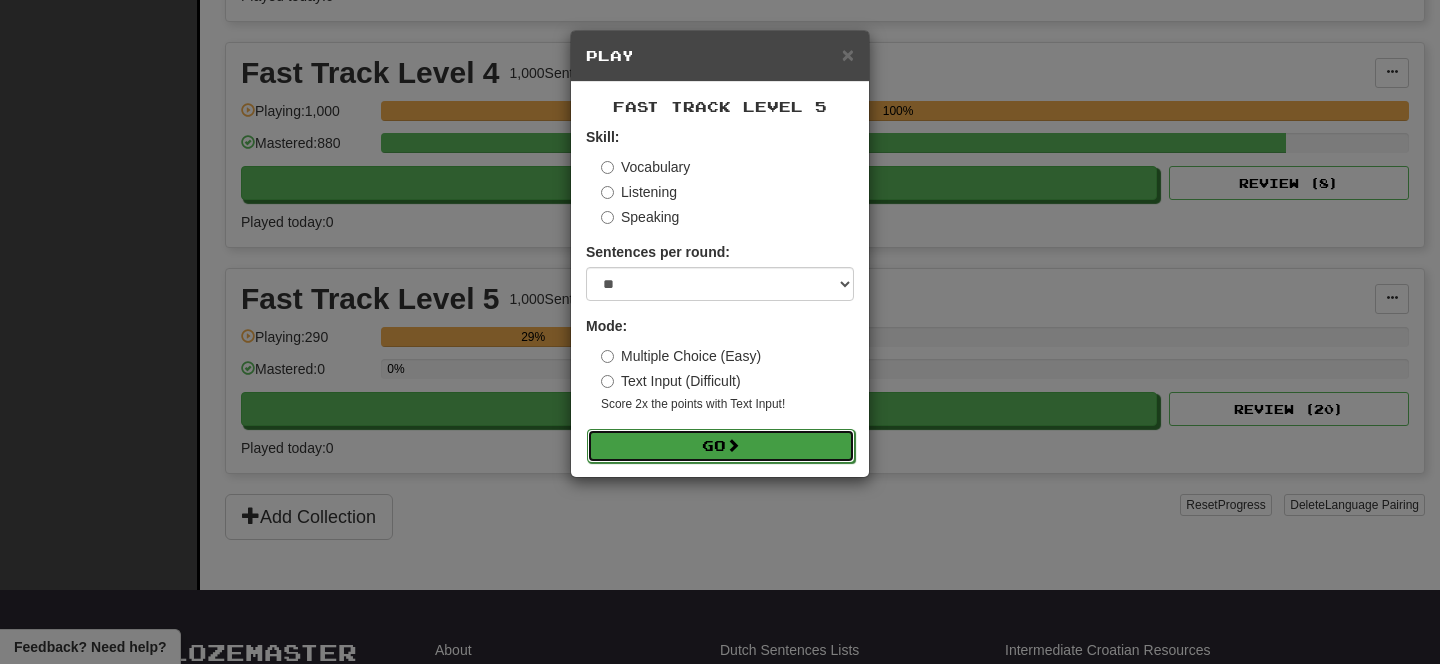 click on "Go" at bounding box center (721, 446) 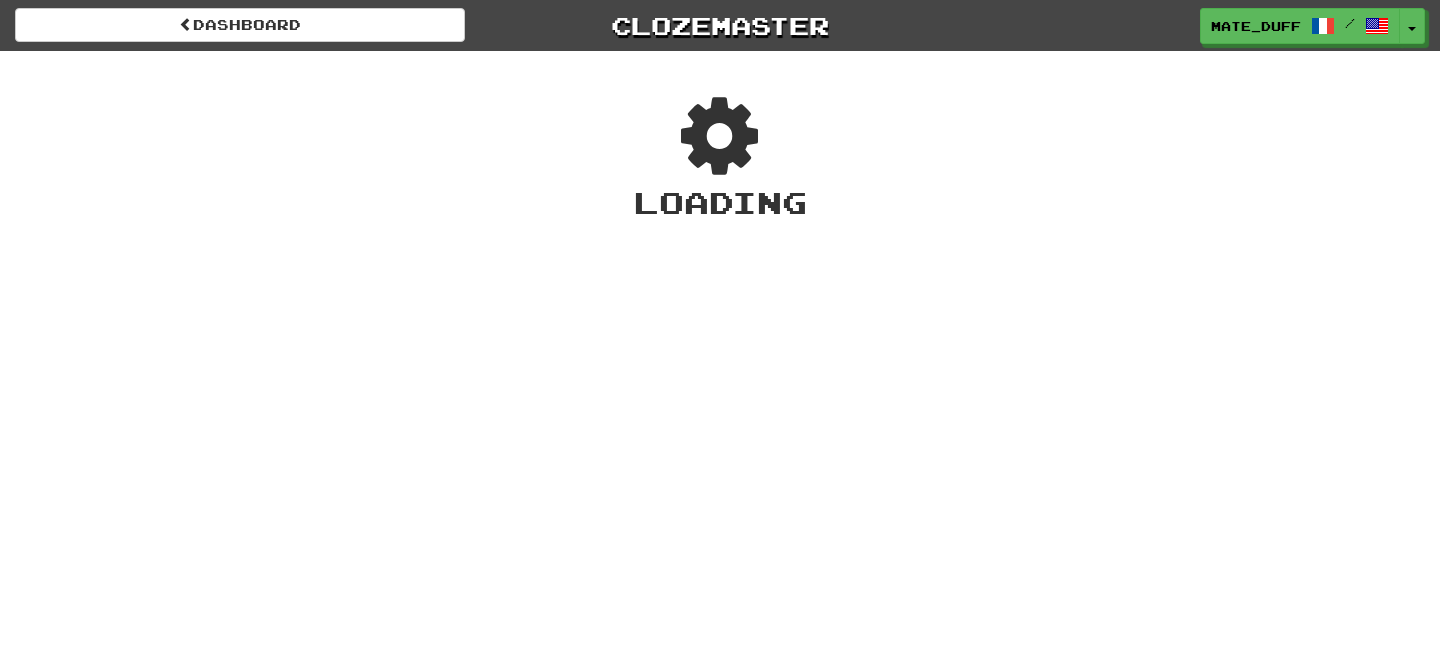 scroll, scrollTop: 0, scrollLeft: 0, axis: both 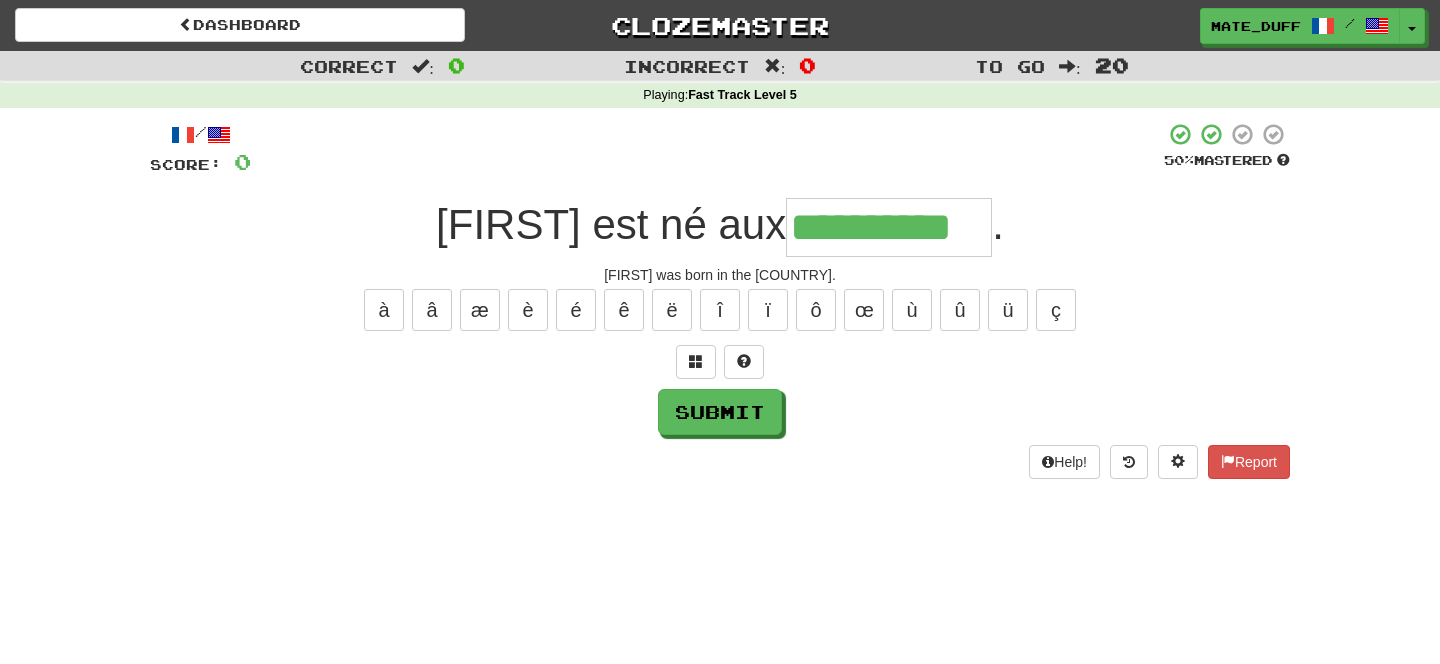 type on "**********" 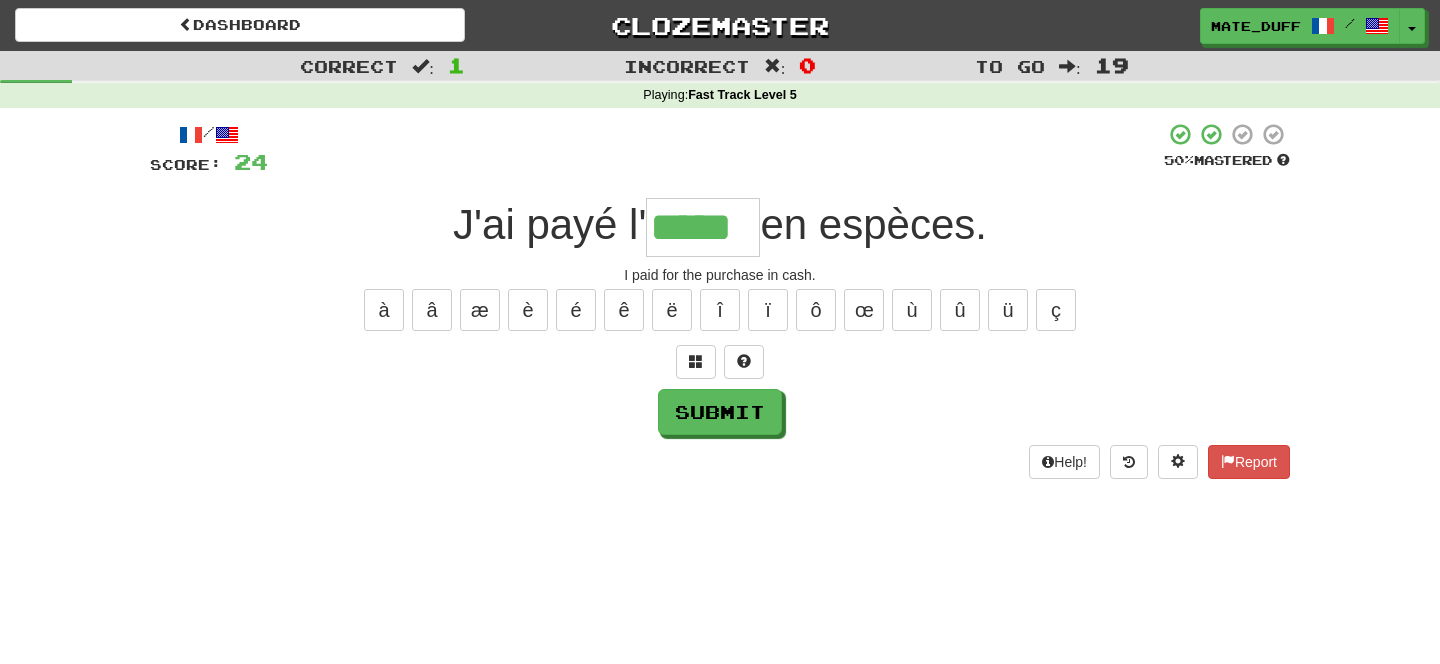 type on "*****" 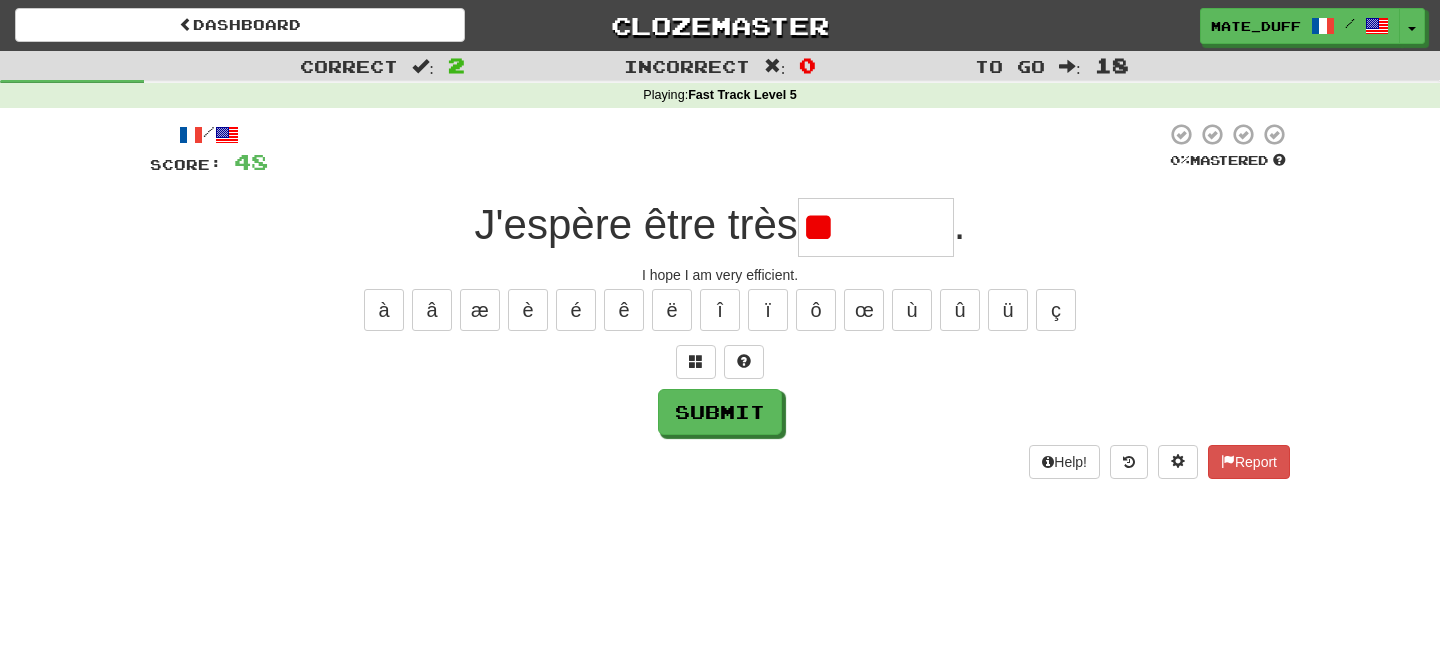 type on "*" 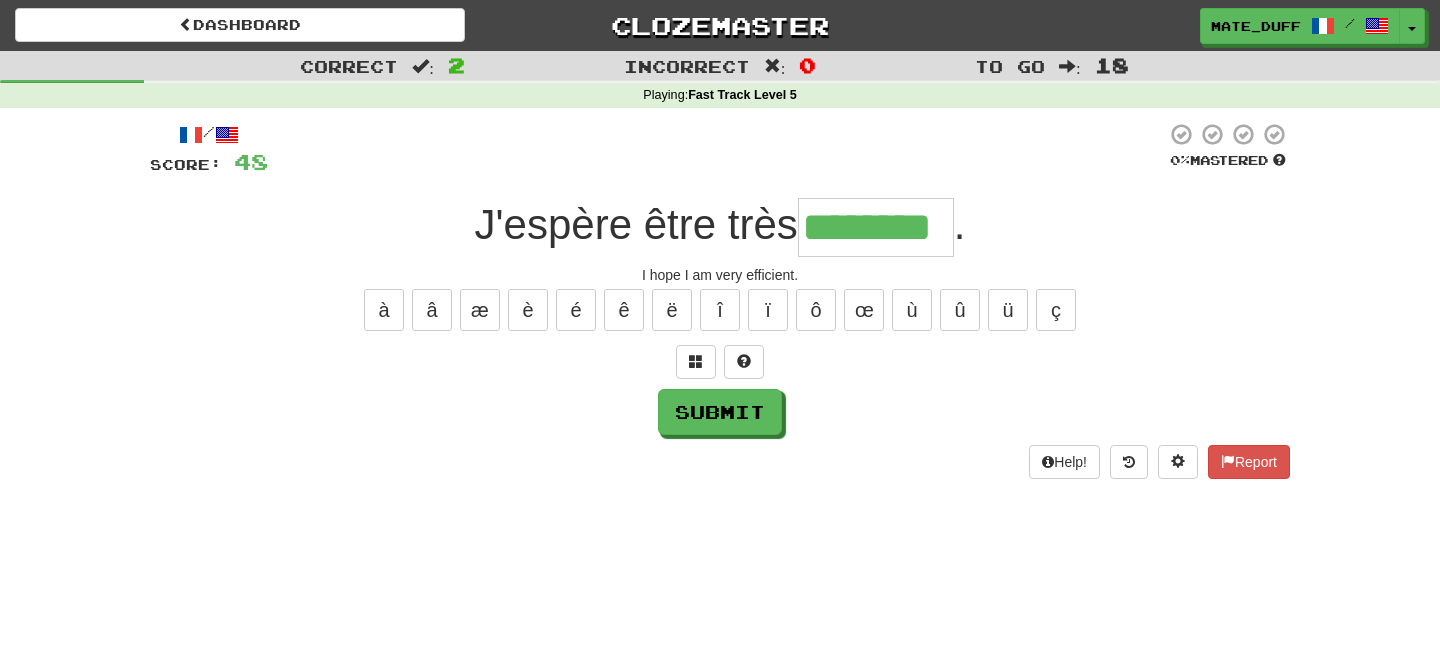 type on "********" 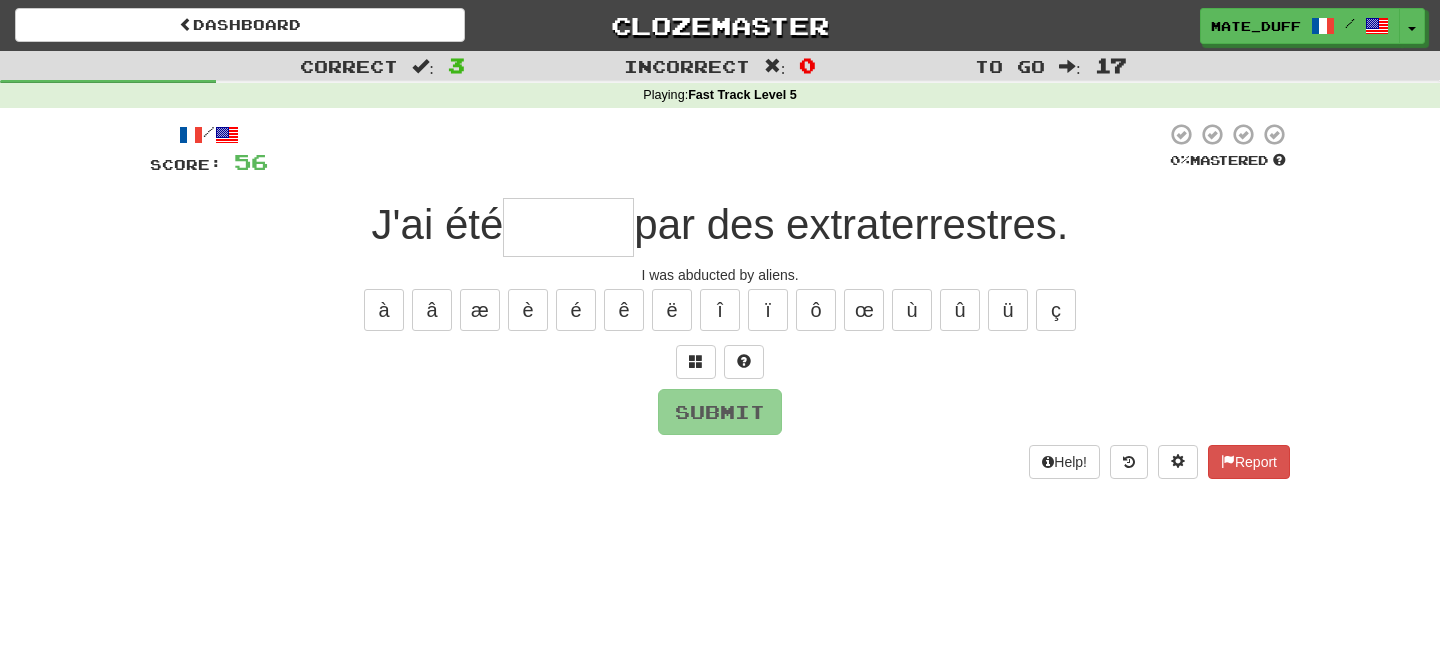type on "*" 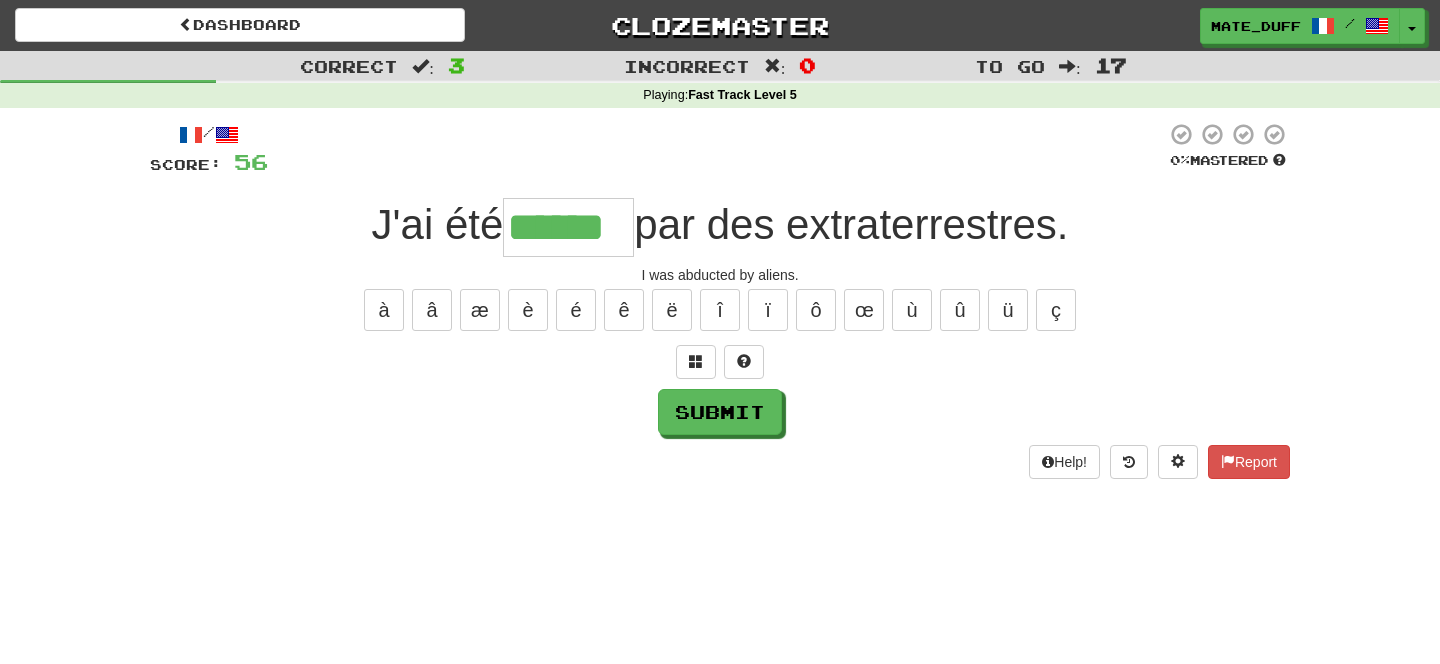type on "******" 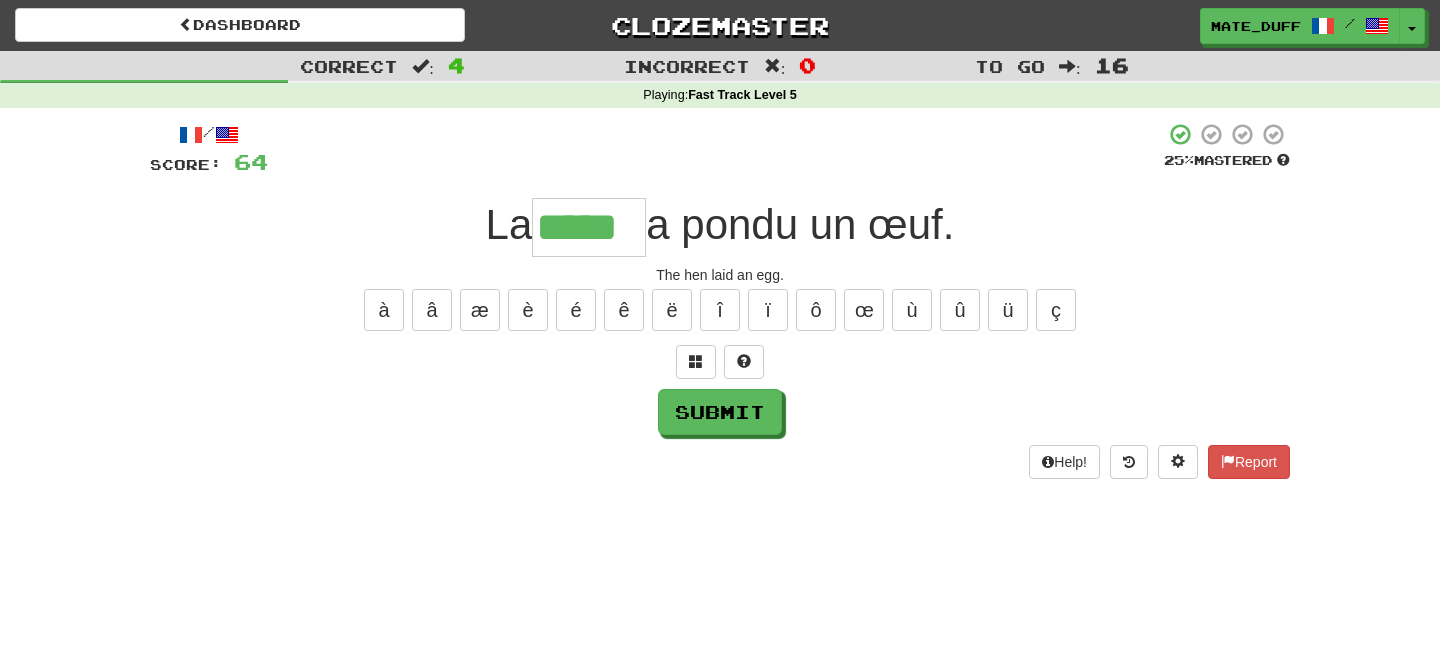 type on "*****" 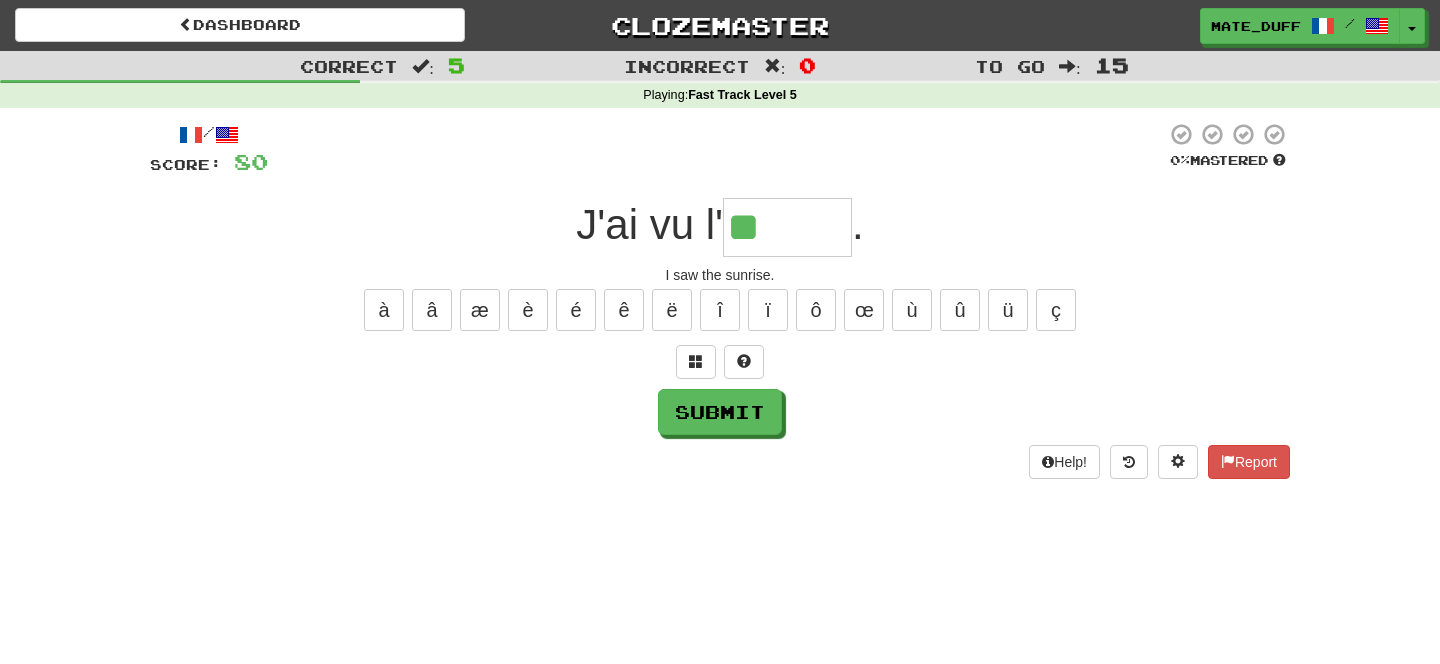 type on "******" 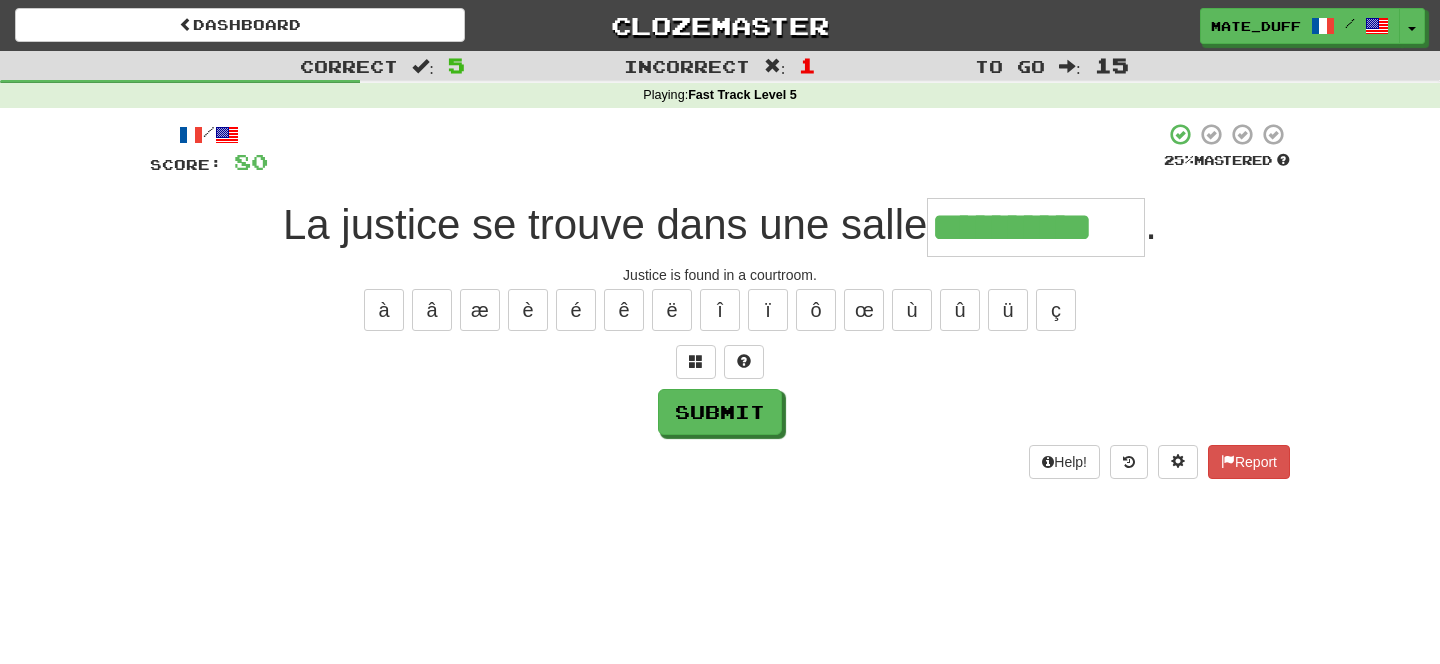 type on "**********" 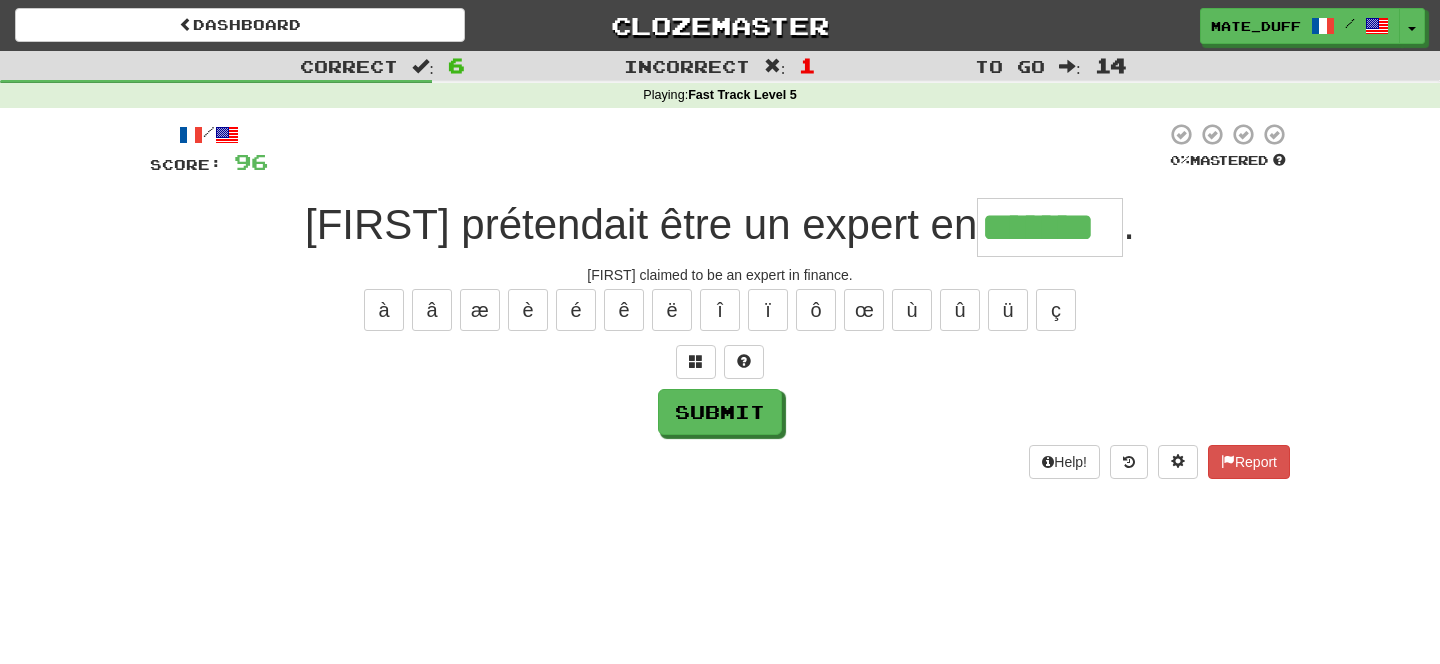 type on "*******" 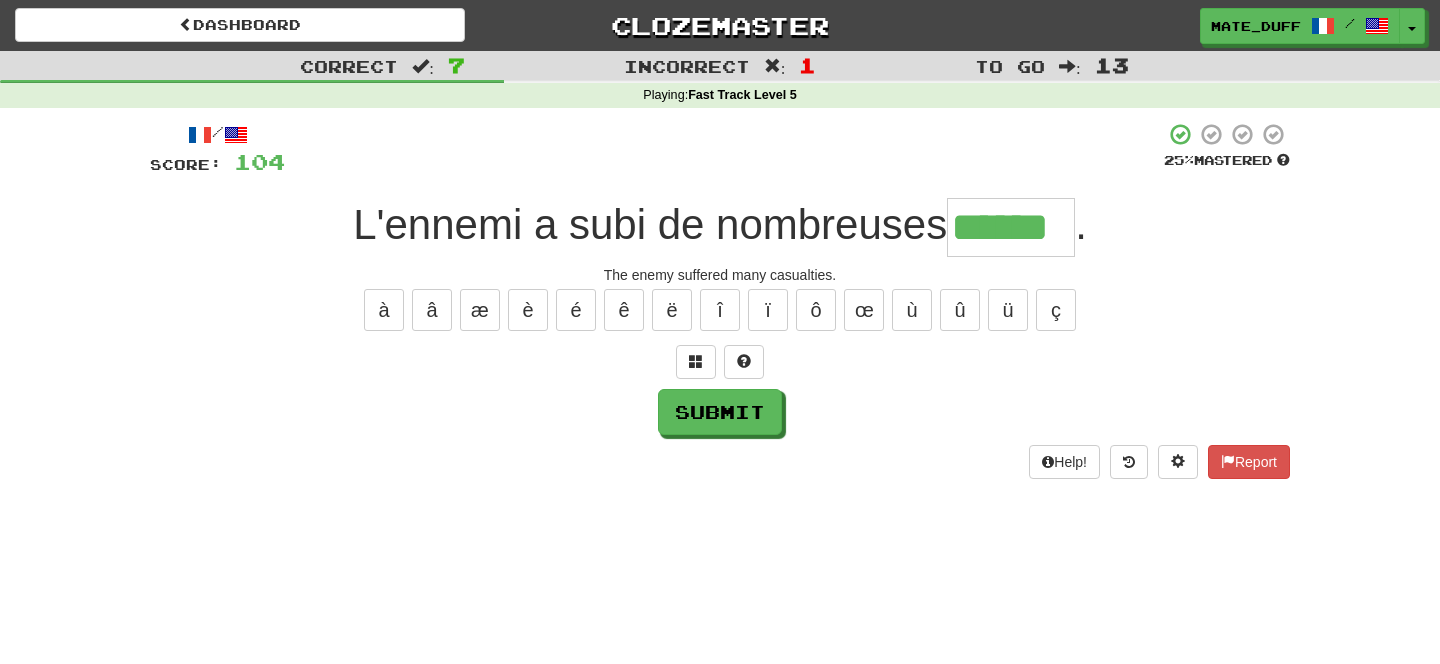 type on "******" 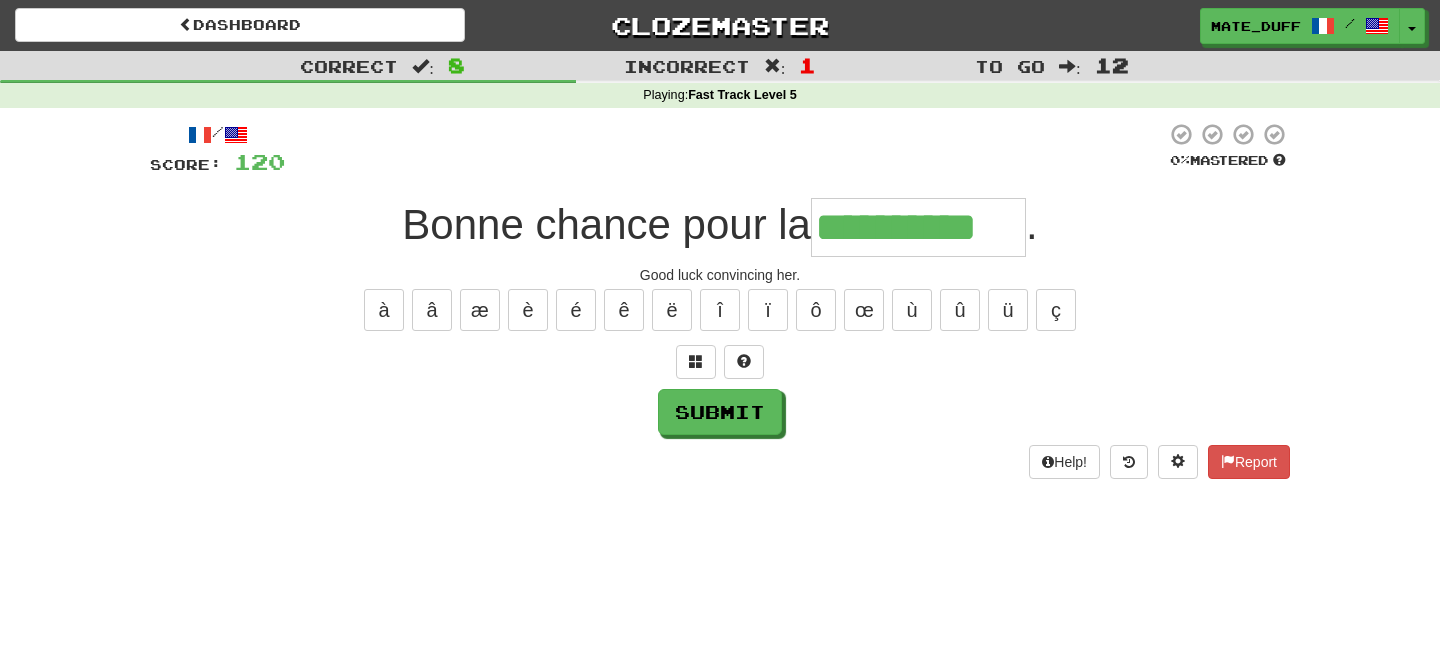 type on "**********" 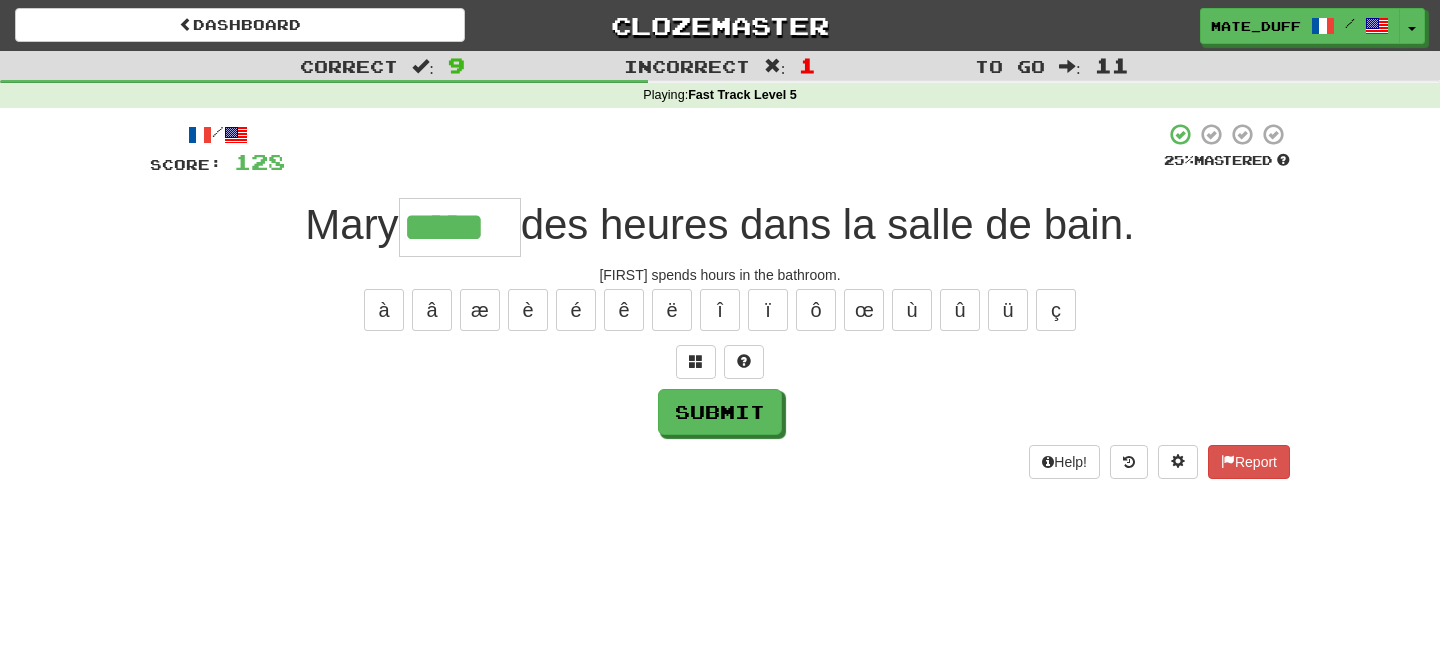 type on "*****" 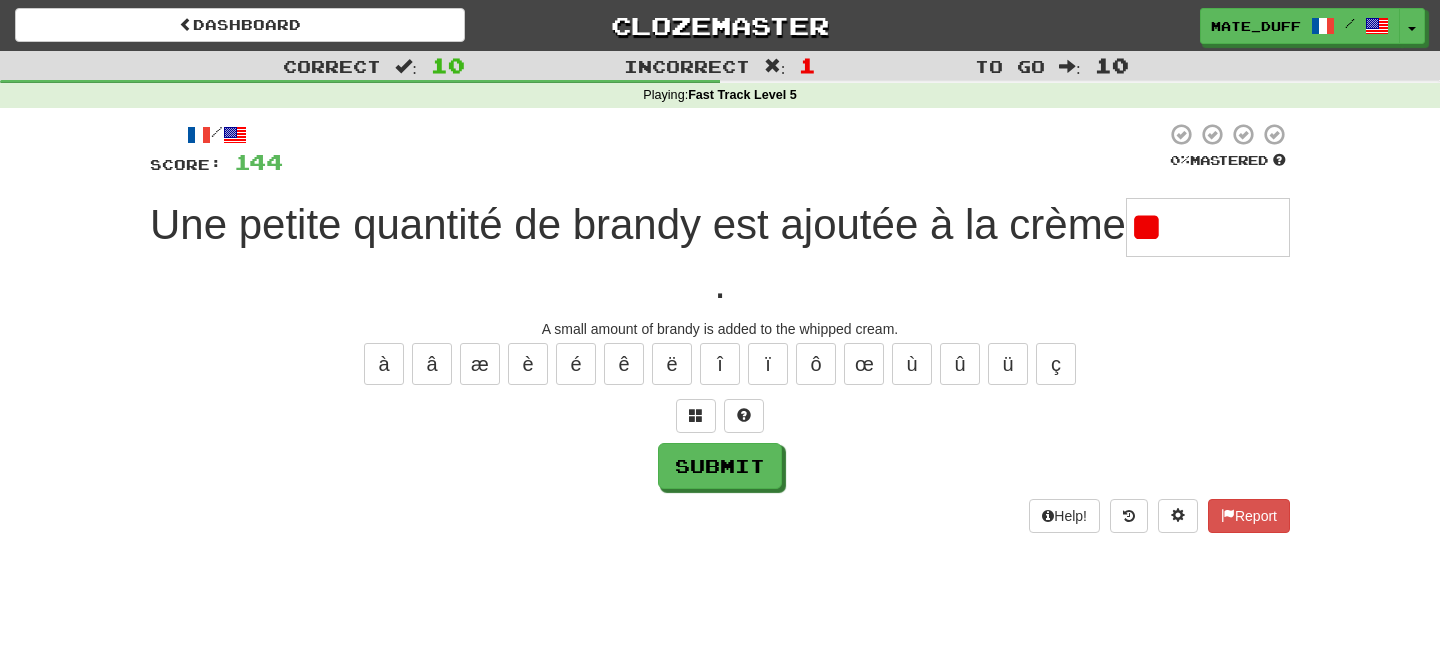type on "*" 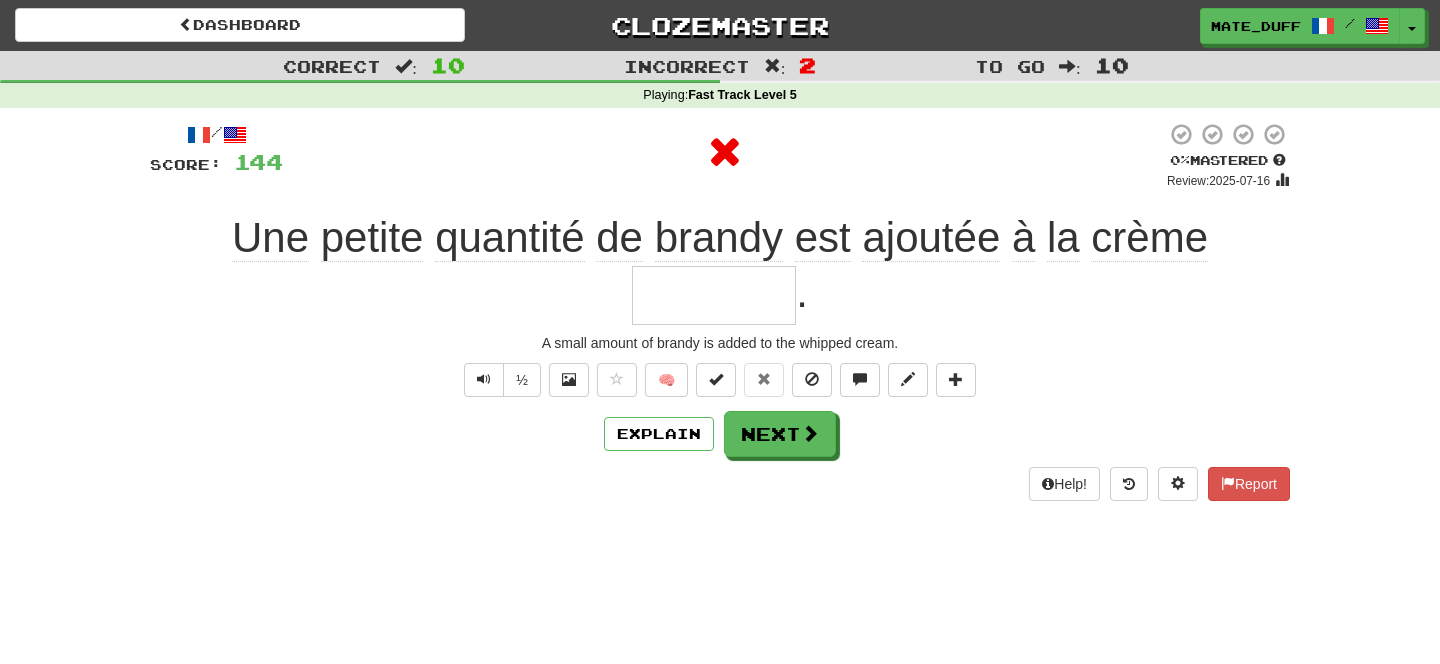 type on "********" 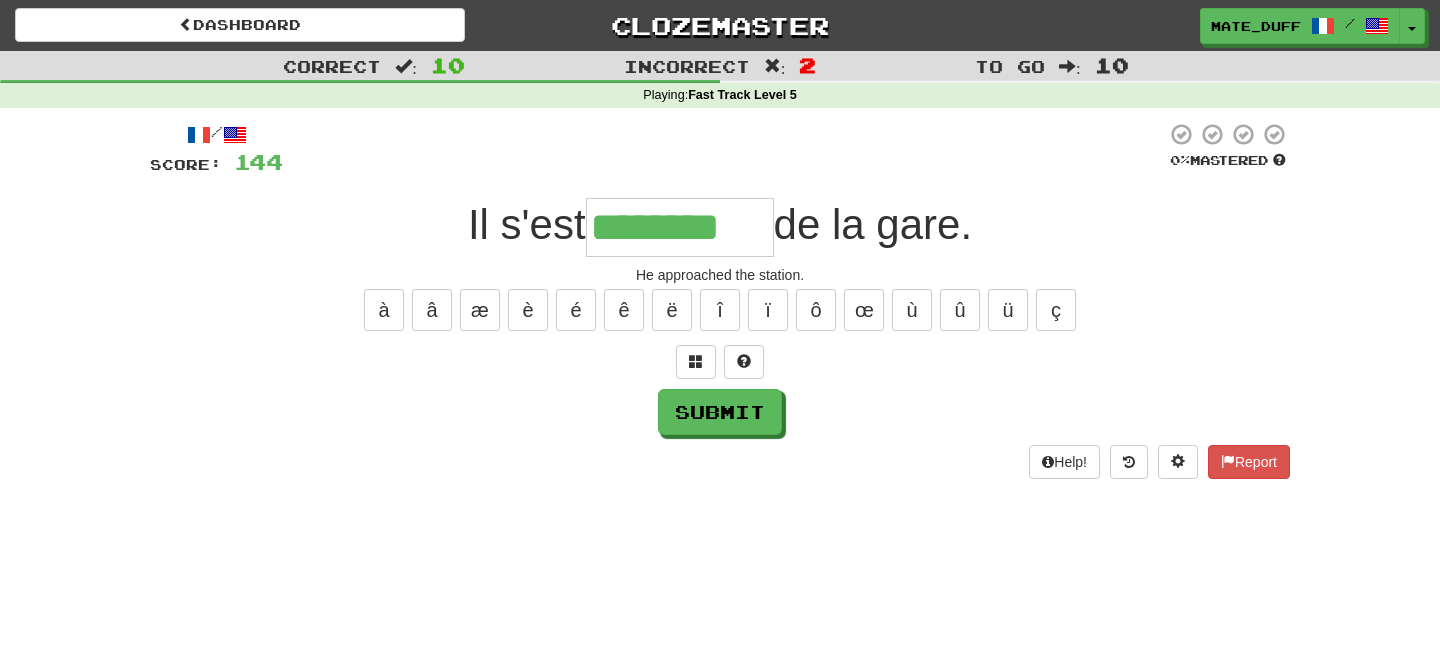 type on "********" 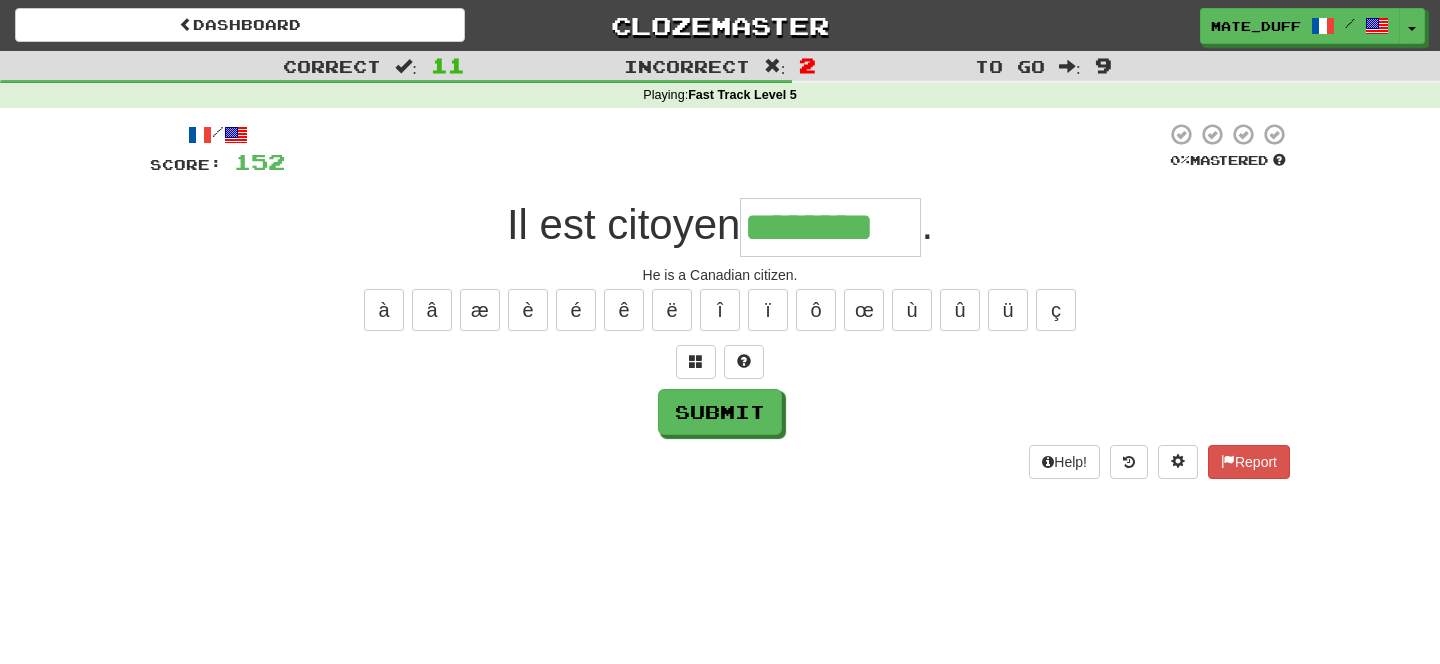 type on "********" 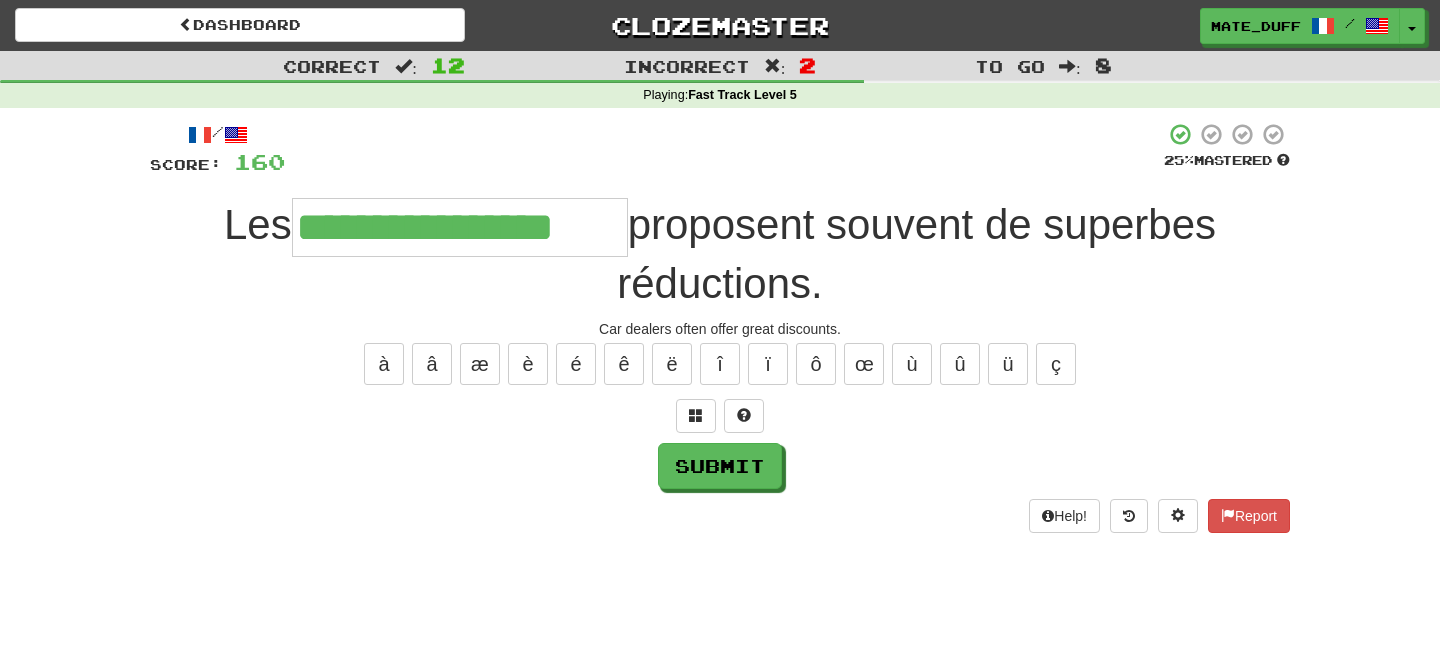 type on "**********" 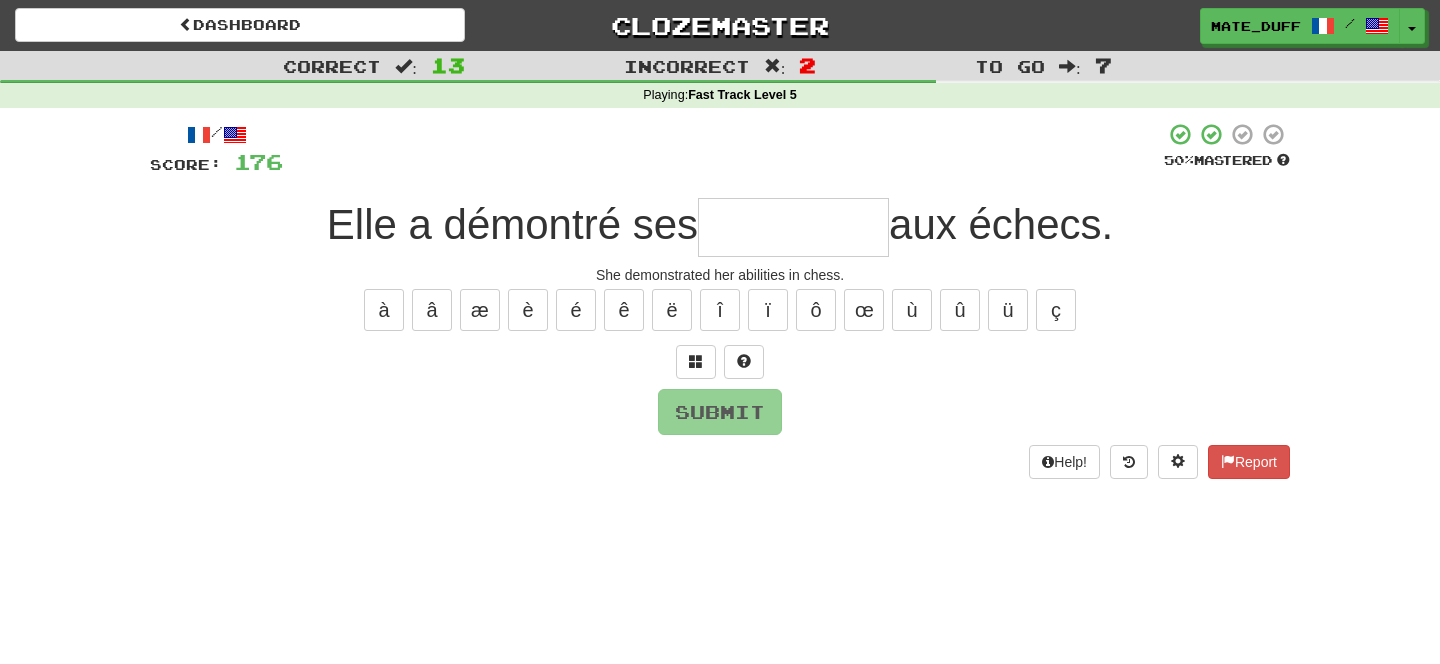 type on "*" 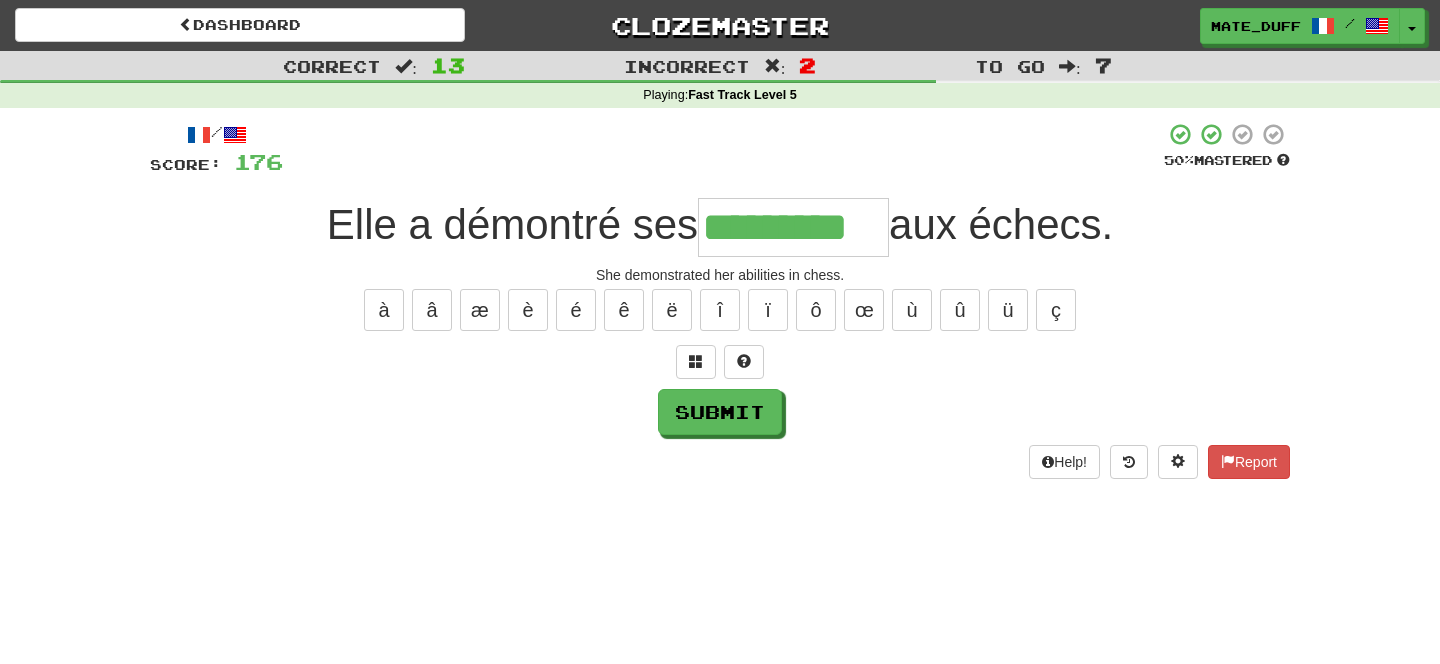 type on "*********" 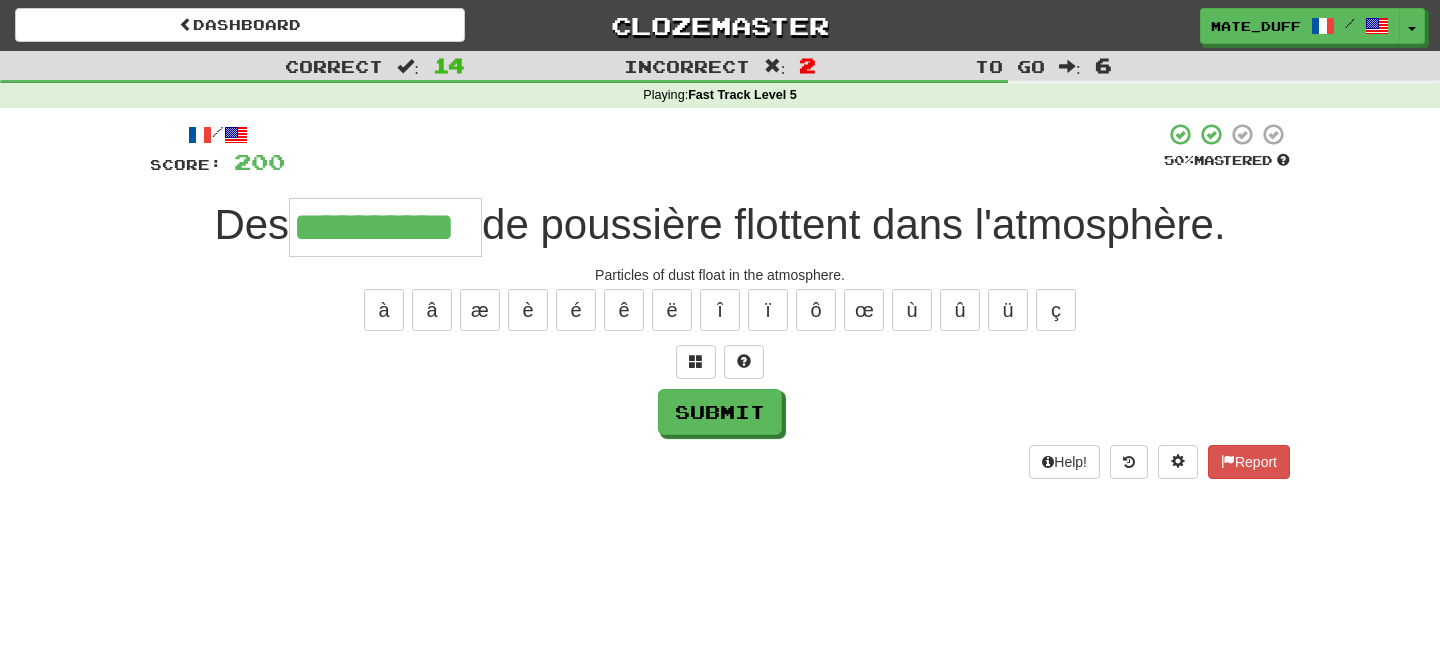 type on "**********" 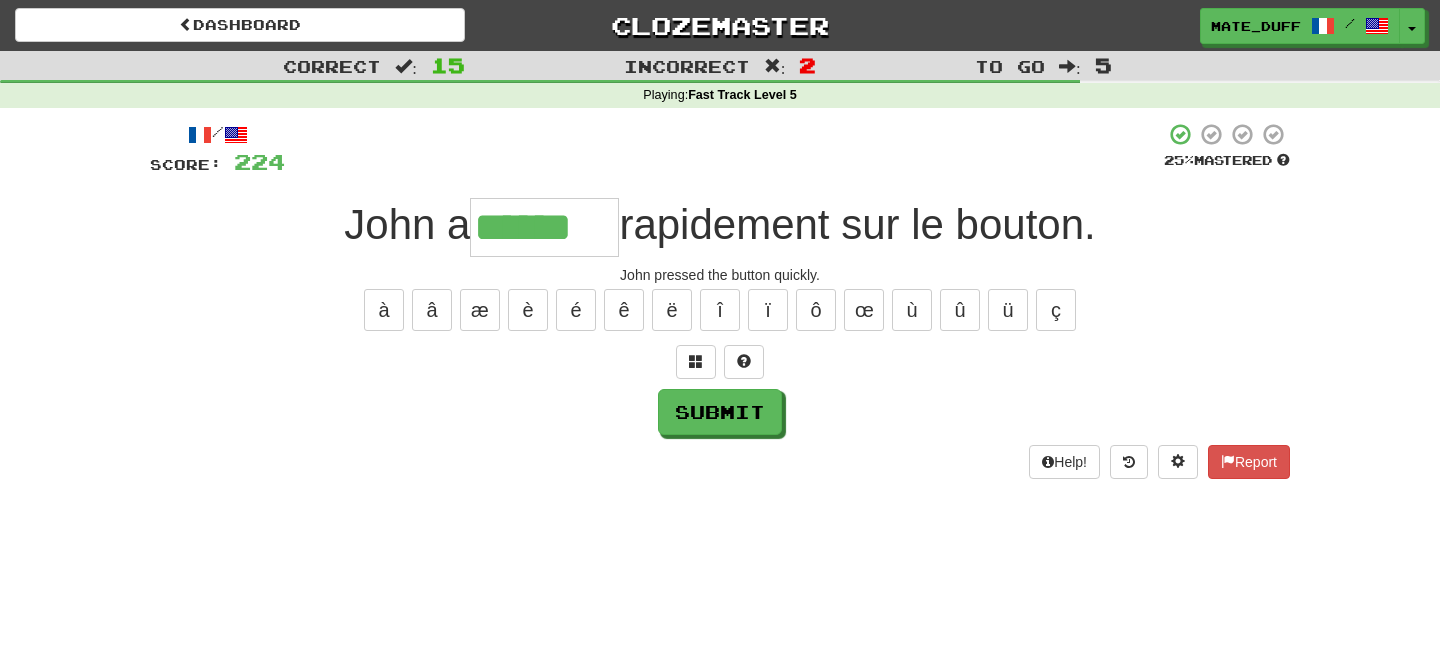 type on "******" 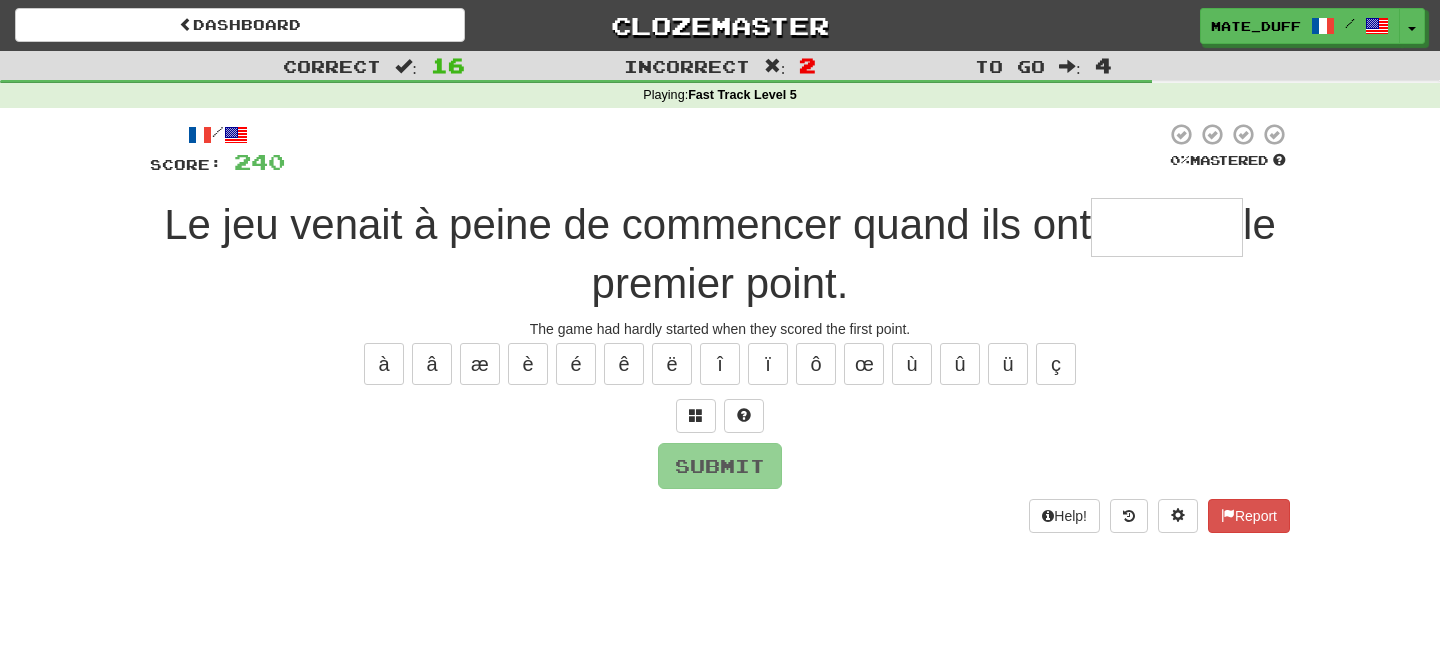 type on "*" 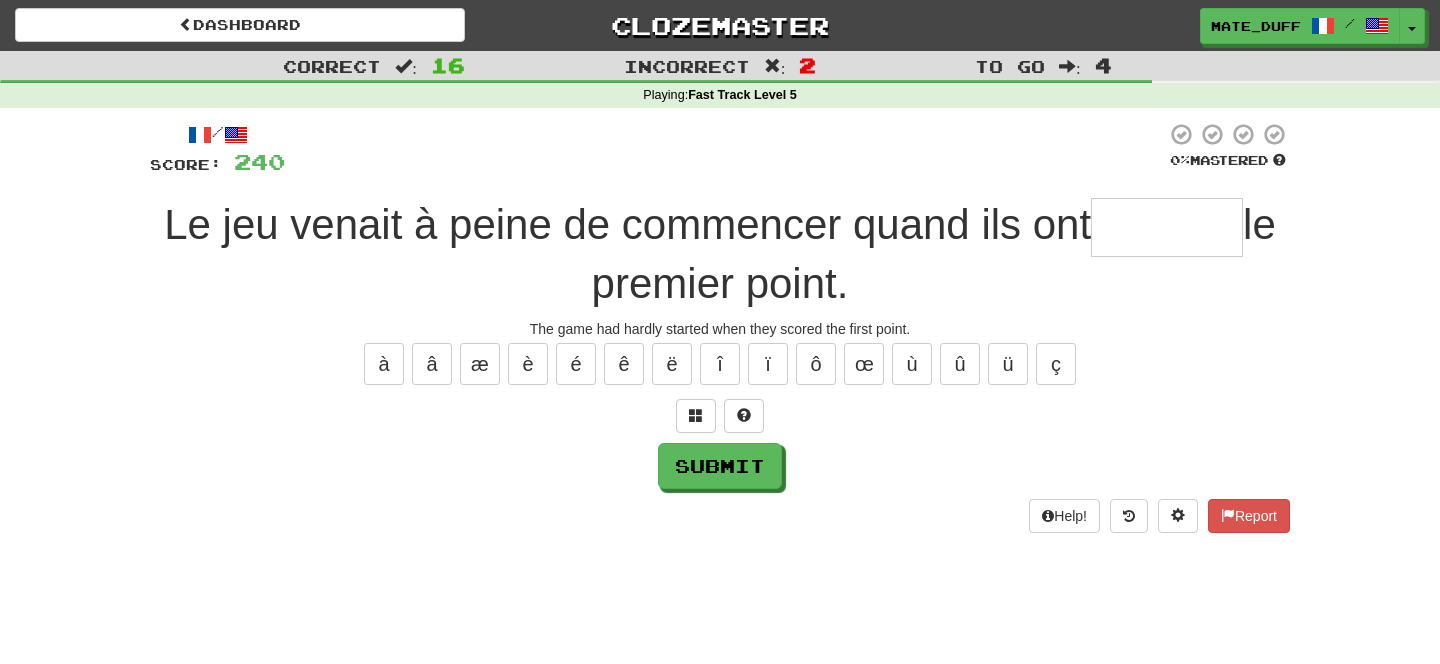 type on "******" 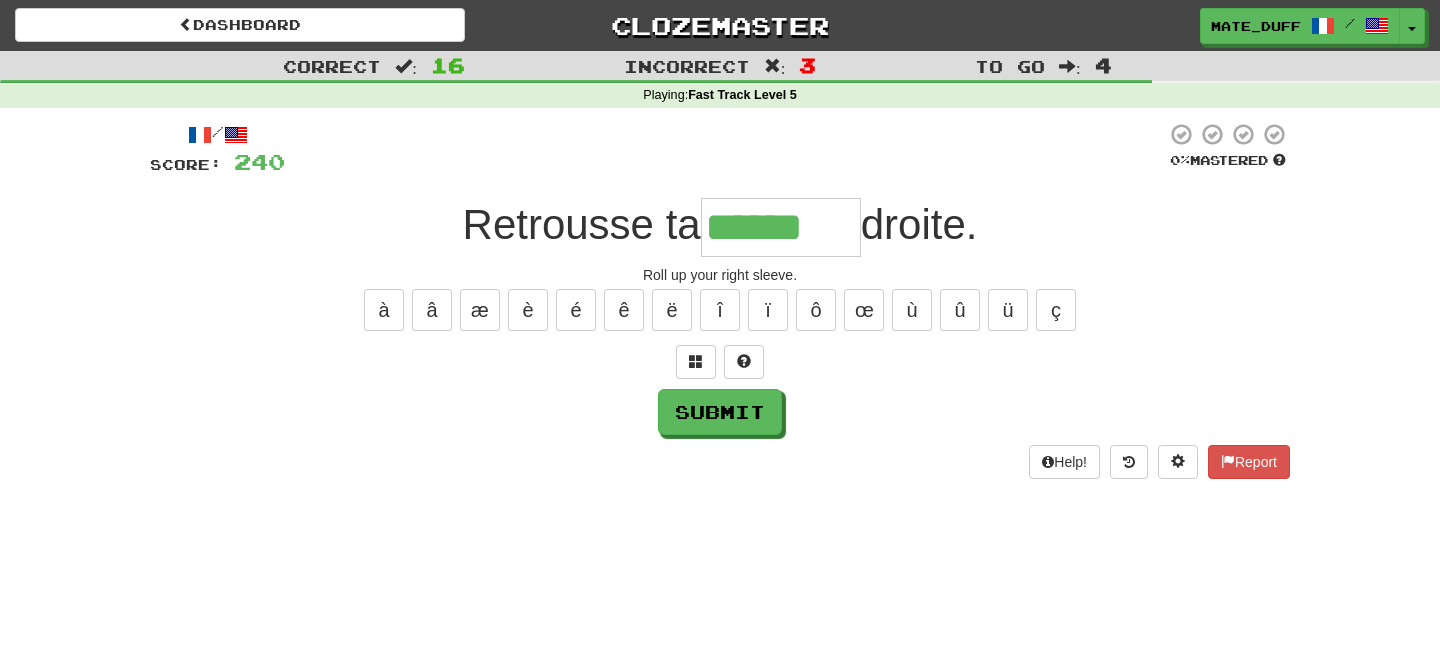 type on "******" 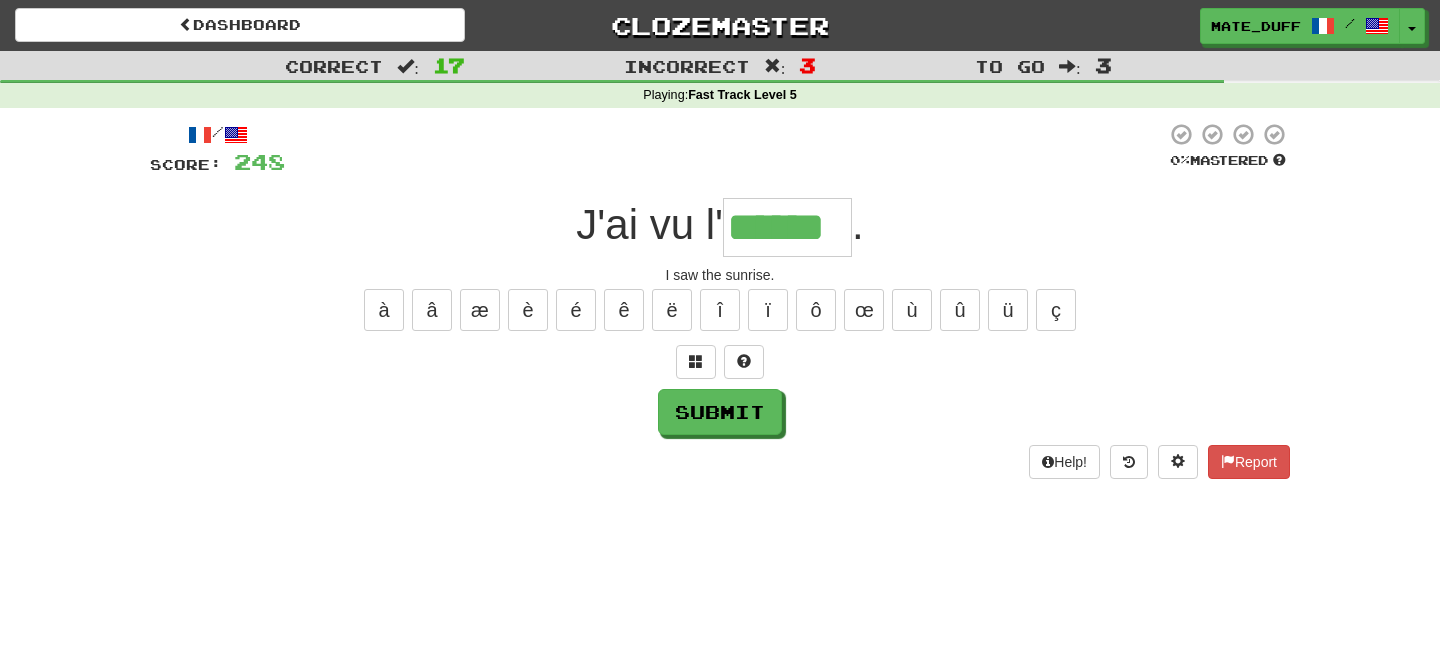 type on "******" 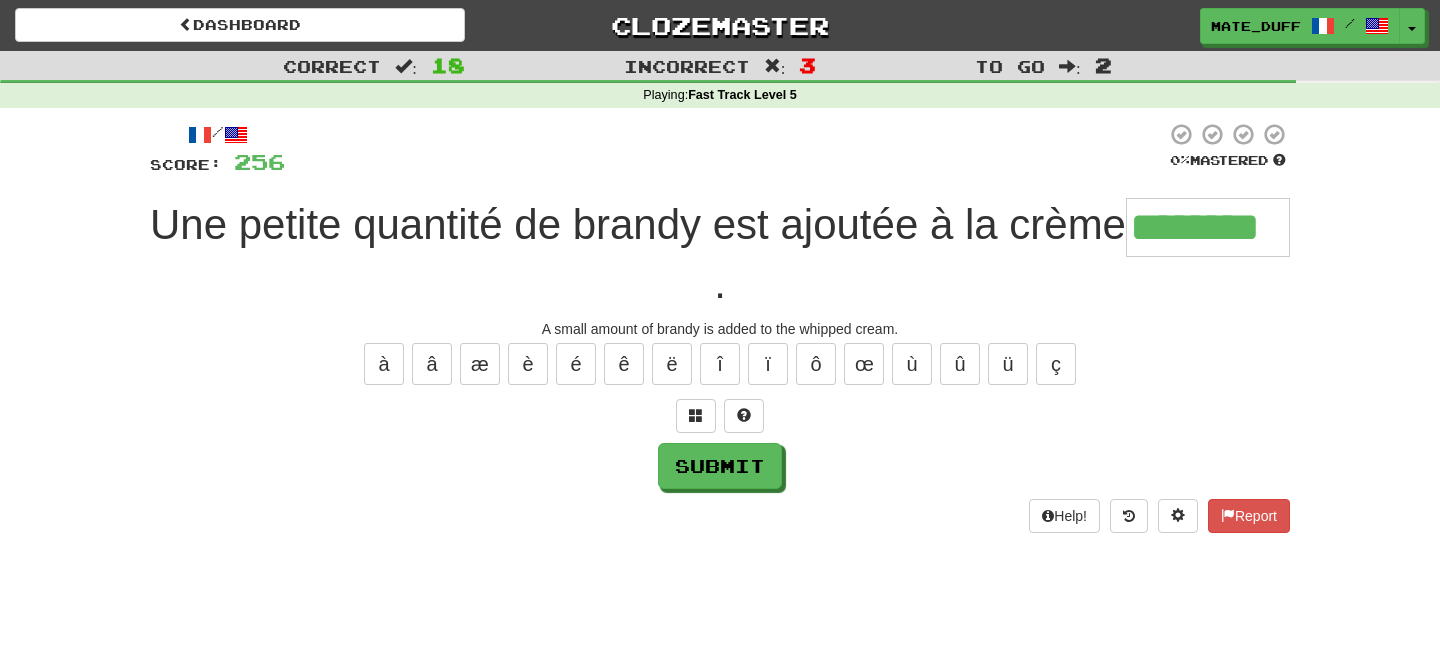 type on "********" 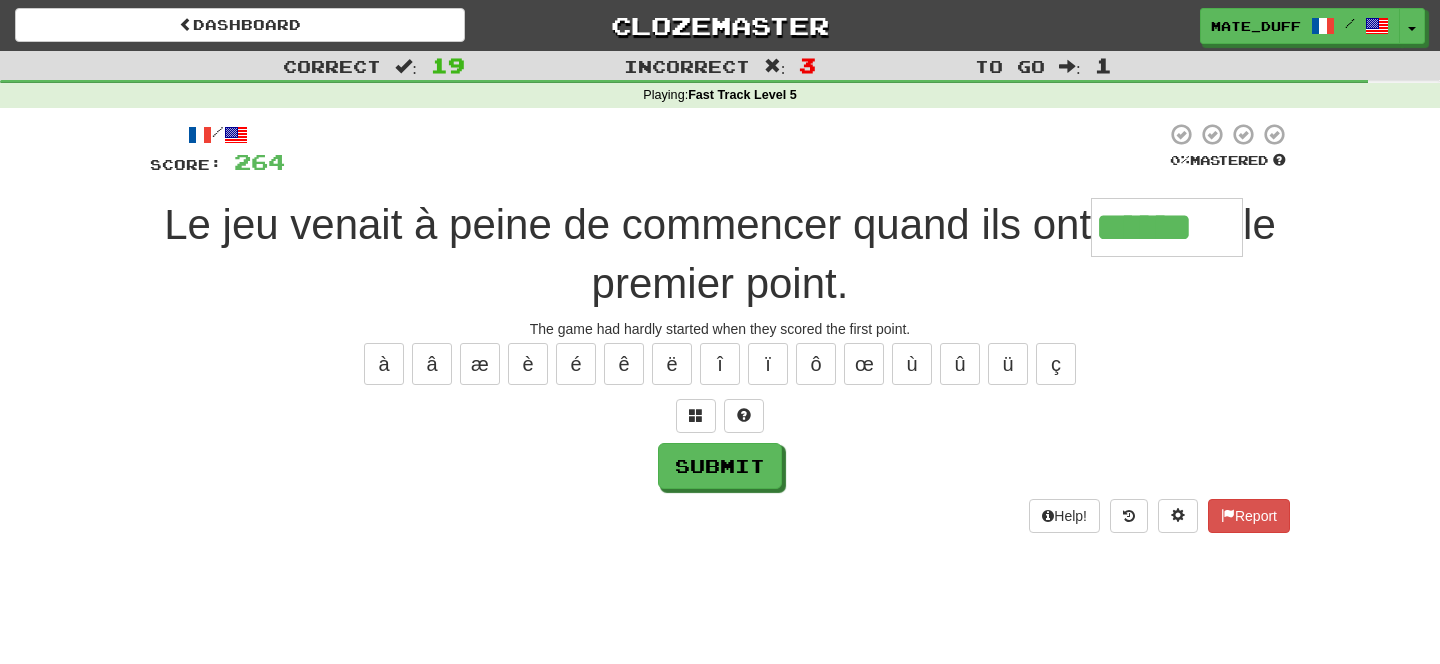 type on "******" 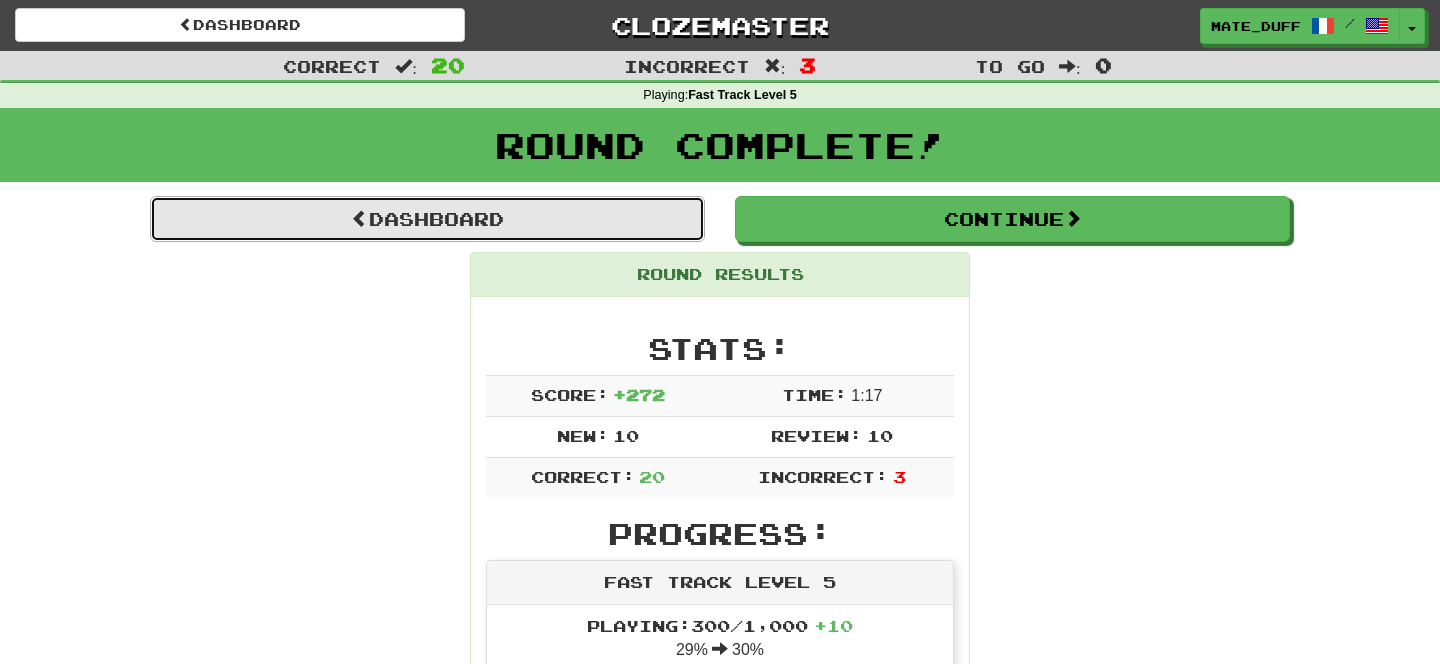 click on "Dashboard" at bounding box center (427, 219) 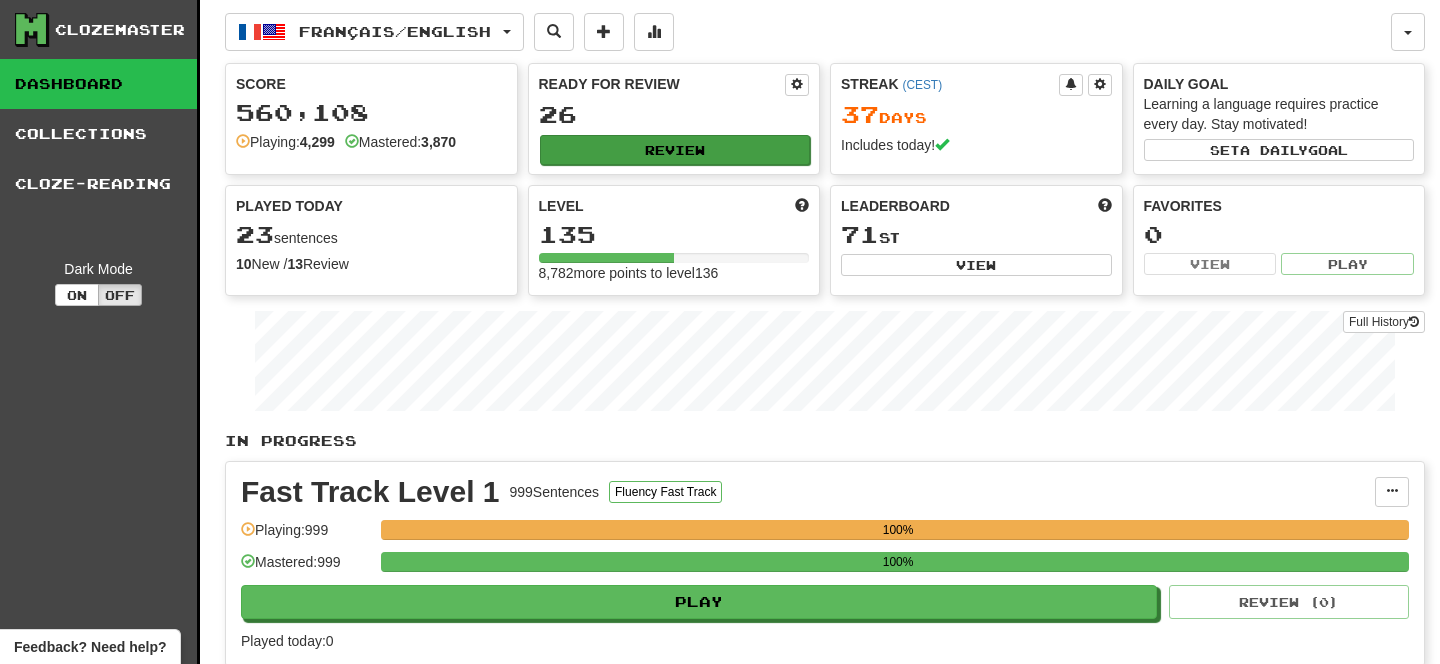 scroll, scrollTop: 0, scrollLeft: 0, axis: both 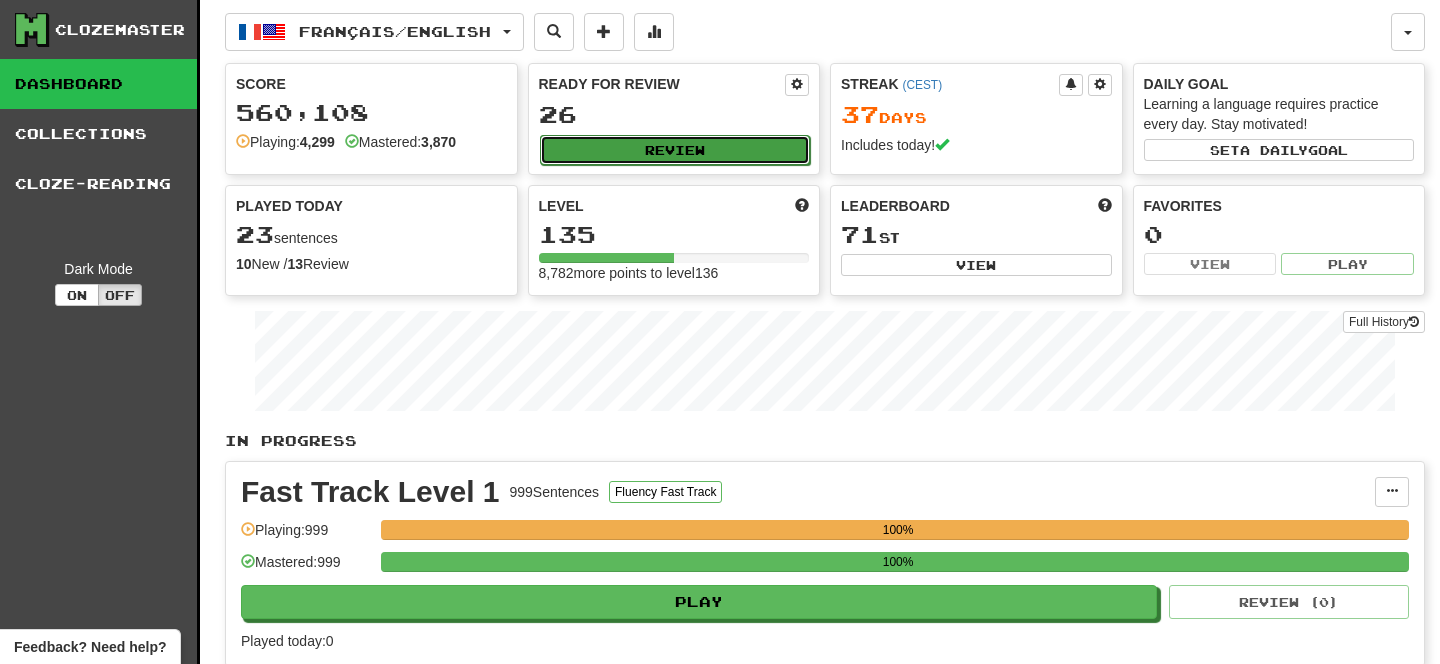 click on "Review" at bounding box center [675, 150] 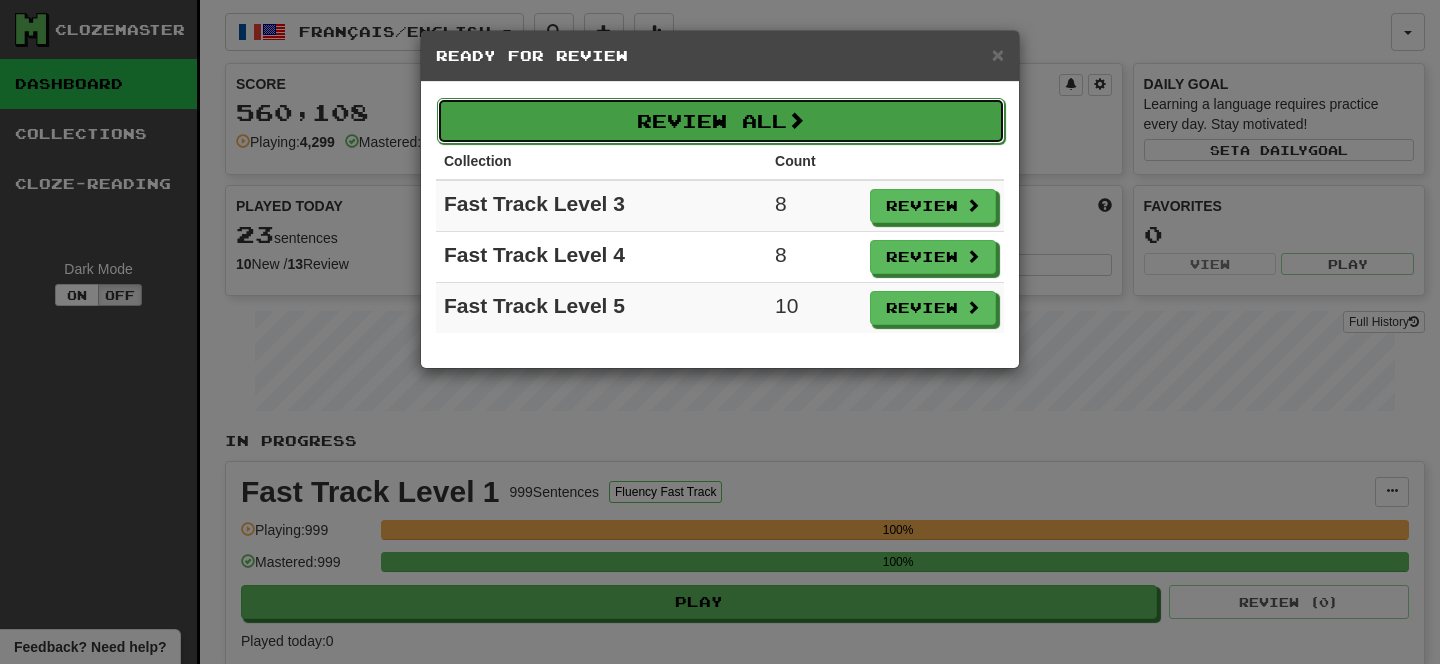 click on "Review All" at bounding box center [721, 121] 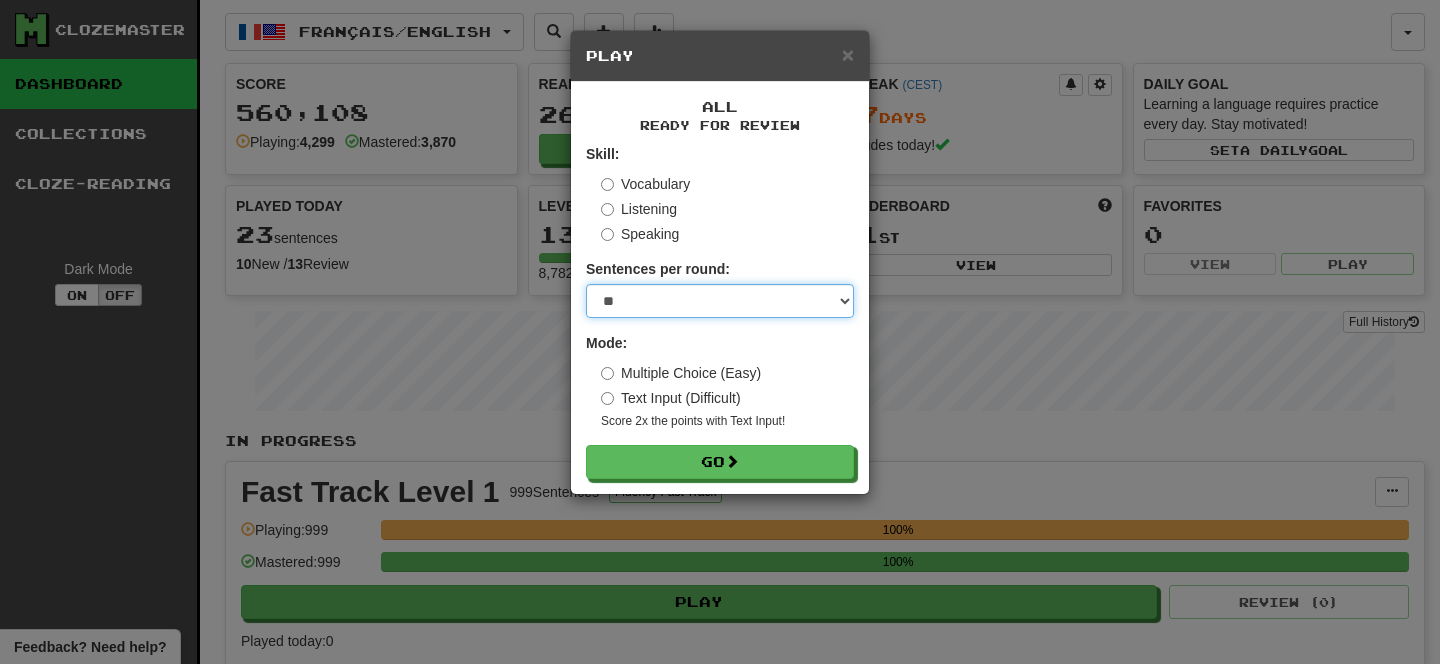click on "* ** ** ** ** ** *** ********" at bounding box center (720, 301) 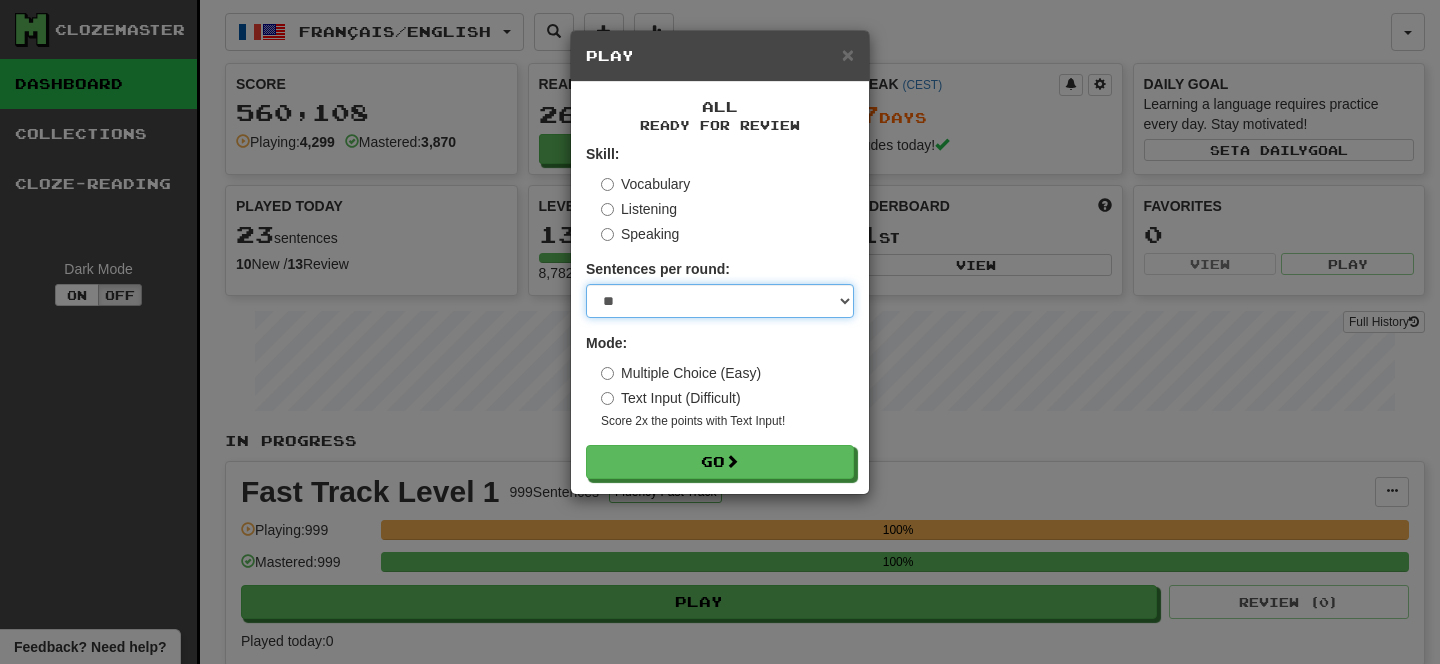 select on "**" 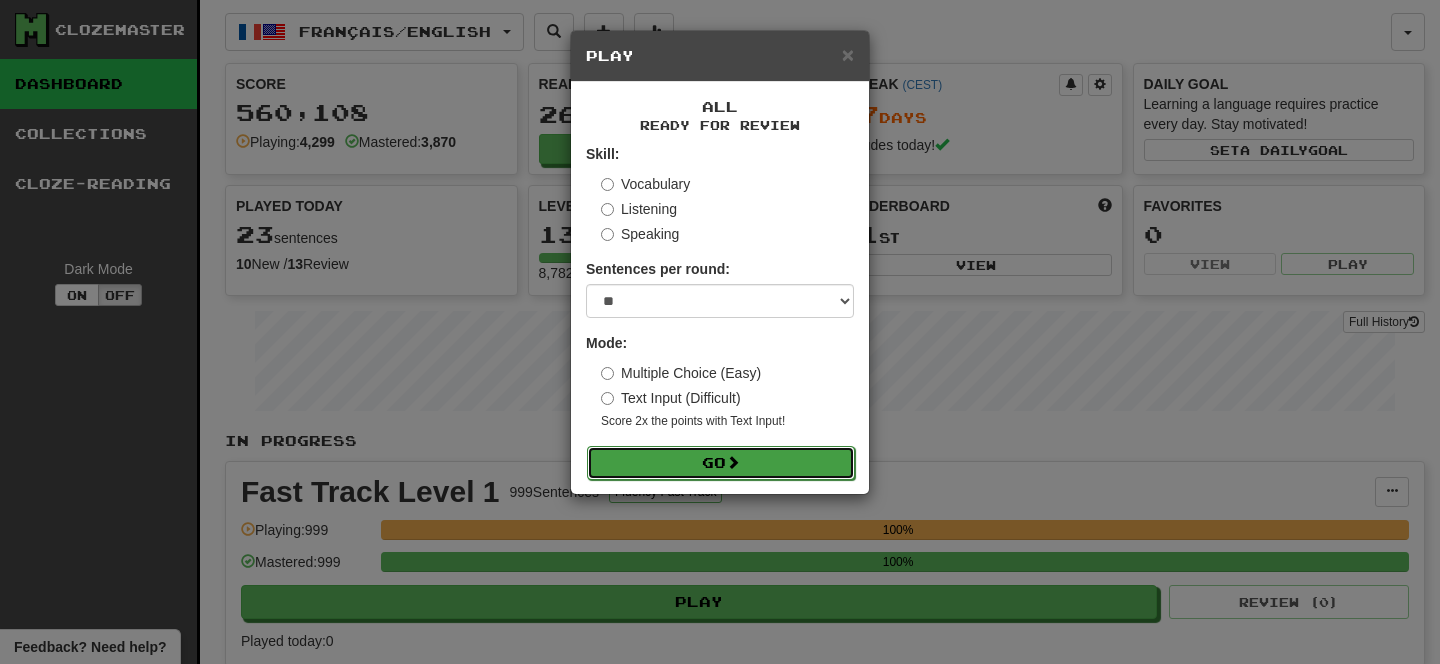 click on "Go" at bounding box center (721, 463) 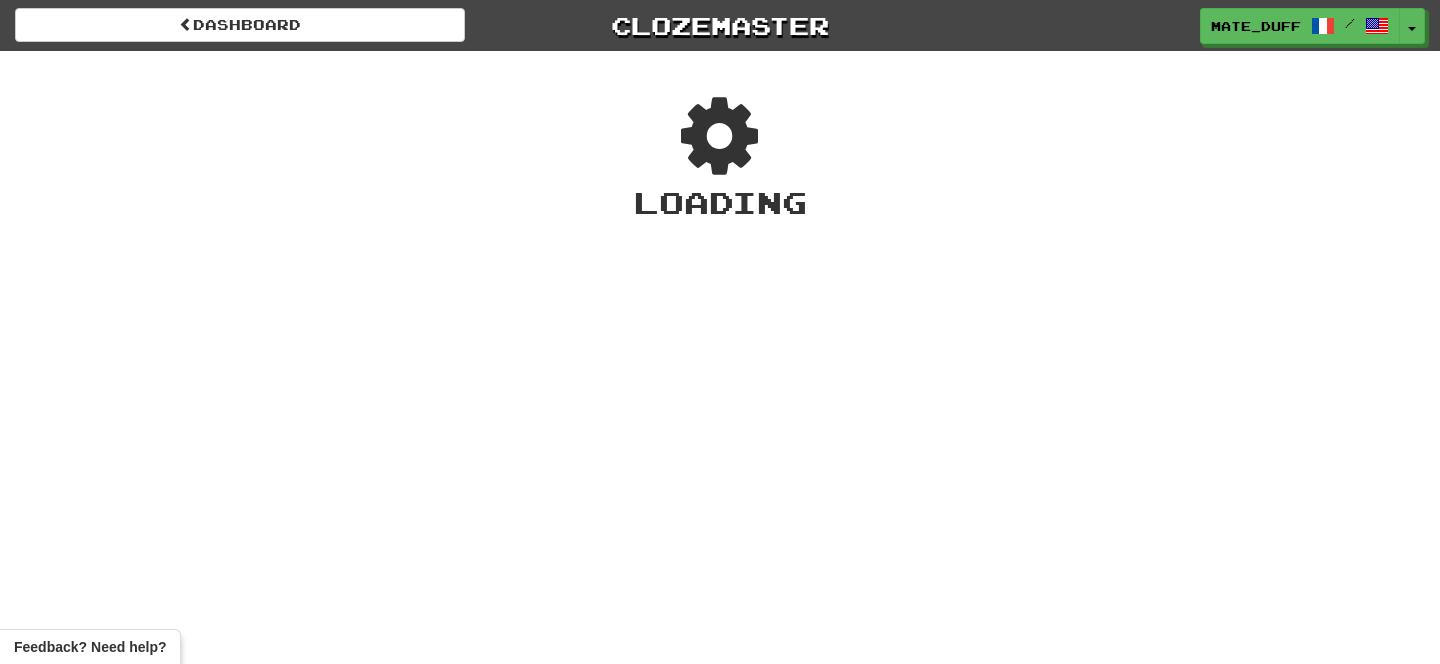 scroll, scrollTop: 0, scrollLeft: 0, axis: both 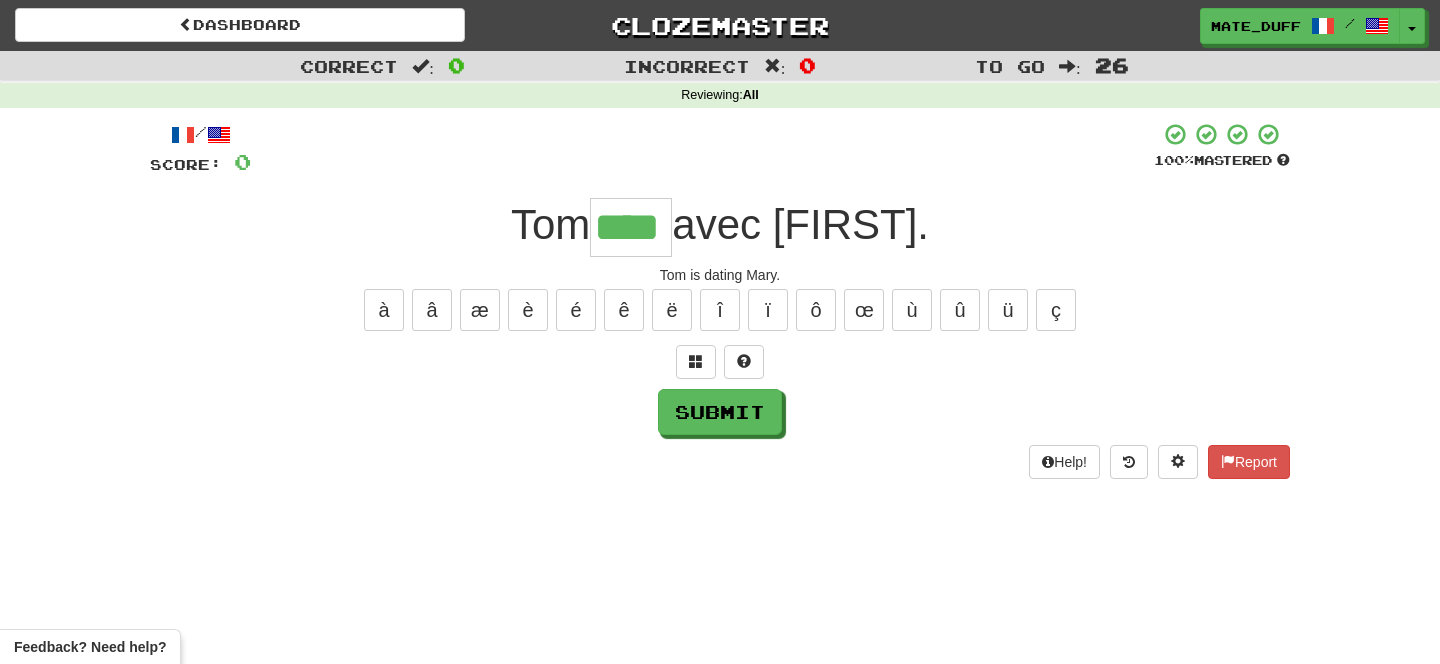 type on "****" 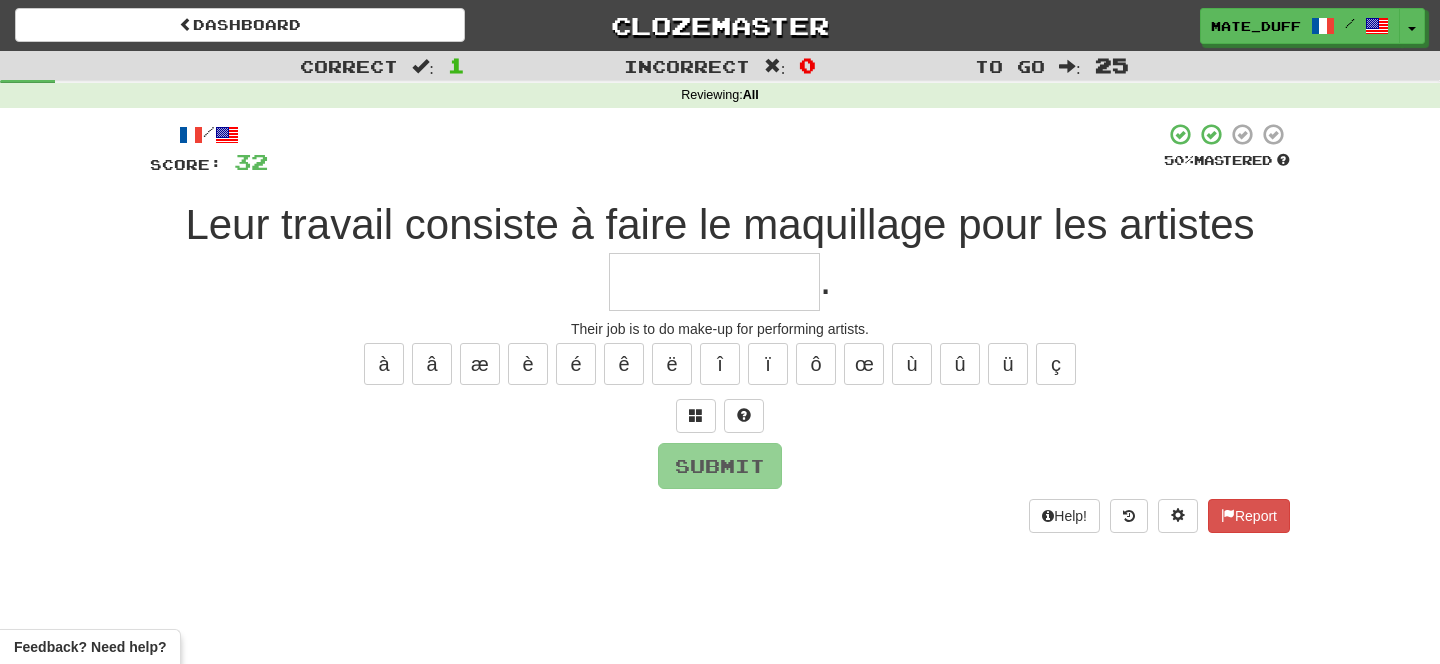 type on "*" 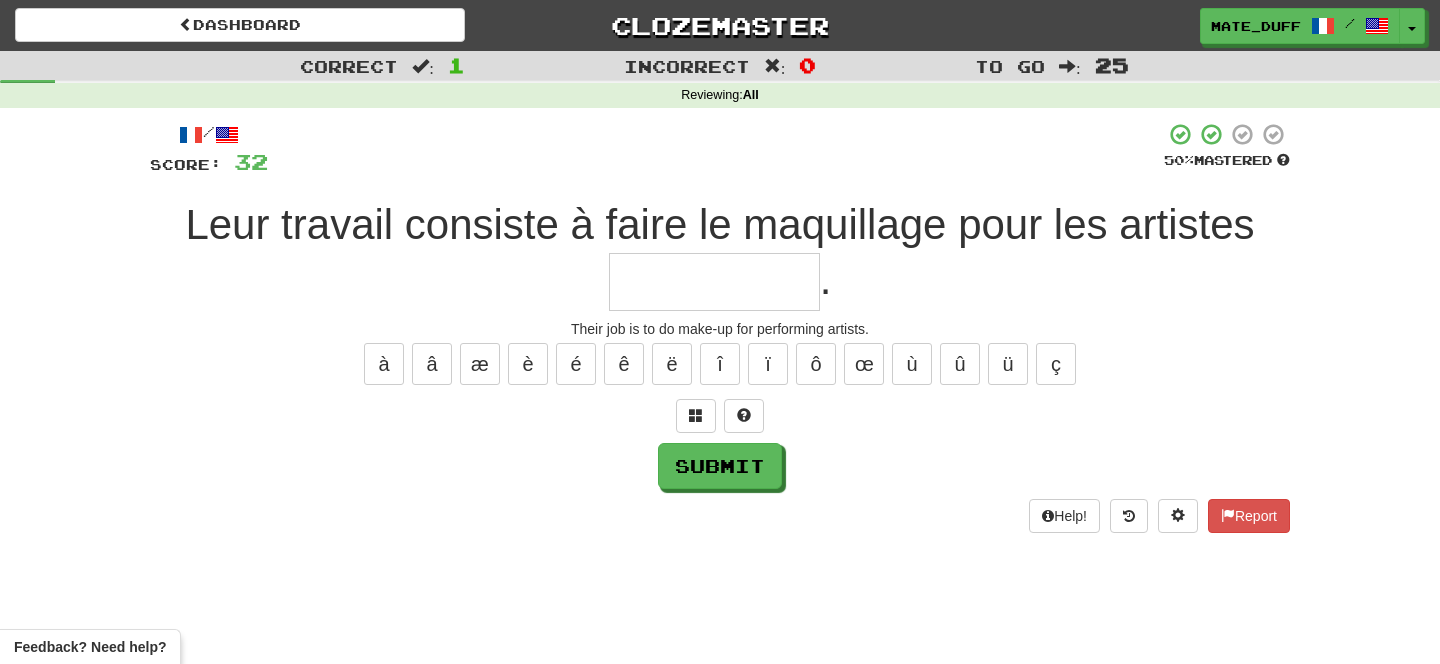 type on "*" 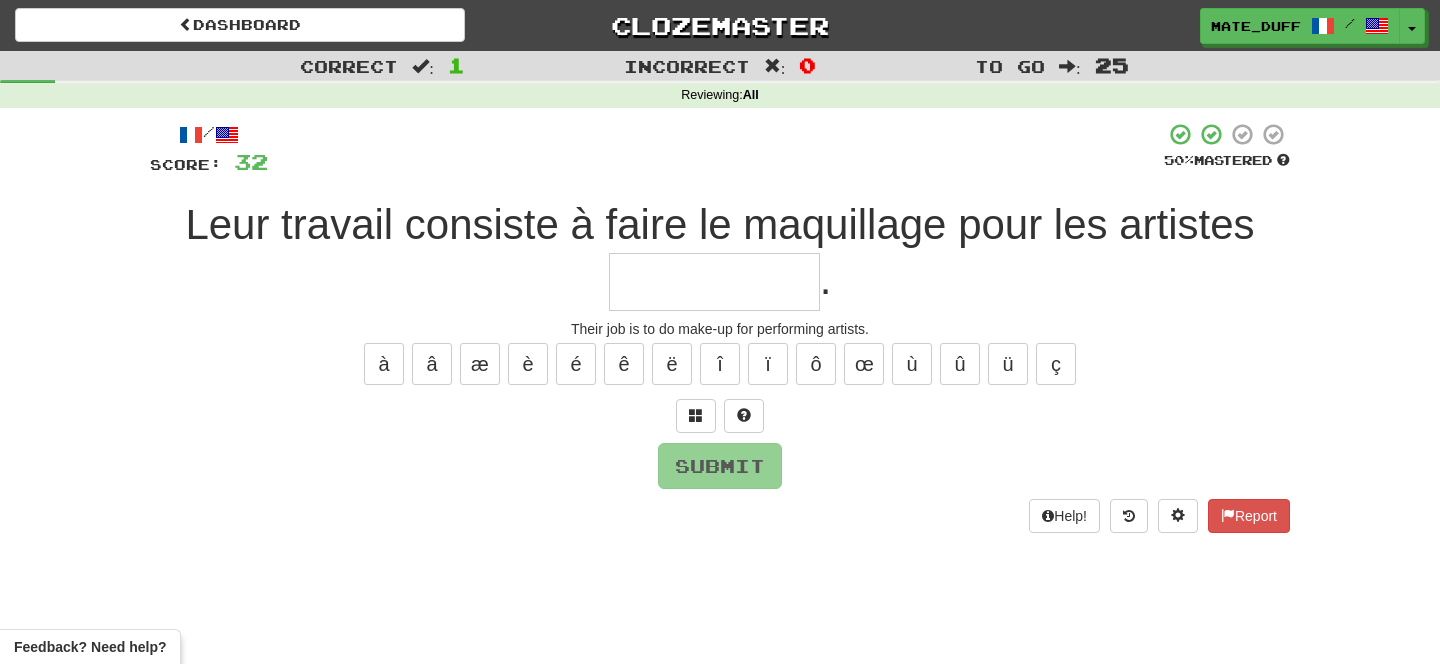 type on "*" 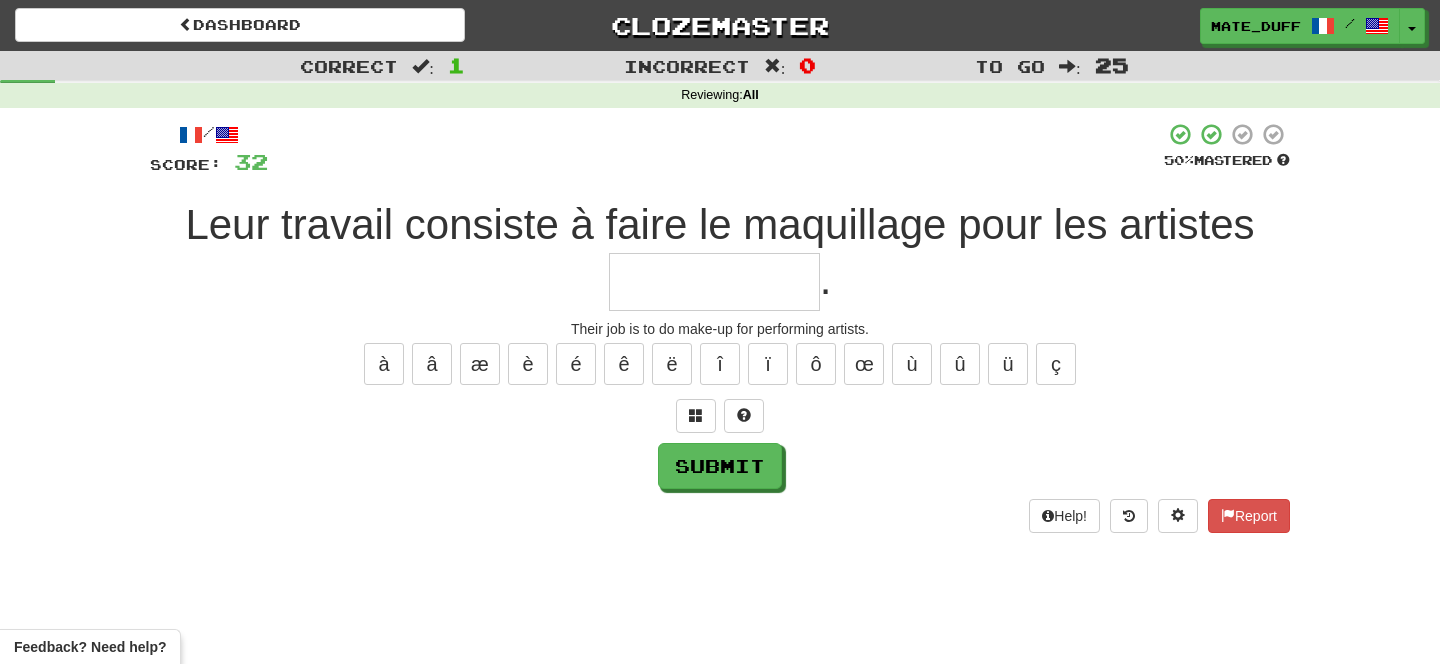 type on "*" 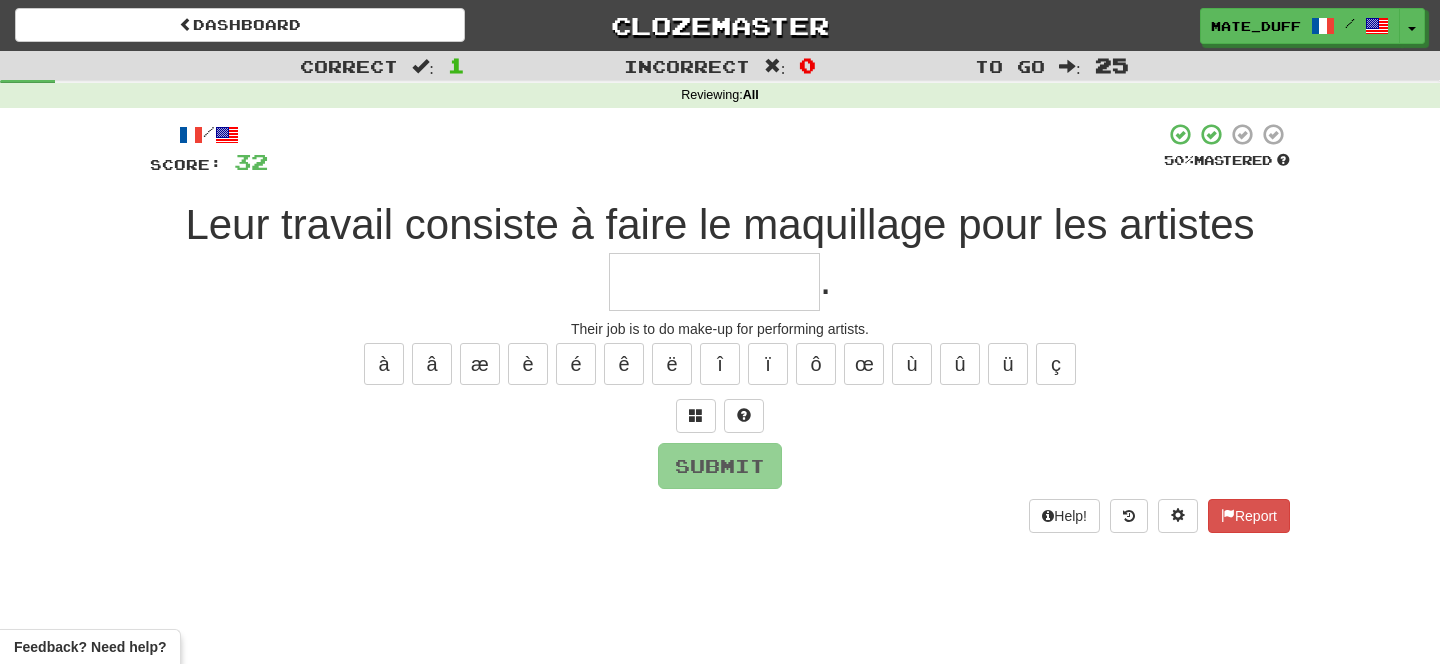 type on "*" 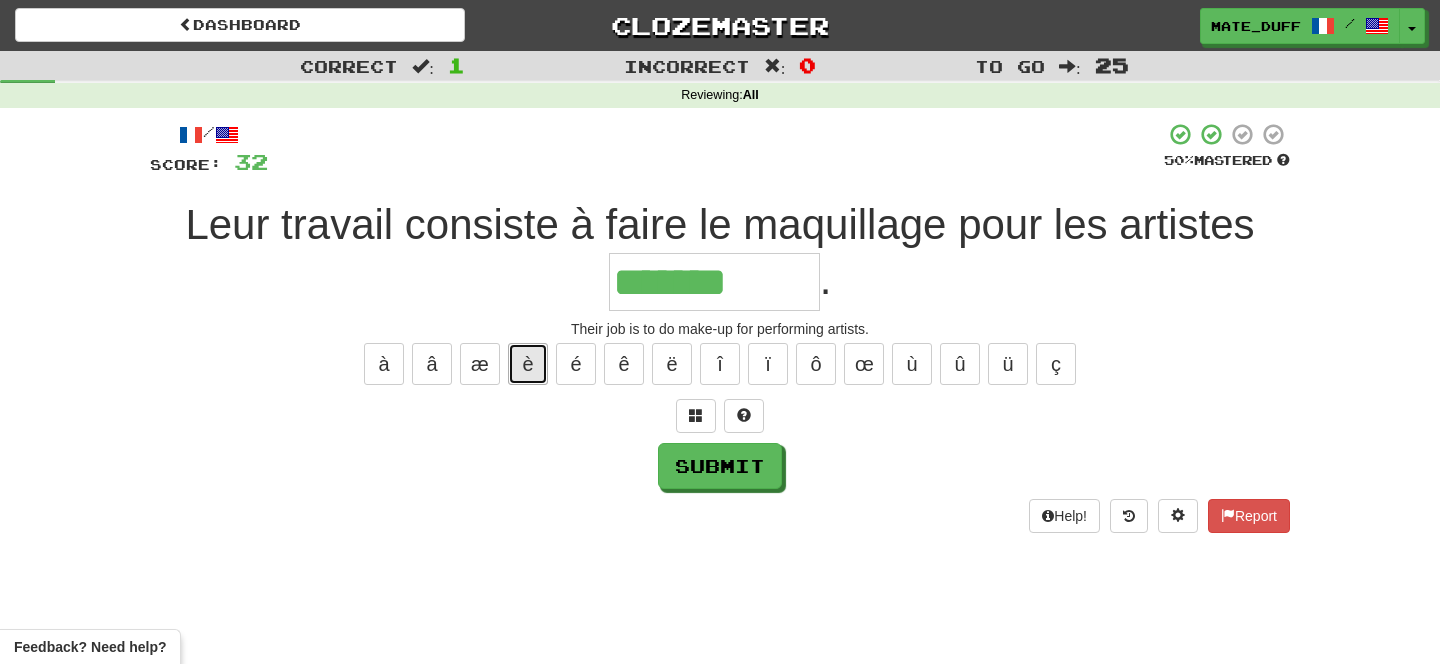 click on "è" at bounding box center [528, 364] 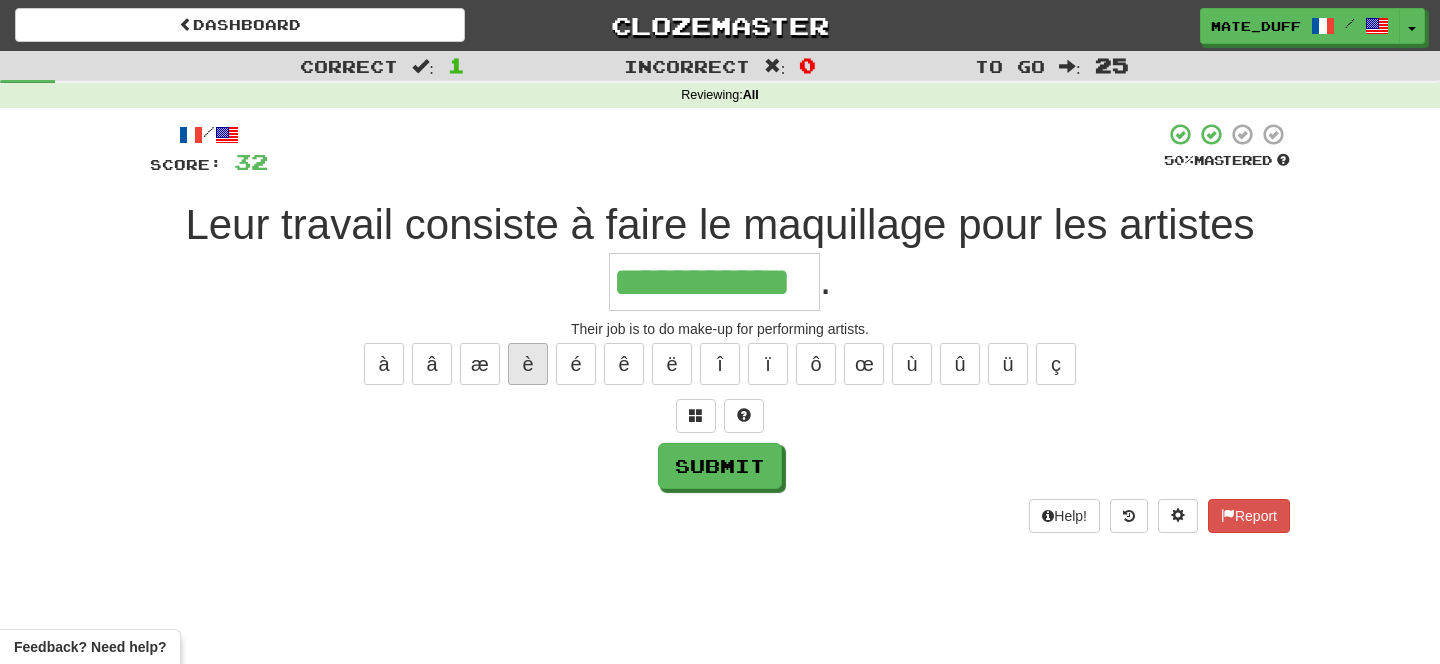 type on "**********" 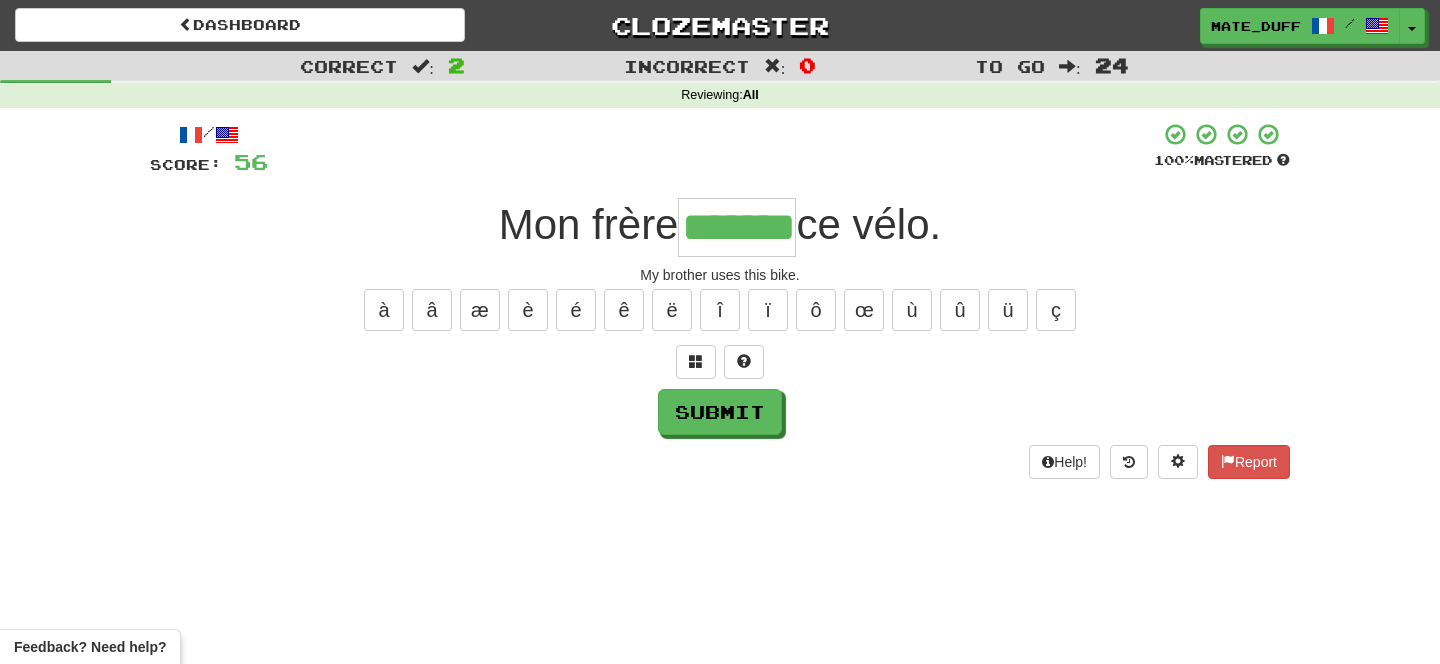 type on "*******" 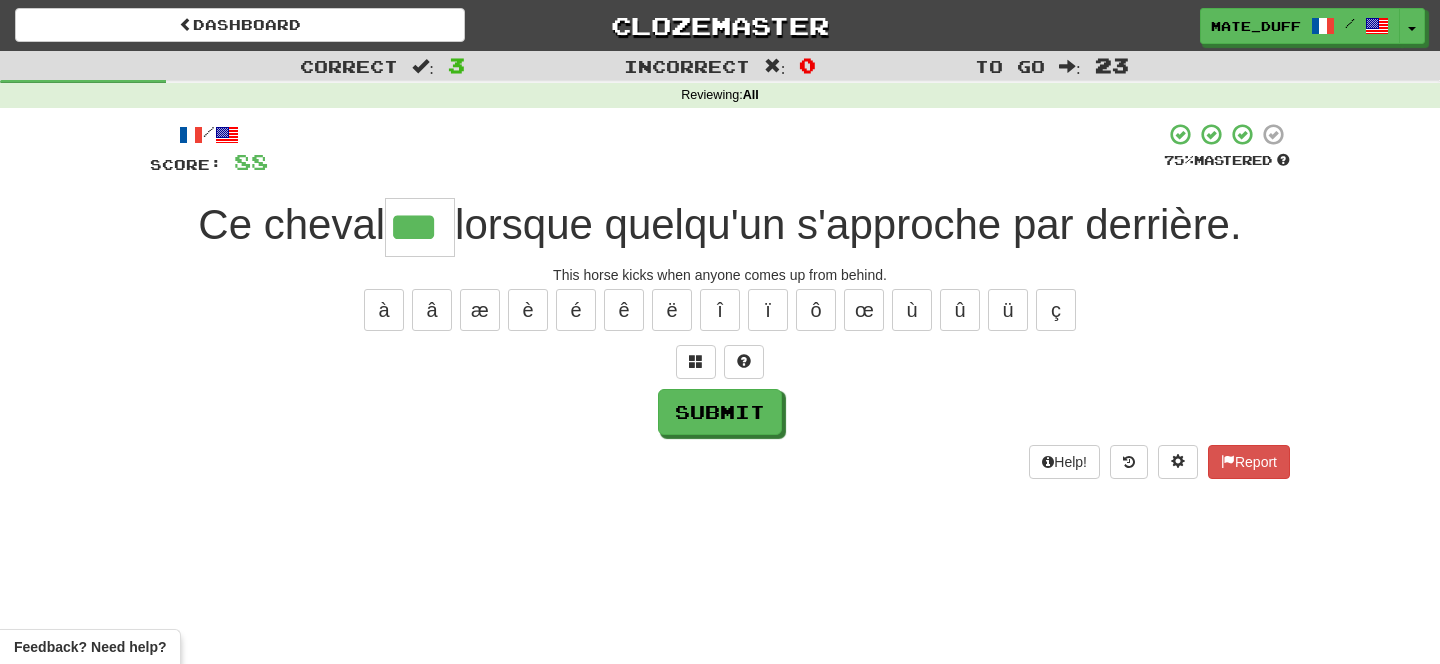 type on "***" 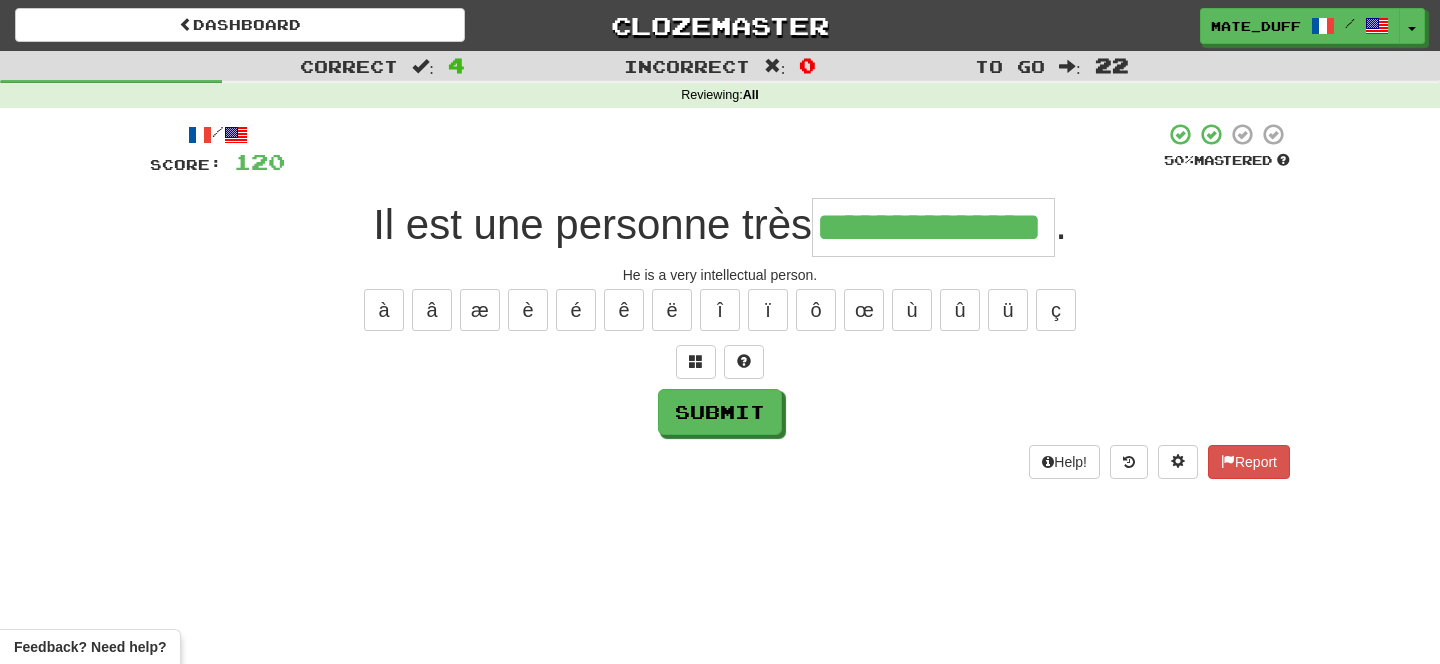 type on "**********" 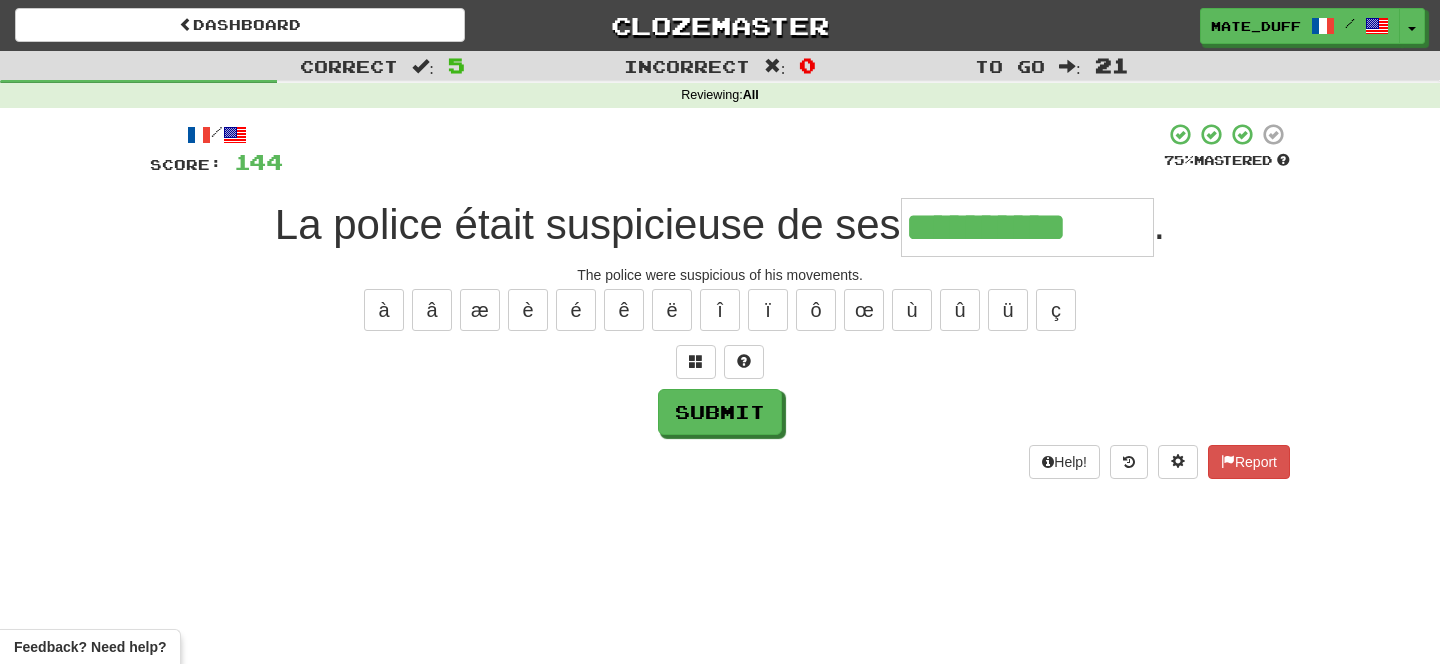 type on "**********" 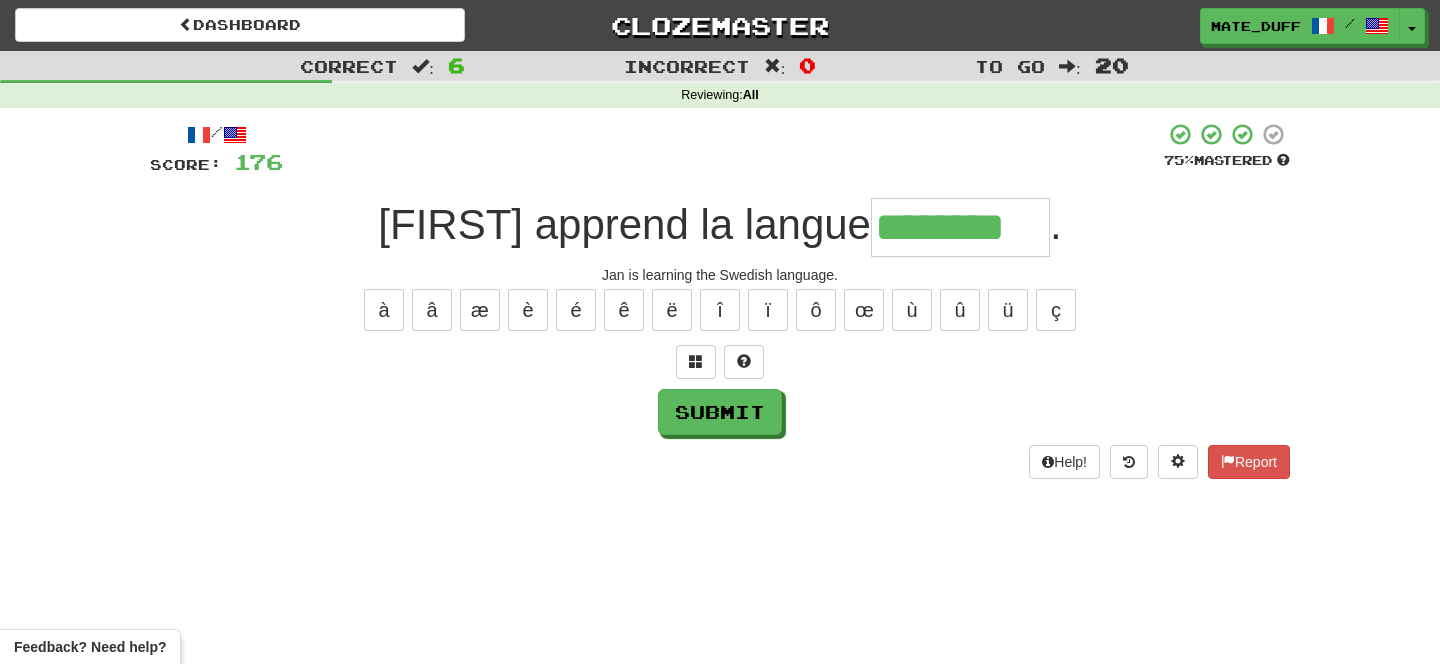 type on "********" 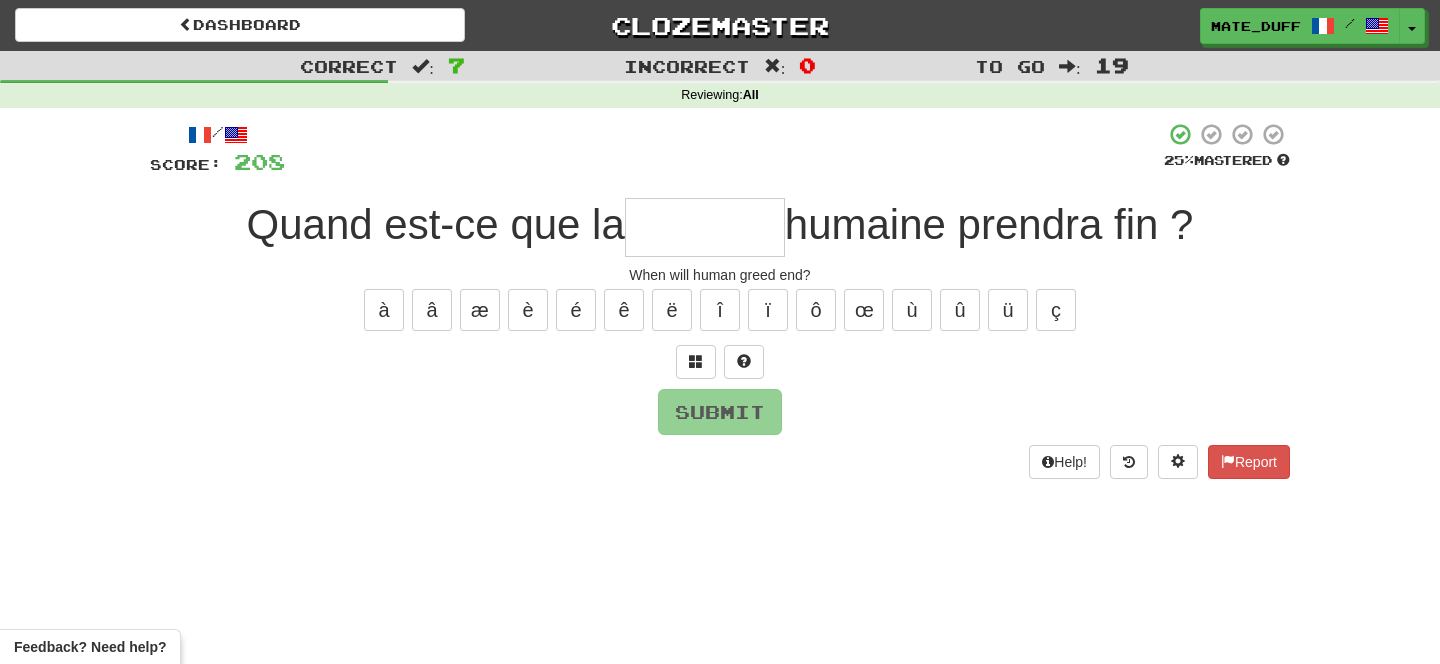 type on "*" 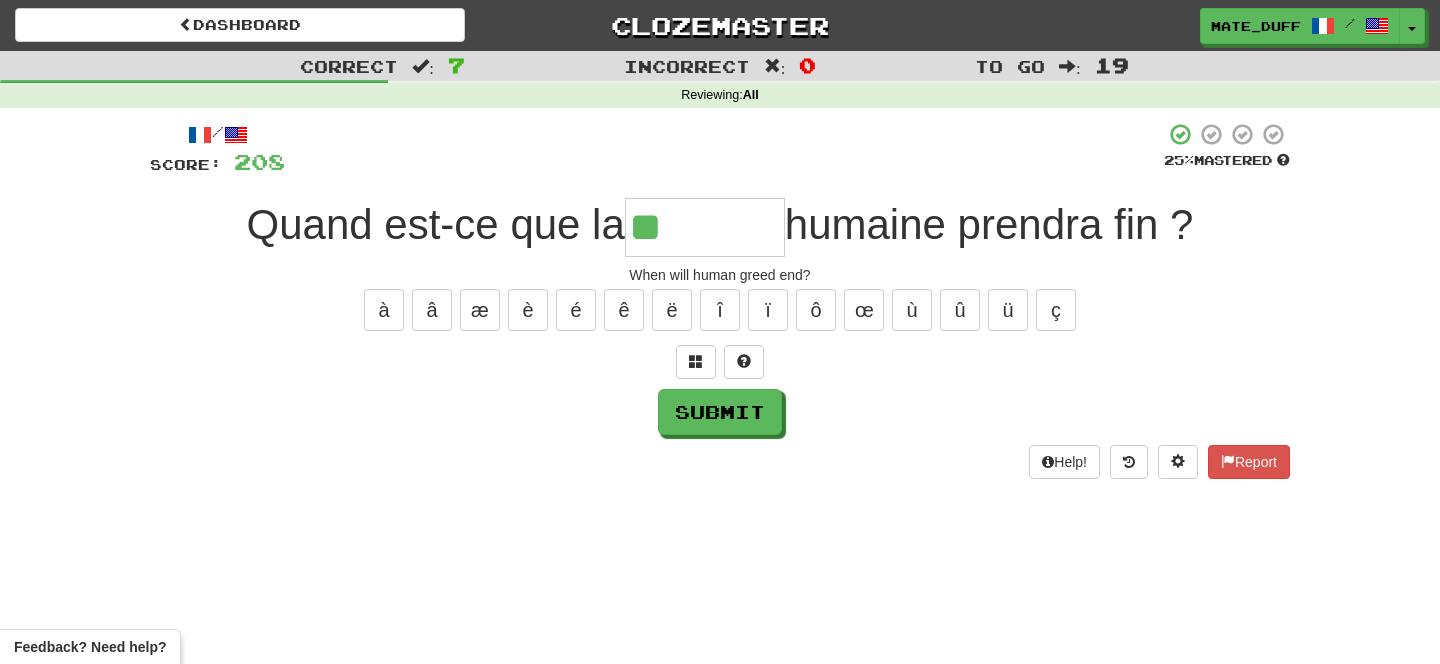 type on "*" 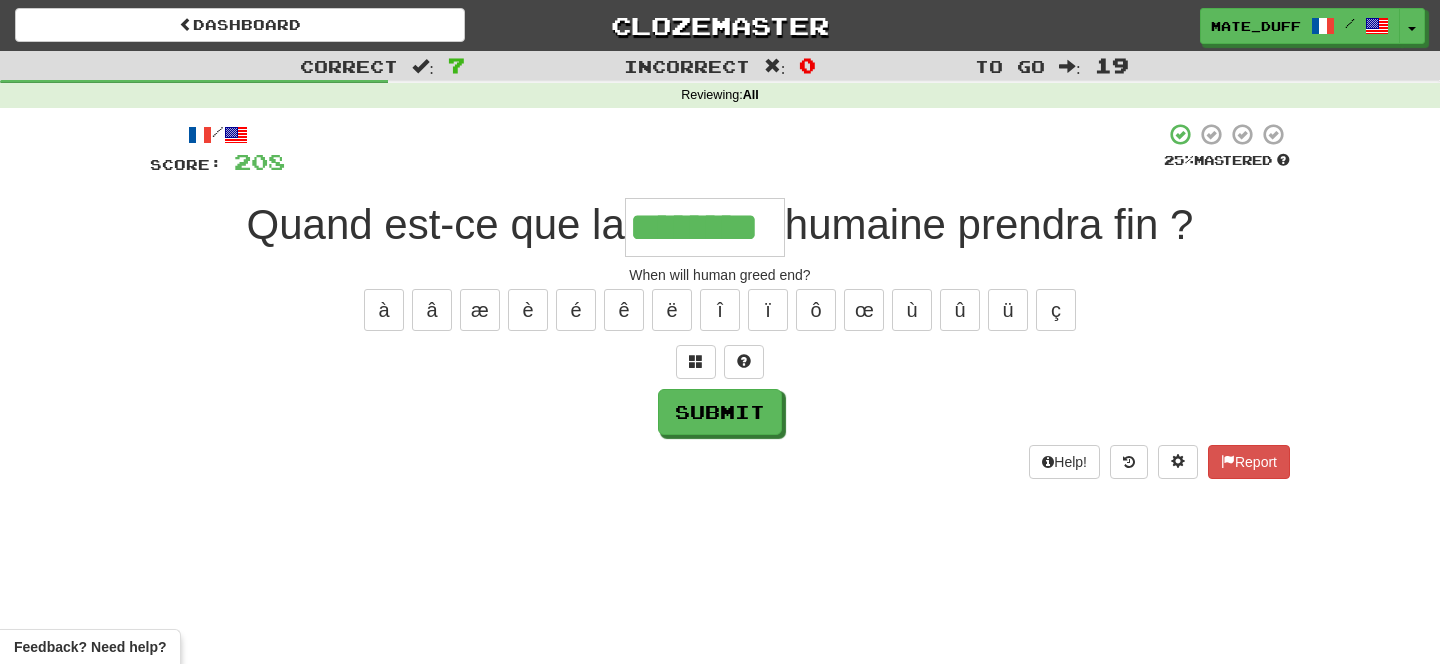 type on "********" 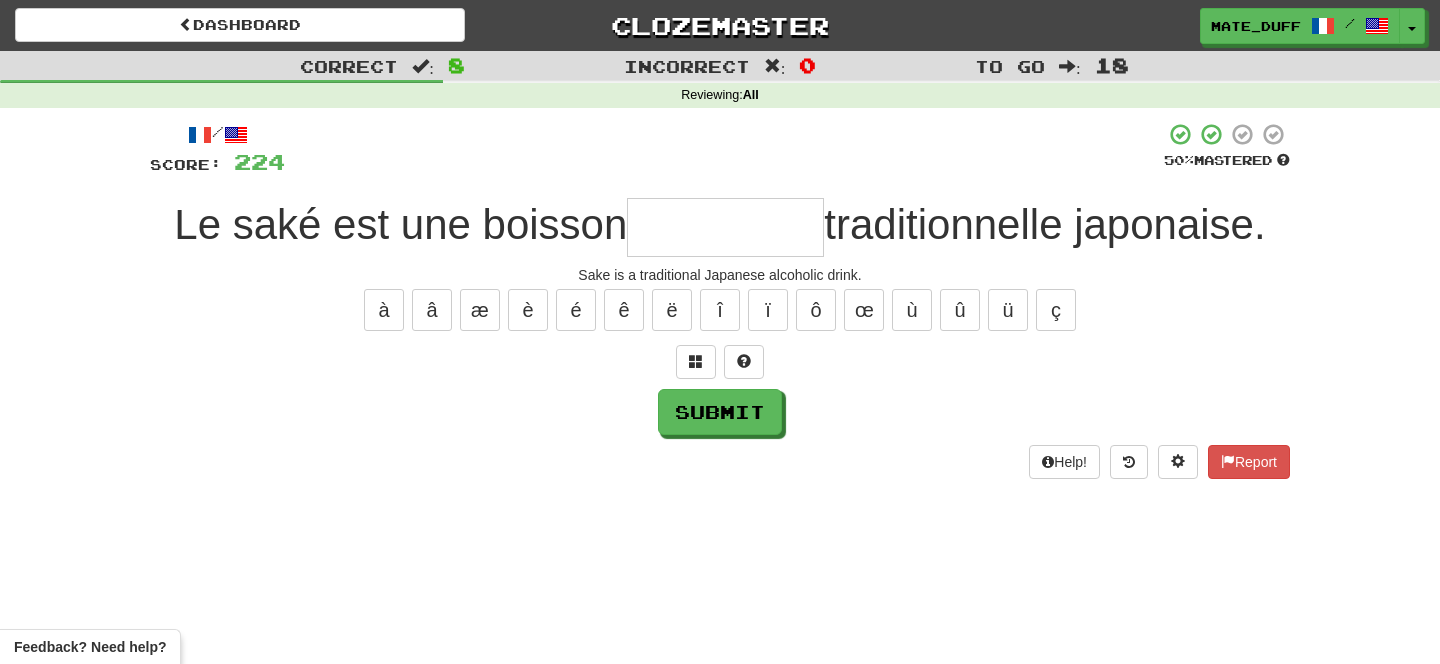 type on "*" 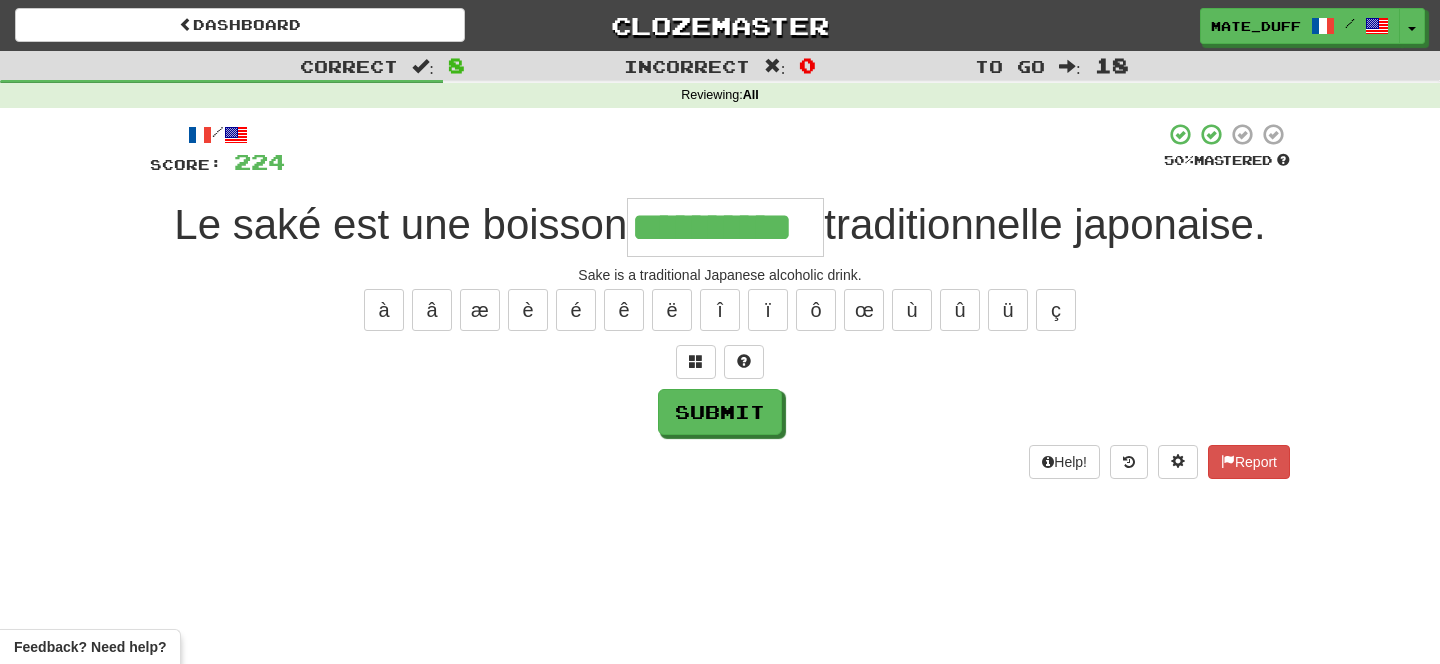 type on "**********" 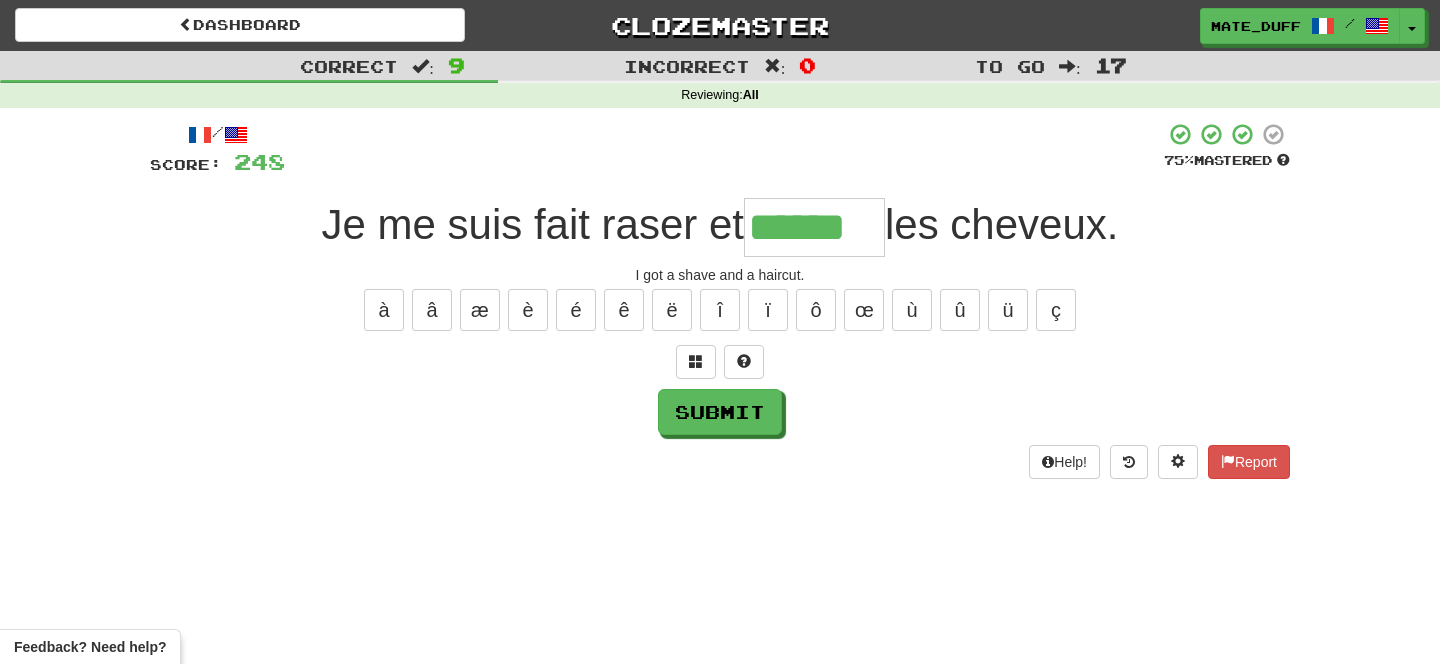 type on "******" 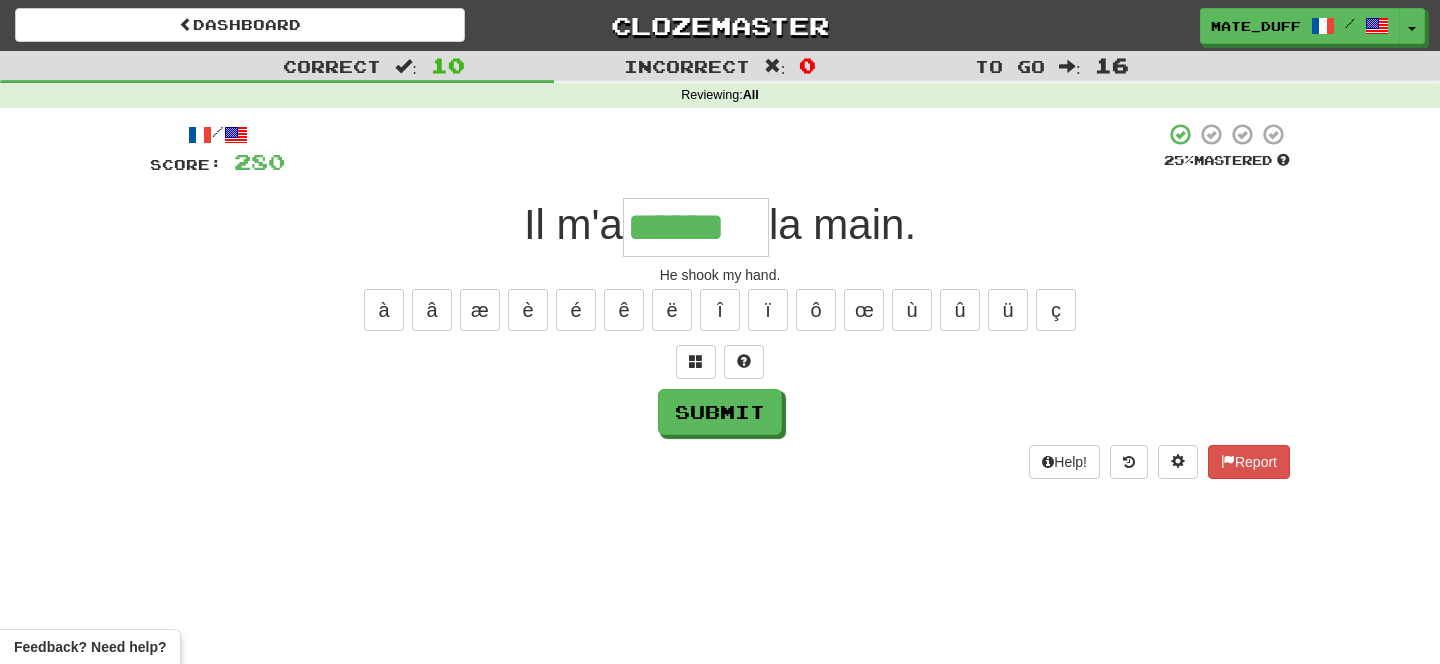 type on "******" 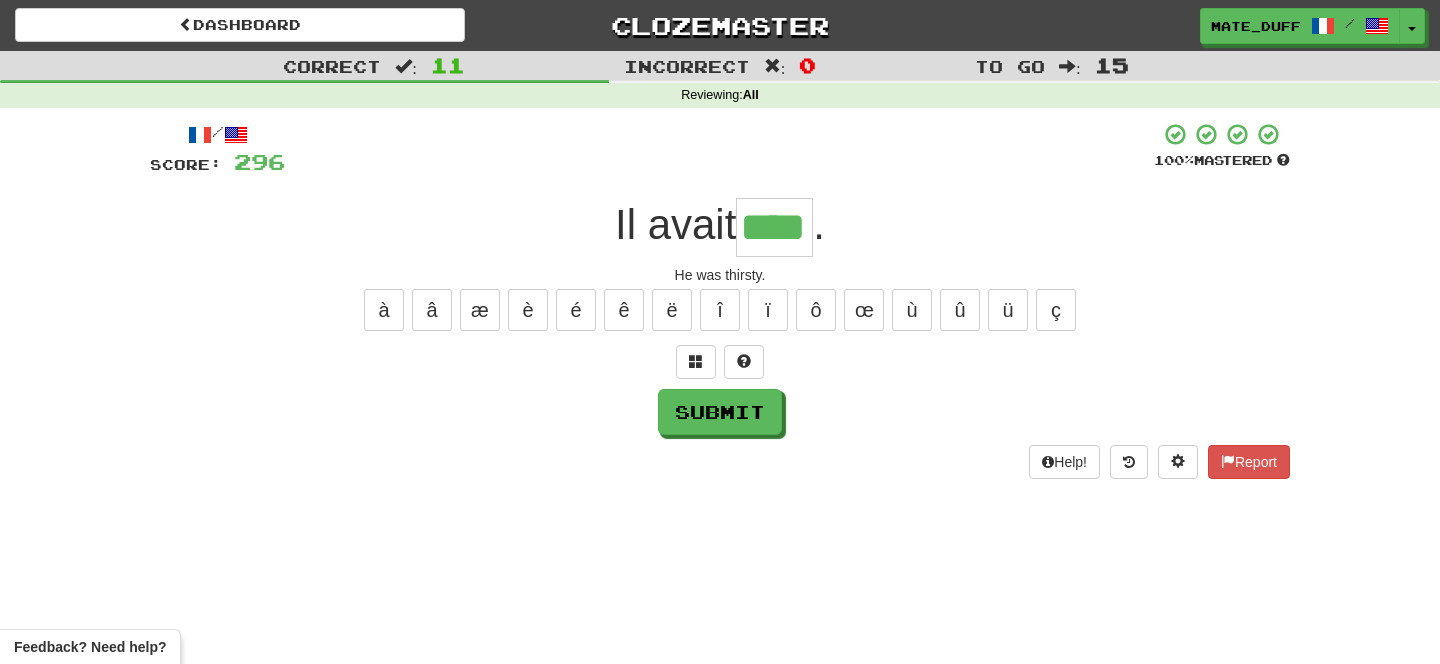 type on "****" 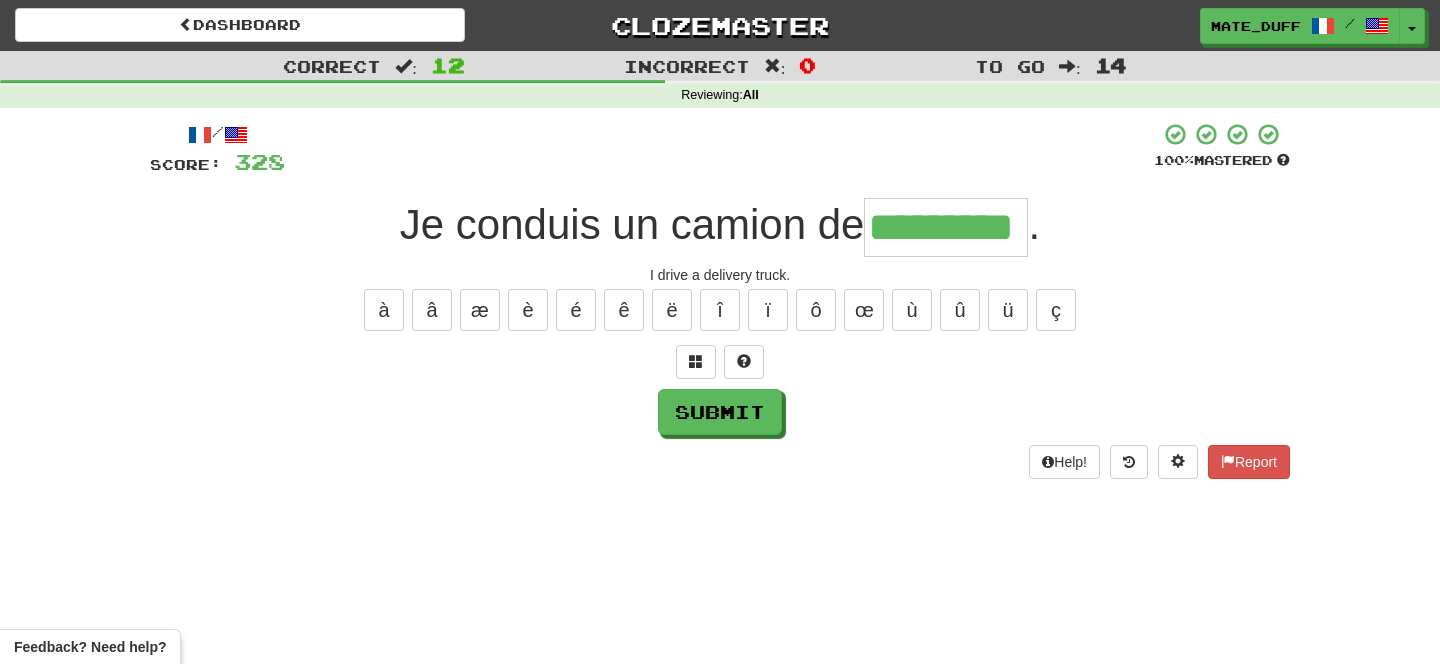 type on "*********" 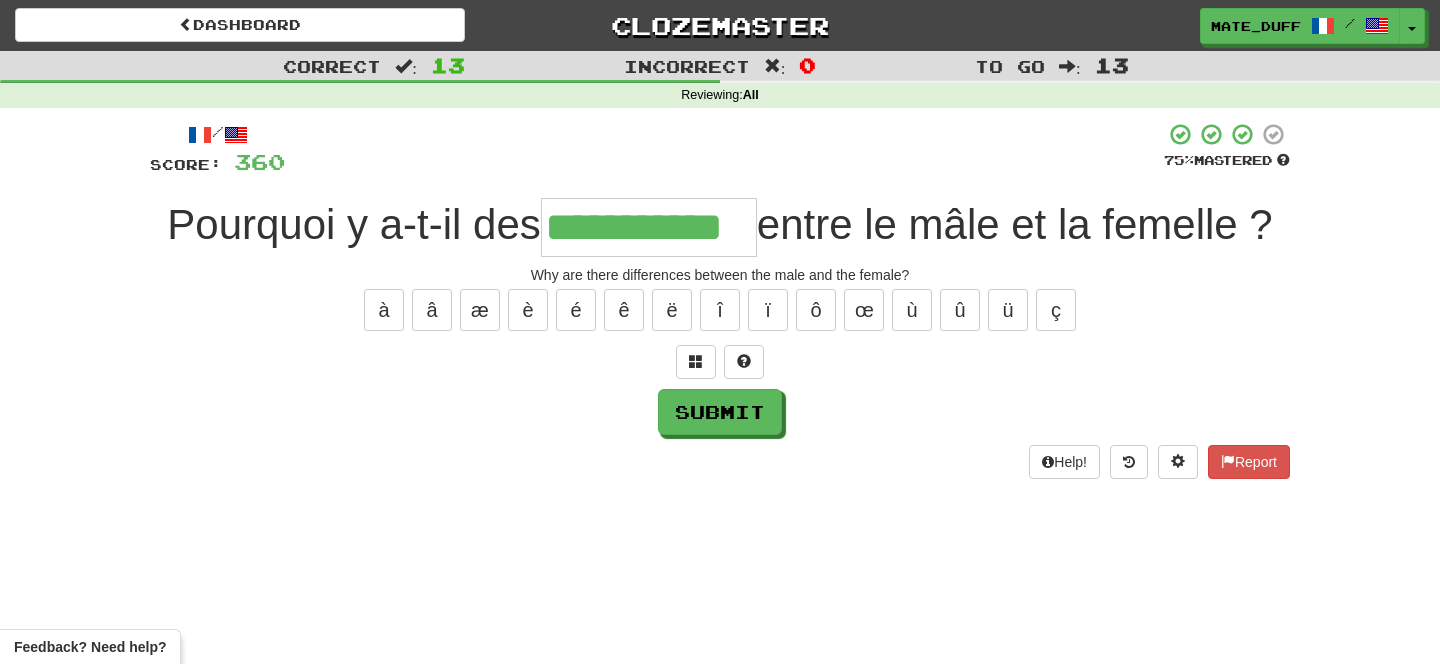 type on "**********" 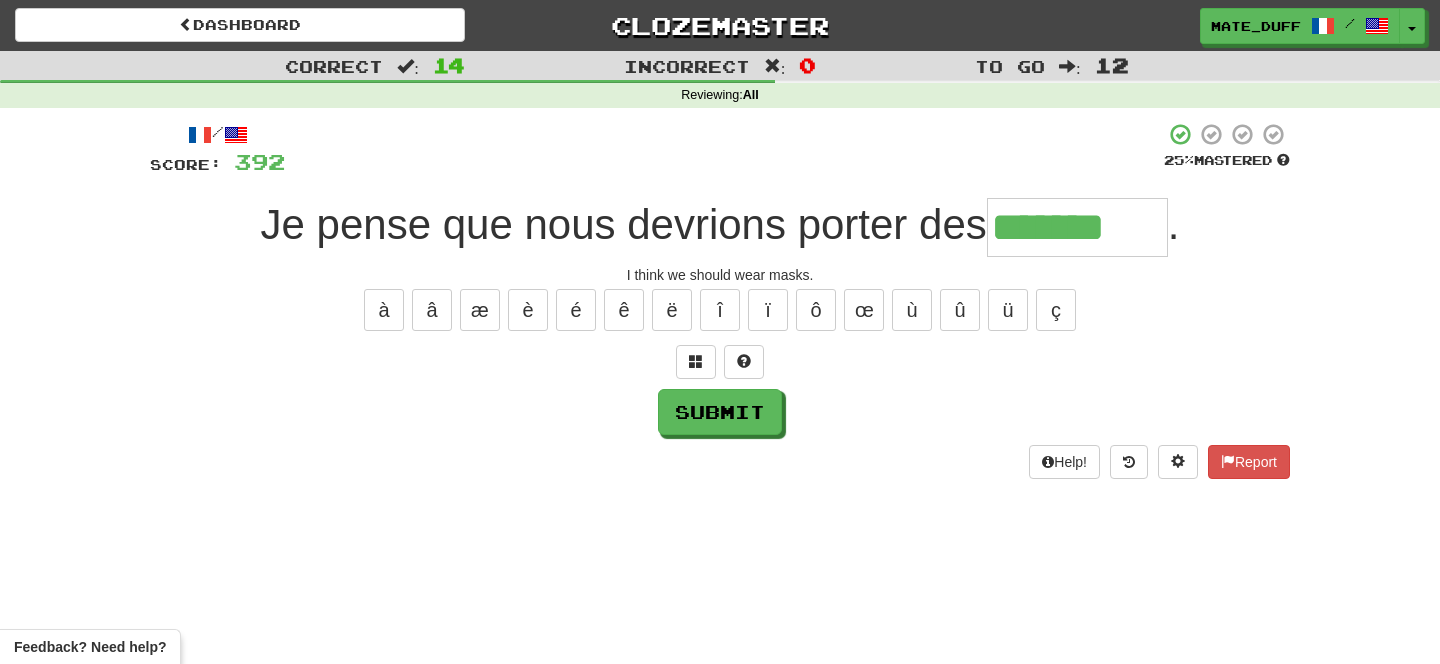 type on "*******" 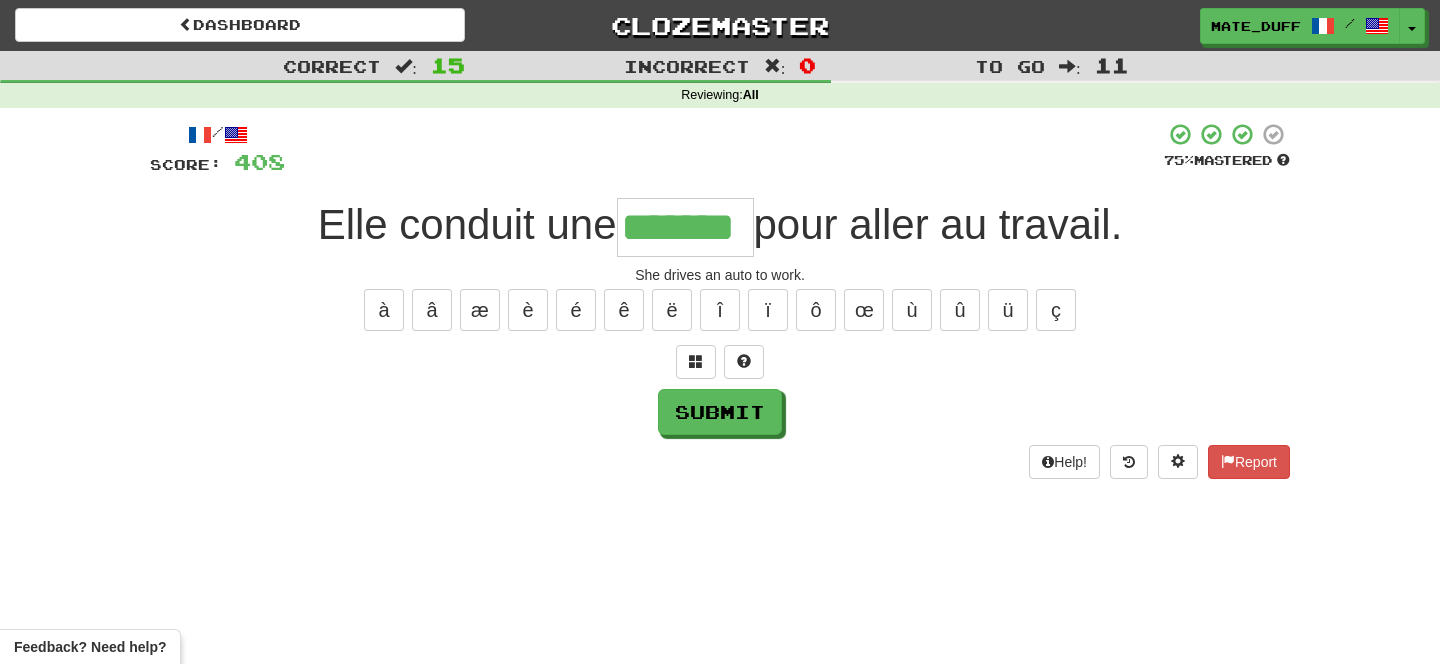 type on "*******" 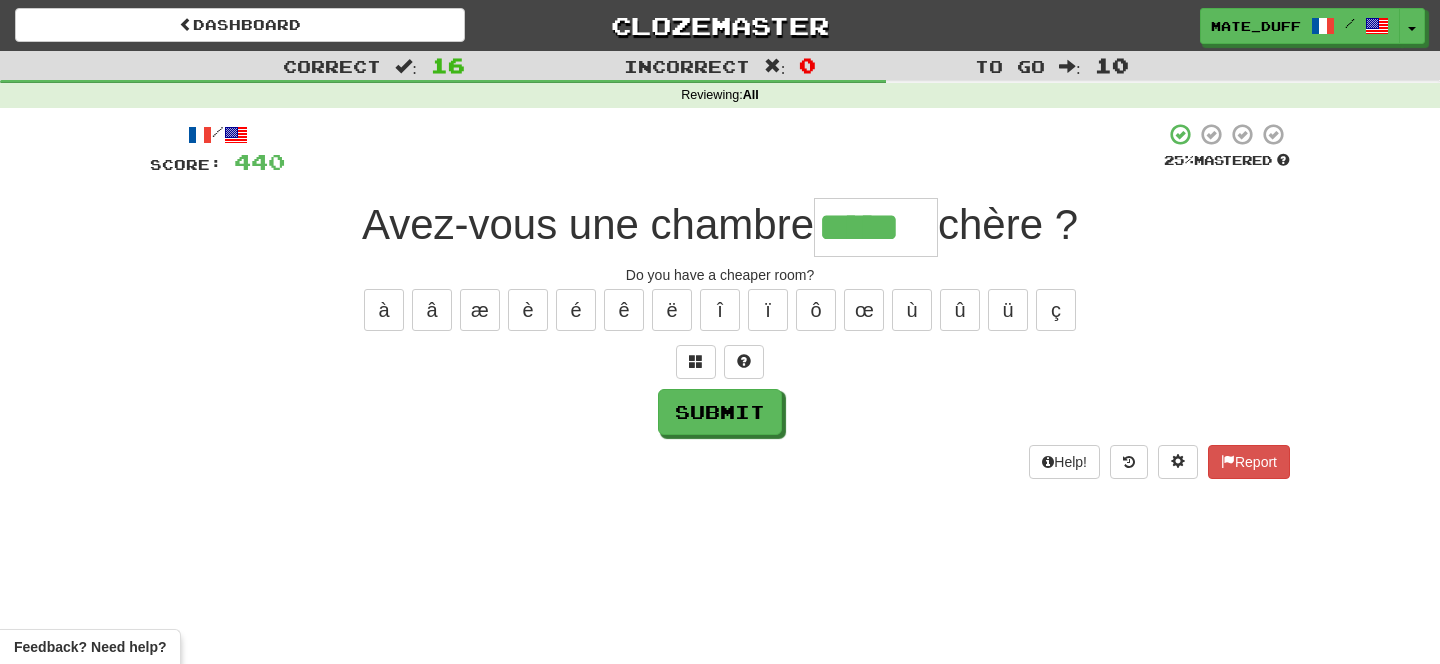 type on "*****" 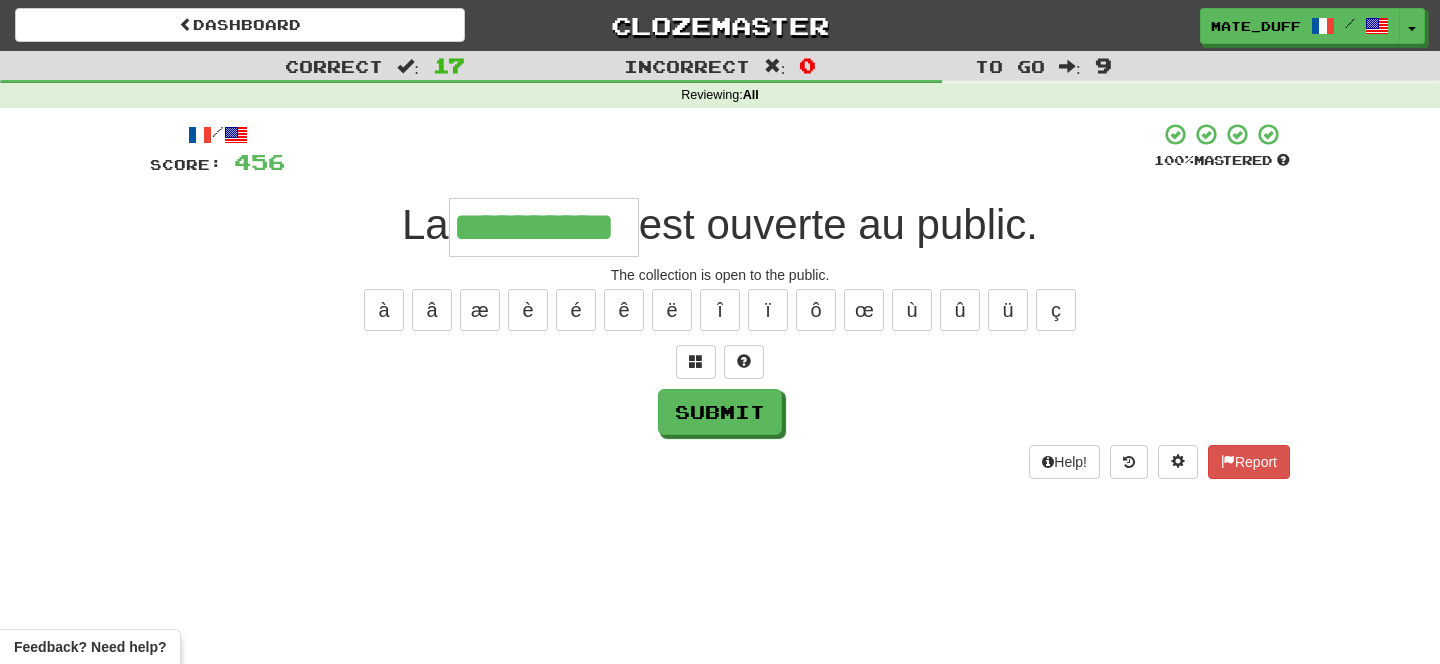 type on "**********" 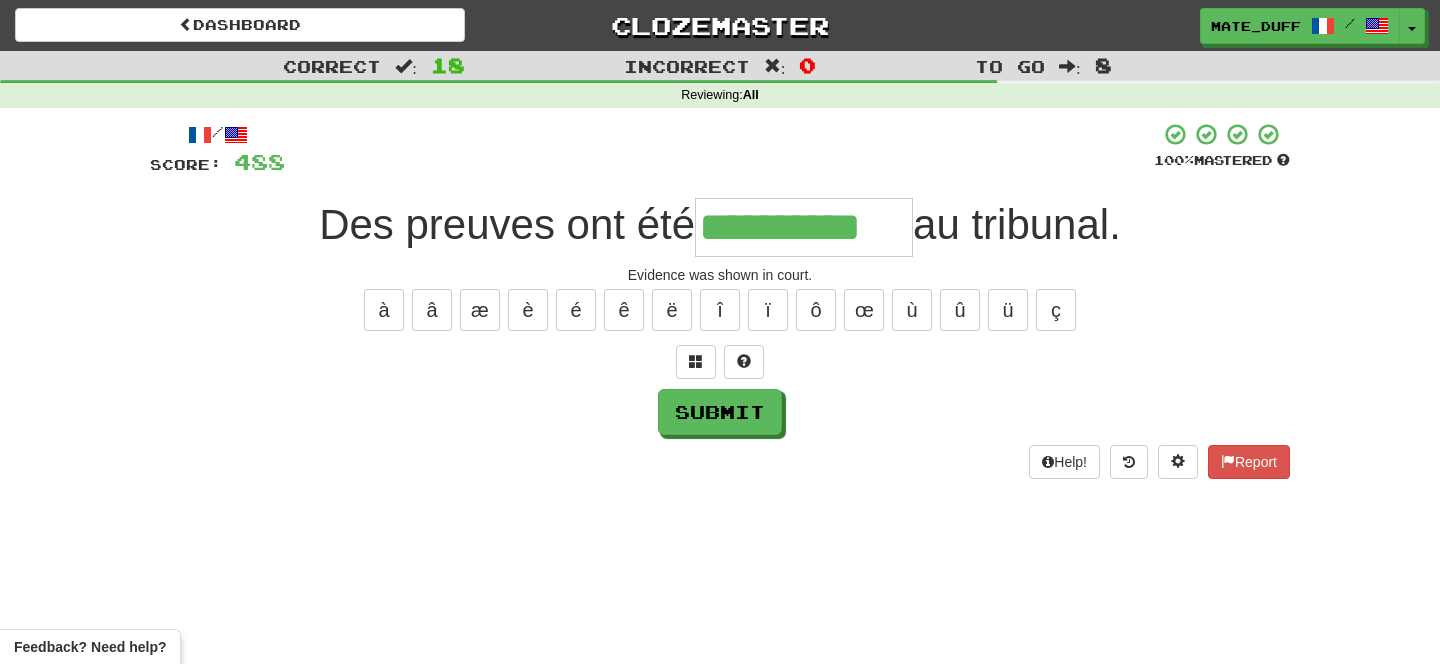 type on "**********" 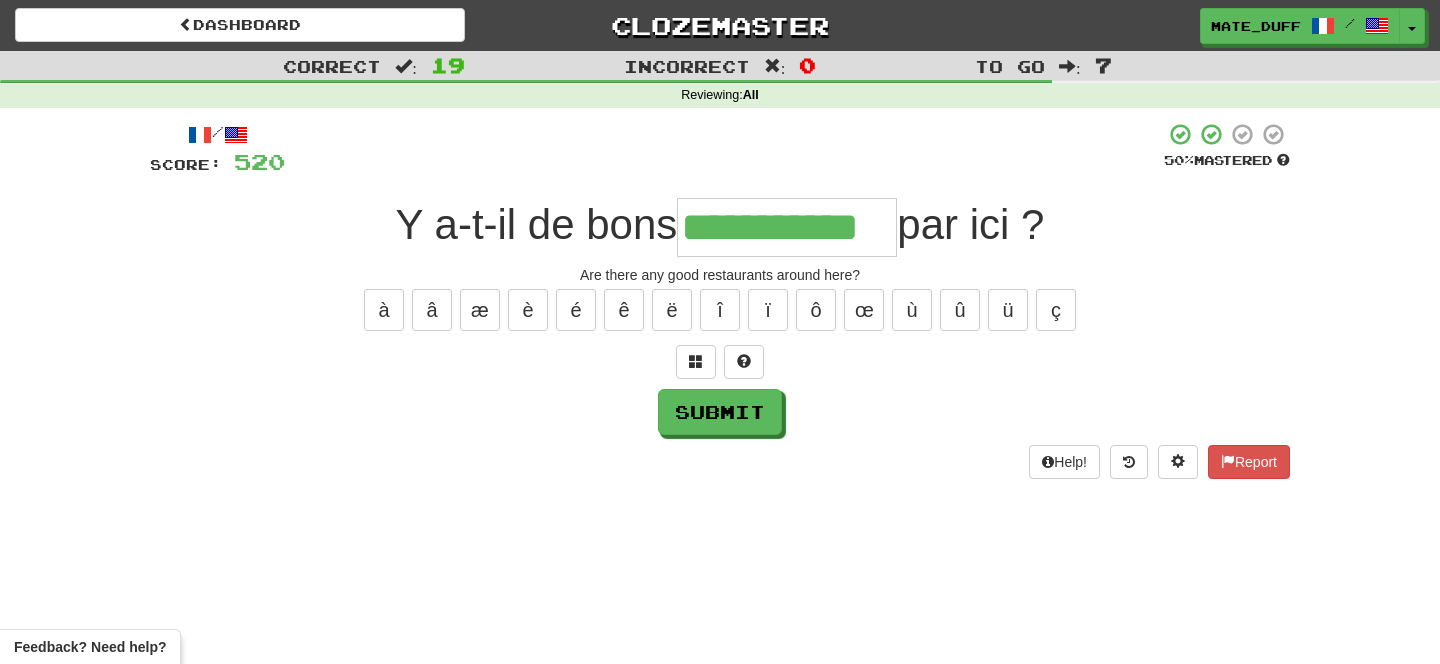 type on "**********" 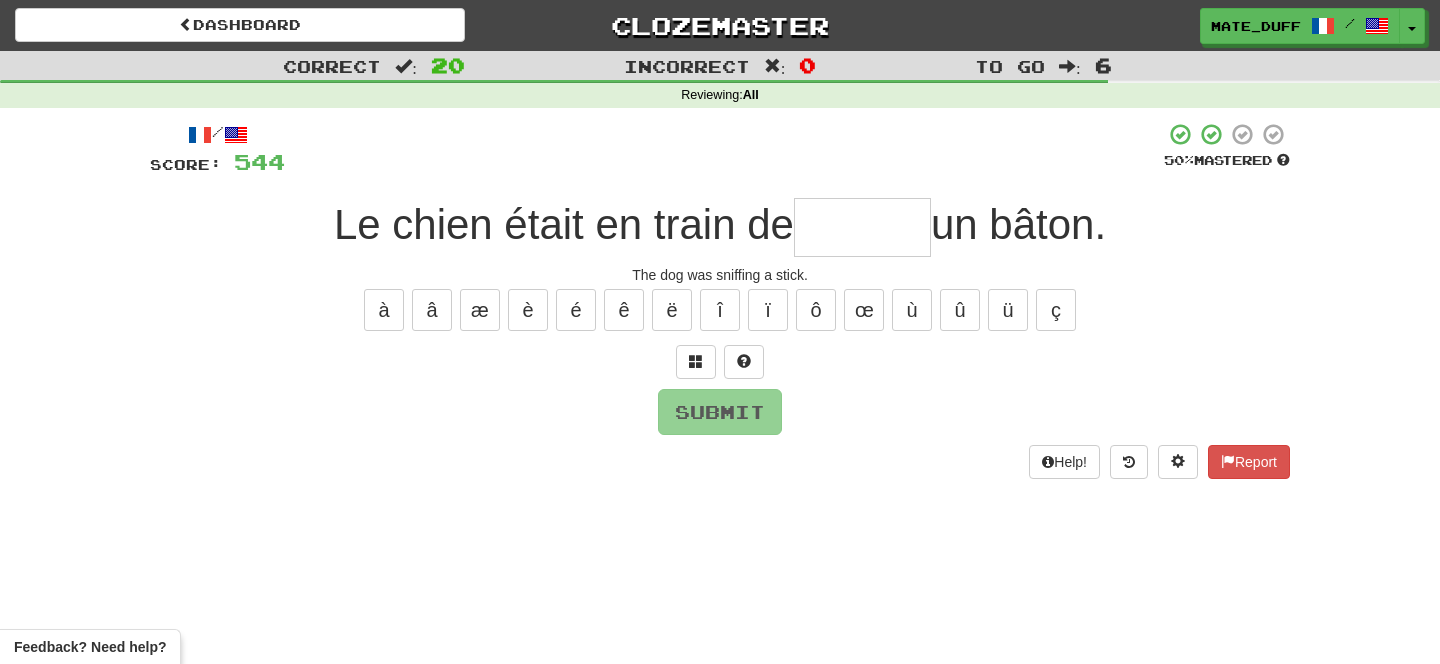 type on "*" 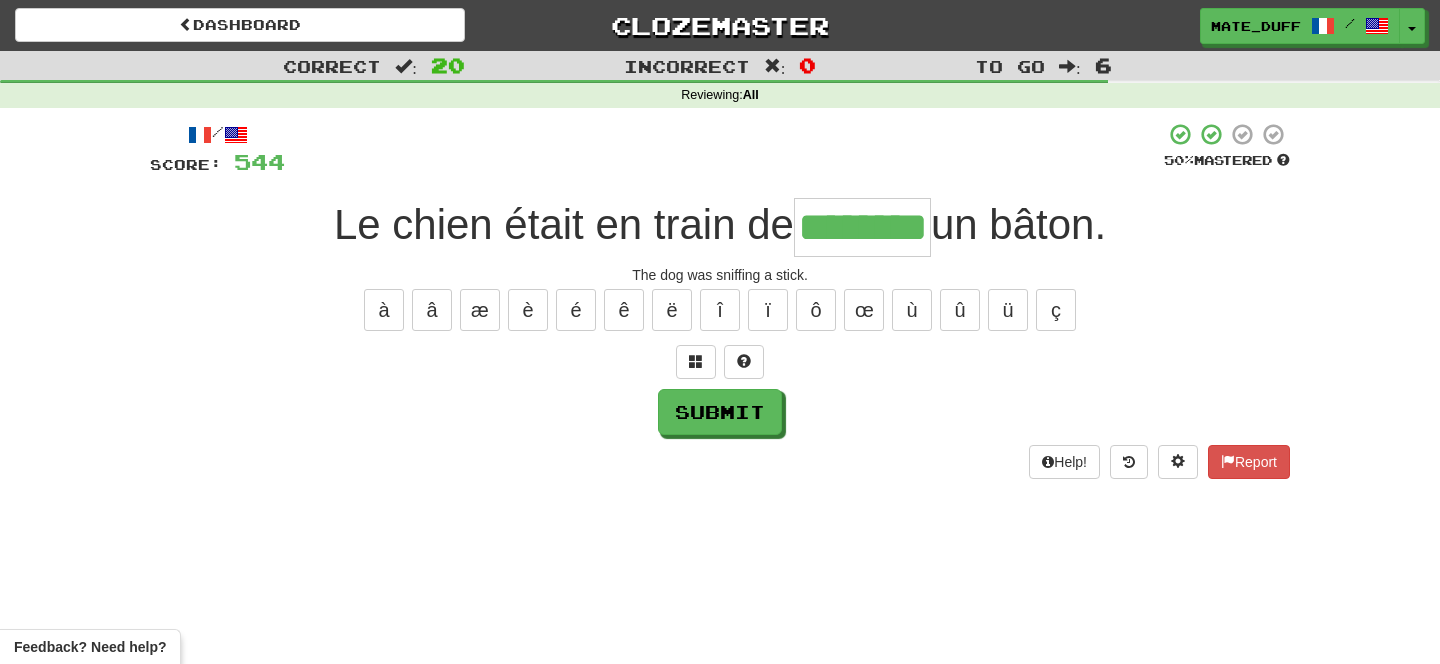 type on "********" 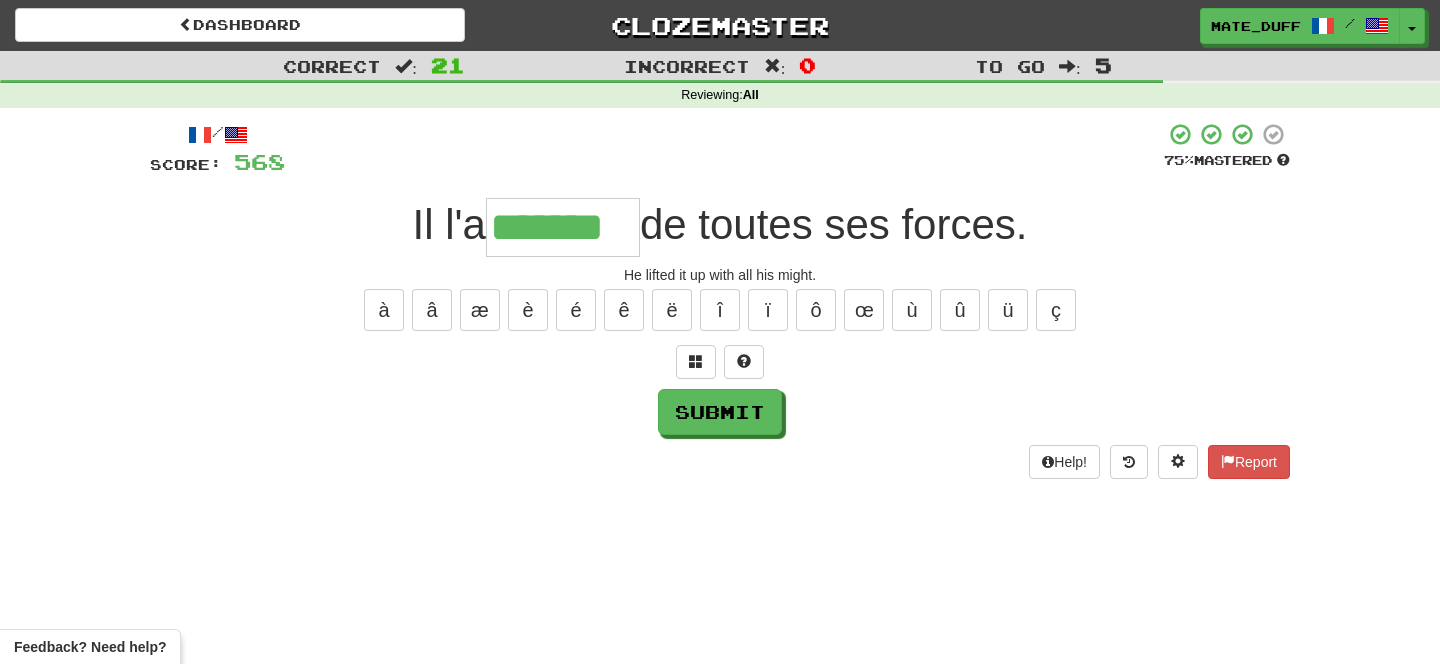 type on "*******" 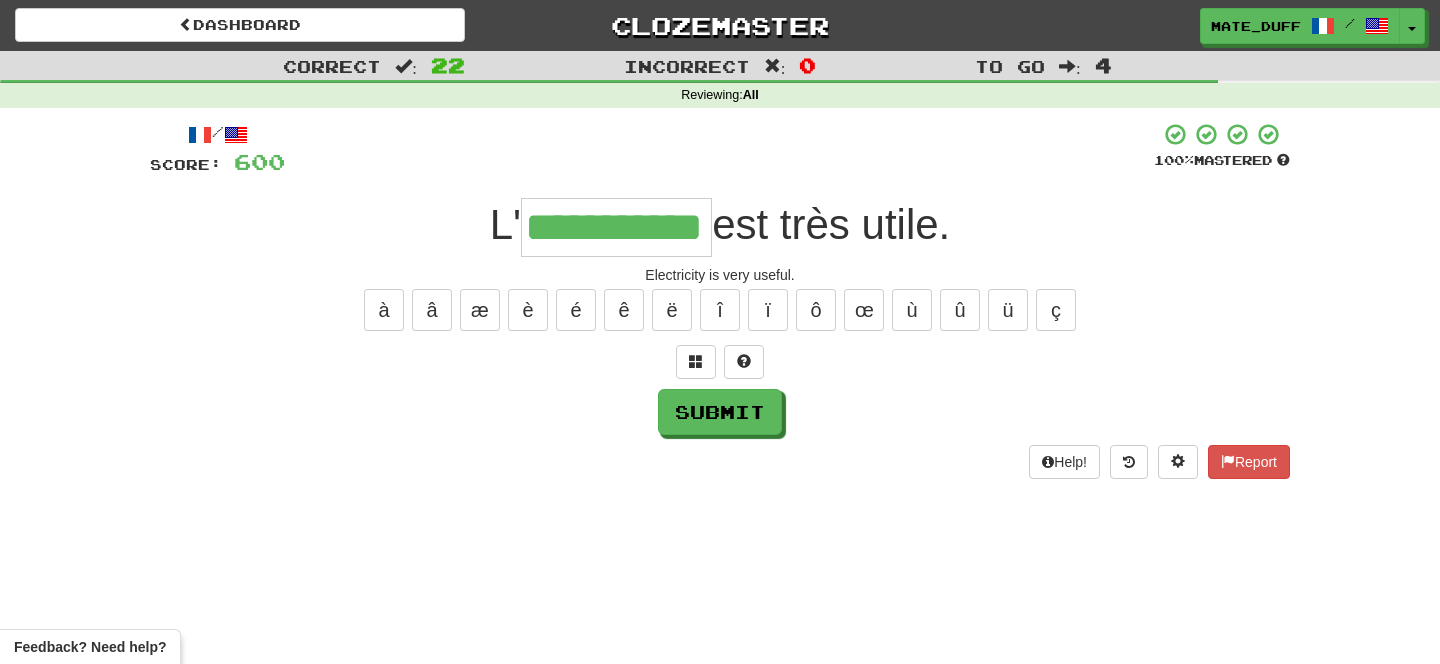 type on "**********" 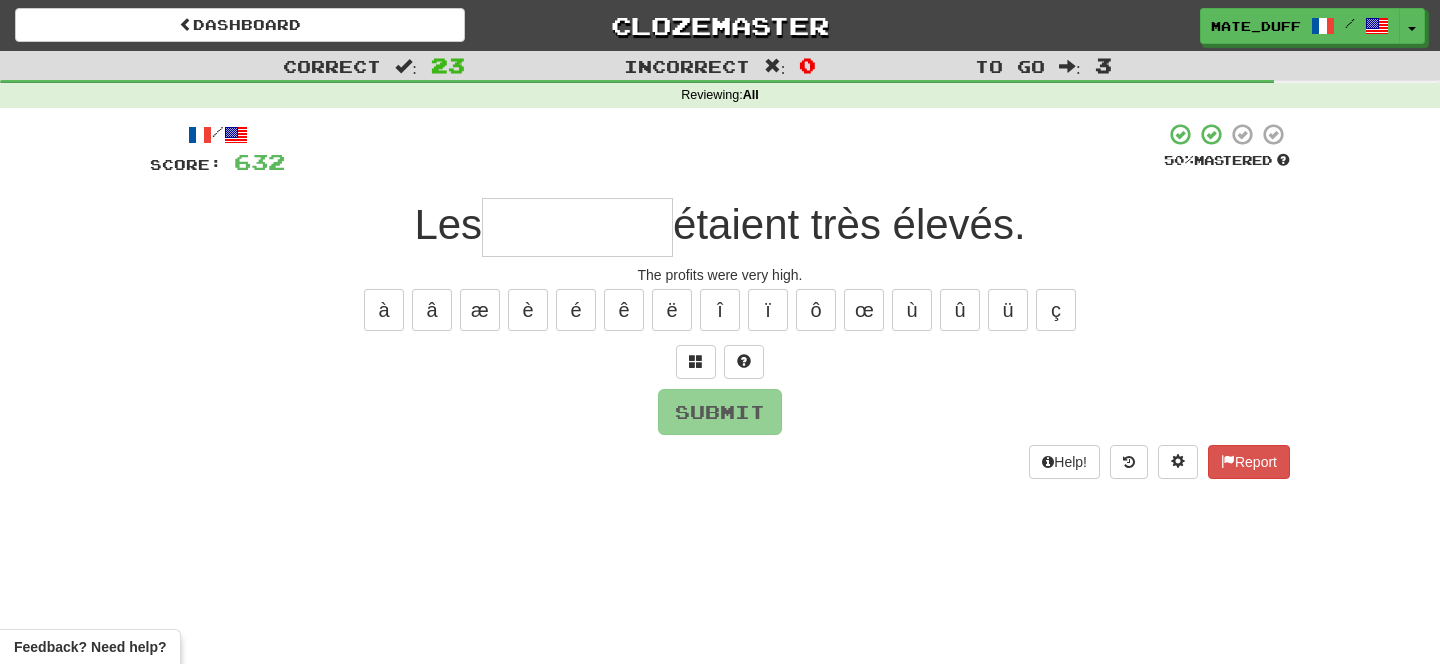 type on "*" 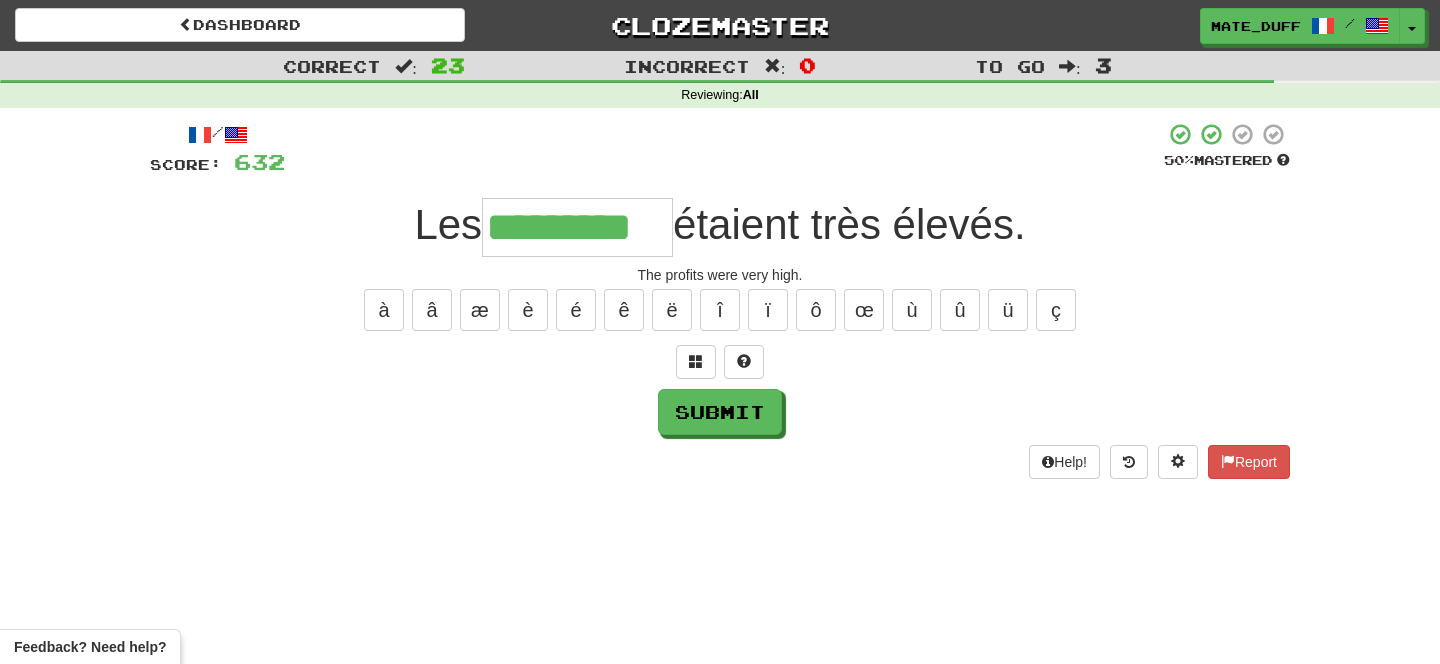 type on "*********" 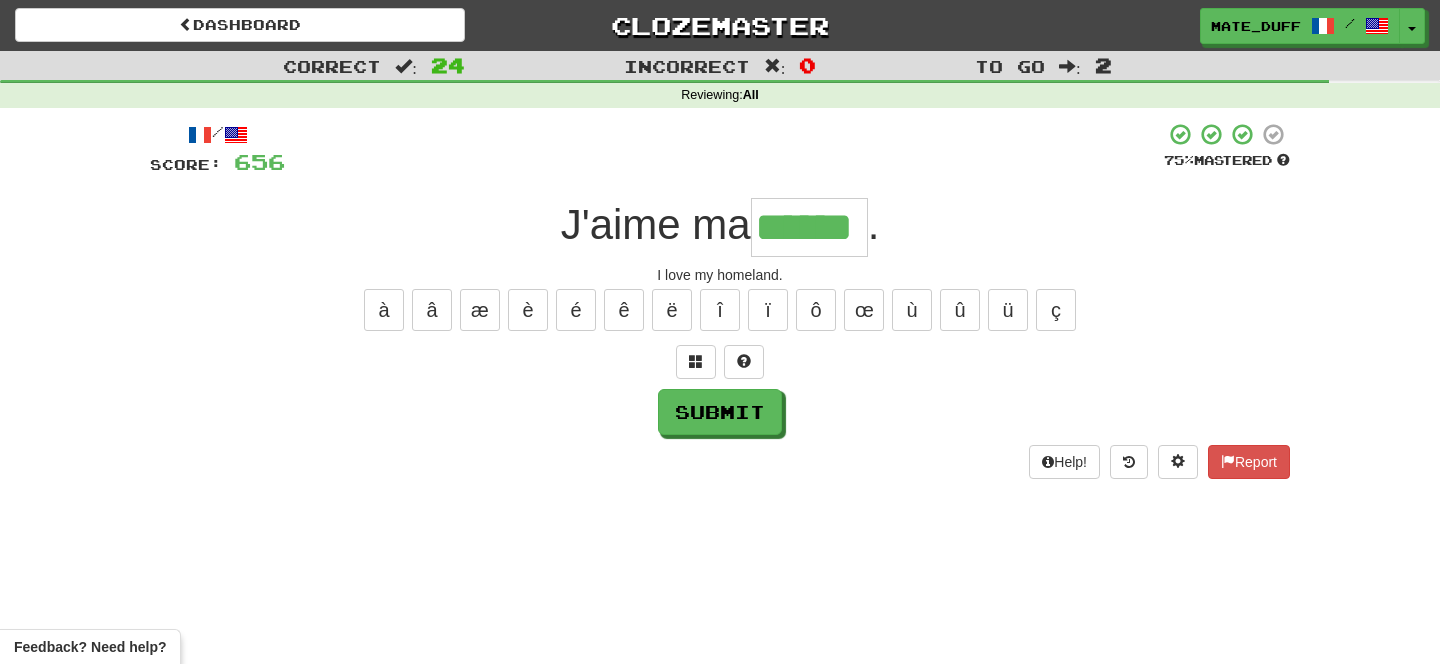 type on "******" 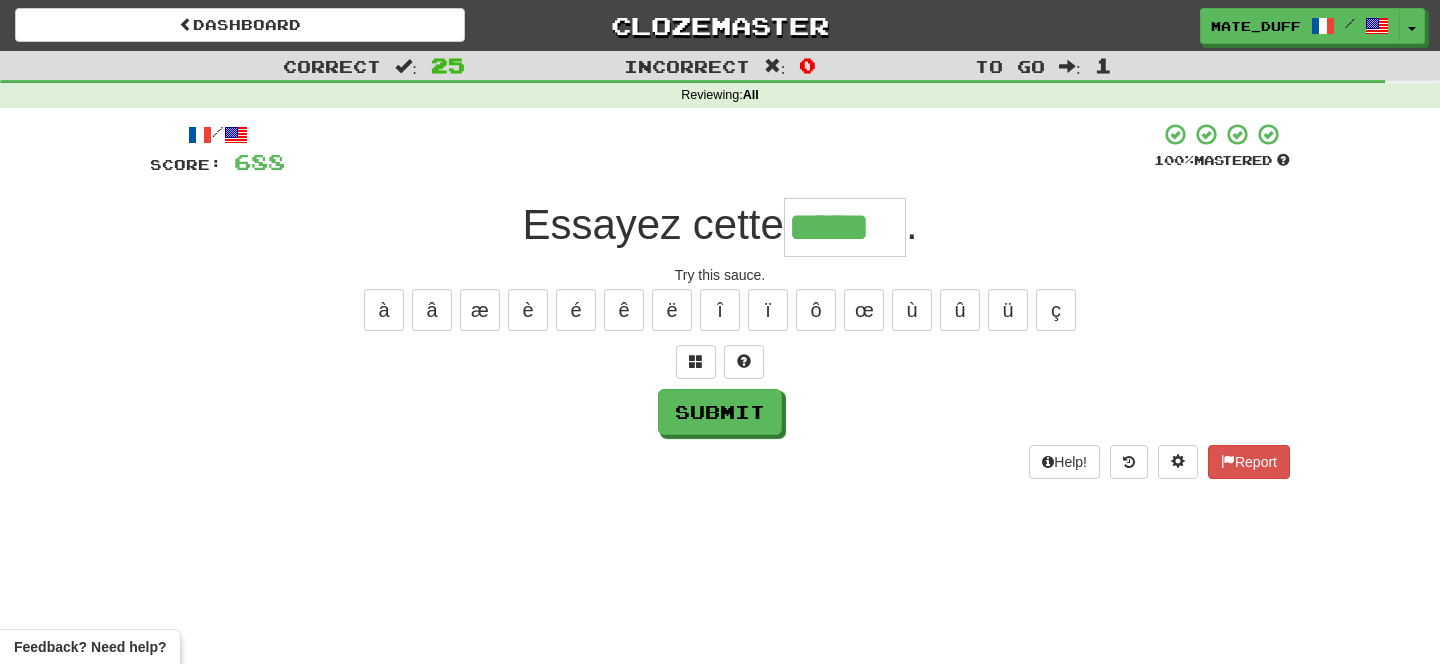 type on "*****" 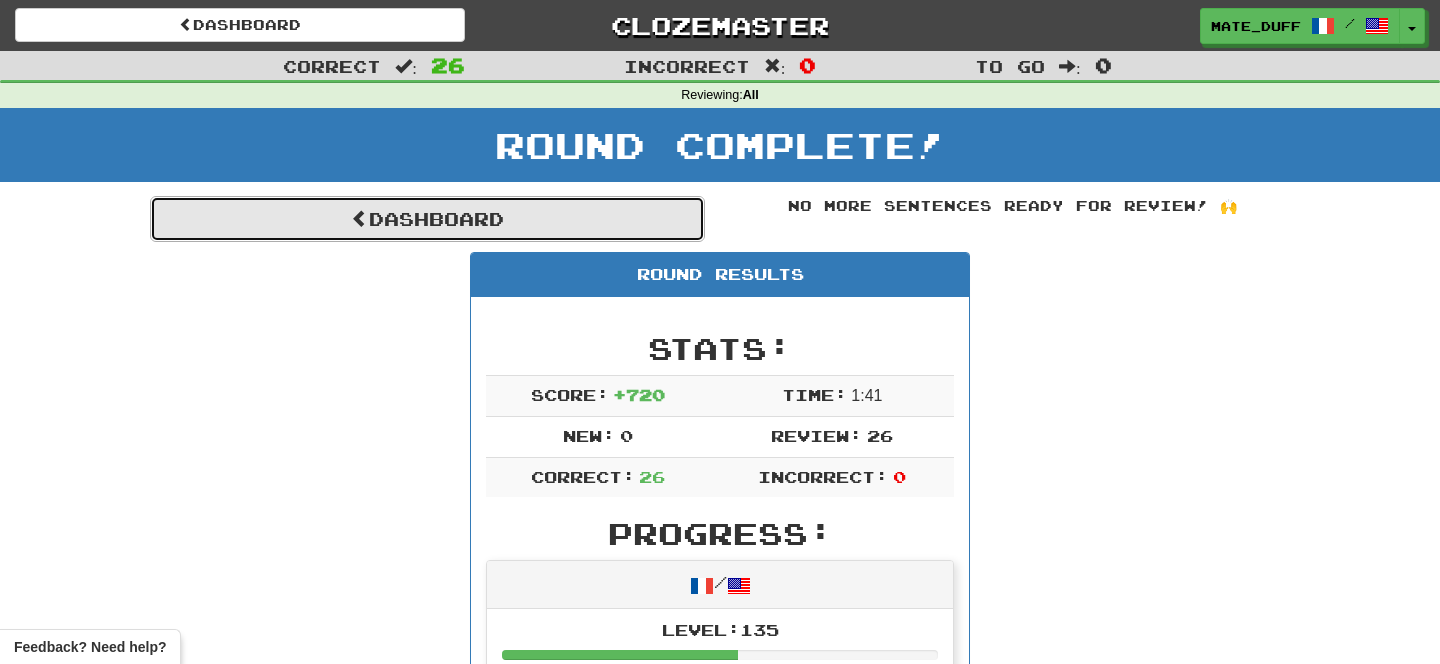 click at bounding box center [360, 218] 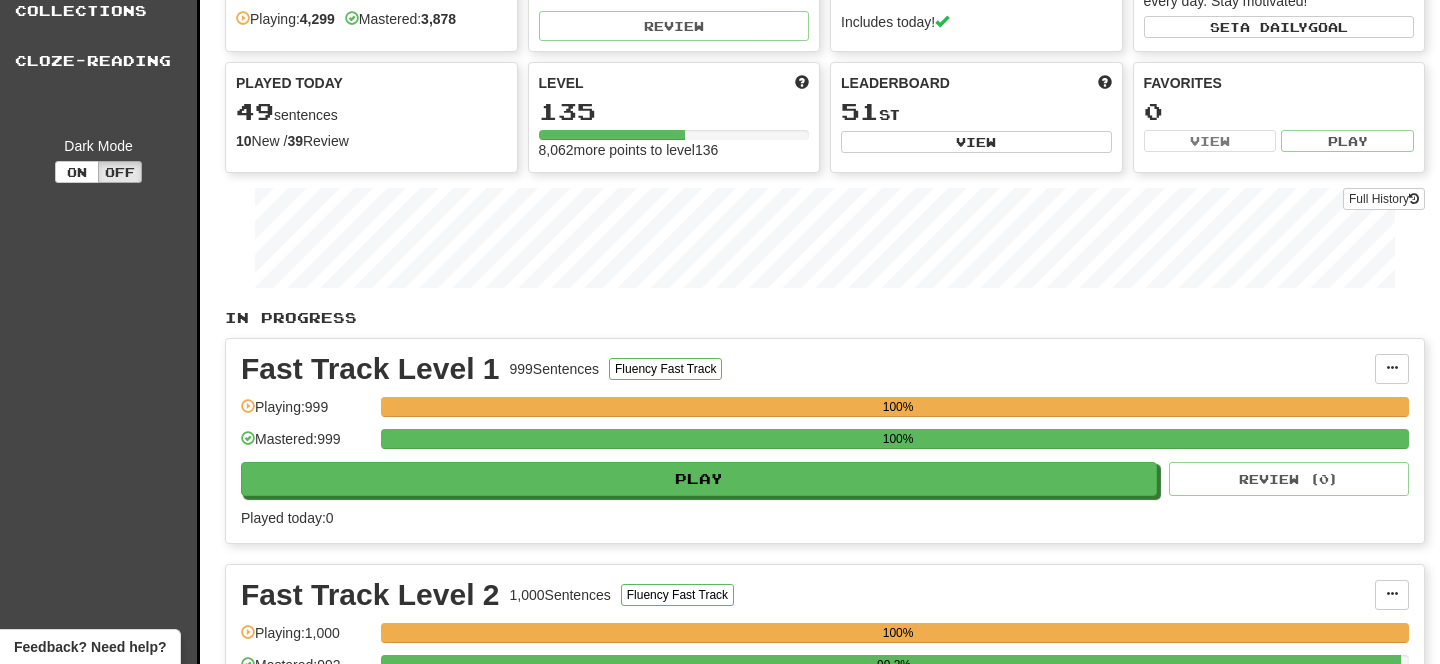 scroll, scrollTop: 137, scrollLeft: 0, axis: vertical 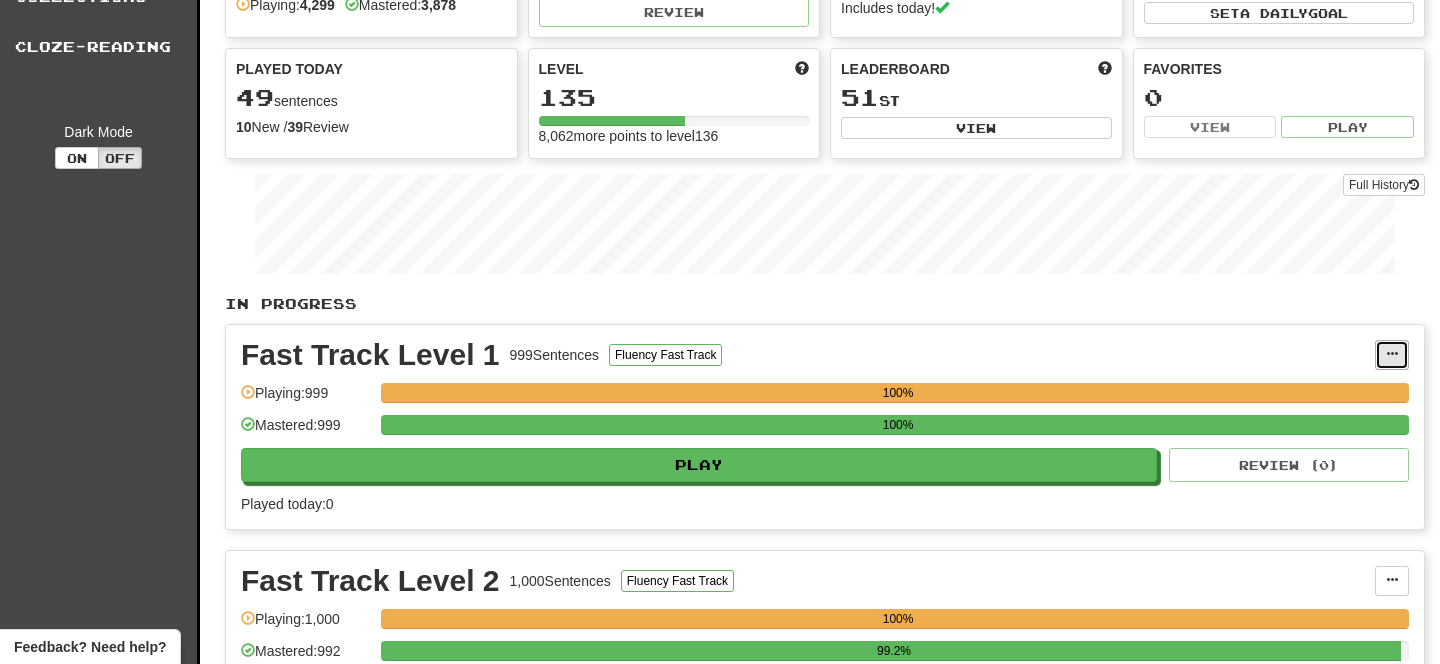 click at bounding box center [1392, 354] 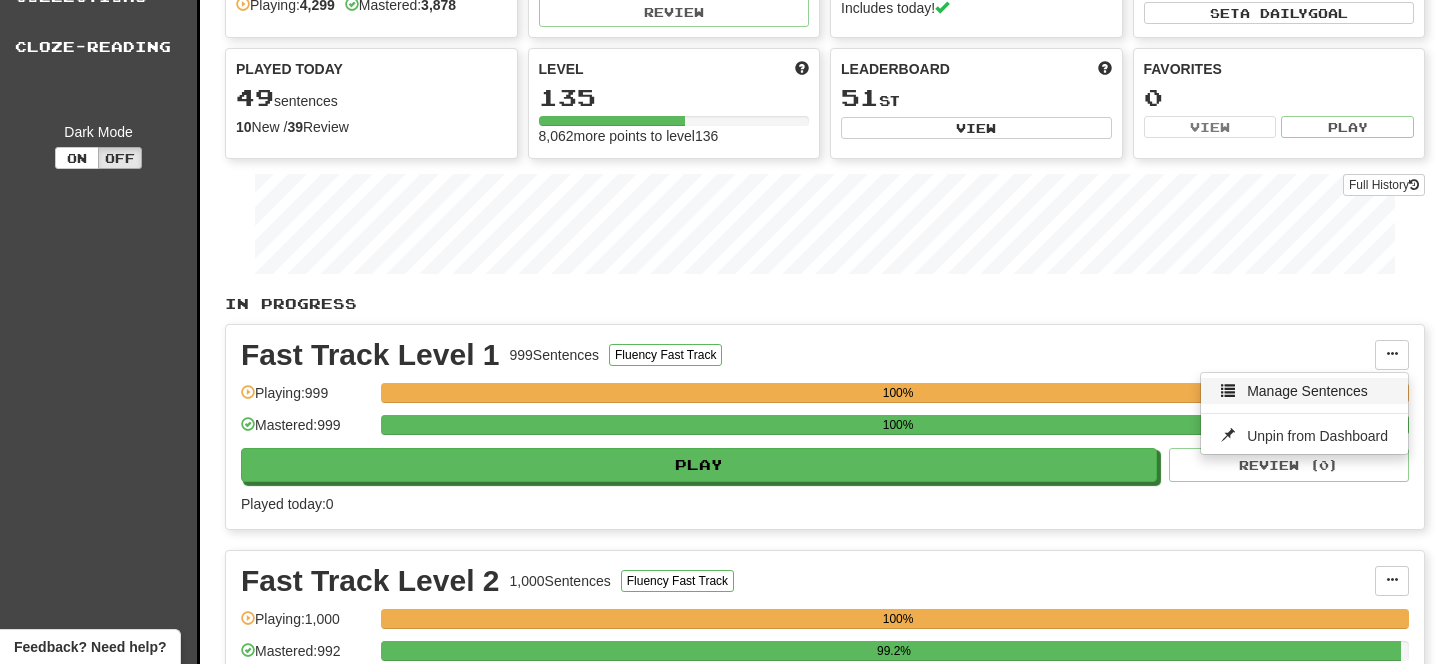 click on "Manage Sentences" at bounding box center (1307, 391) 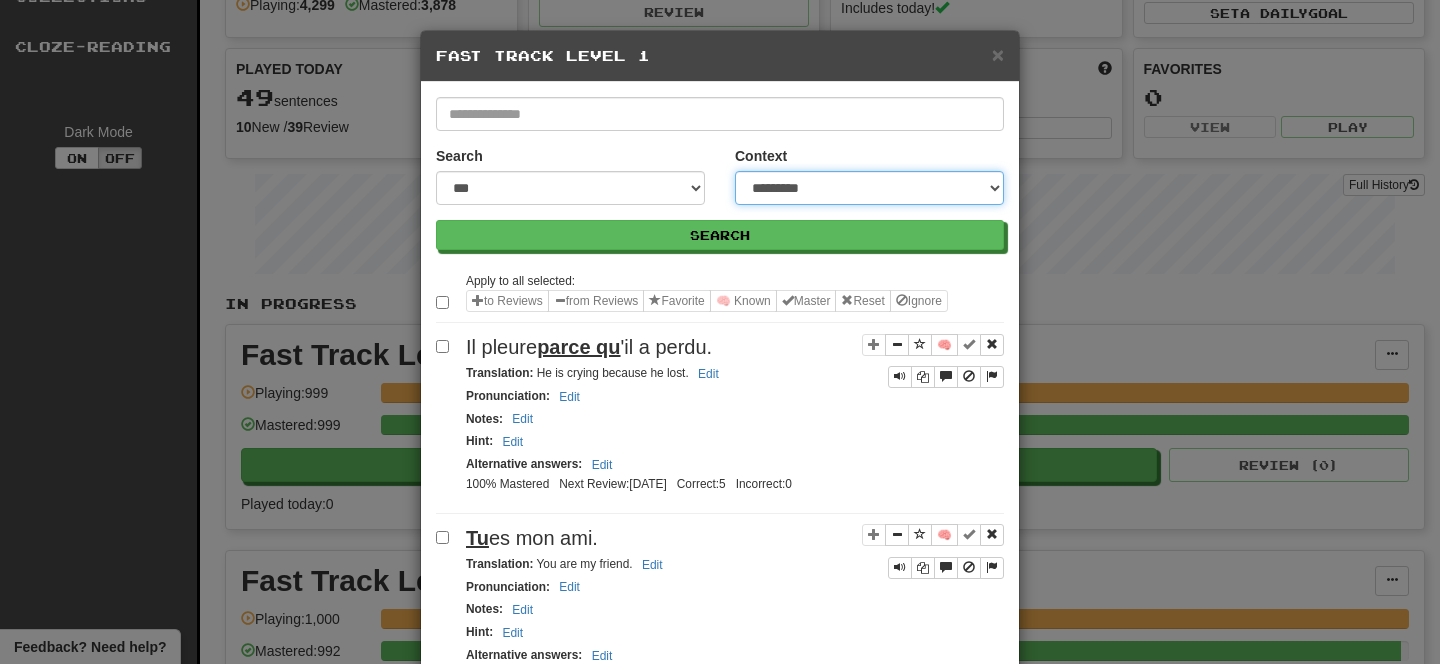 click on "**********" at bounding box center (869, 188) 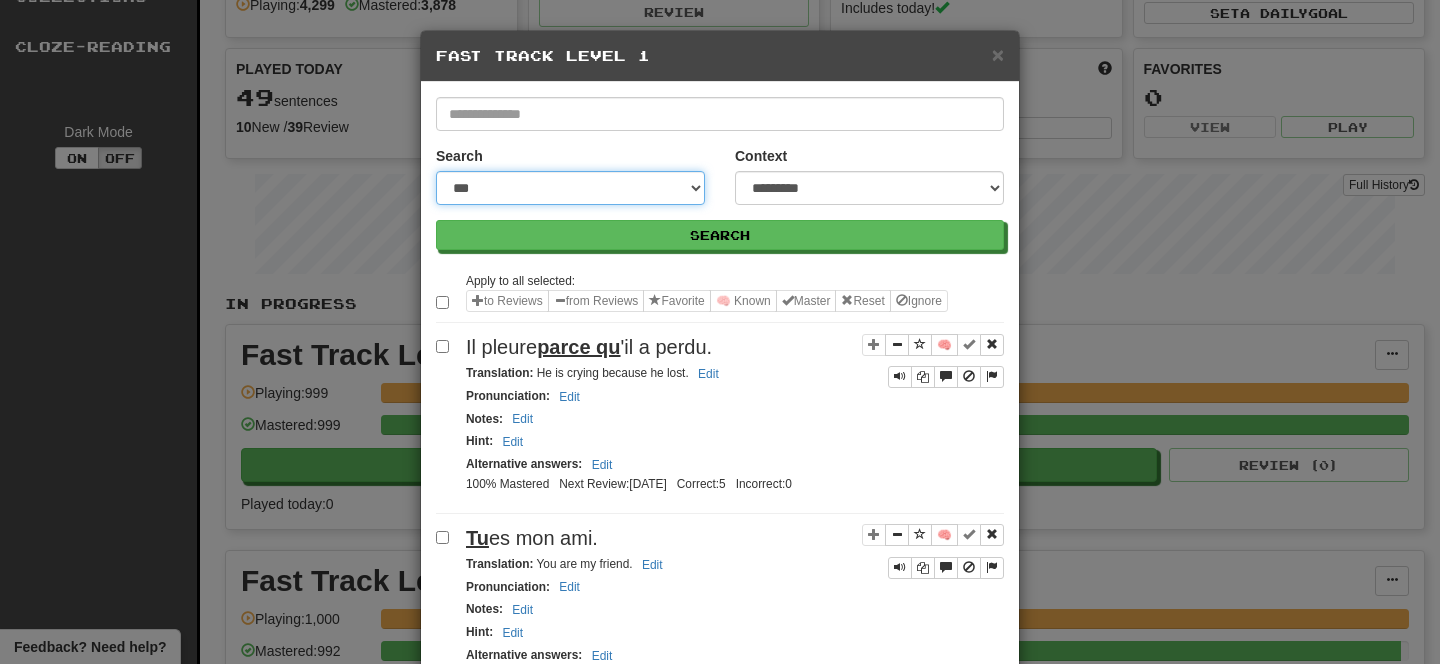 click on "**********" at bounding box center [570, 188] 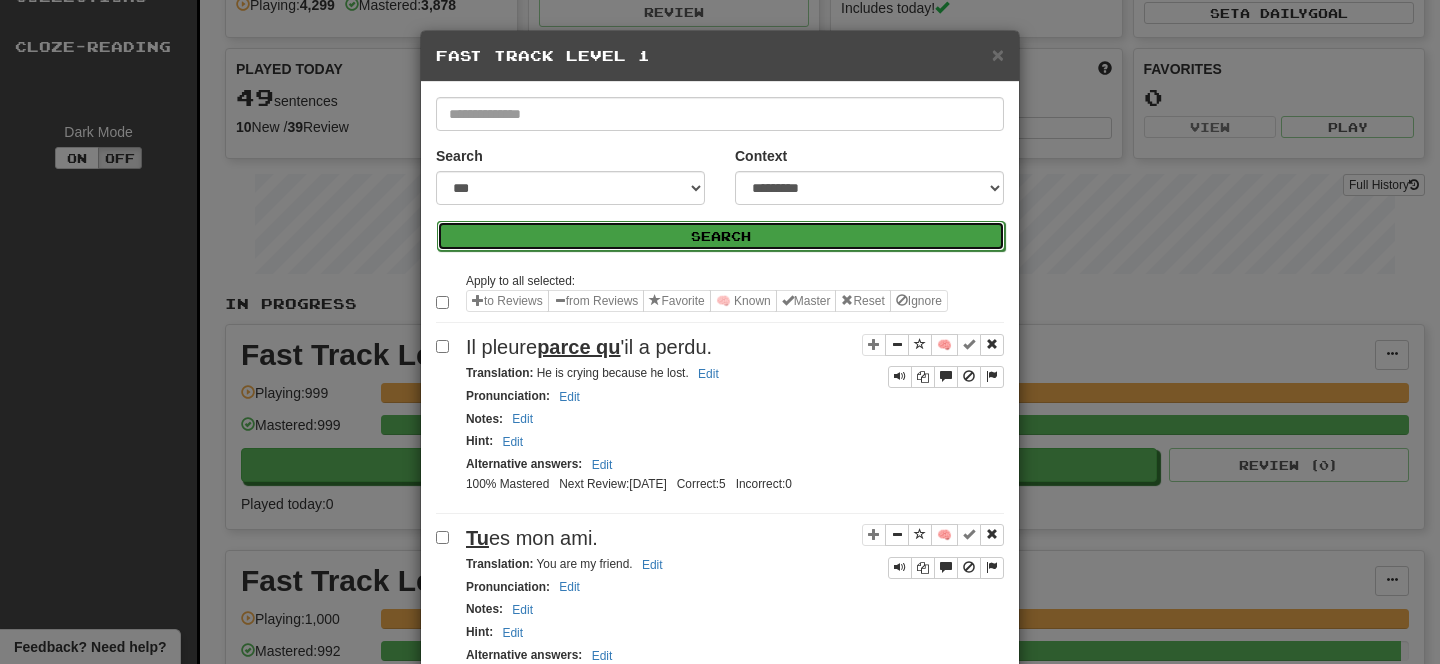 click on "Search" at bounding box center [721, 236] 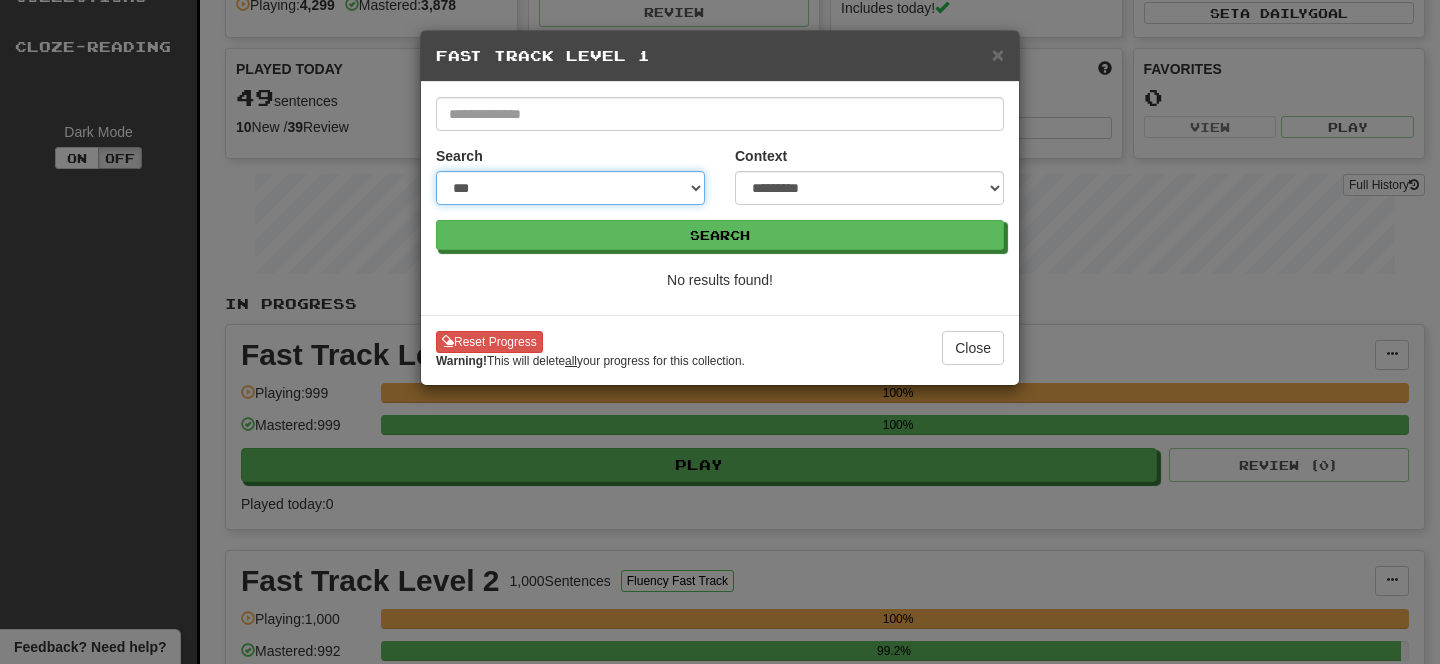 click on "**********" at bounding box center [570, 188] 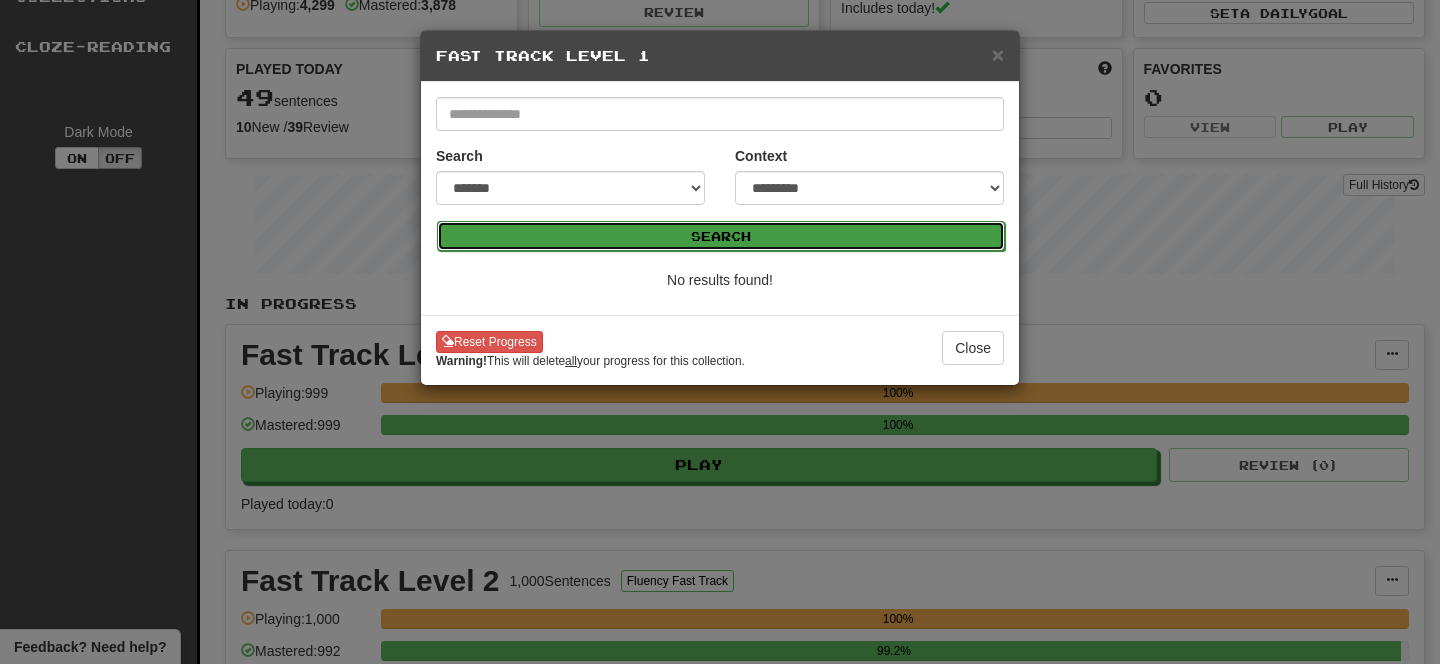 click on "Search" at bounding box center [721, 236] 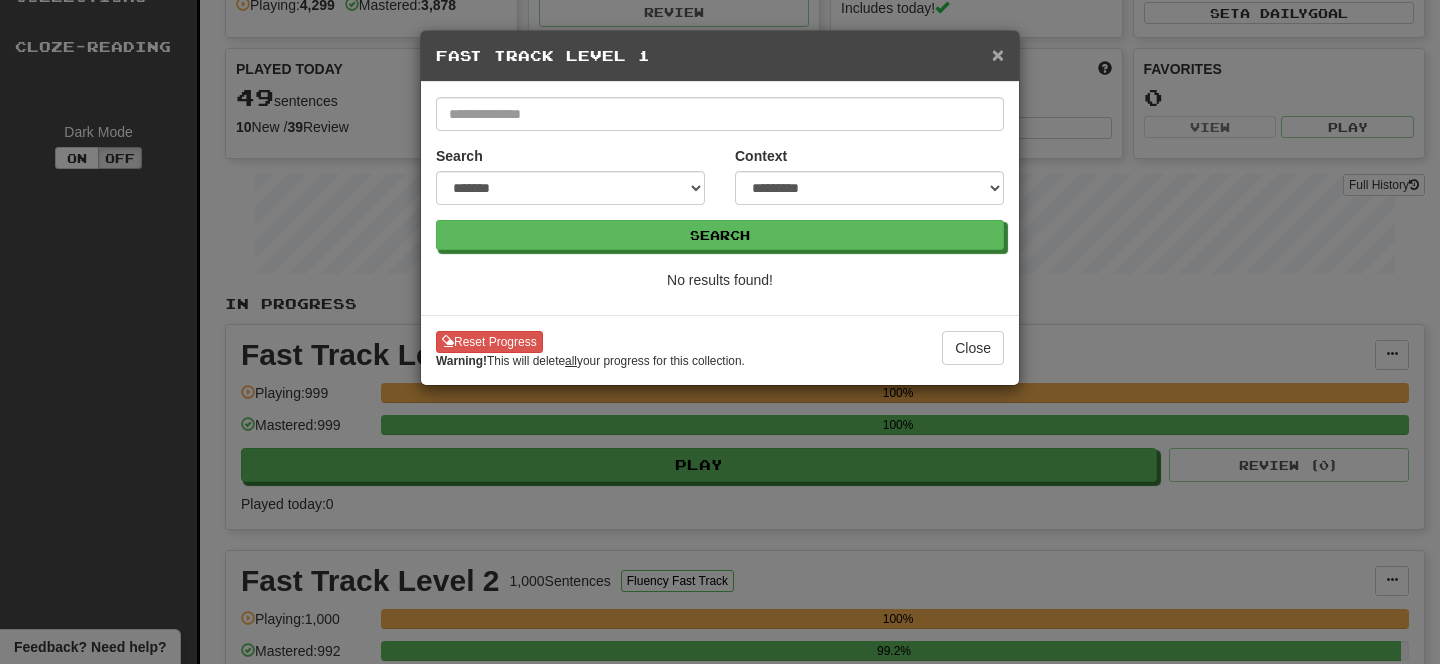 click on "×" at bounding box center (998, 54) 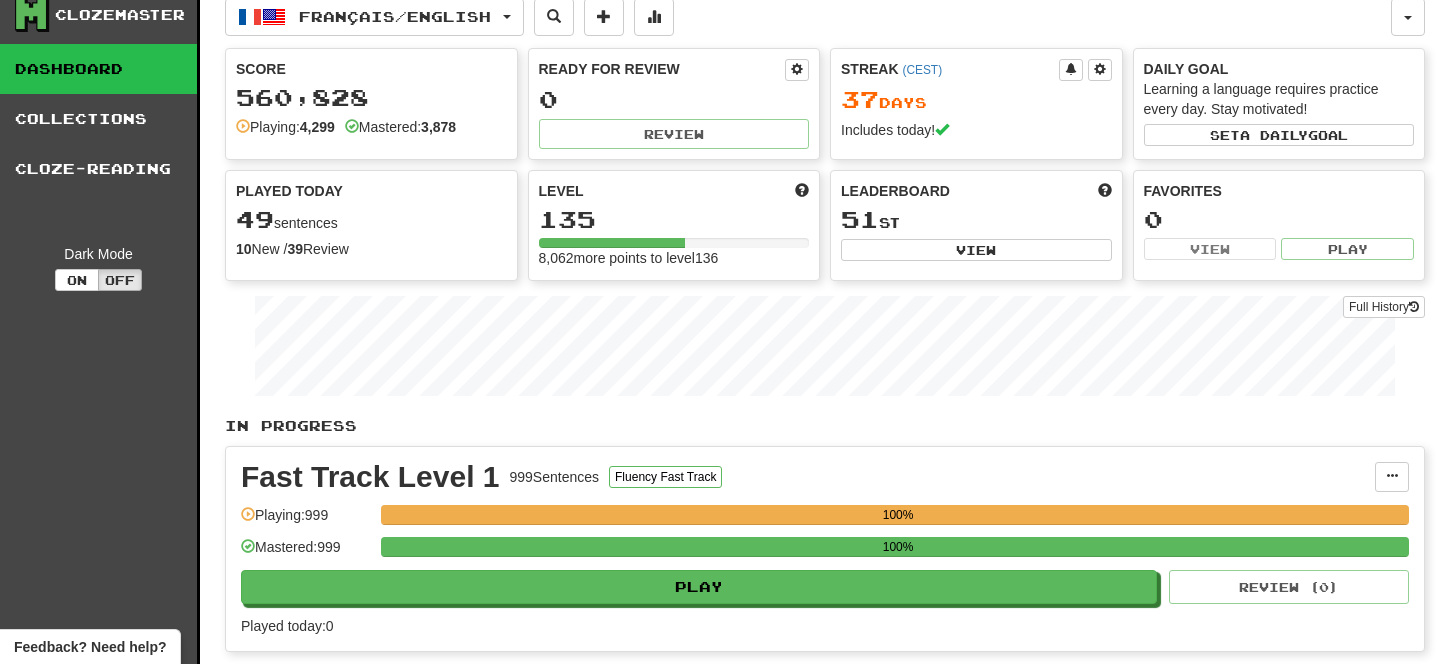 scroll, scrollTop: 0, scrollLeft: 0, axis: both 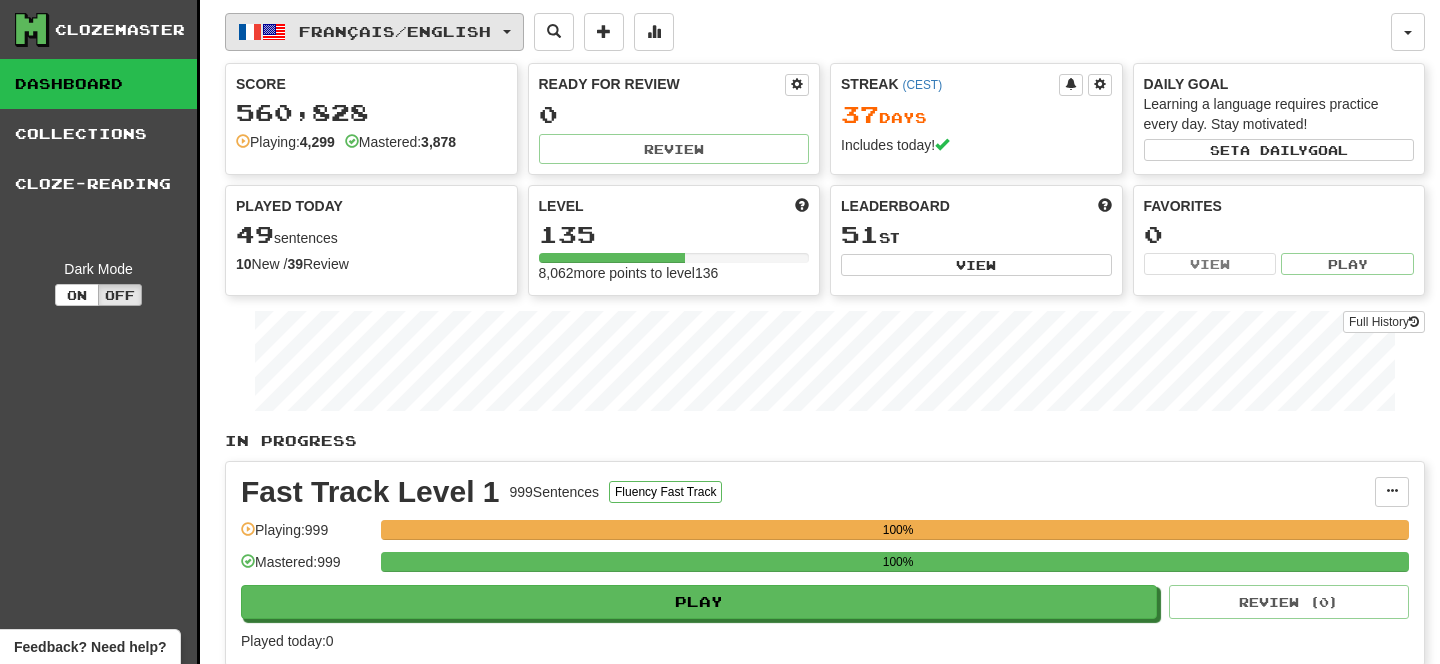 click on "Français  /  English" at bounding box center (395, 31) 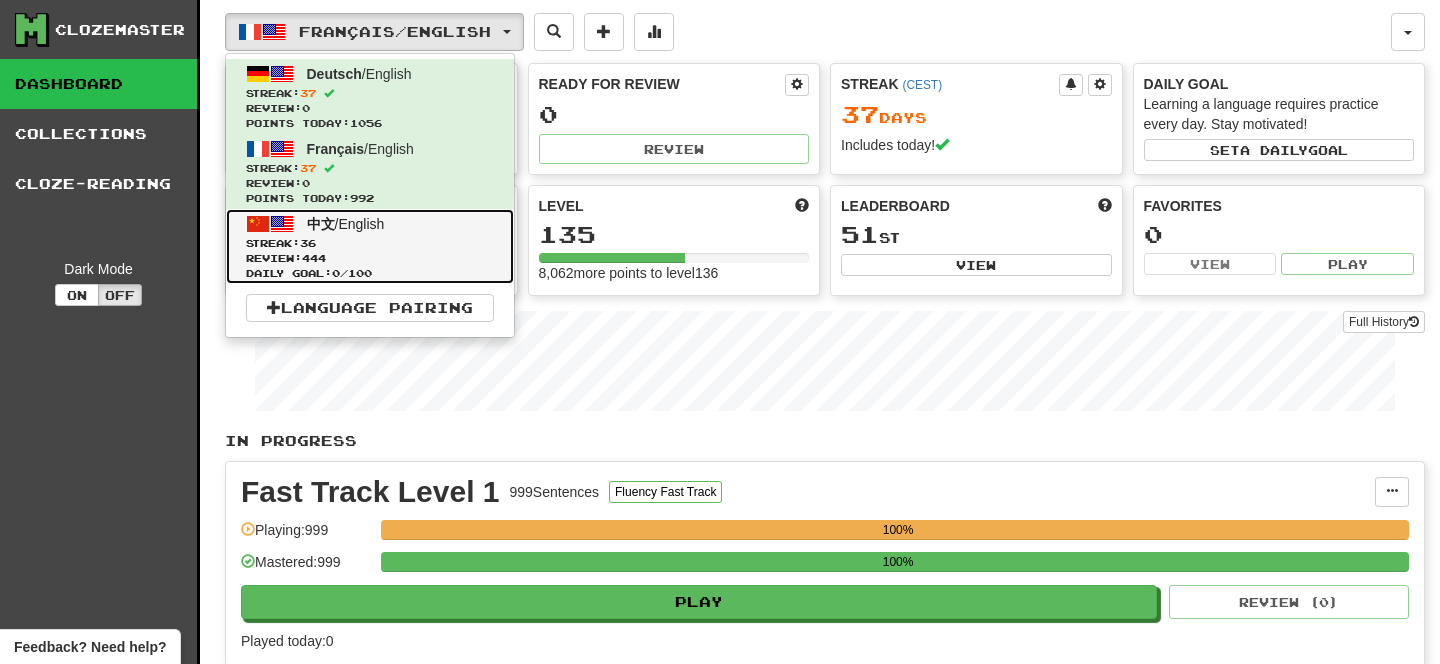 click on "Review:  444" at bounding box center (370, 258) 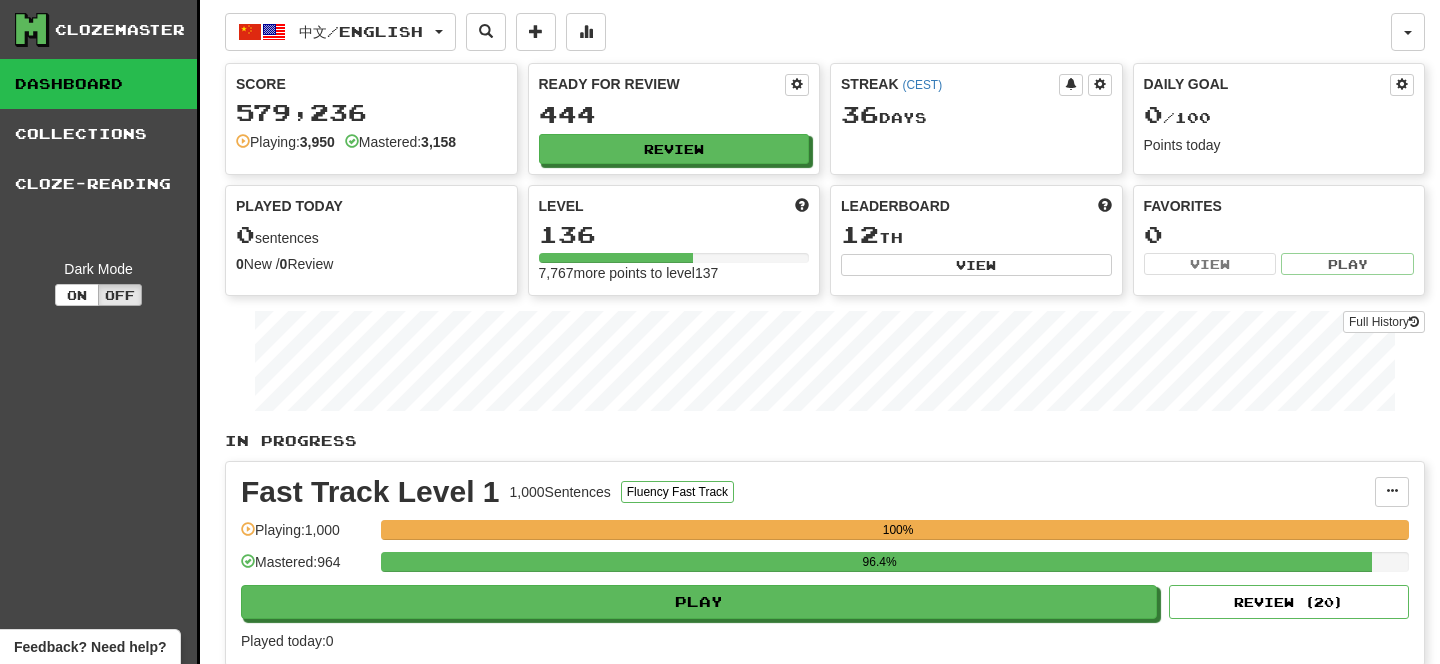 scroll, scrollTop: 0, scrollLeft: 0, axis: both 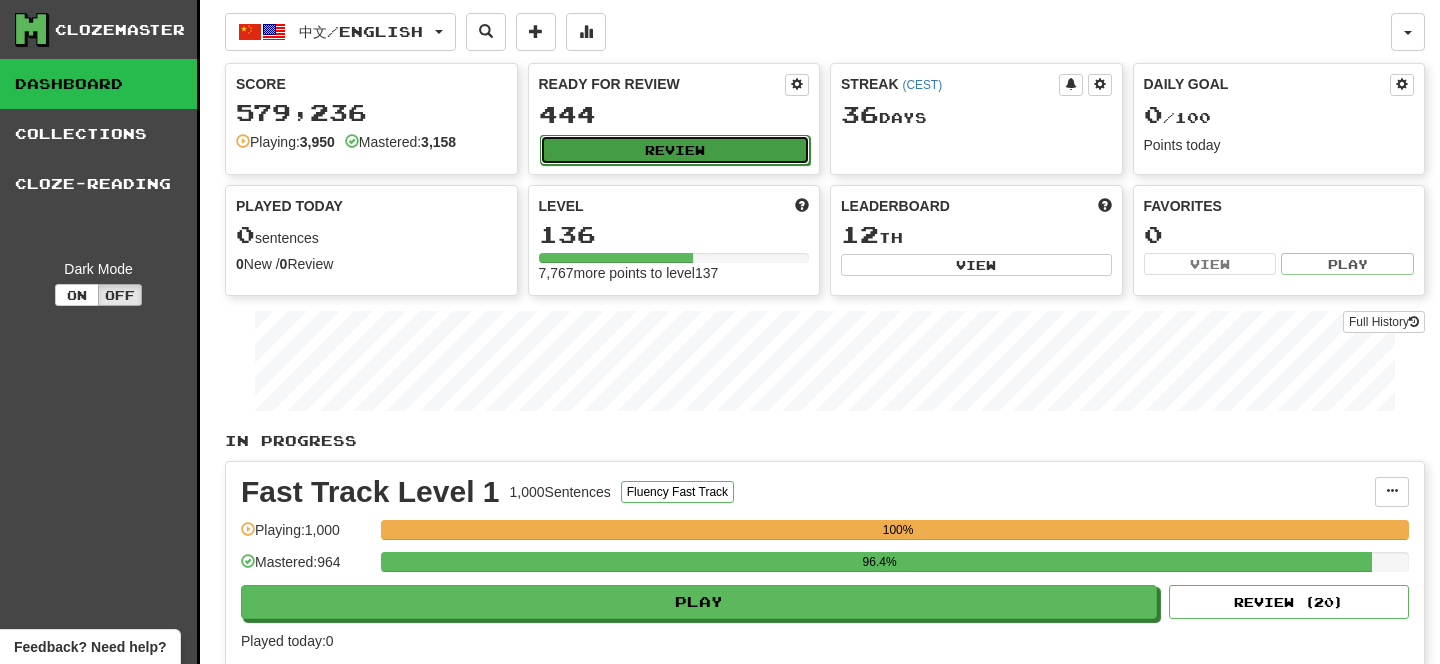 click on "Review" at bounding box center (675, 150) 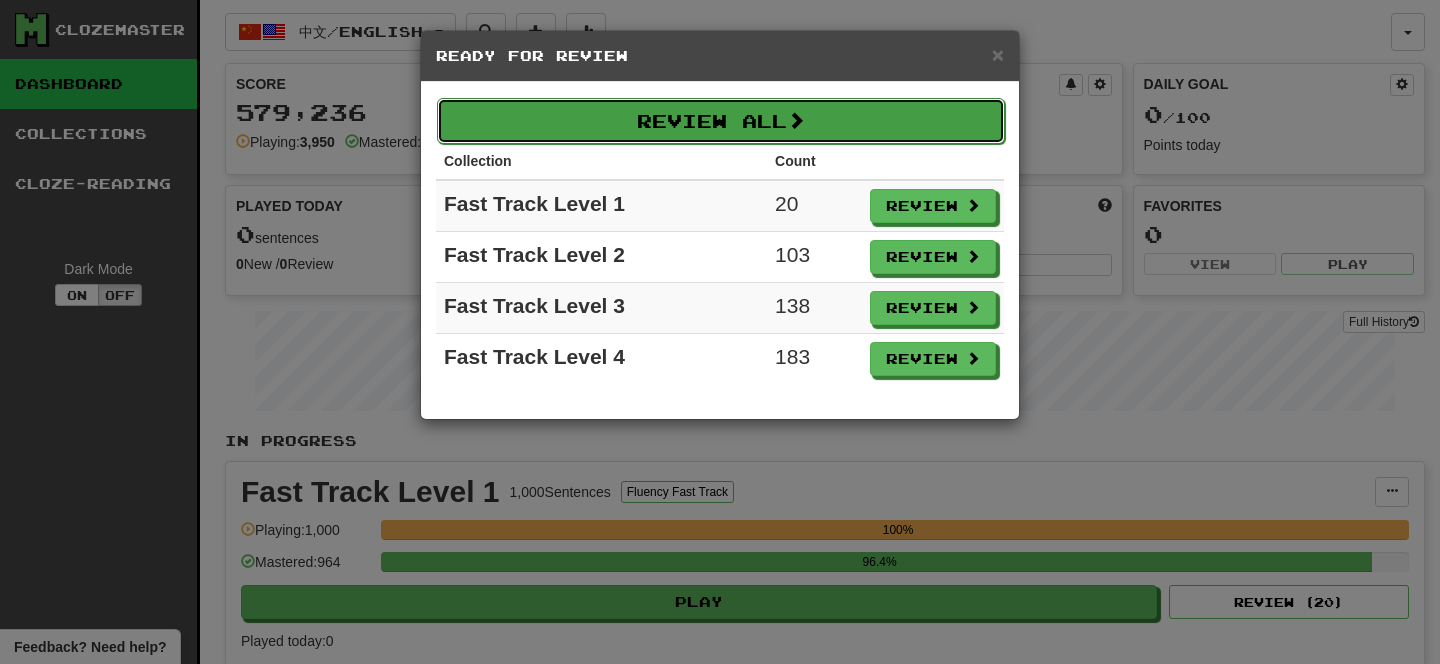 click on "Review All" at bounding box center [721, 121] 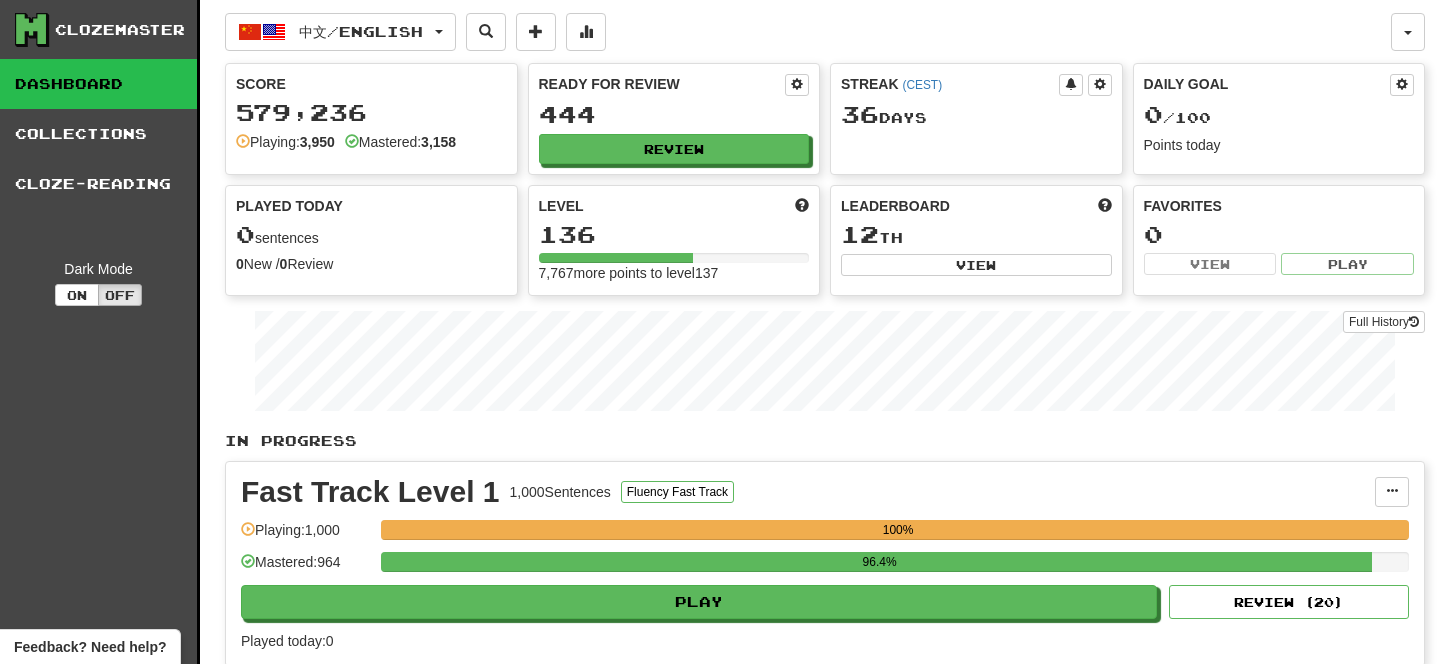 select on "**" 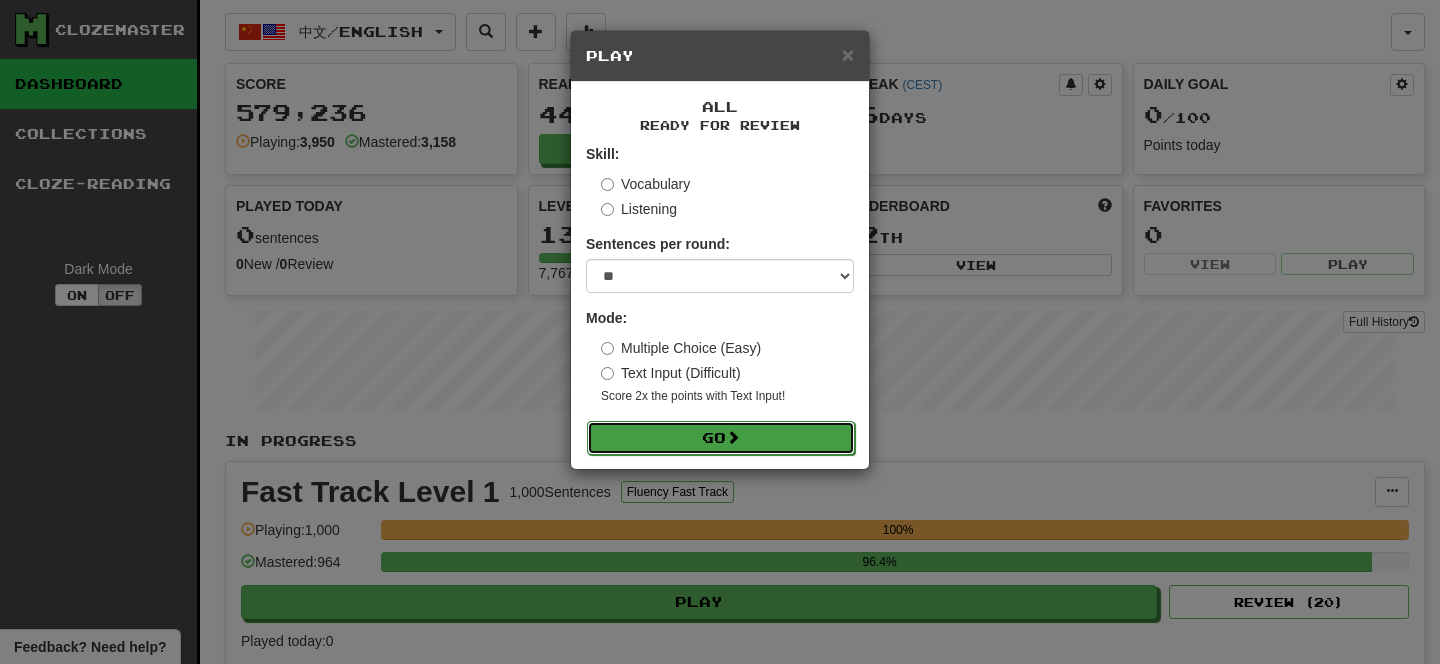 click on "Go" at bounding box center (721, 438) 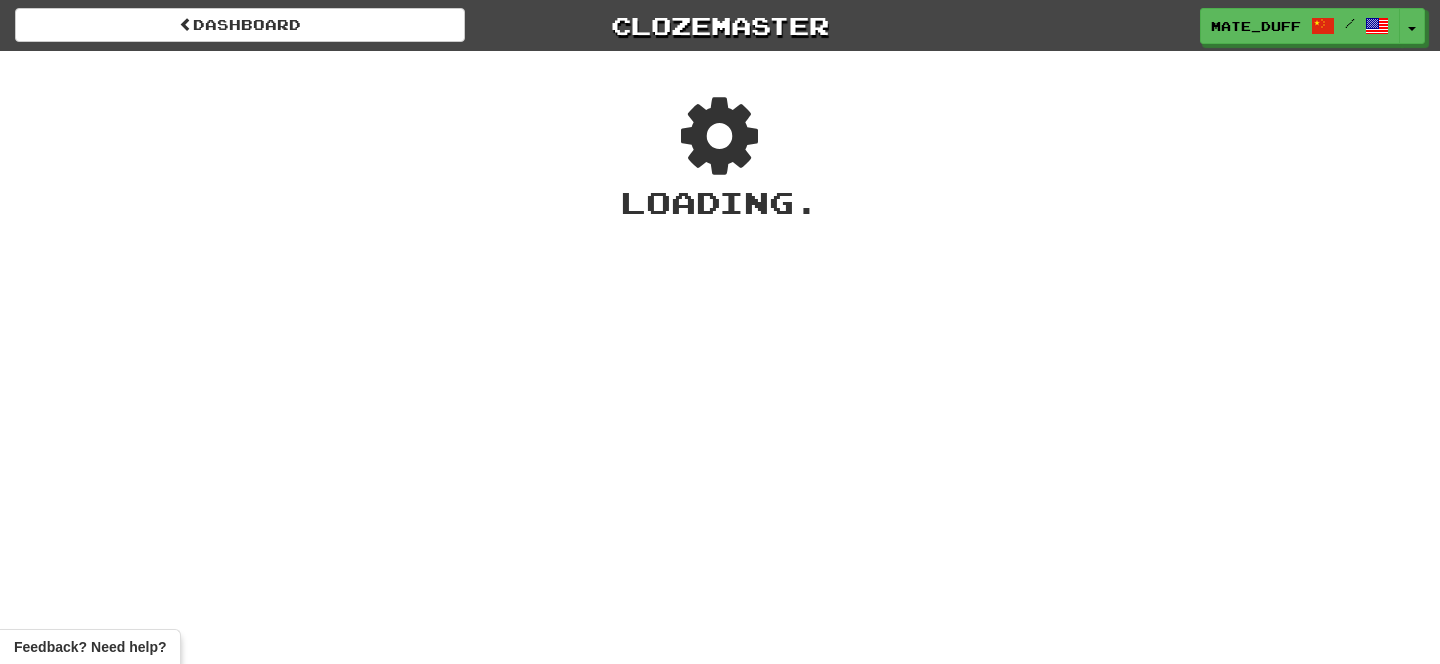 scroll, scrollTop: 0, scrollLeft: 0, axis: both 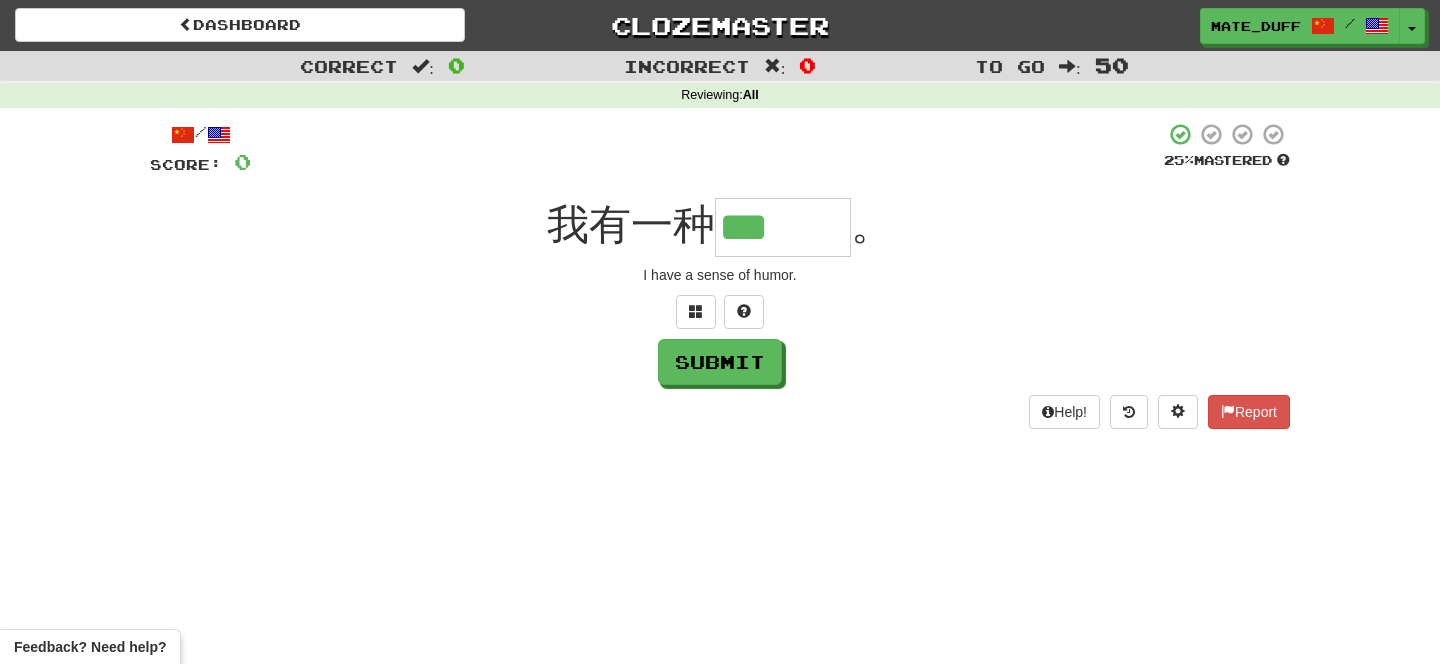 type on "***" 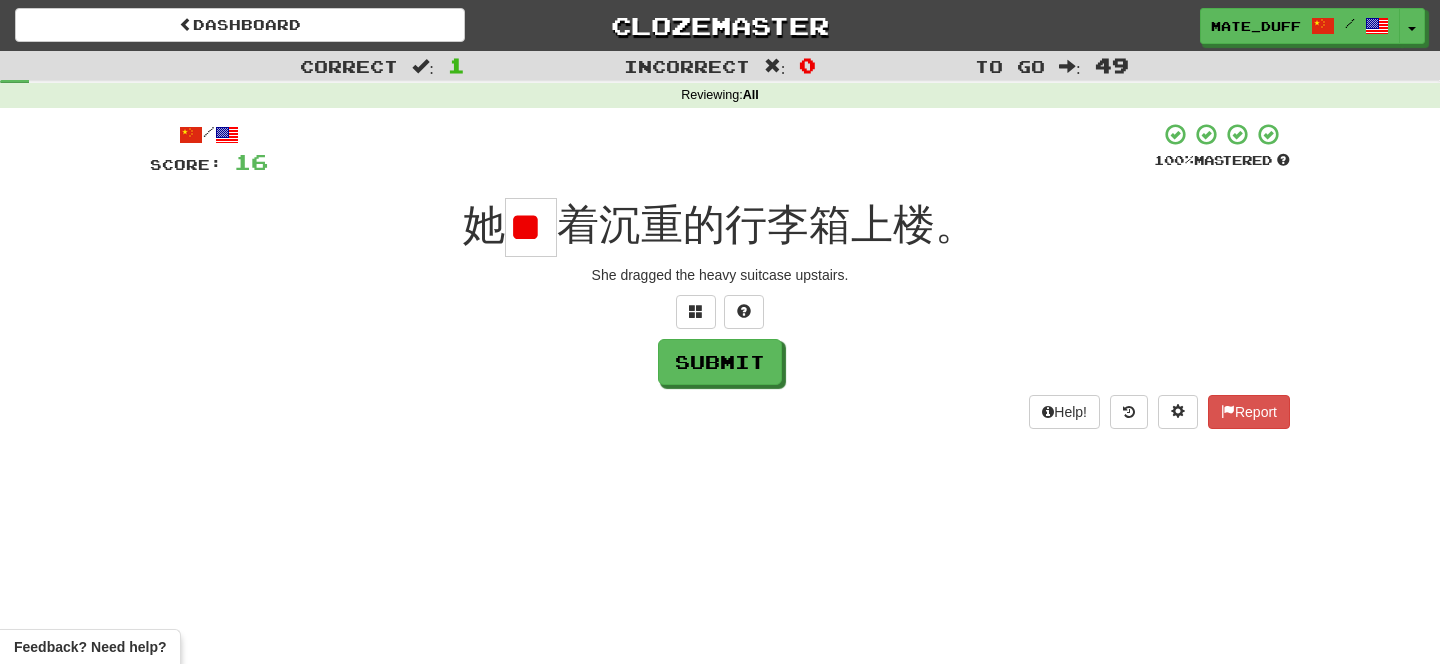 type on "*" 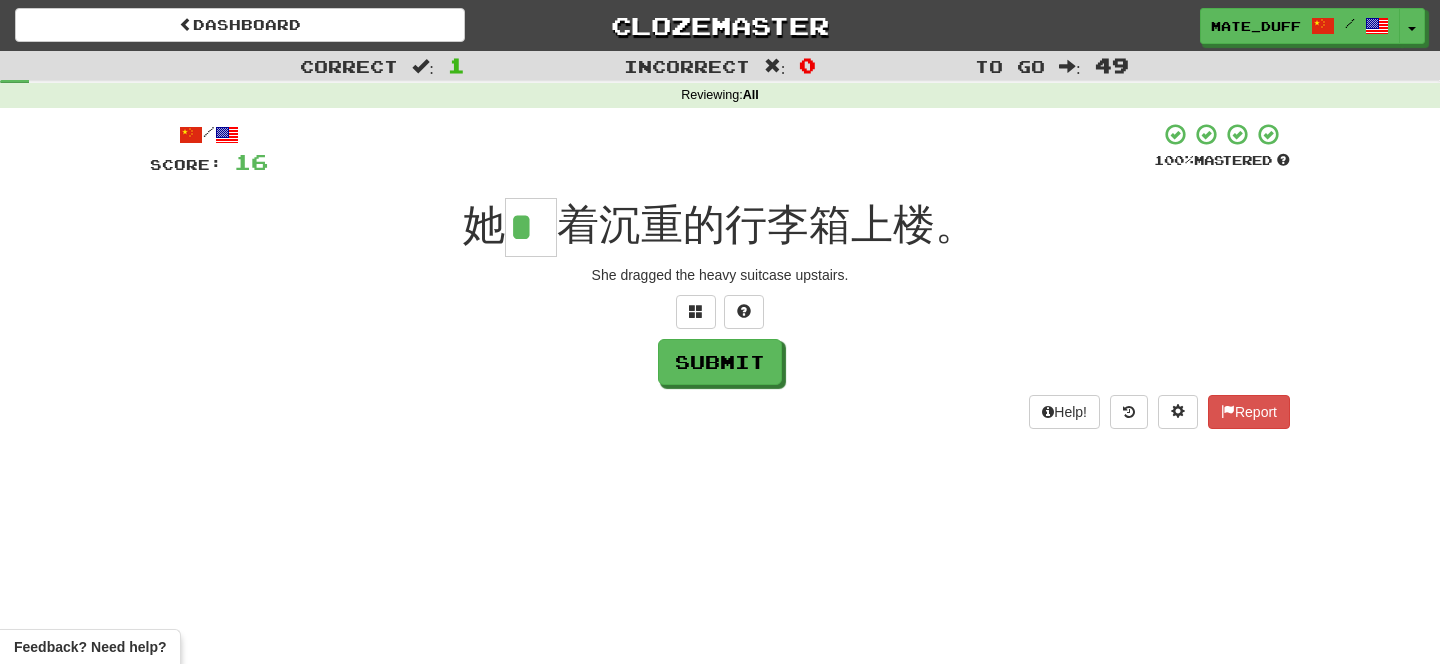 scroll, scrollTop: 0, scrollLeft: 0, axis: both 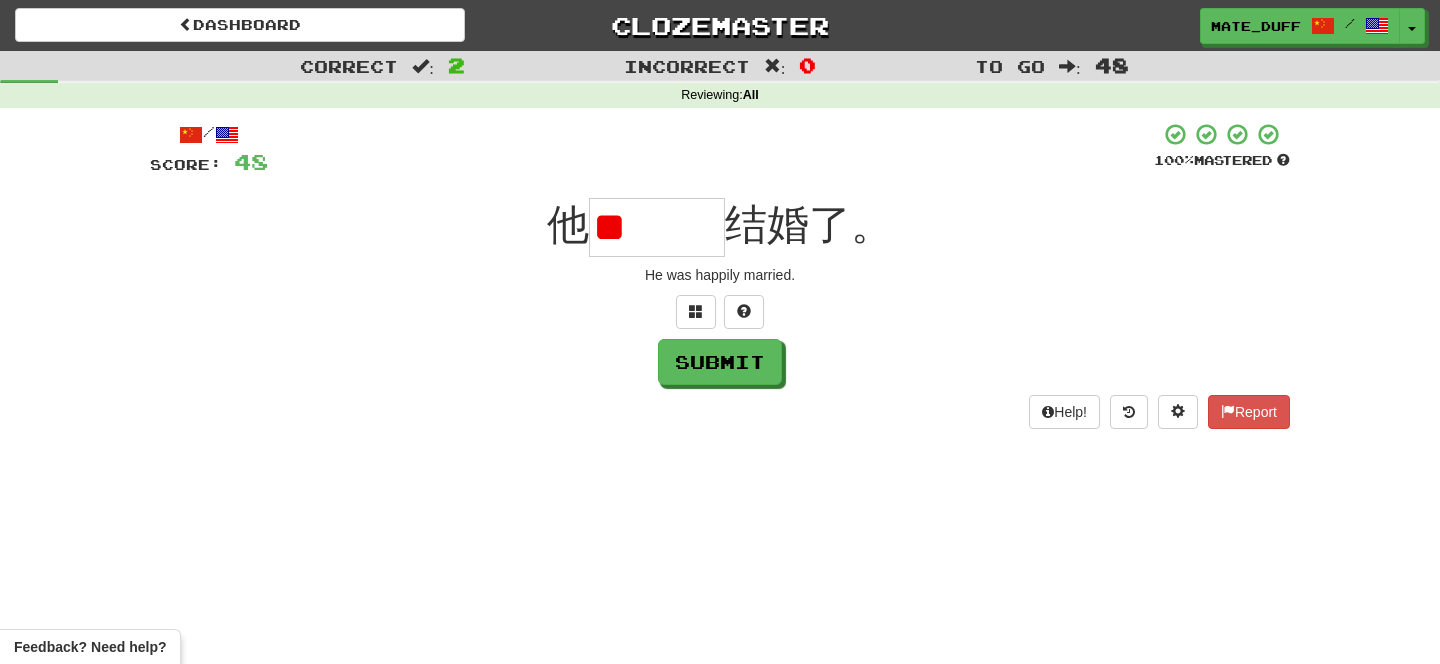 type on "*" 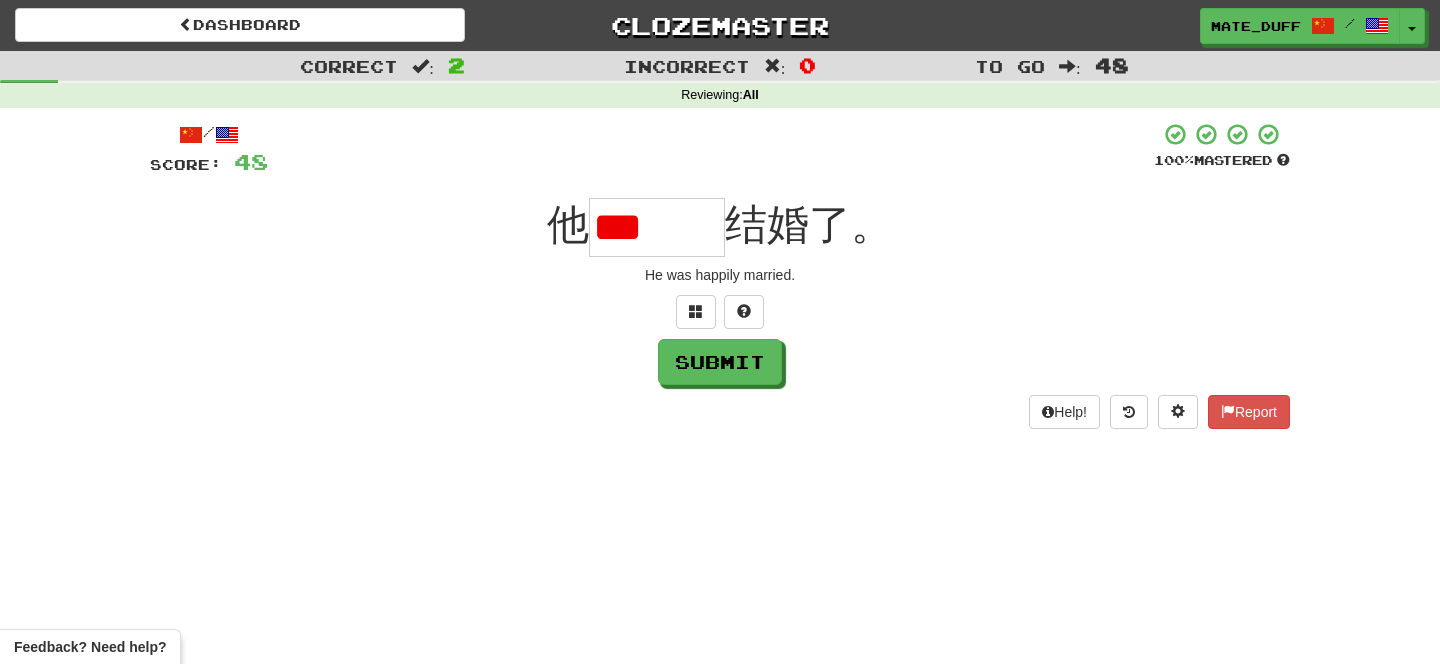 type on "*" 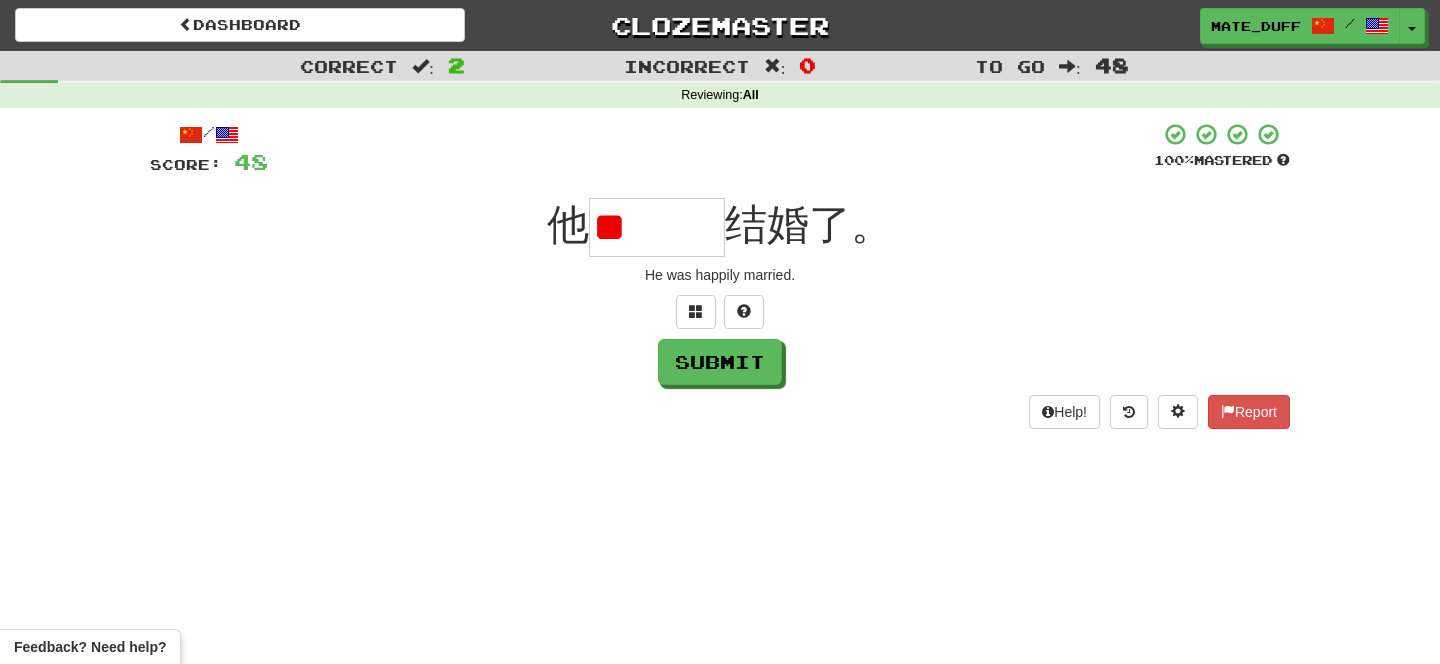 type on "*" 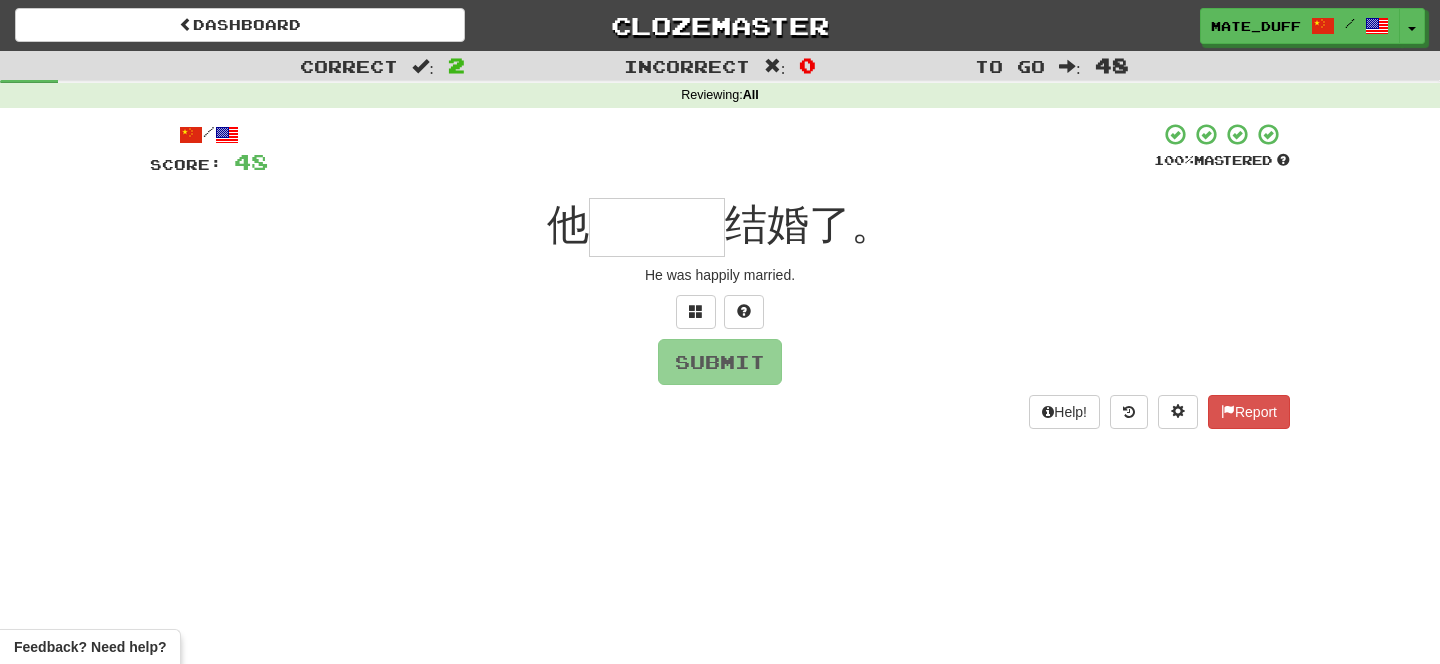type on "***" 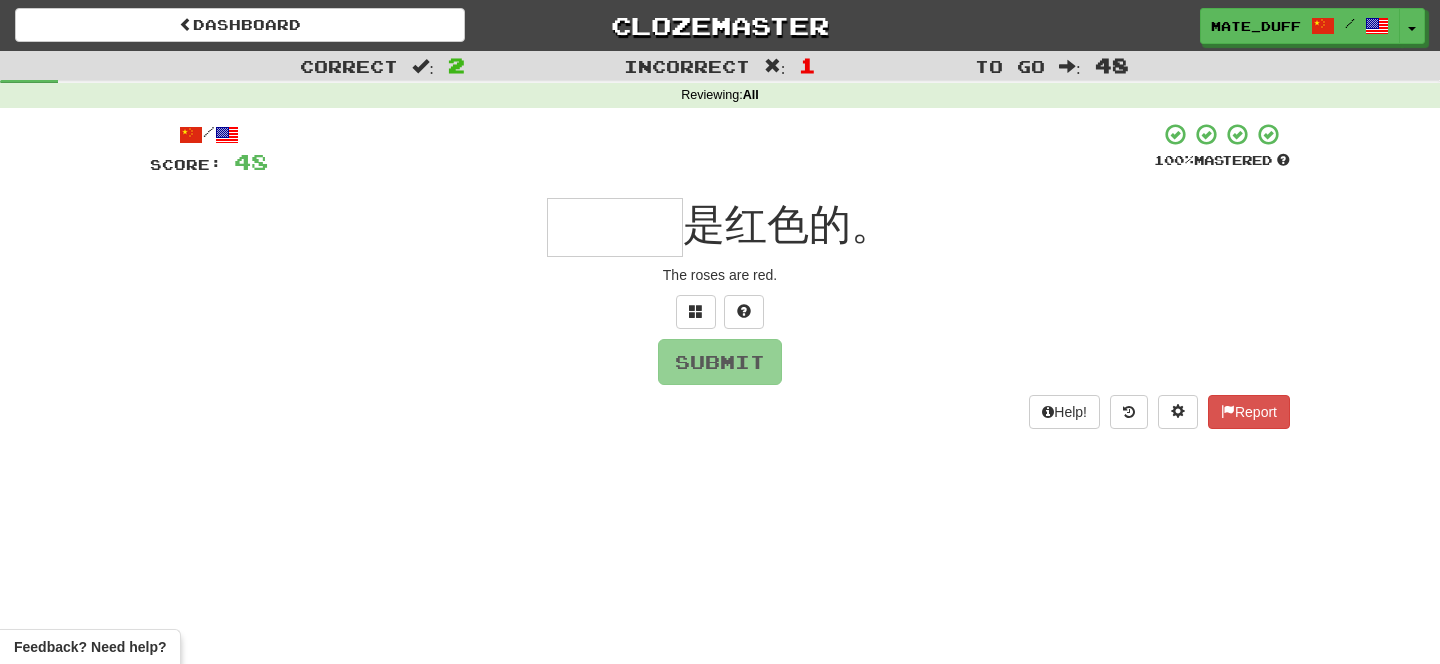 type on "***" 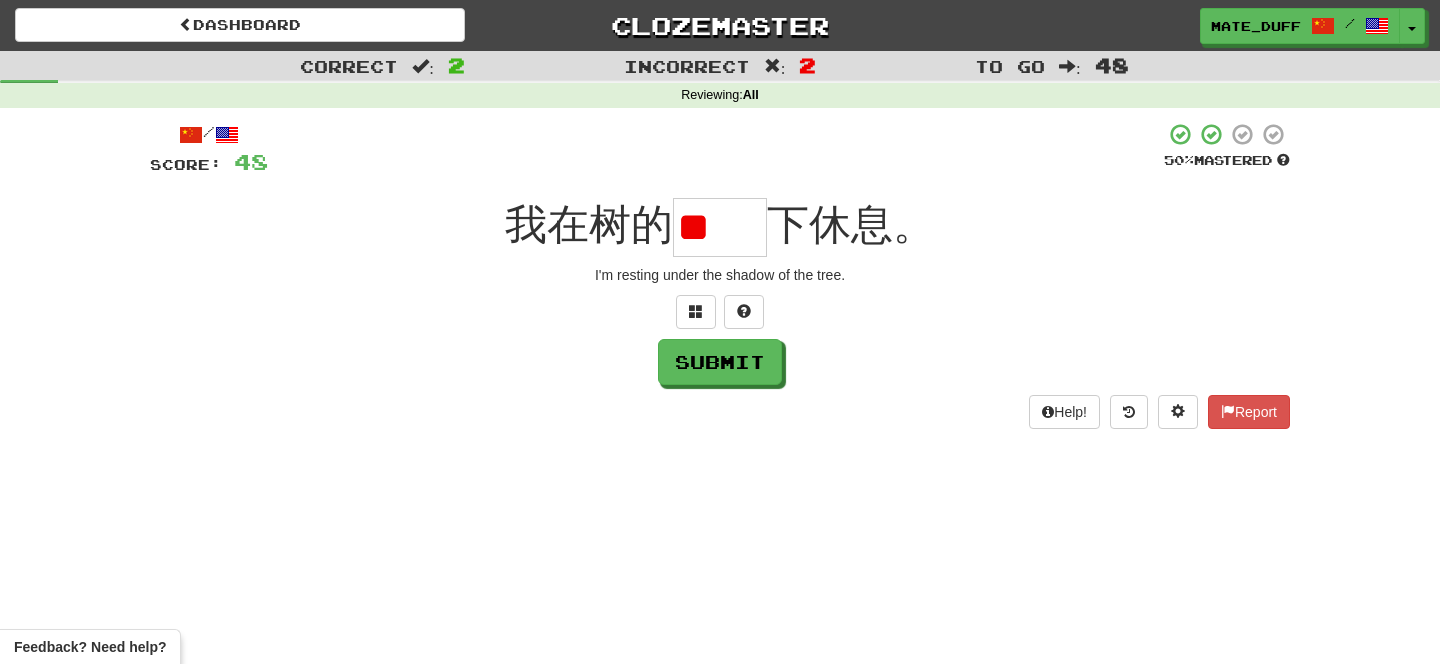 scroll, scrollTop: 0, scrollLeft: 0, axis: both 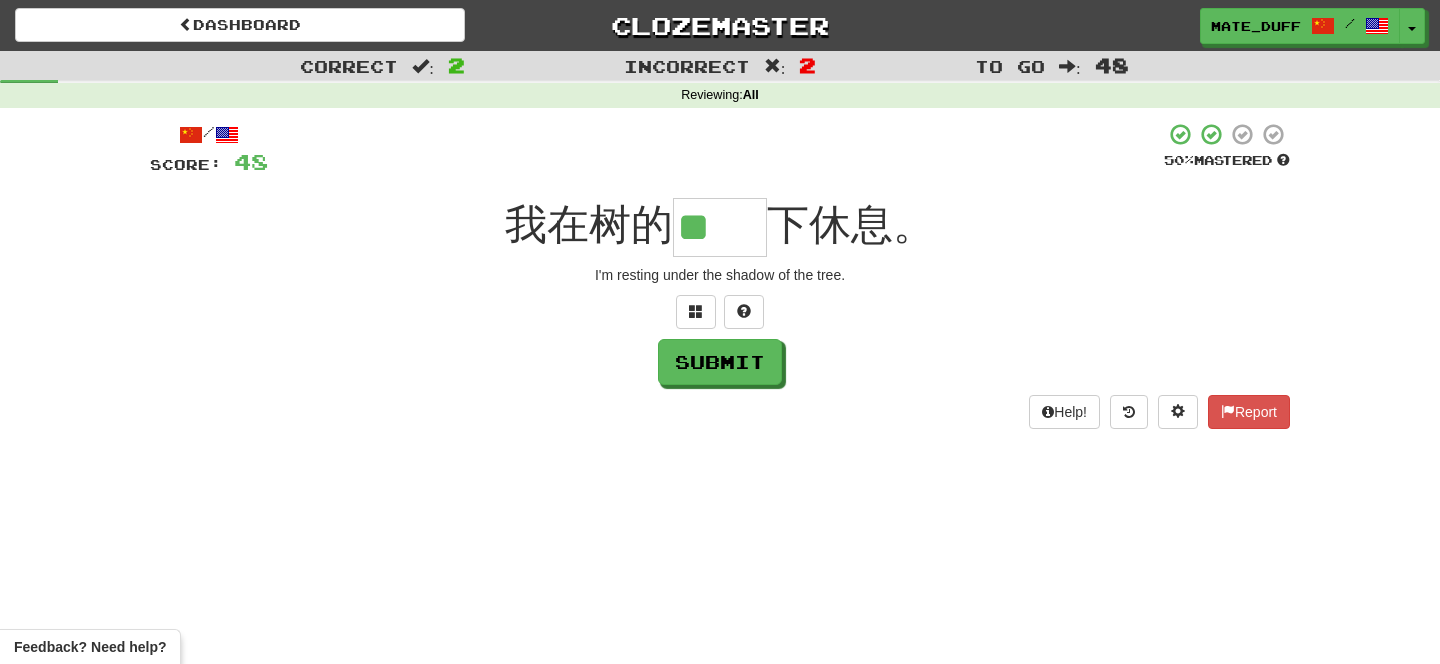 type on "**" 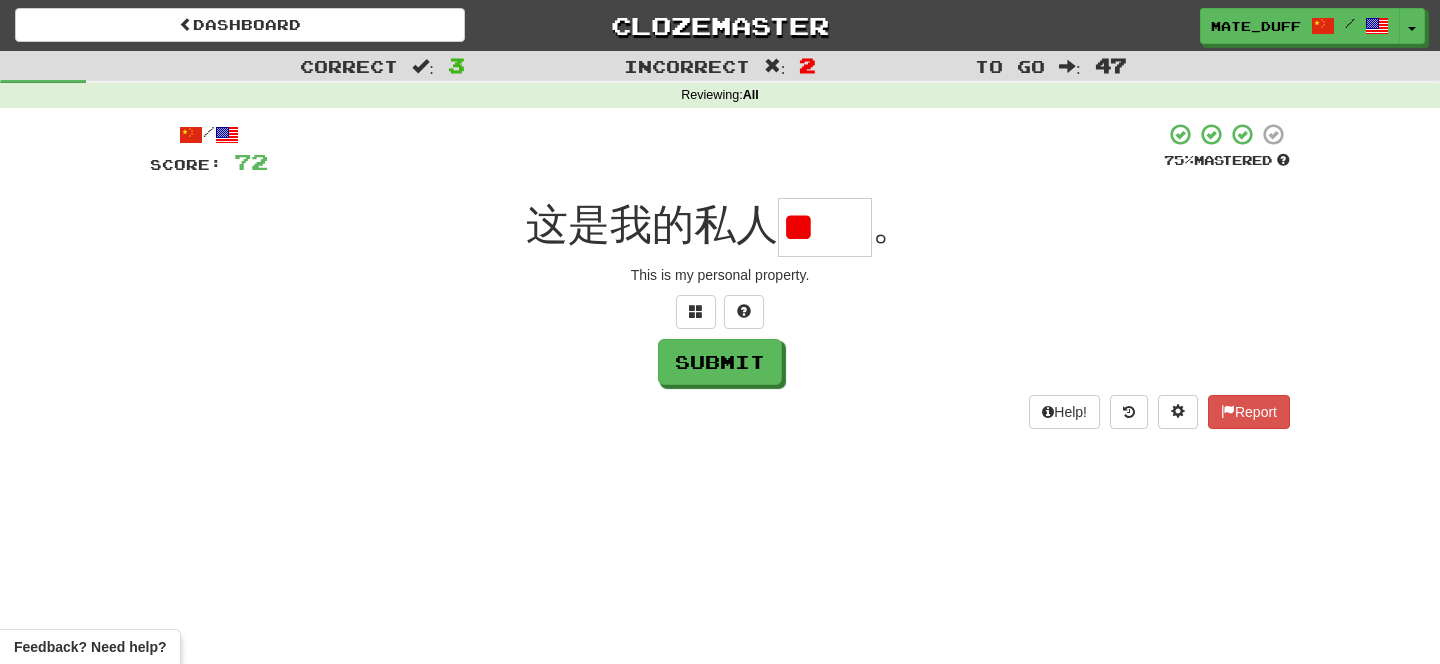scroll, scrollTop: 0, scrollLeft: 0, axis: both 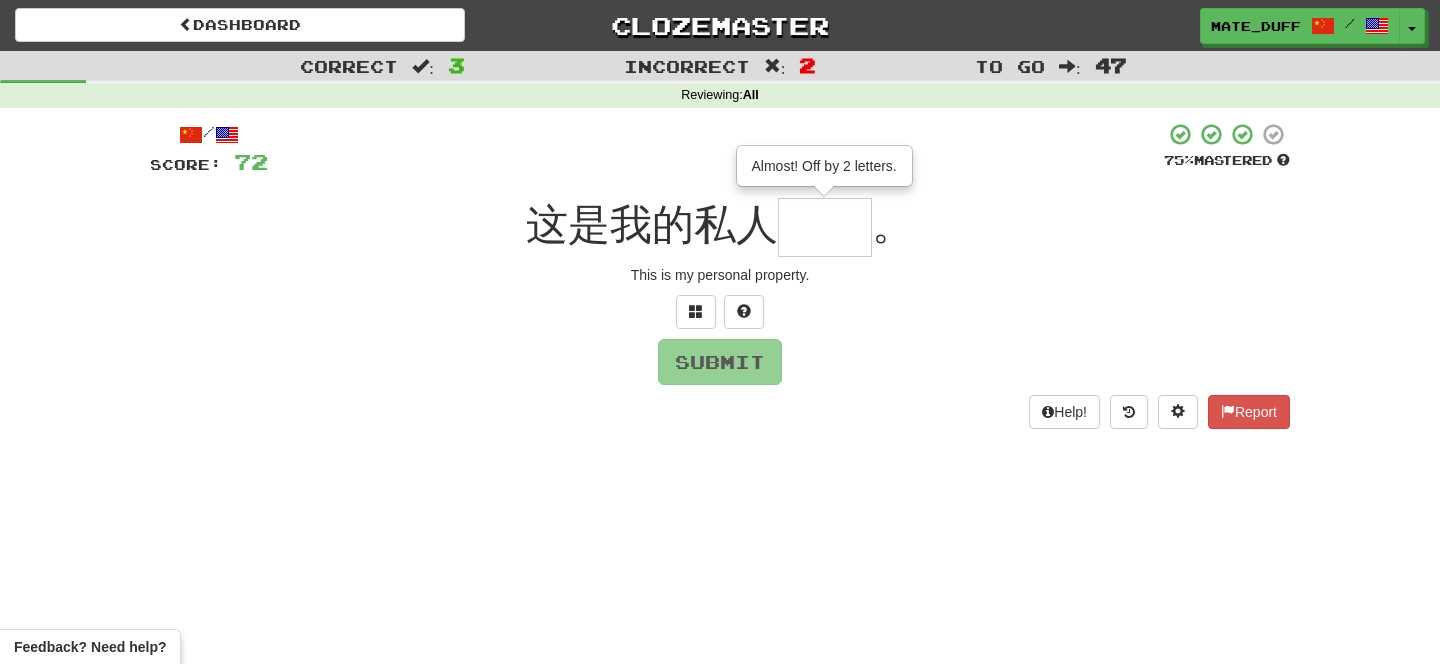type on "**" 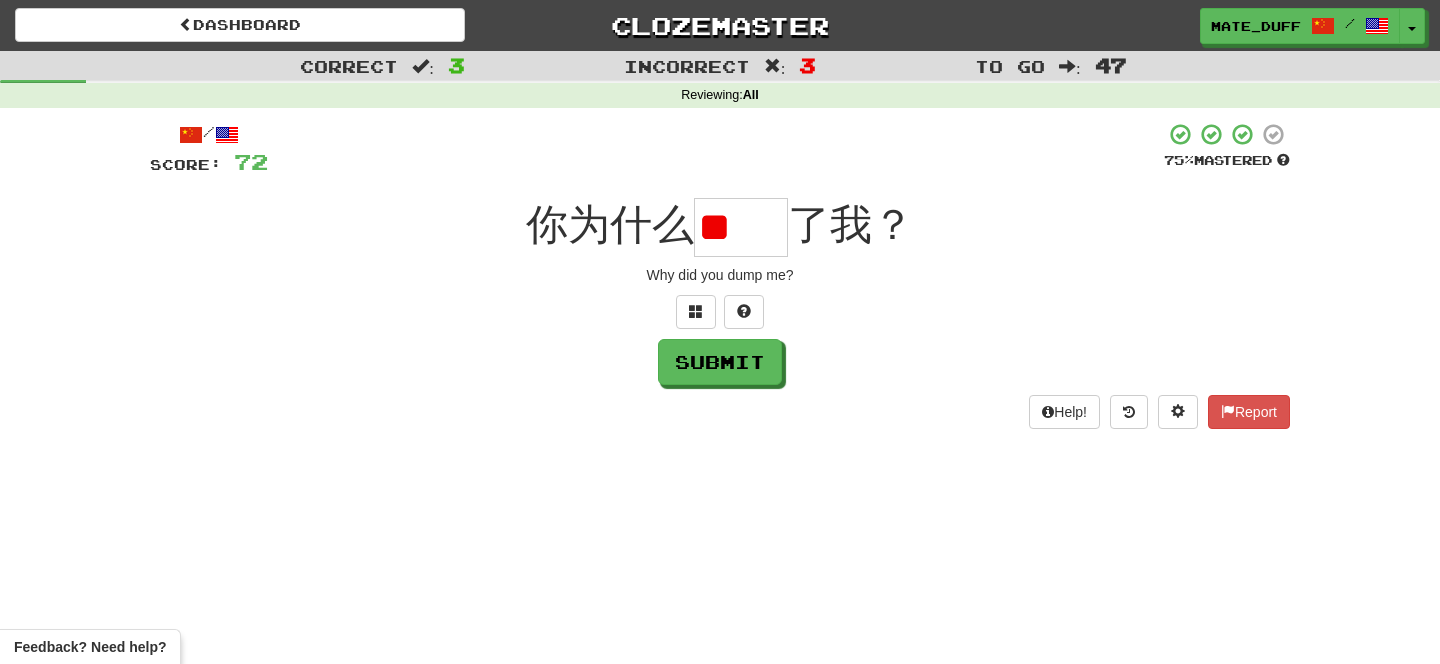 scroll, scrollTop: 0, scrollLeft: 0, axis: both 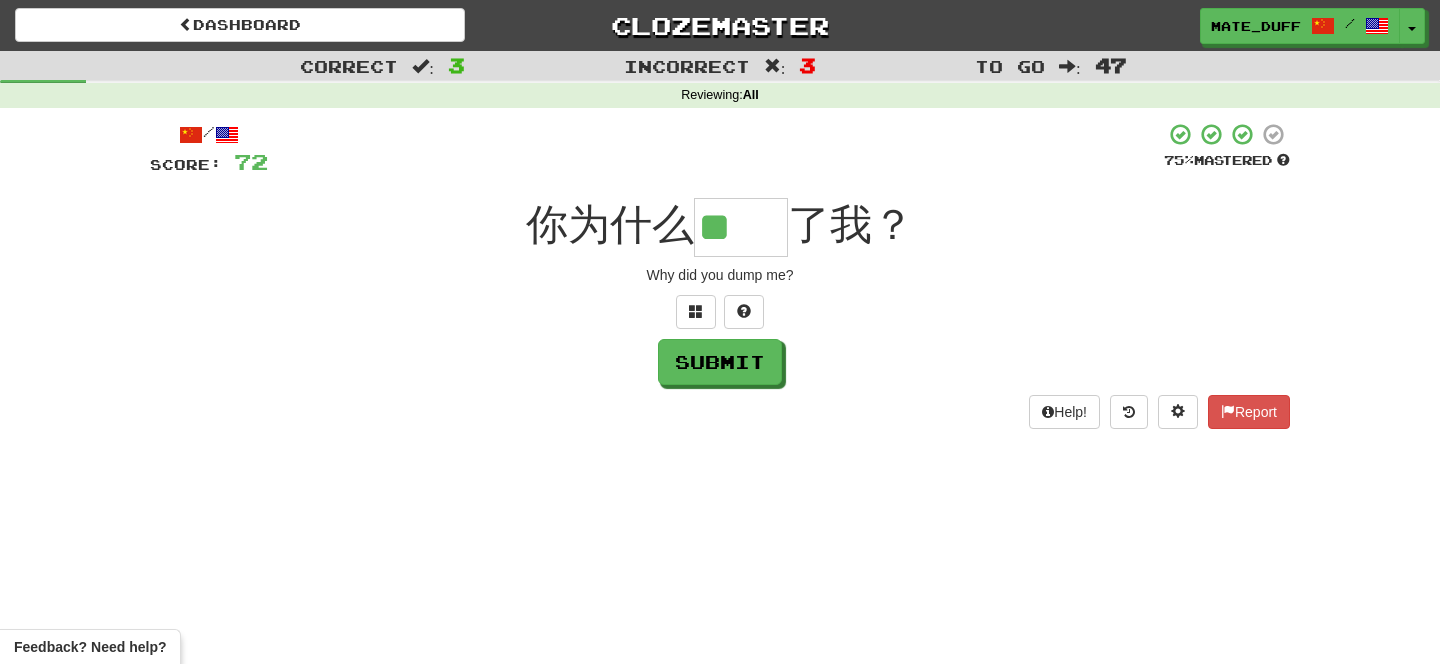 type on "**" 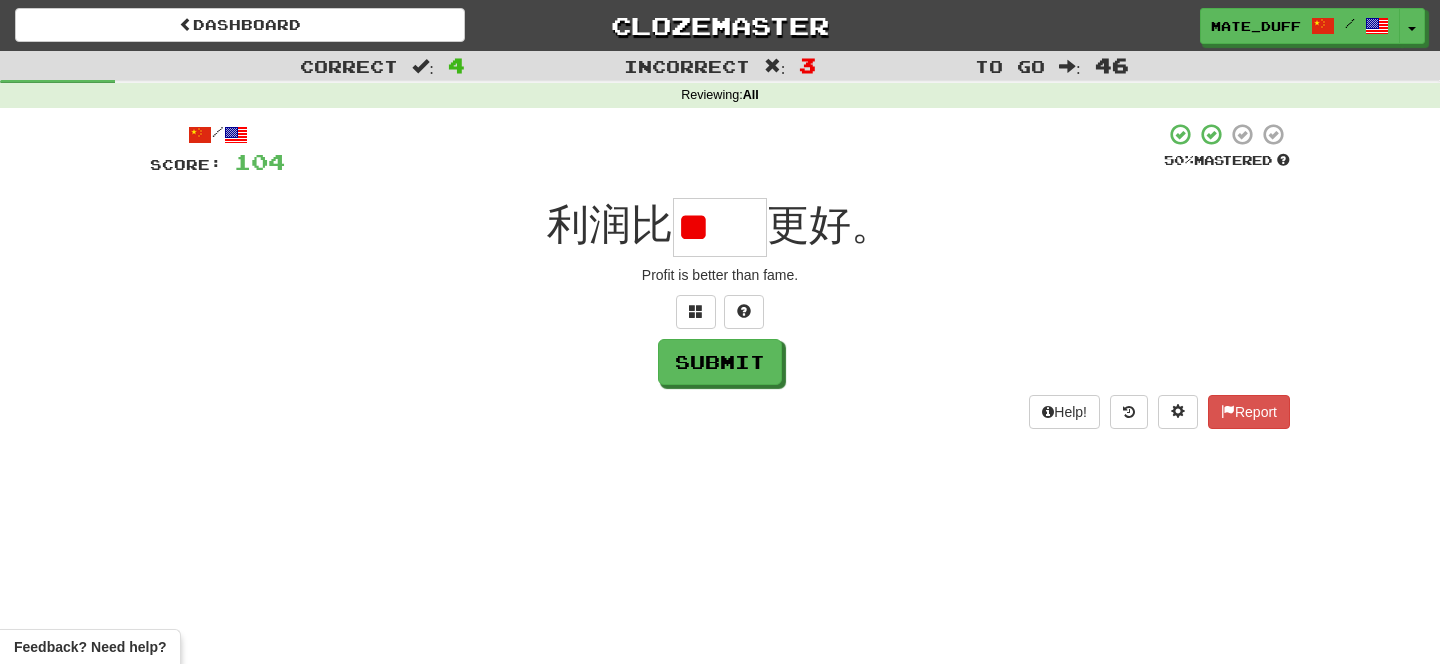 scroll, scrollTop: 0, scrollLeft: 0, axis: both 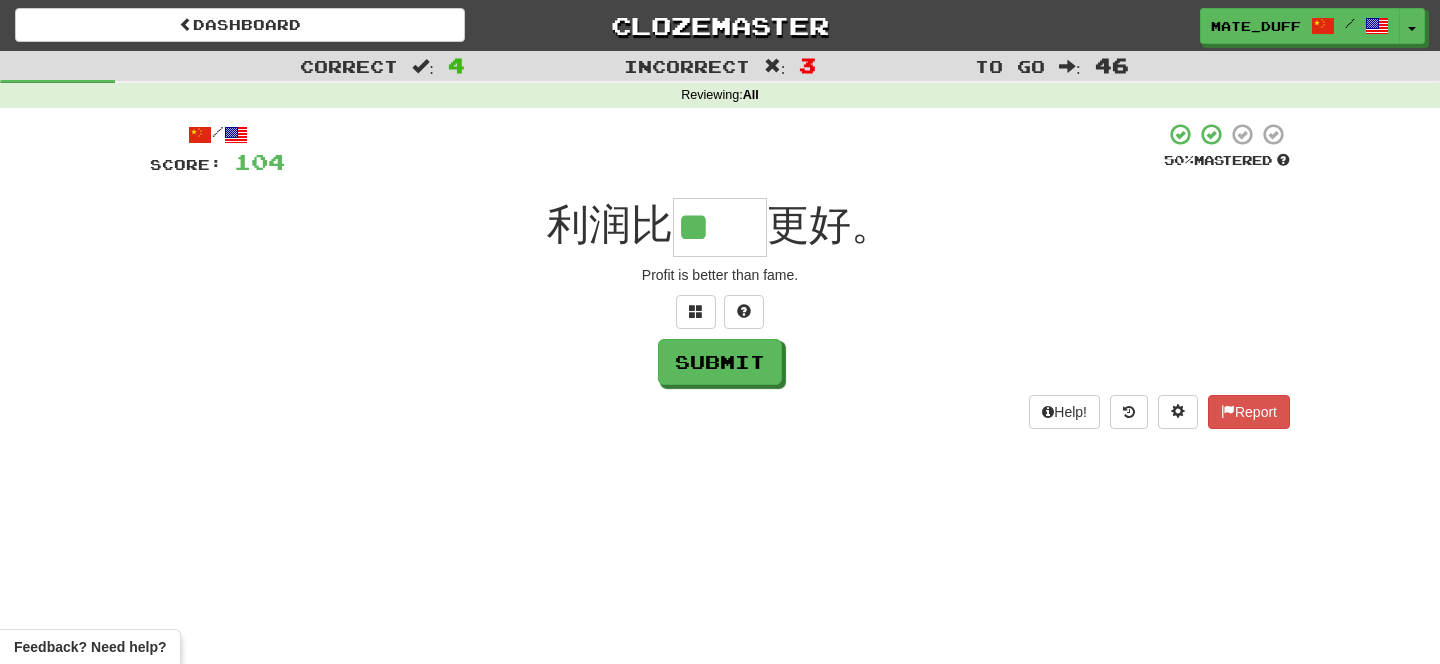 type on "**" 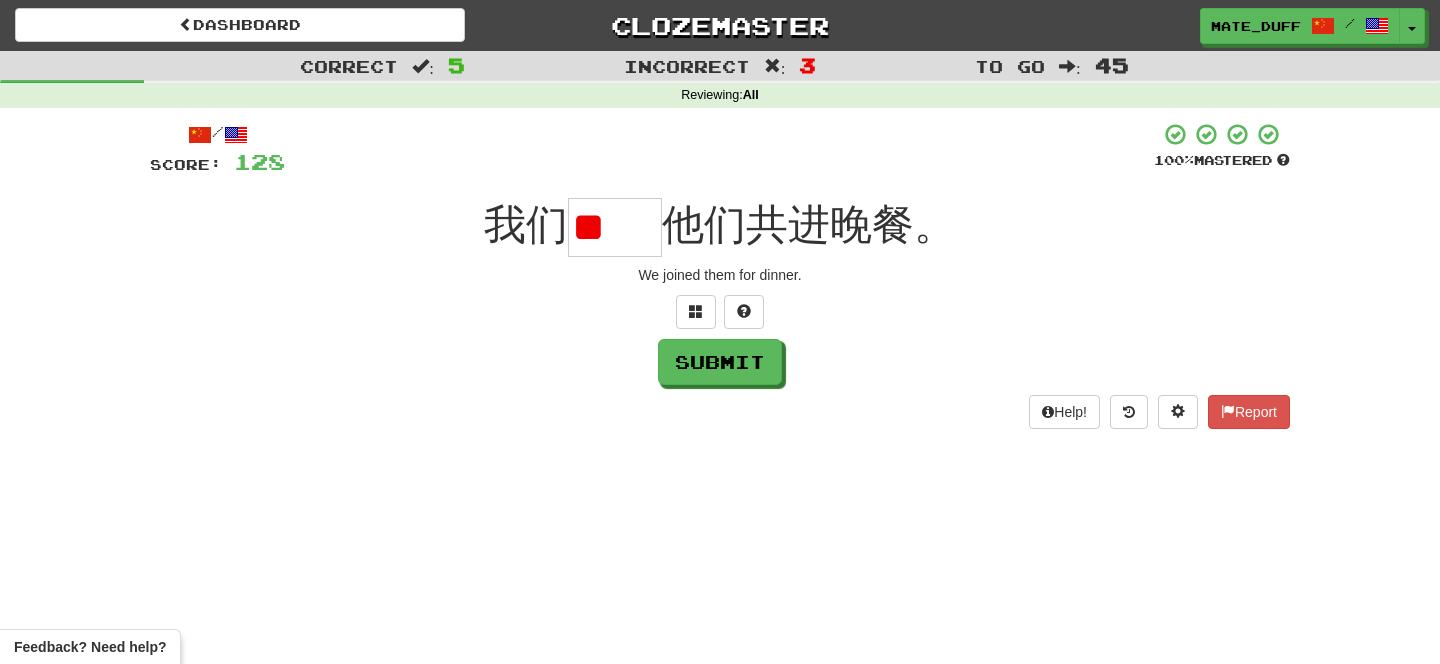 scroll, scrollTop: 0, scrollLeft: 0, axis: both 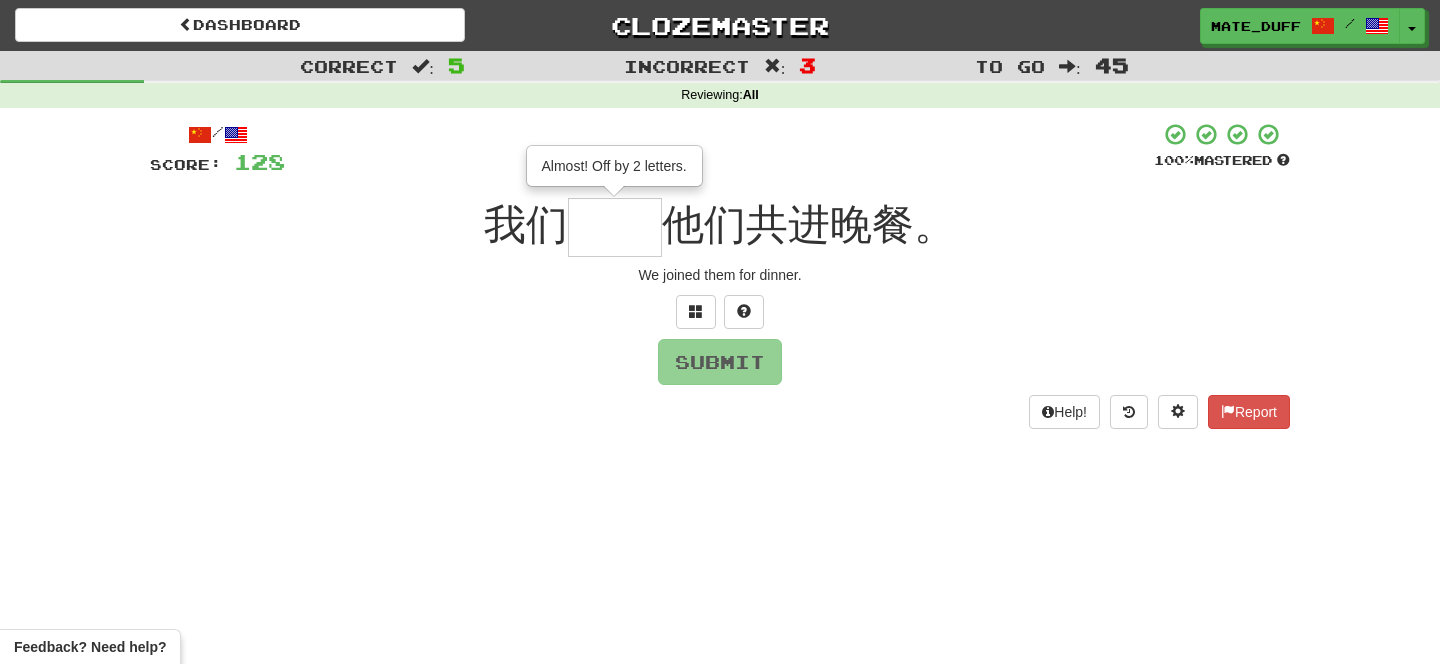 type on "**" 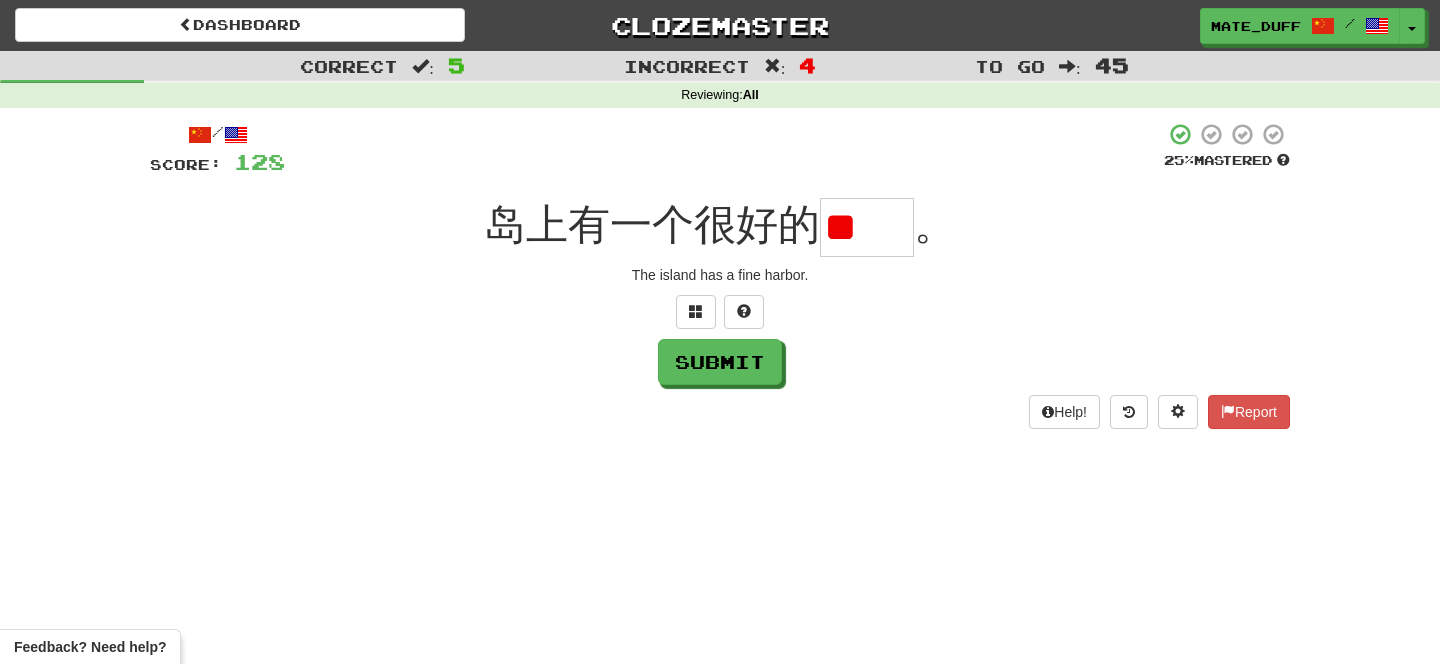 scroll, scrollTop: 0, scrollLeft: 0, axis: both 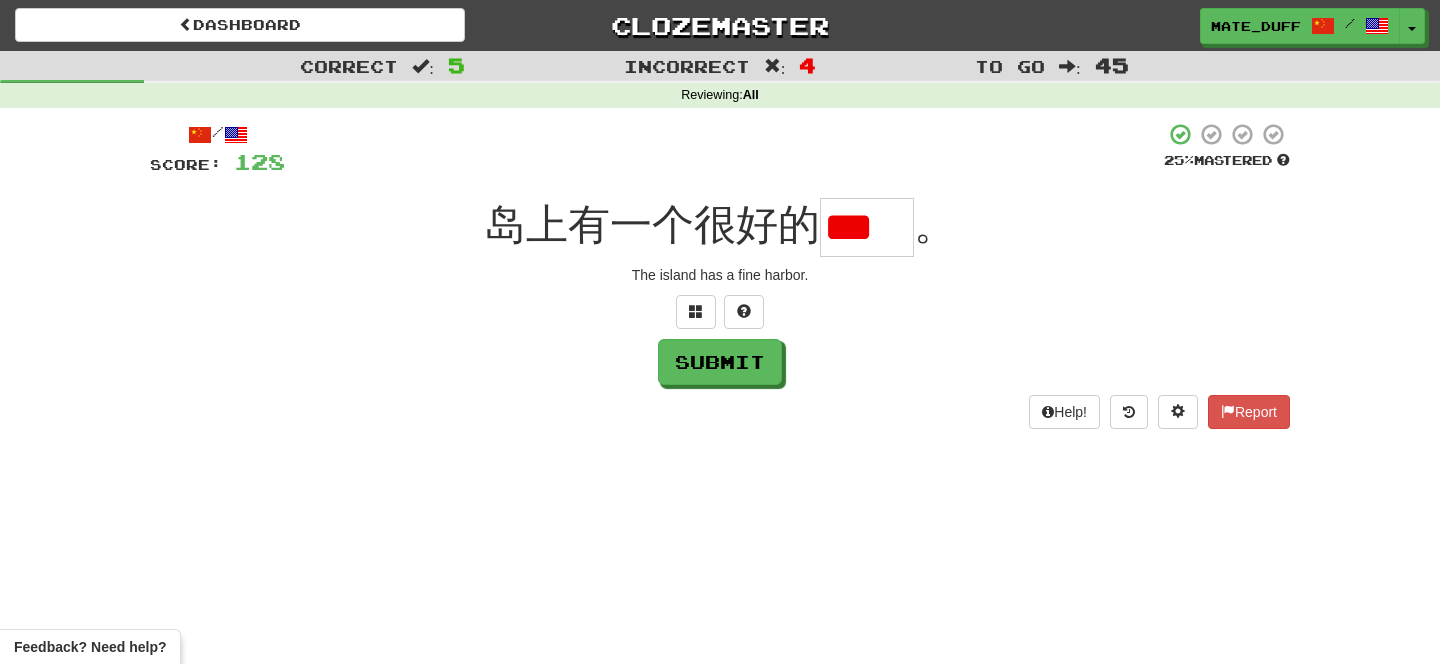 type on "*" 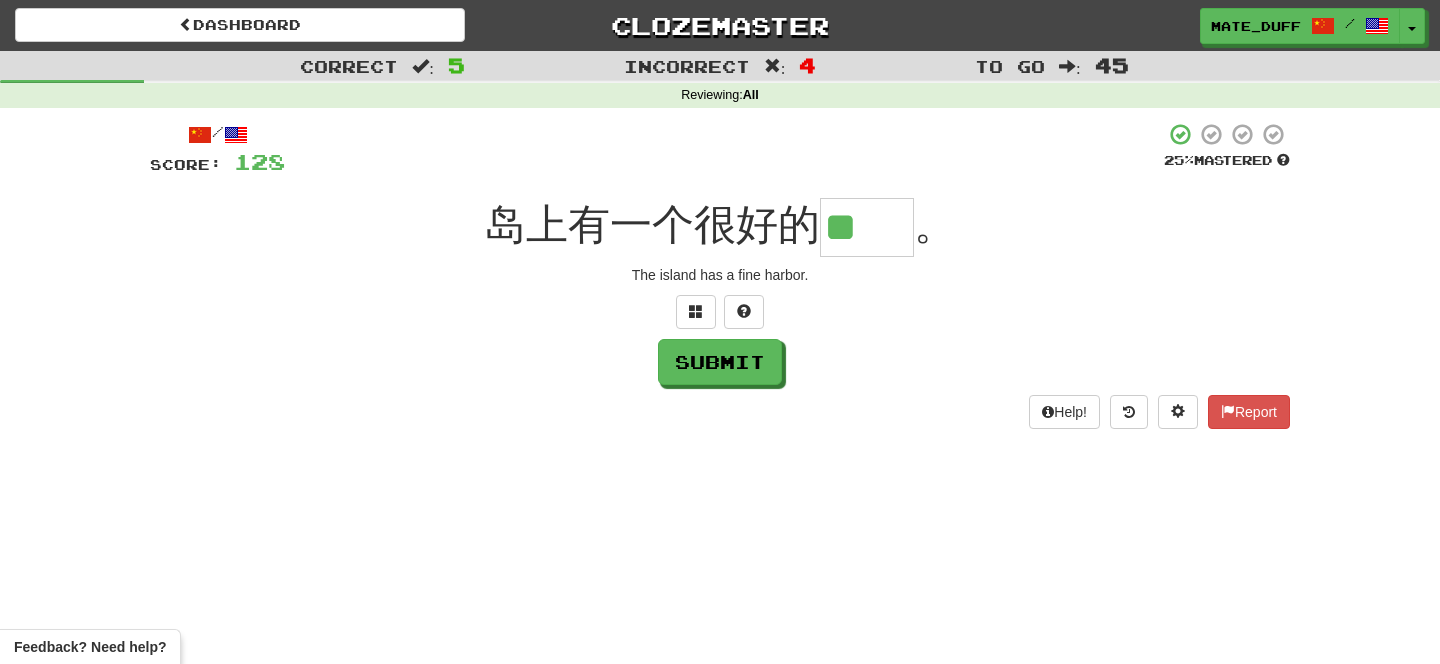 scroll, scrollTop: 0, scrollLeft: 0, axis: both 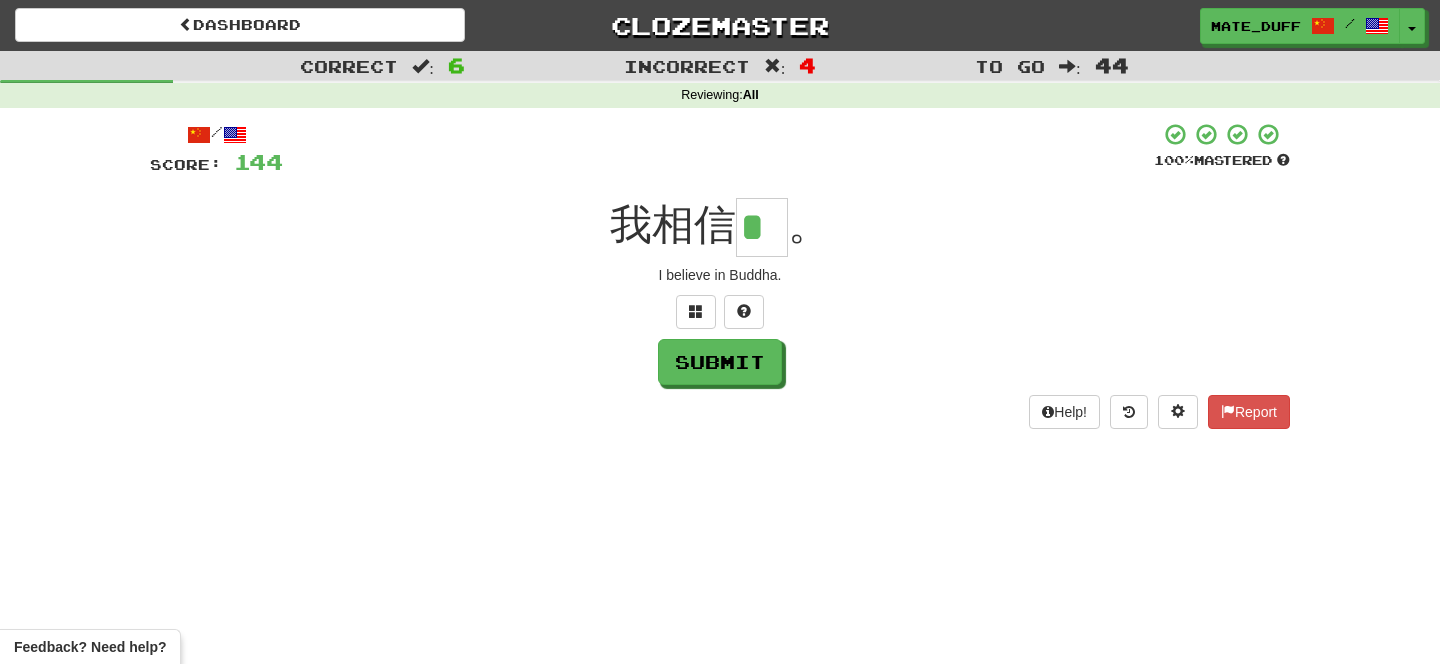type on "*" 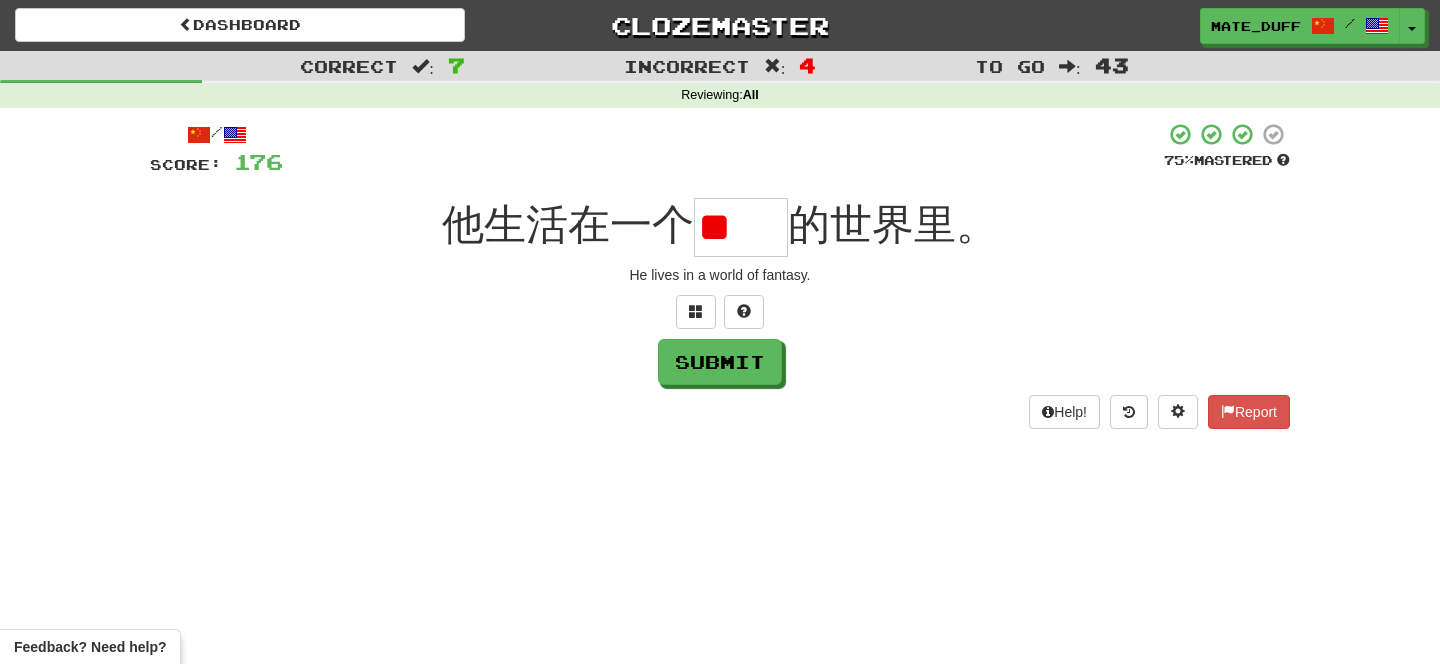 scroll, scrollTop: 0, scrollLeft: 0, axis: both 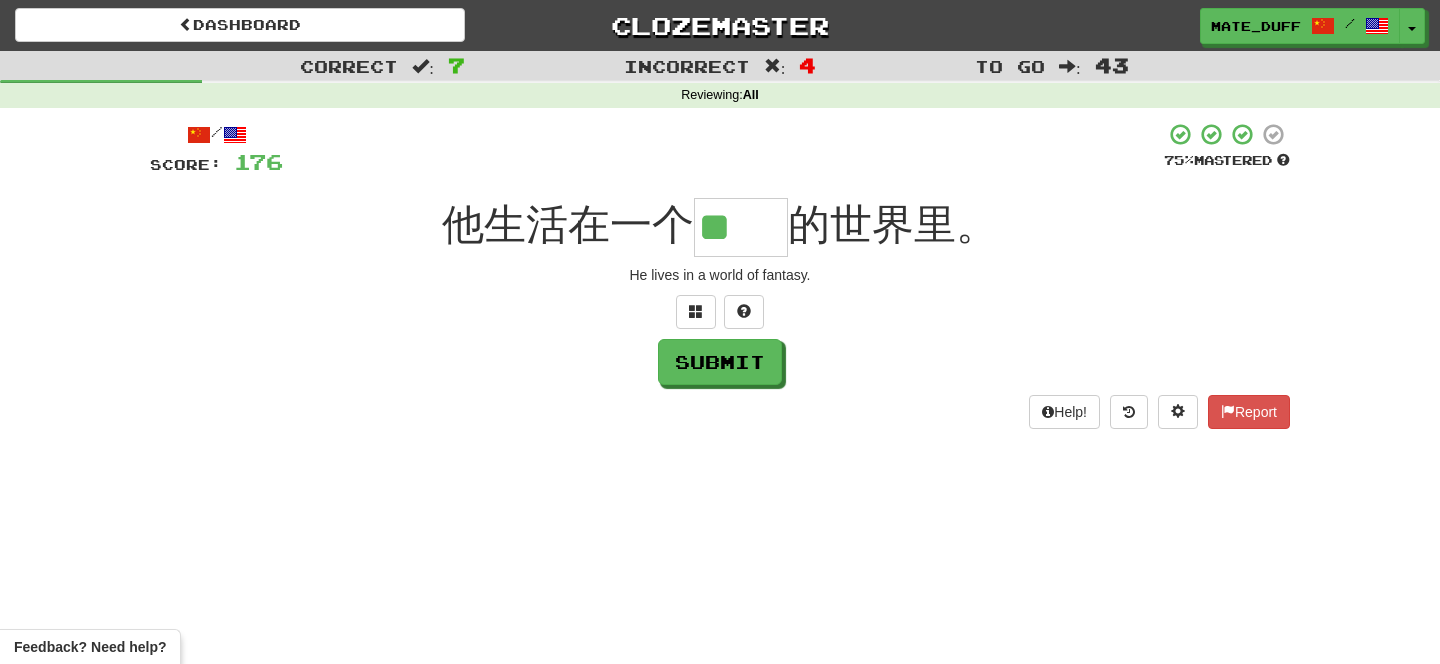 type on "**" 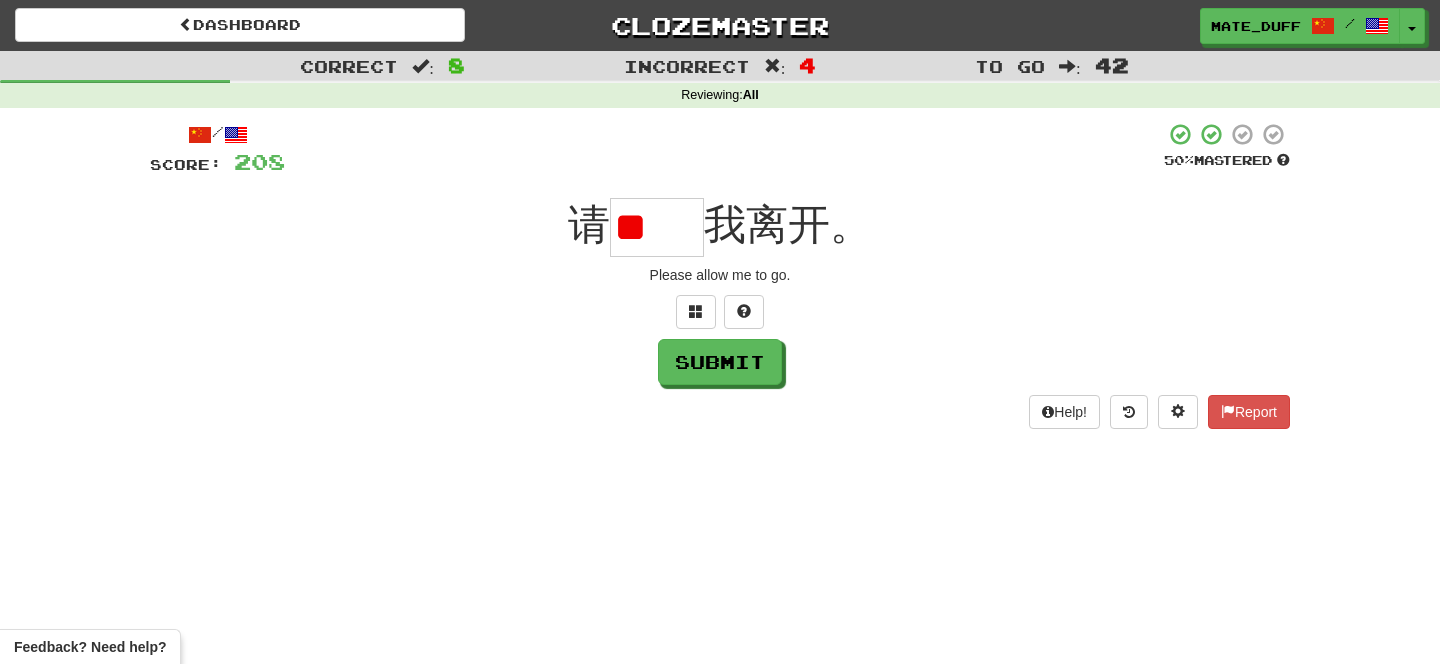 scroll, scrollTop: 0, scrollLeft: 0, axis: both 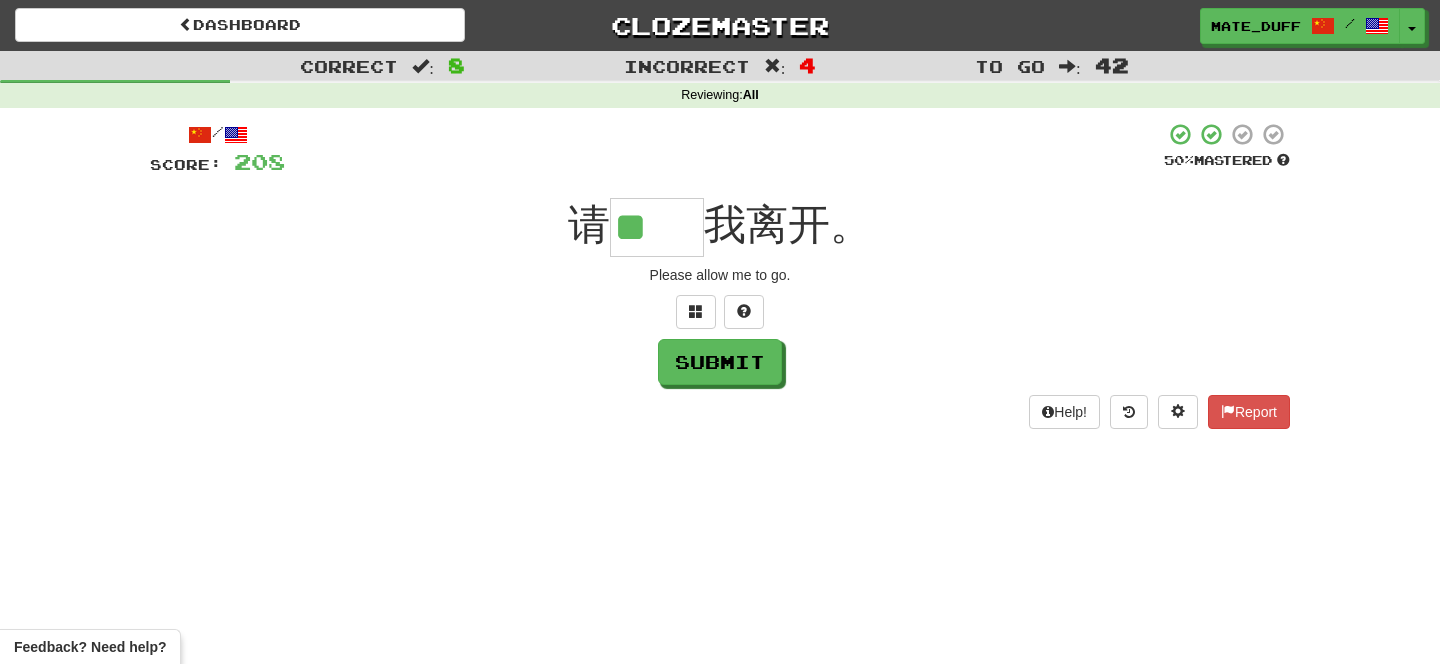 type on "**" 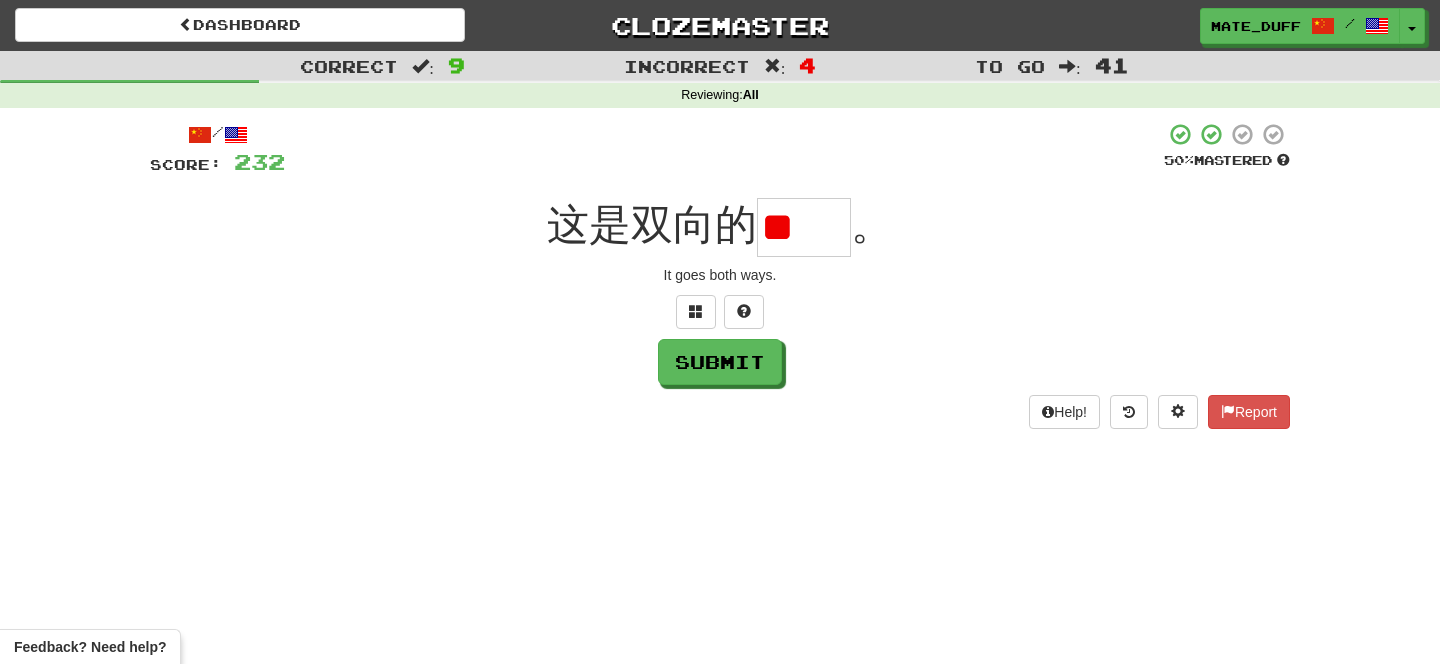 type on "*" 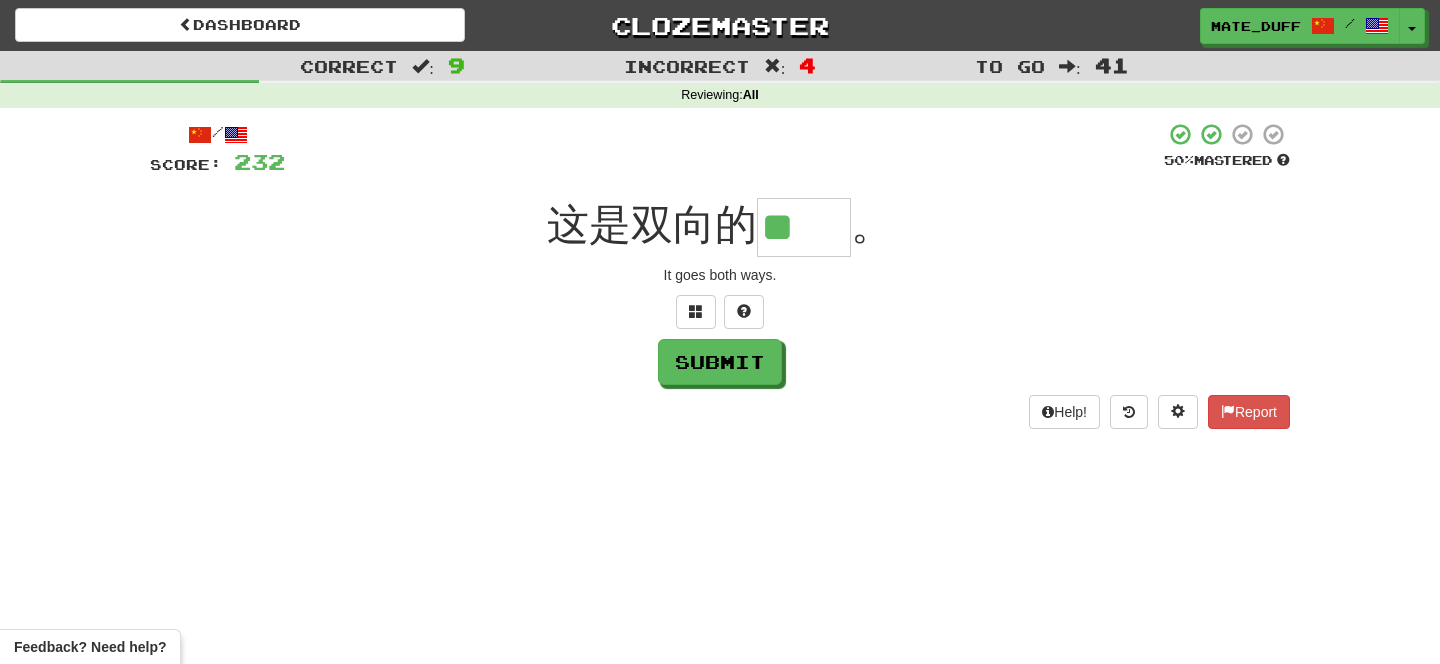 type on "**" 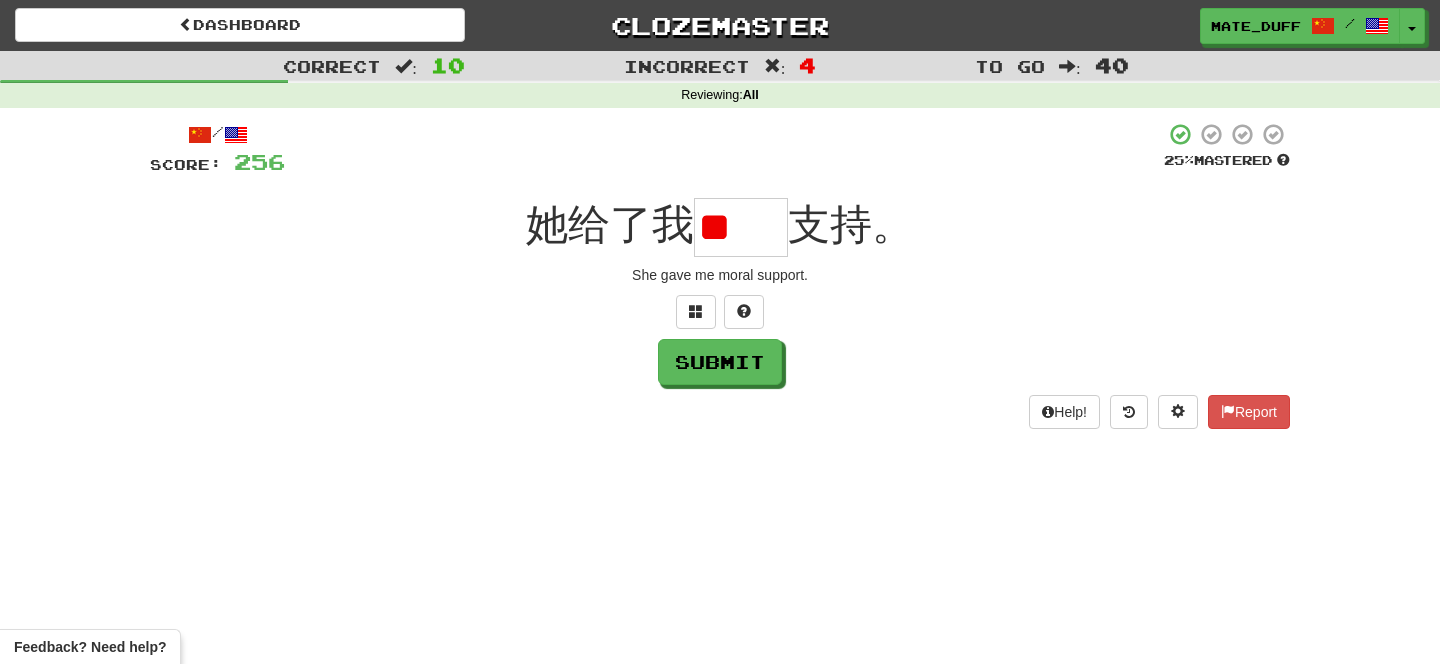 scroll, scrollTop: 0, scrollLeft: 0, axis: both 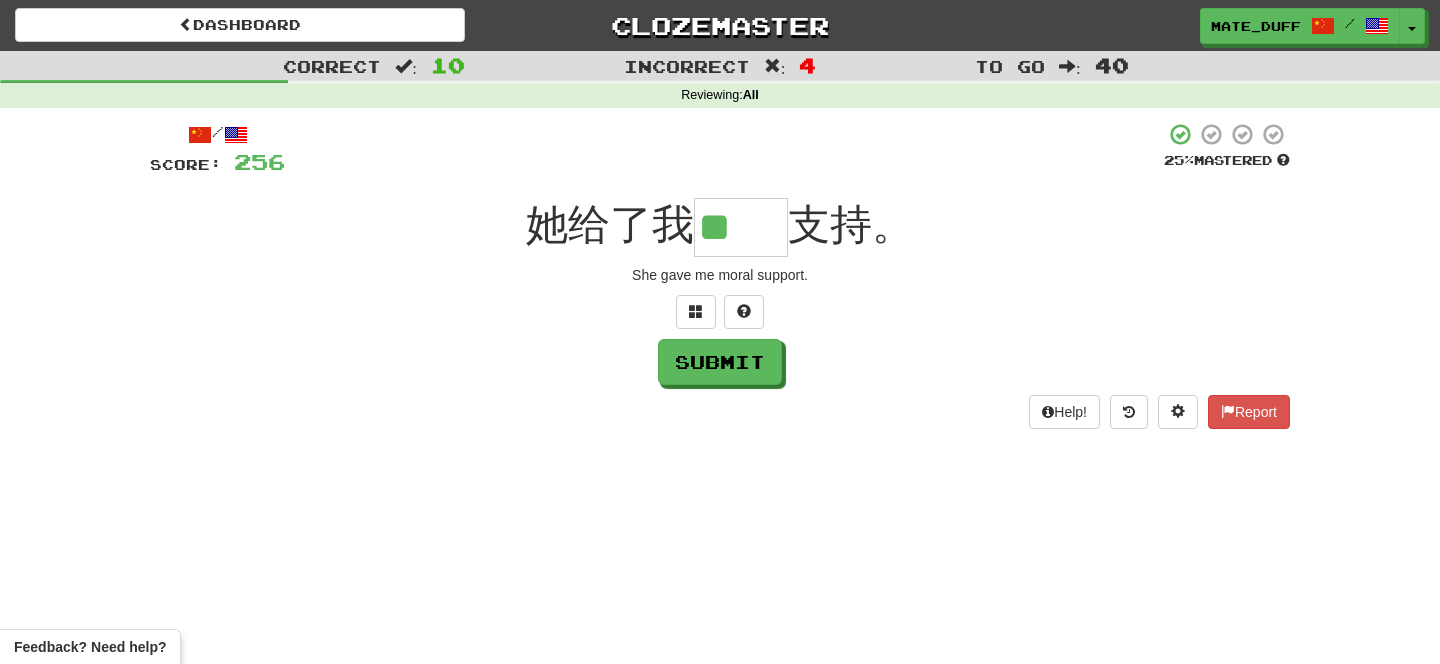 type on "**" 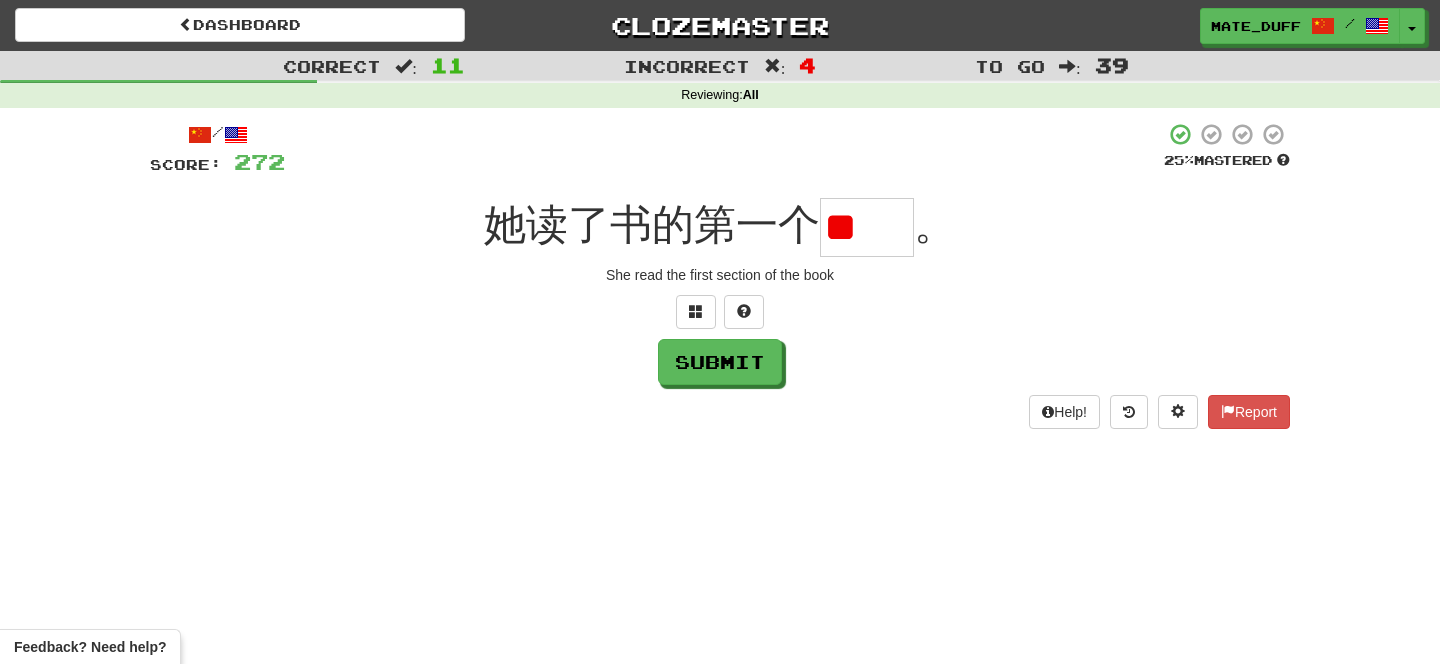scroll, scrollTop: 0, scrollLeft: 0, axis: both 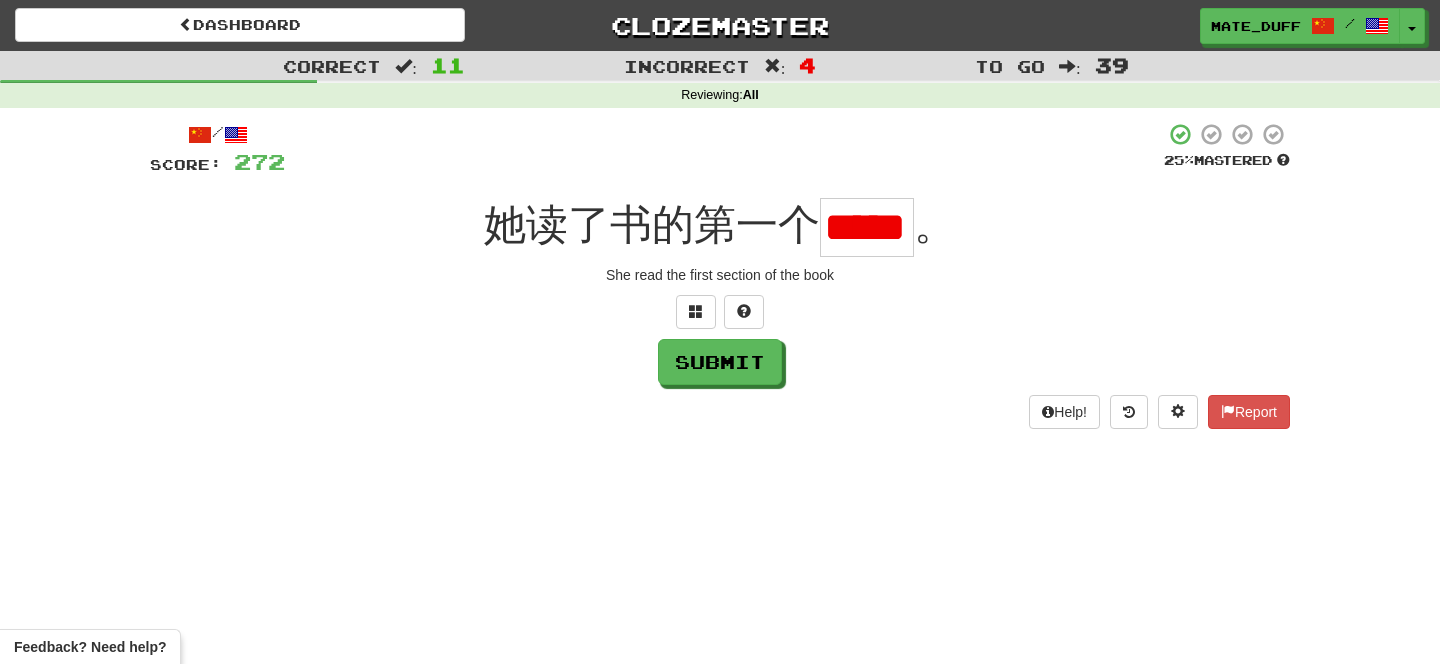 type on "*" 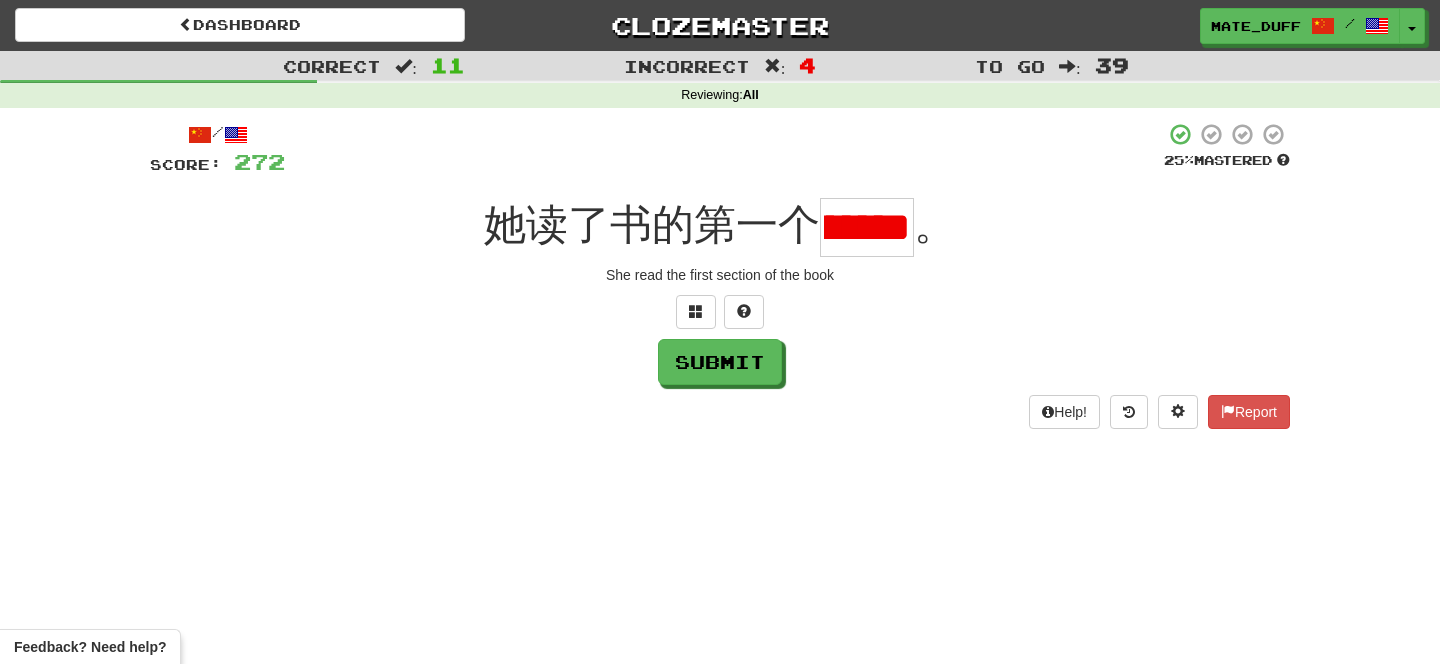 scroll, scrollTop: 0, scrollLeft: 48, axis: horizontal 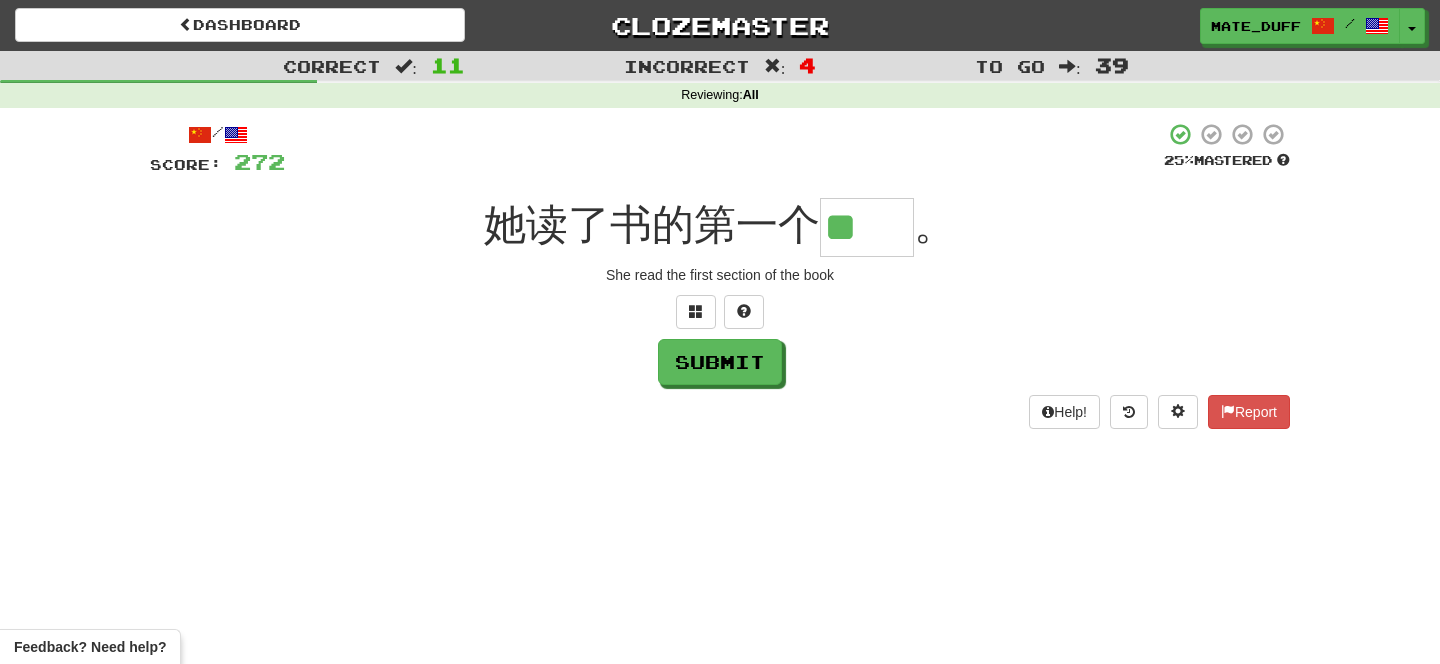 type on "**" 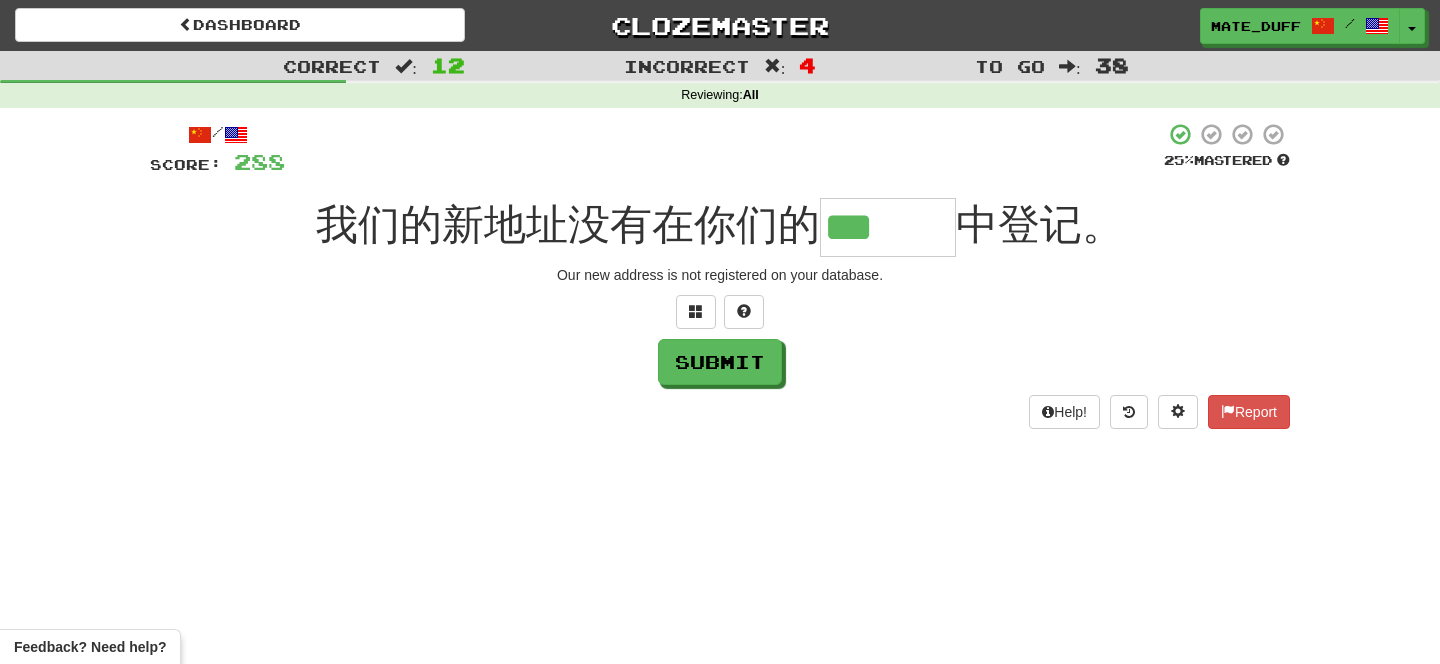 type on "***" 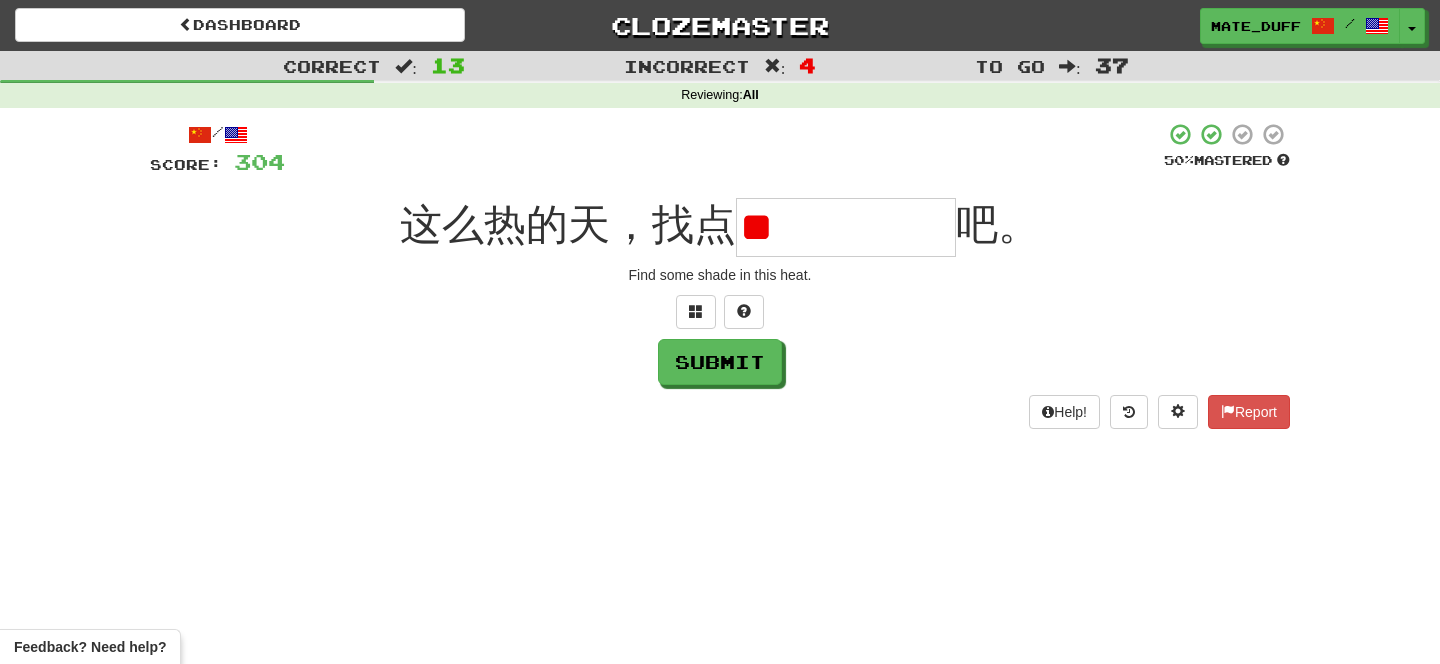 type on "*" 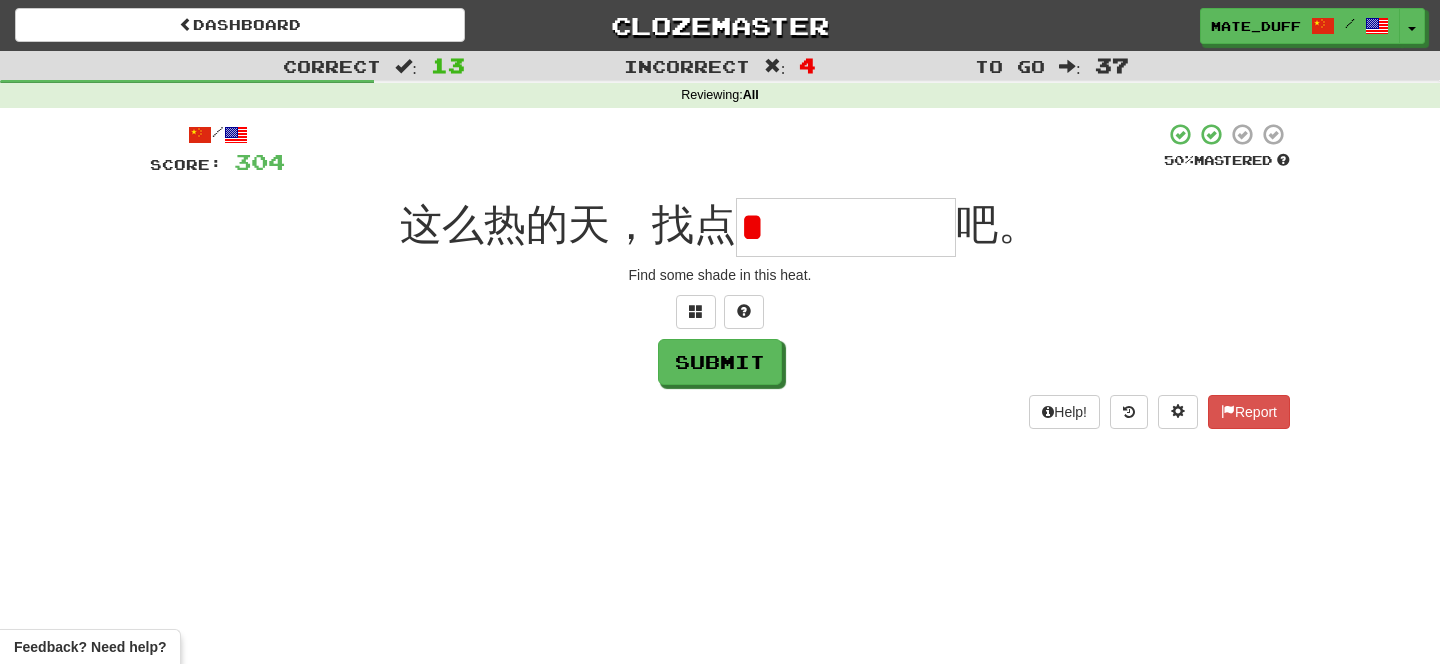 type on "*****" 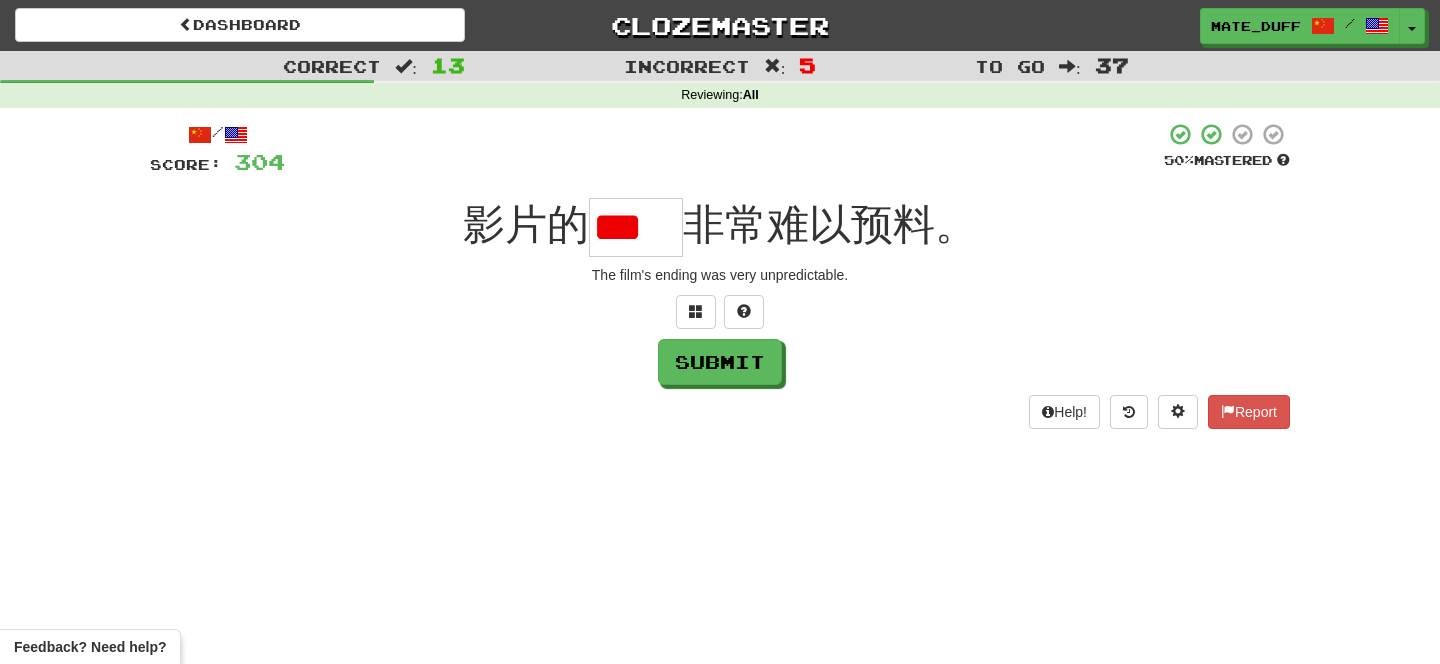 type on "*" 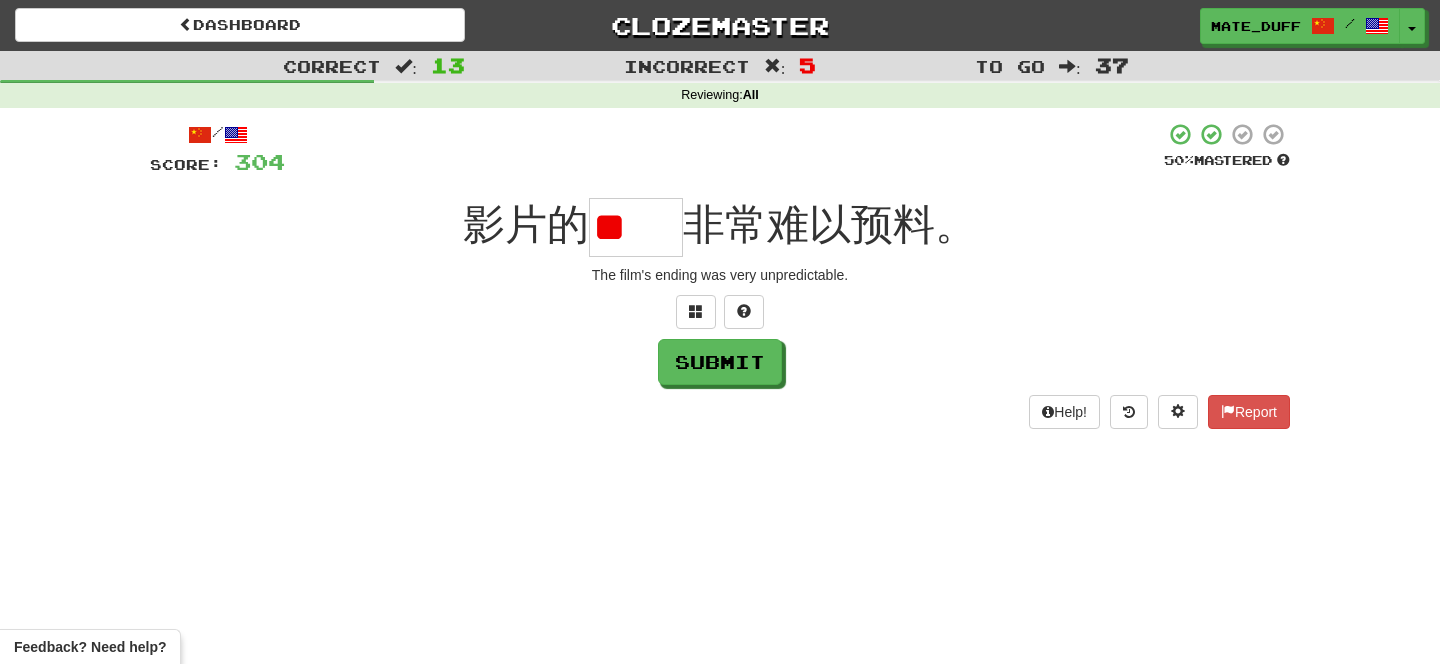 type on "*" 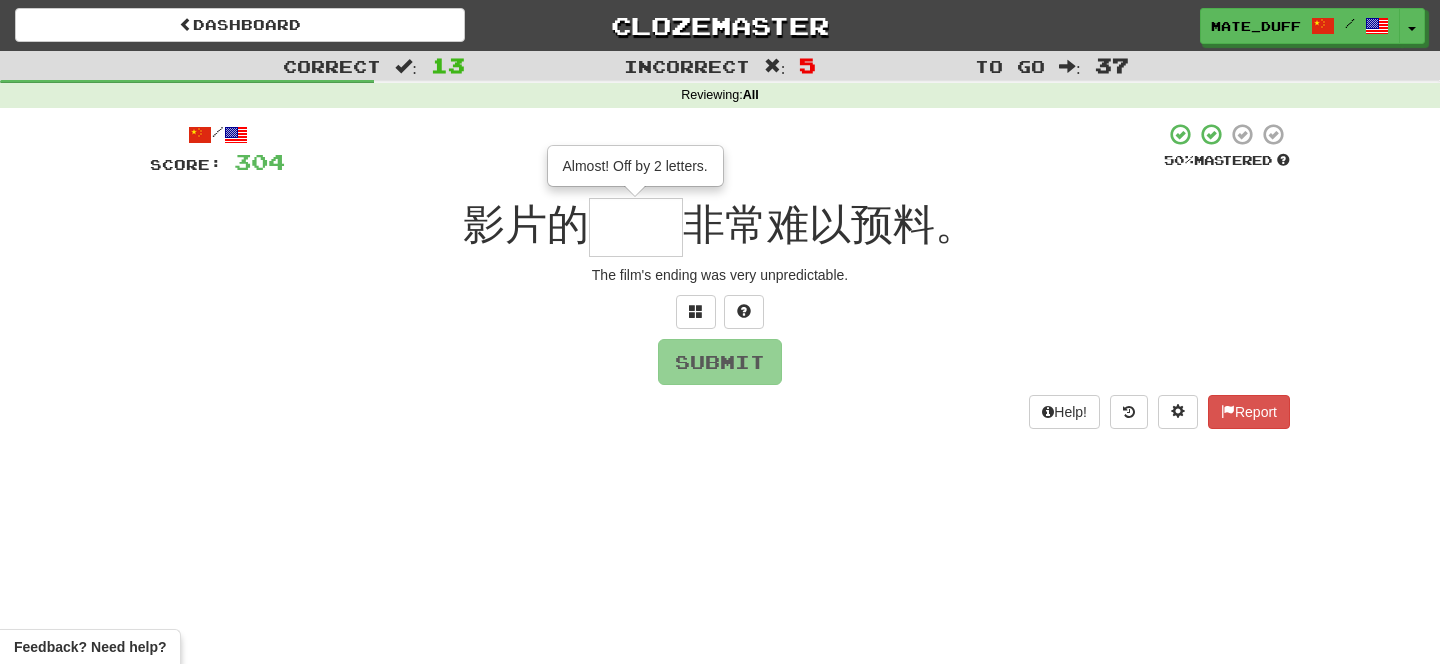 type on "**" 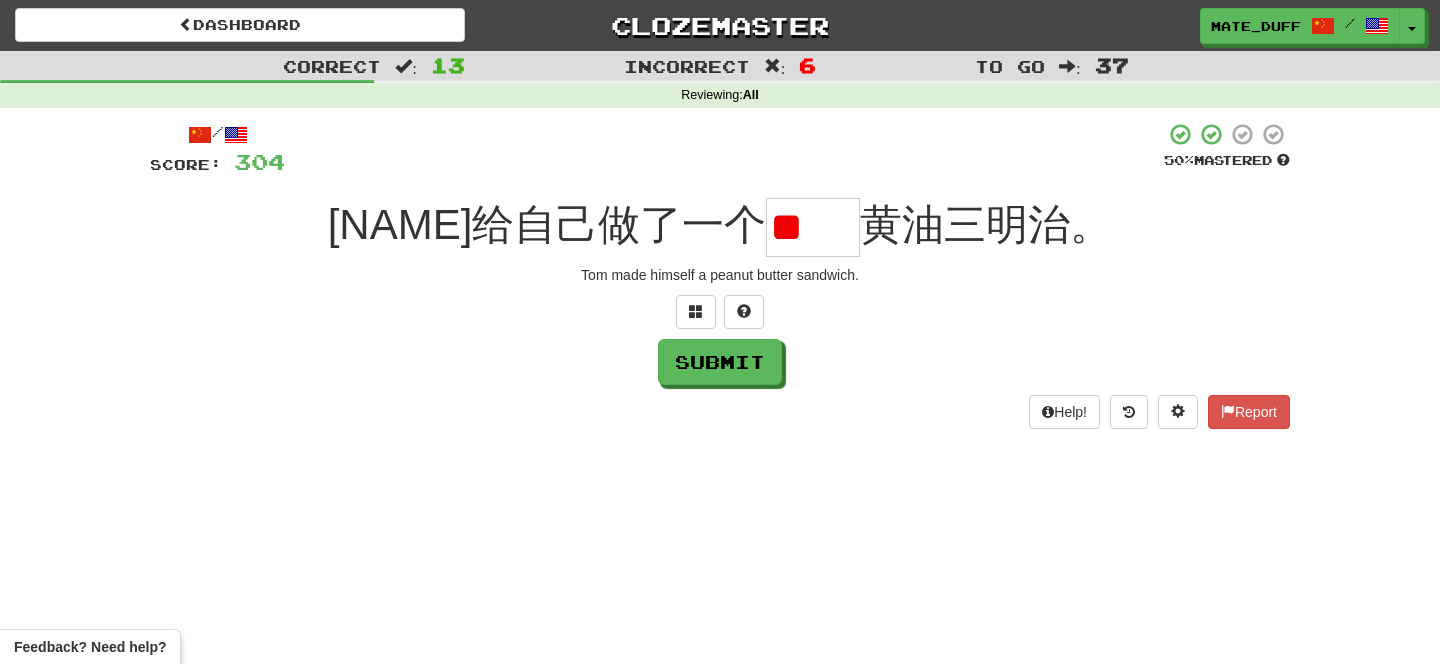 scroll, scrollTop: 0, scrollLeft: 0, axis: both 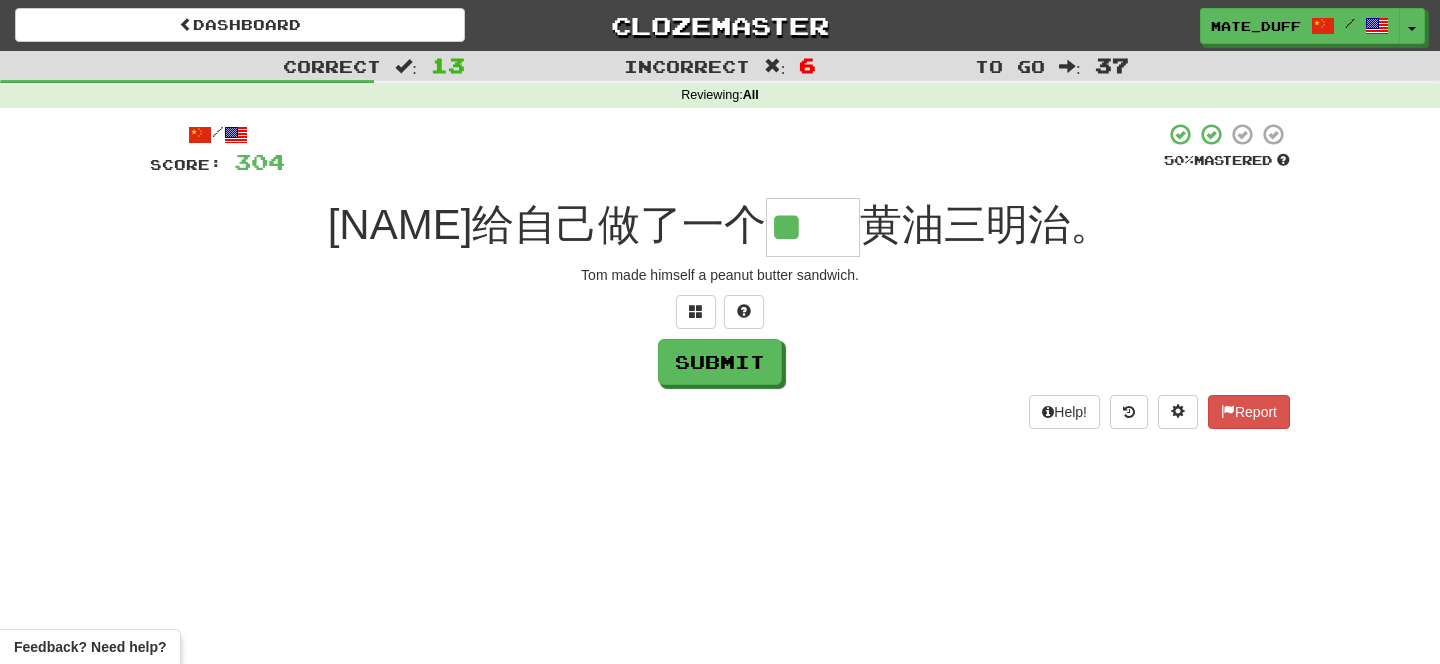 type on "**" 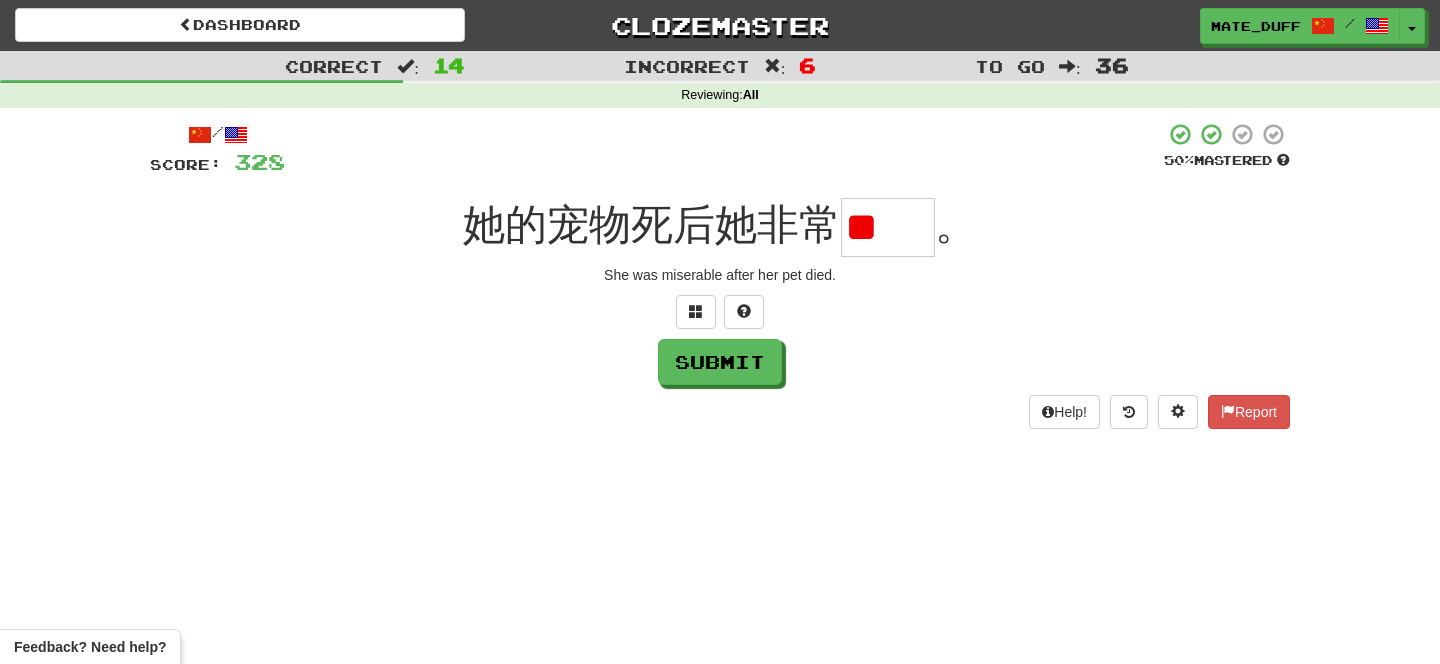 scroll, scrollTop: 0, scrollLeft: 0, axis: both 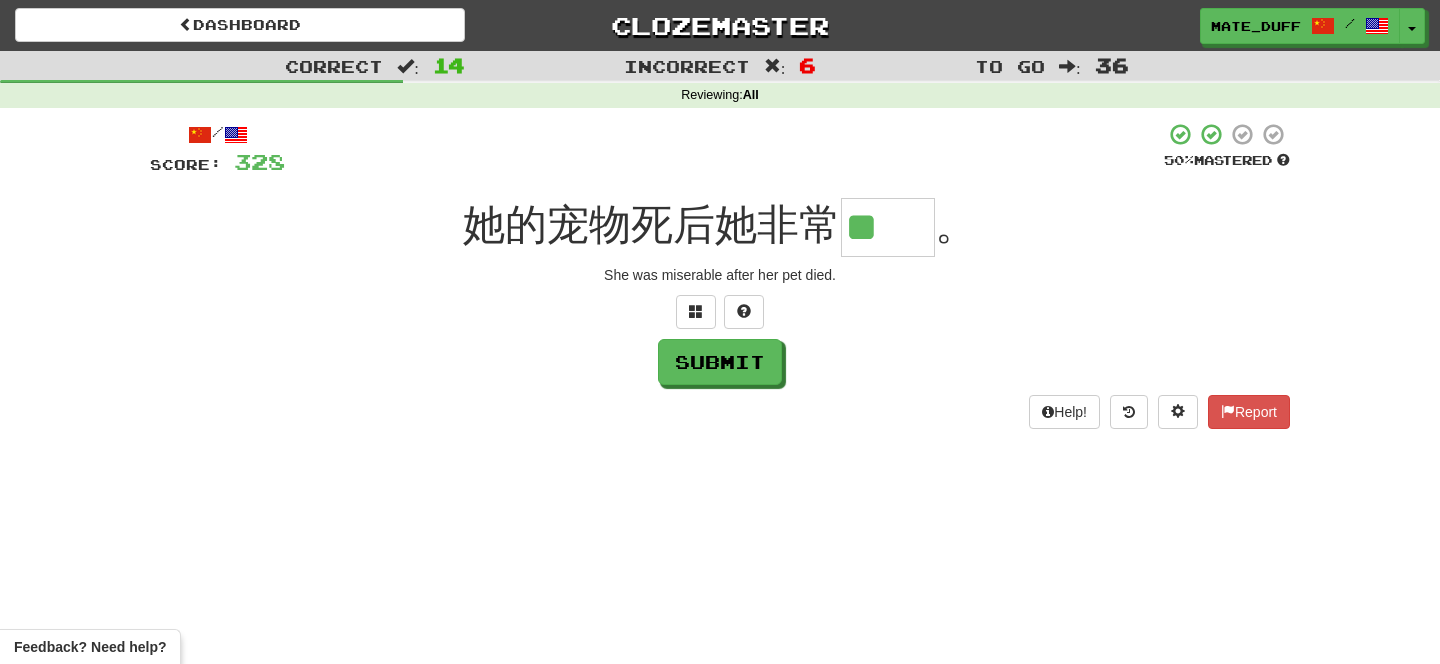 type on "**" 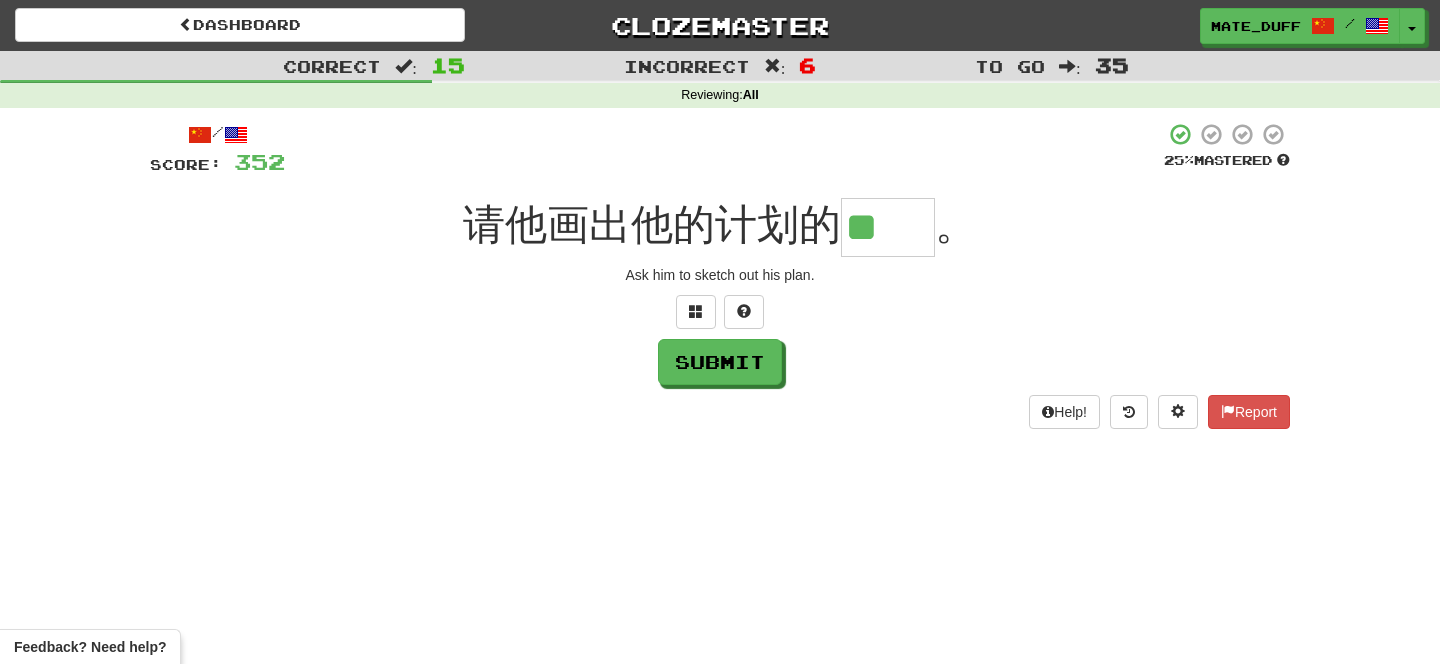 scroll, scrollTop: 0, scrollLeft: 0, axis: both 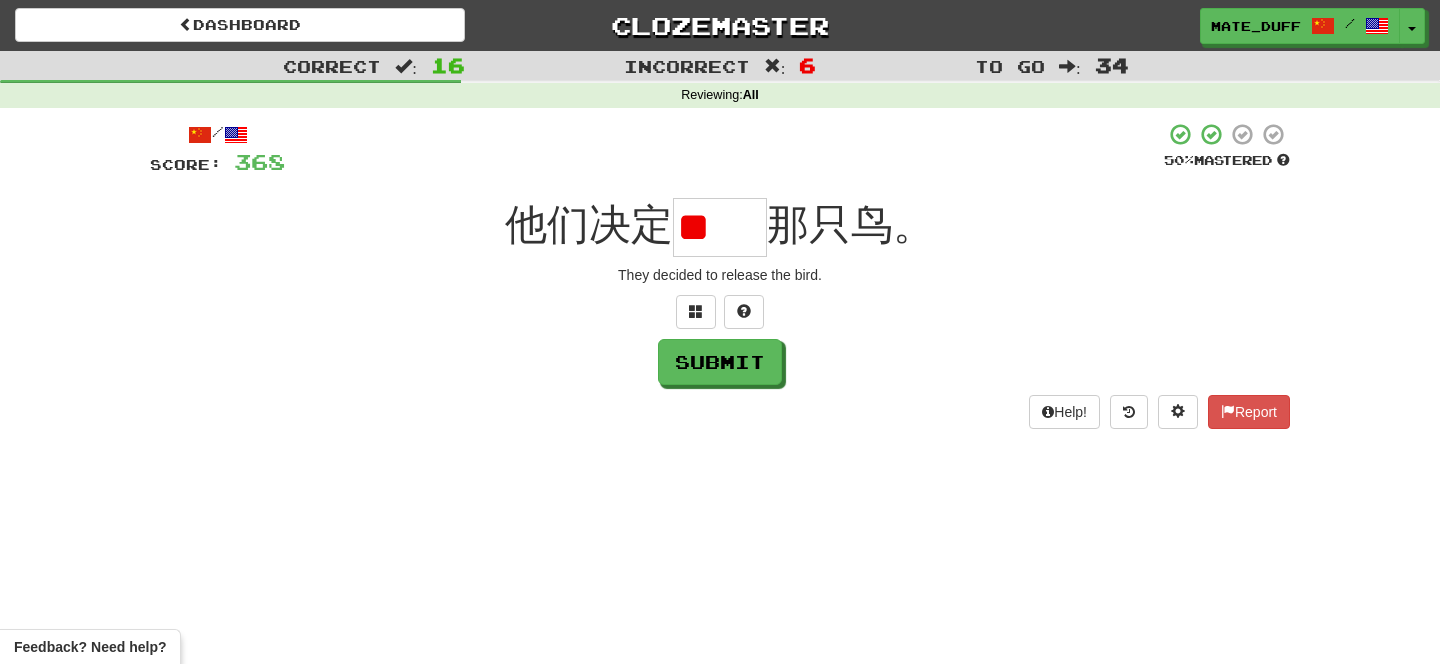 type on "*" 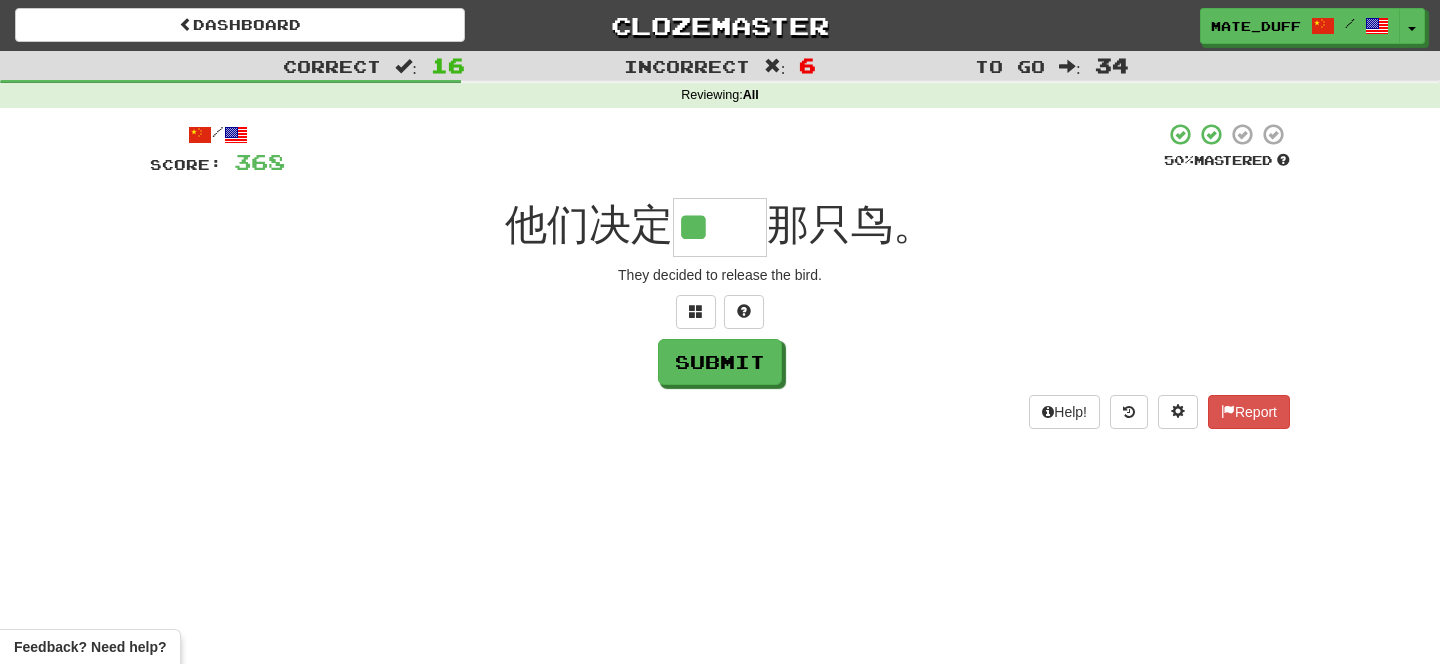 type on "**" 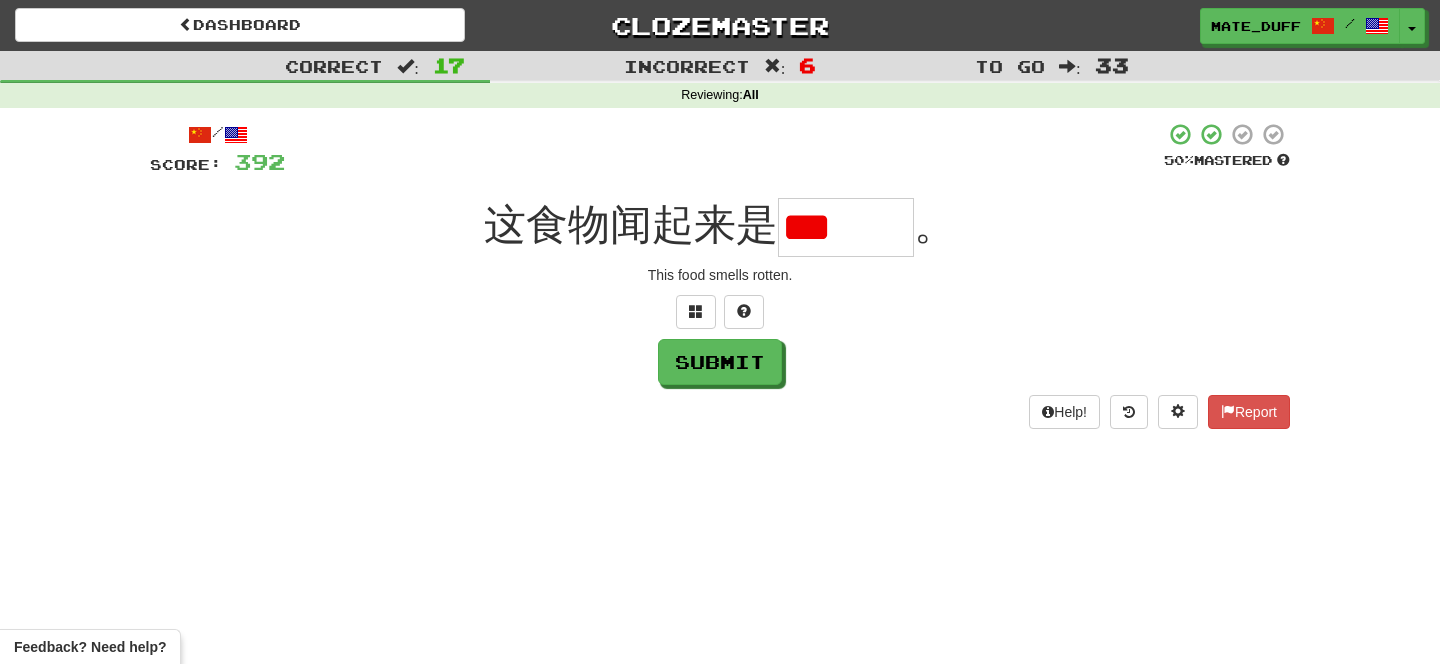 scroll, scrollTop: 0, scrollLeft: 0, axis: both 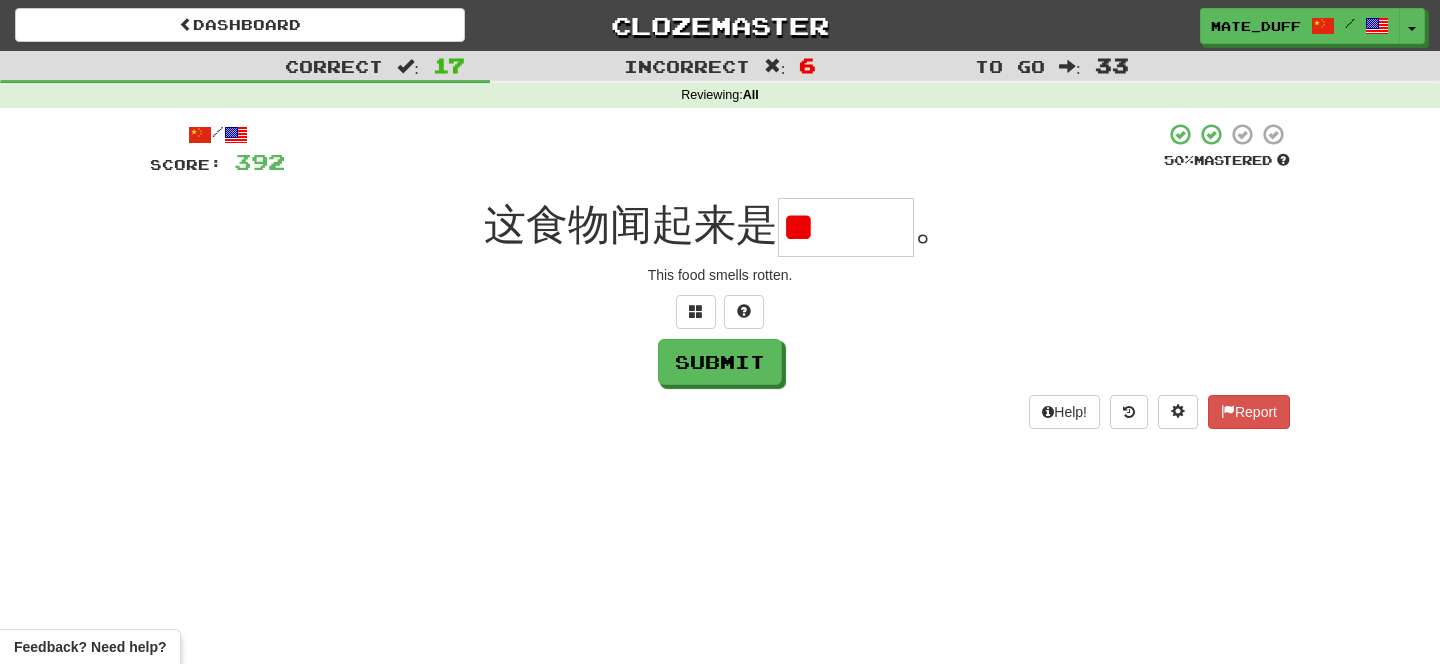 type on "*" 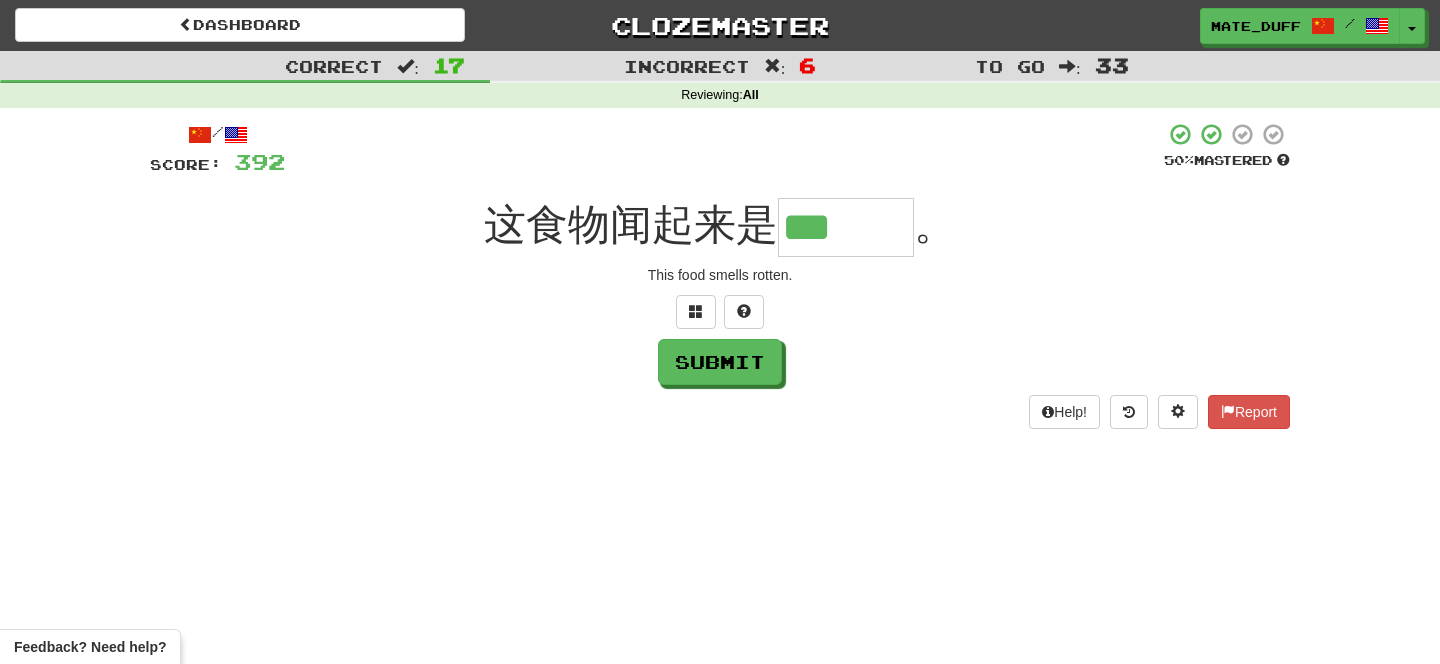 scroll, scrollTop: 0, scrollLeft: 0, axis: both 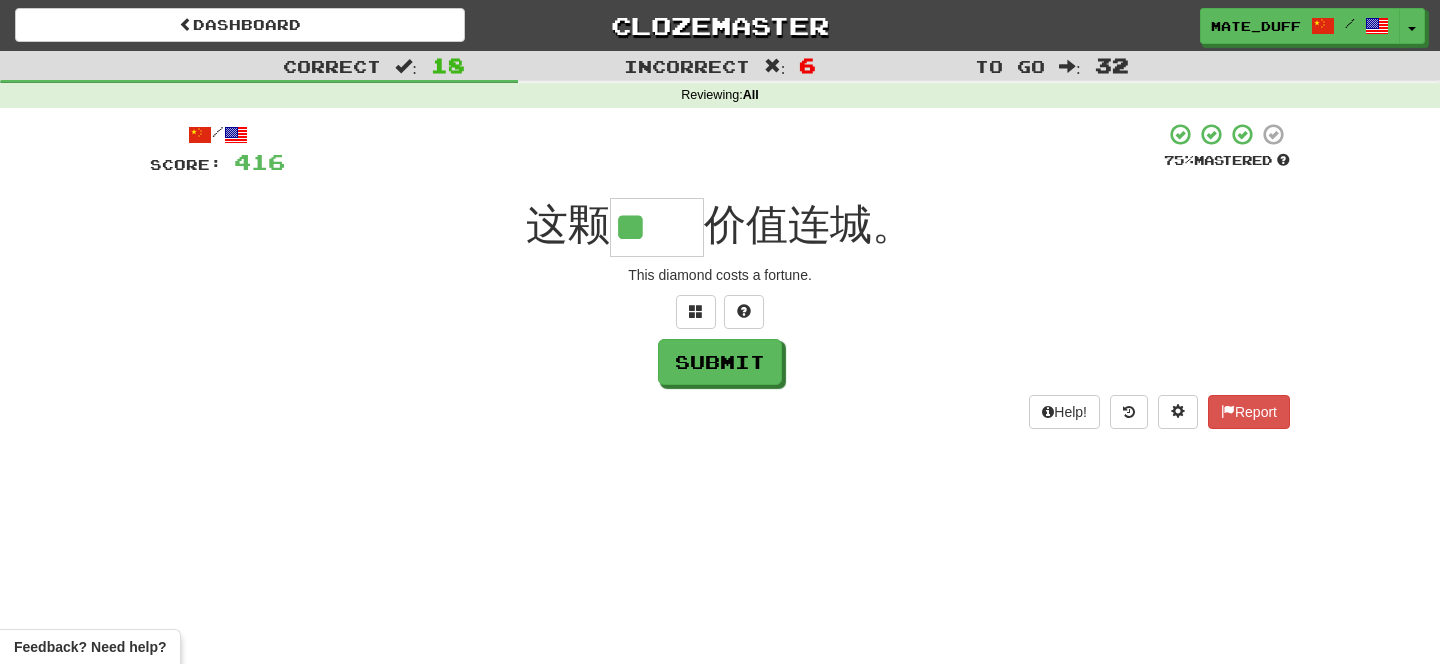 type on "**" 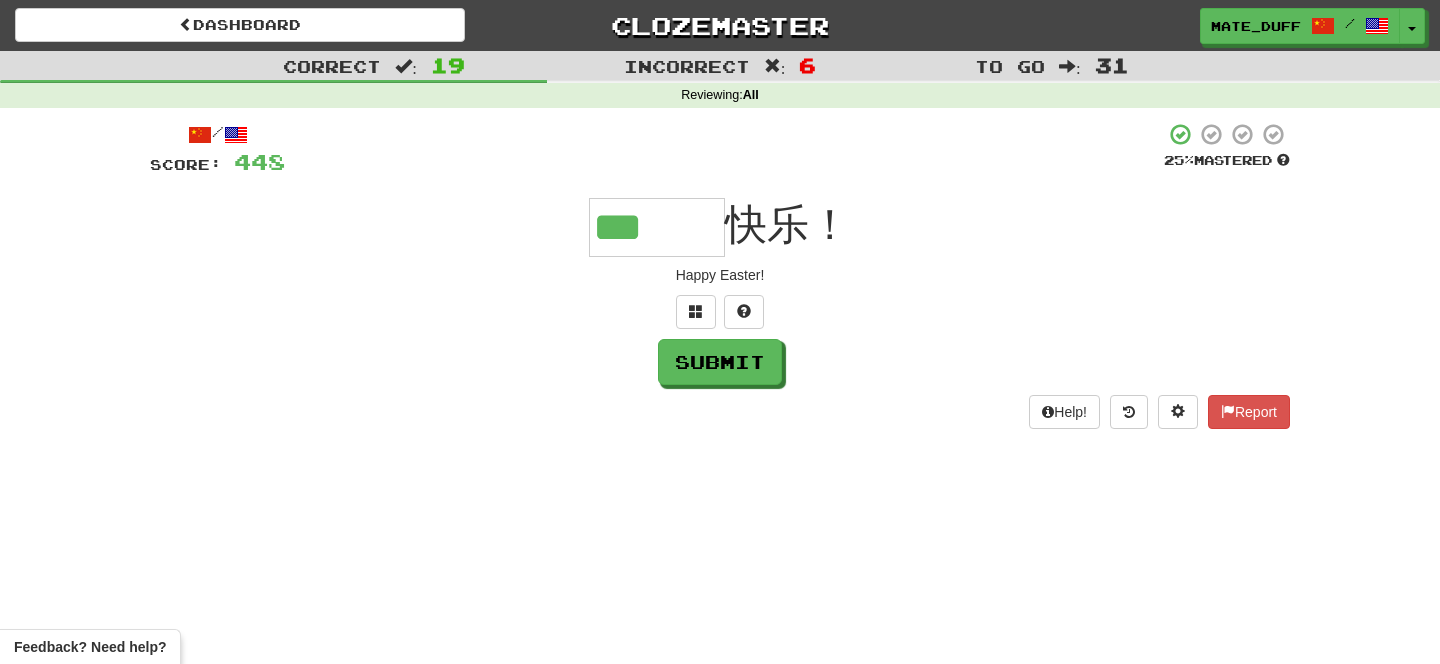 type on "***" 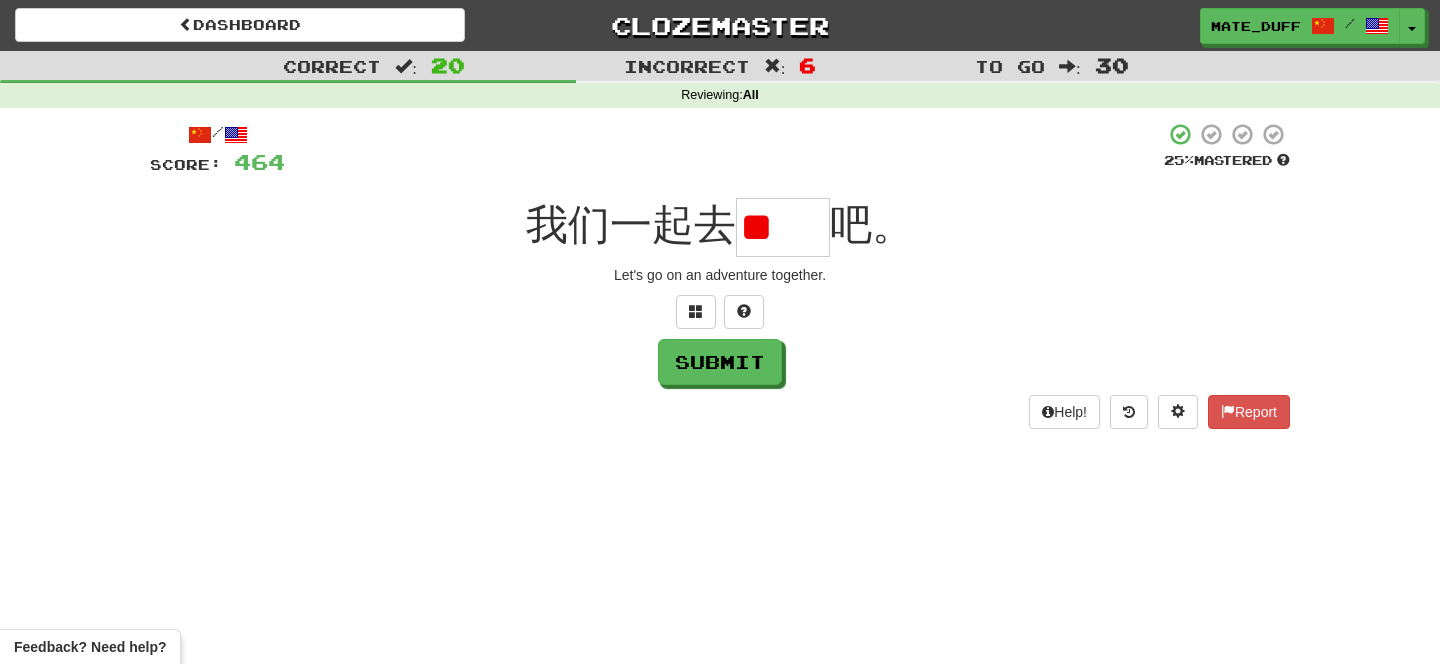 scroll, scrollTop: 0, scrollLeft: 0, axis: both 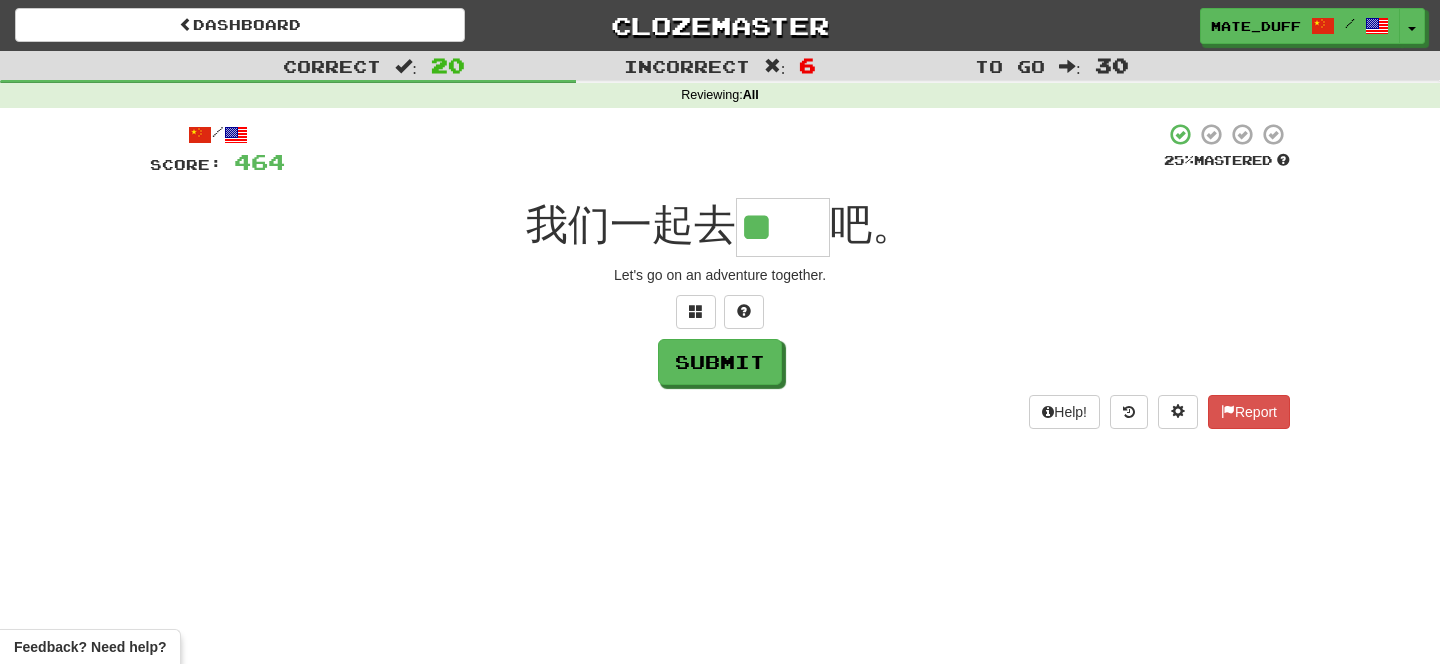 type on "**" 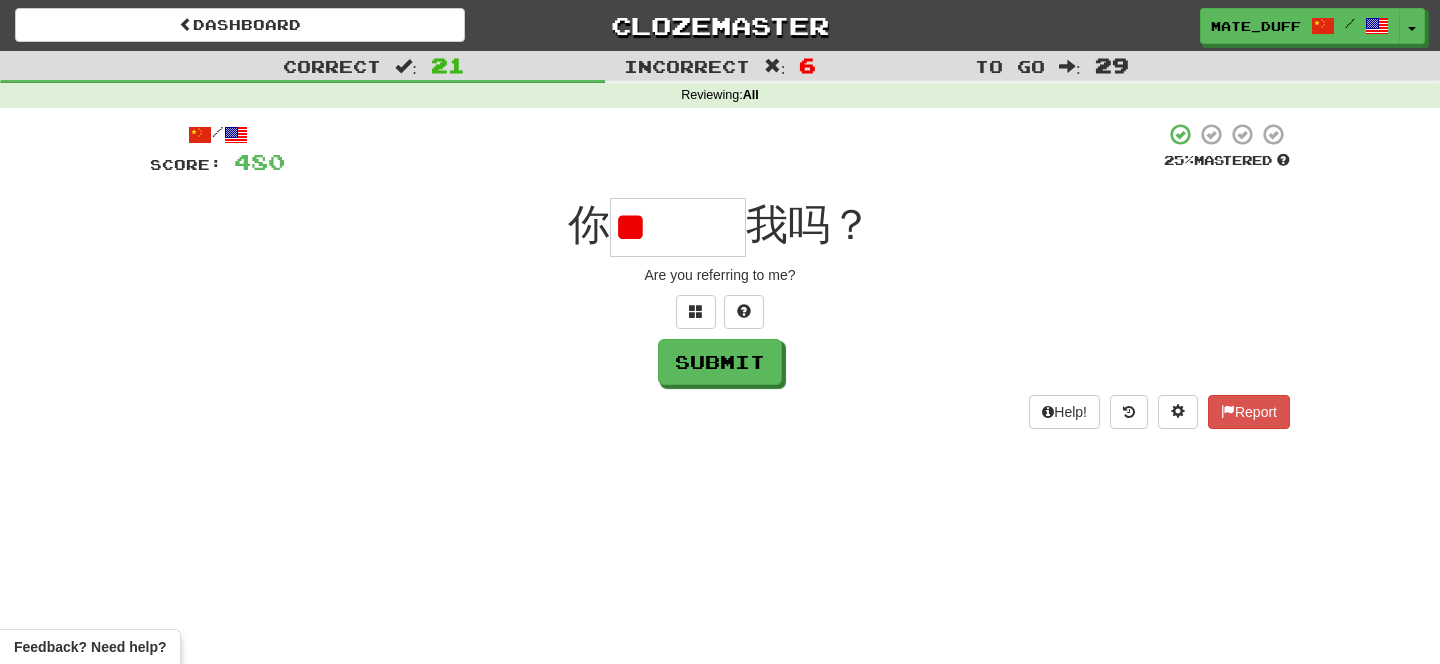 type on "*" 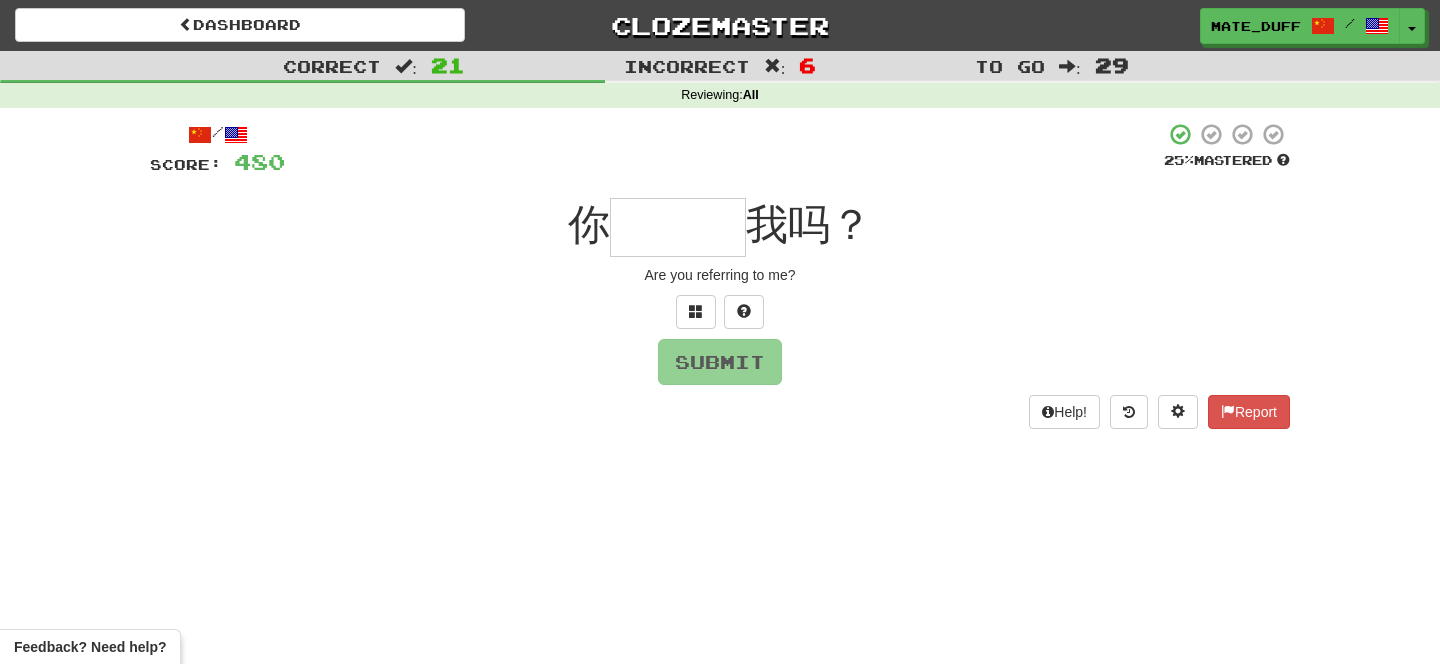 type on "***" 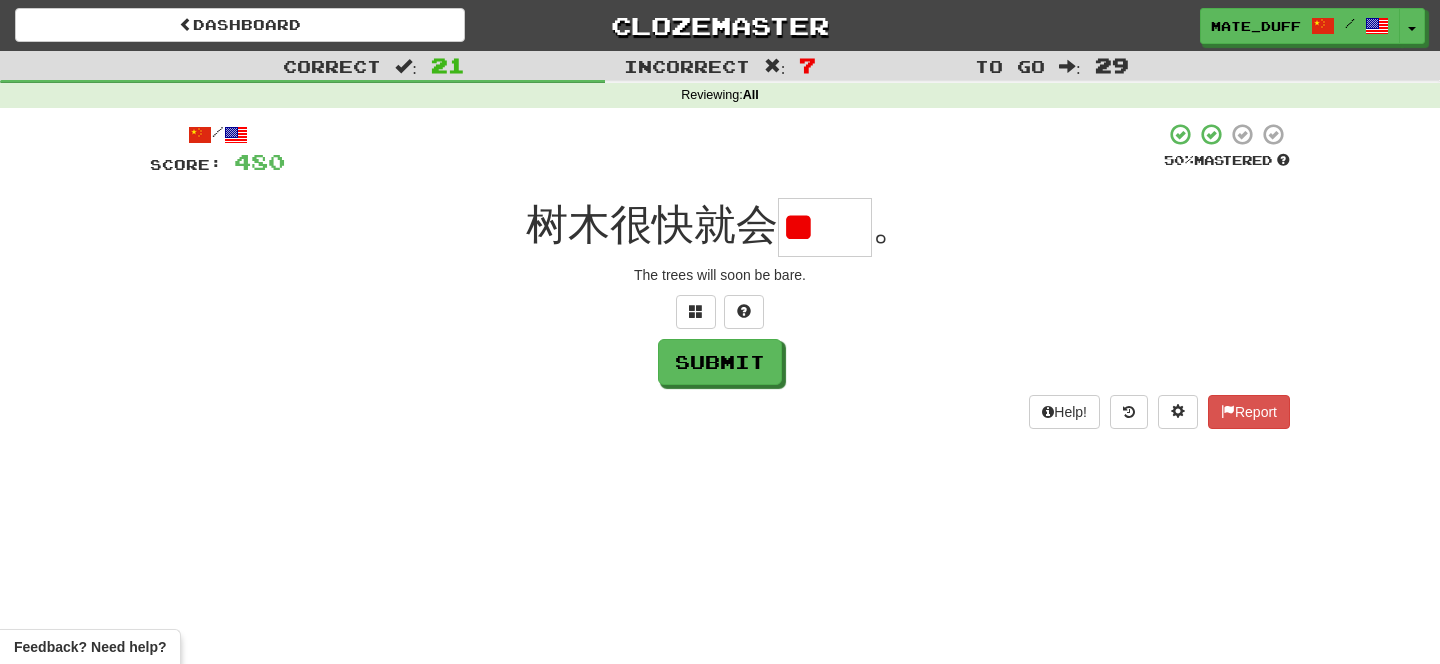 scroll, scrollTop: 0, scrollLeft: 0, axis: both 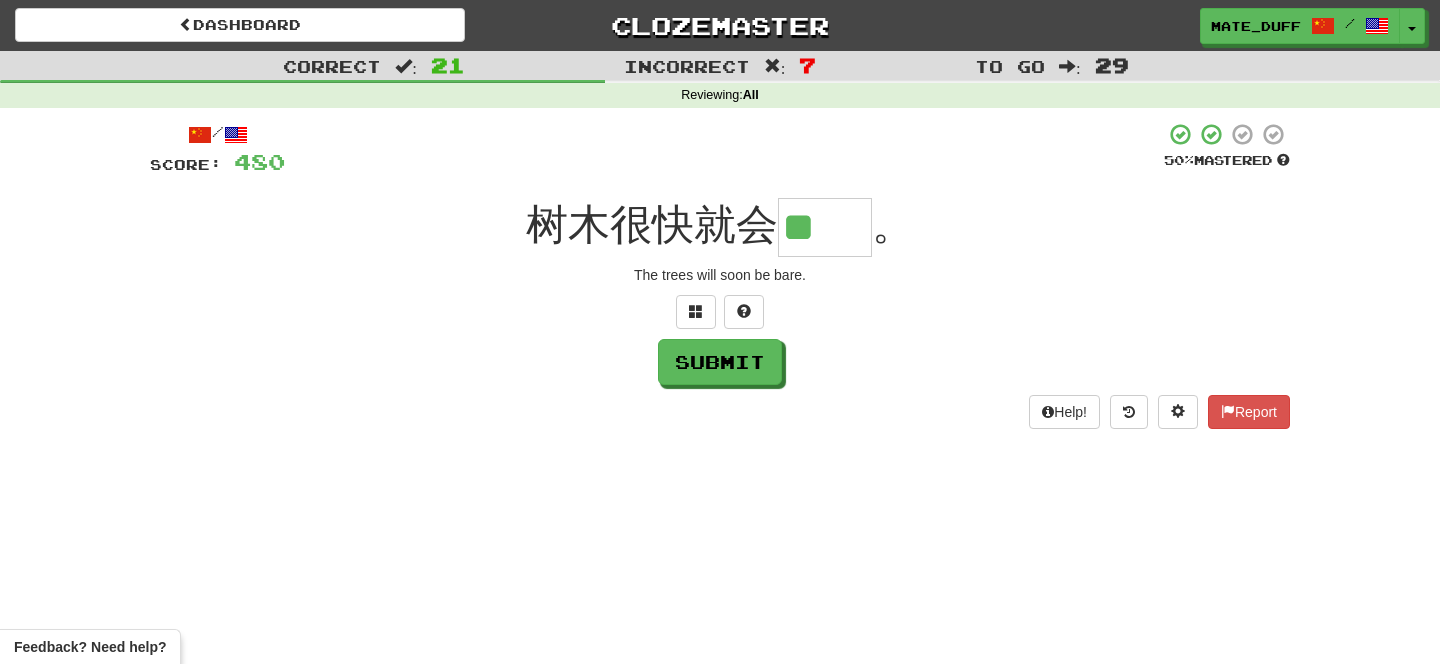 type on "**" 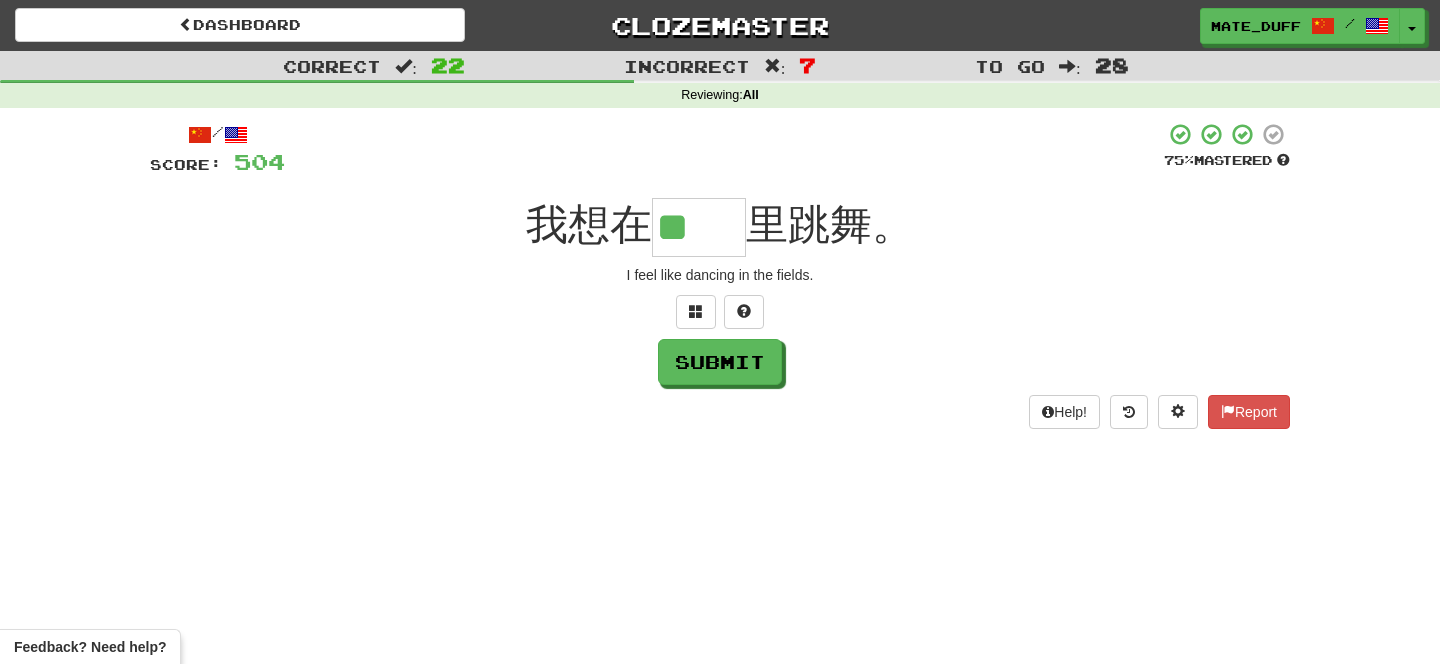 scroll, scrollTop: 0, scrollLeft: 0, axis: both 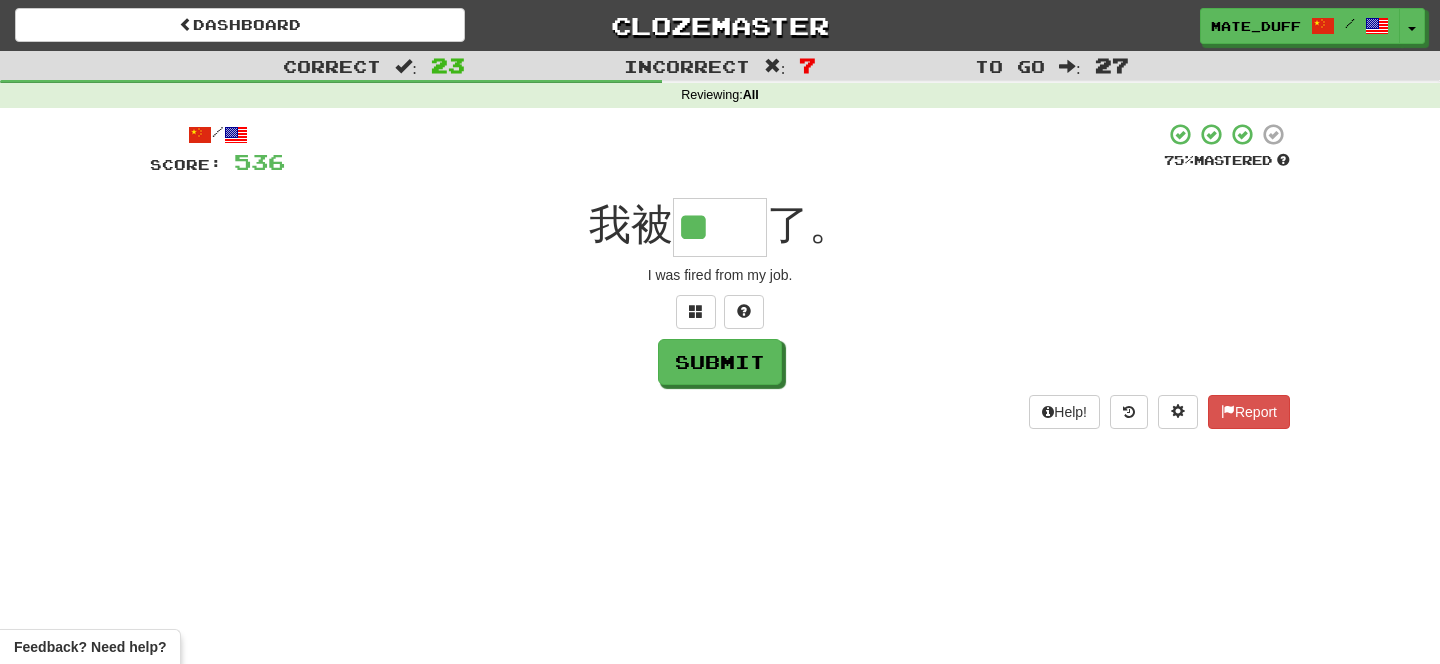 type on "**" 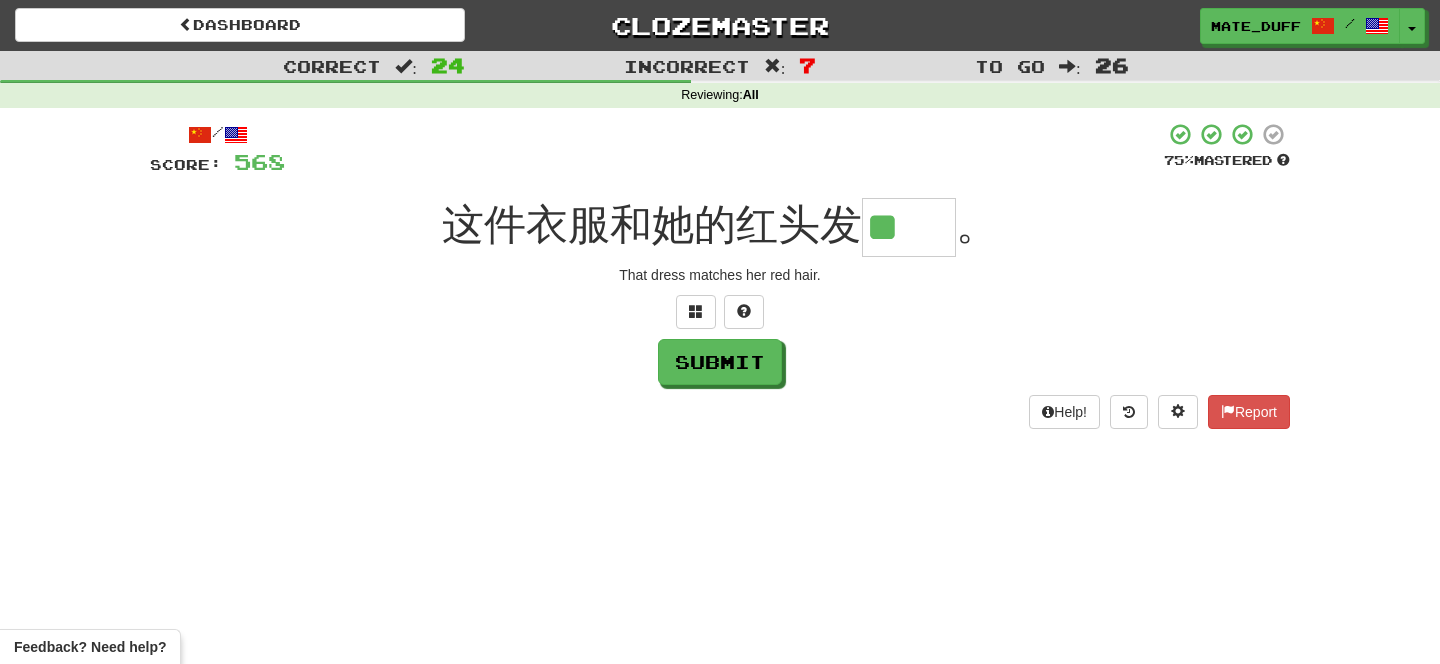 scroll, scrollTop: 0, scrollLeft: 0, axis: both 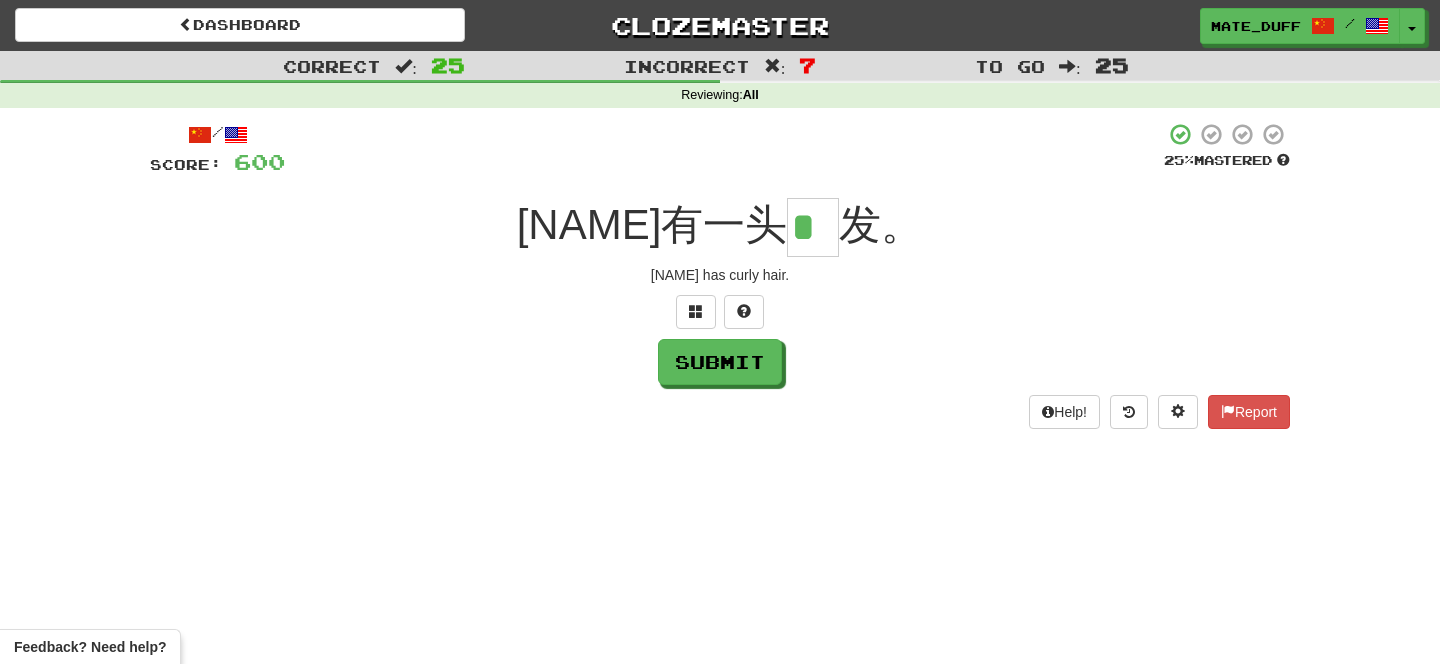 type on "*" 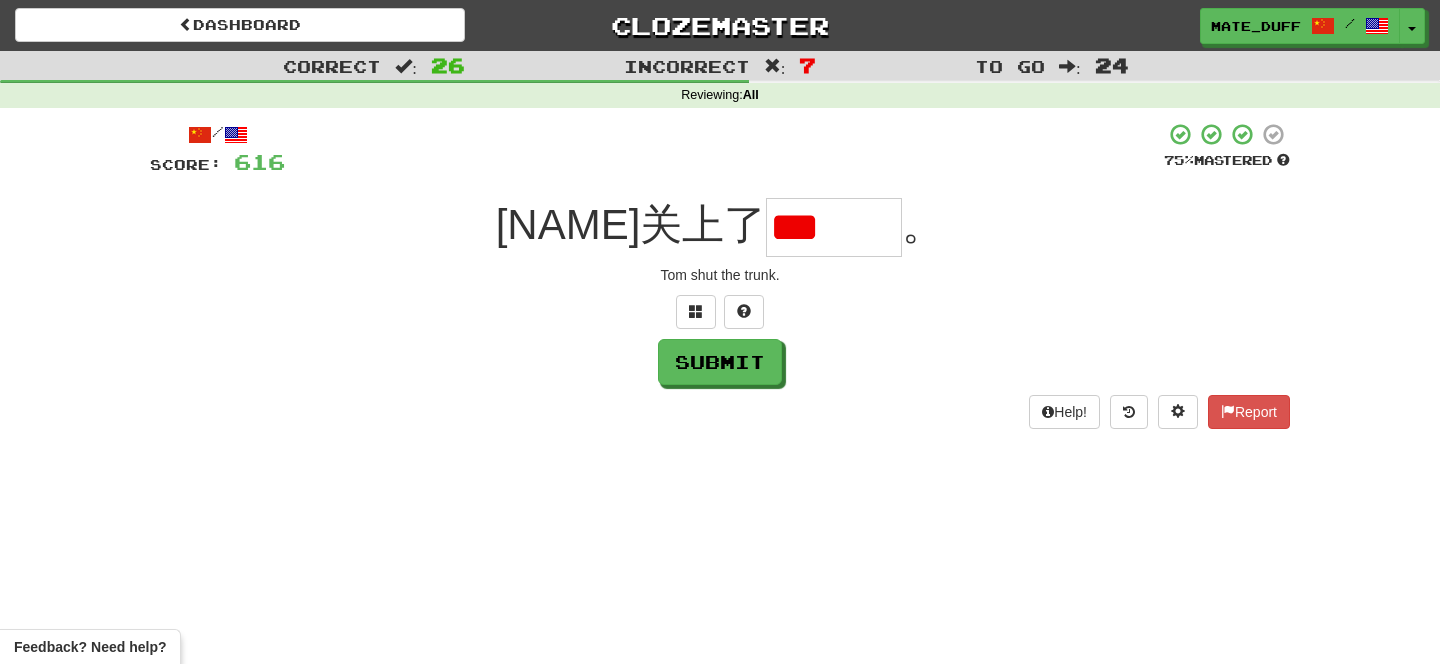 scroll, scrollTop: 0, scrollLeft: 0, axis: both 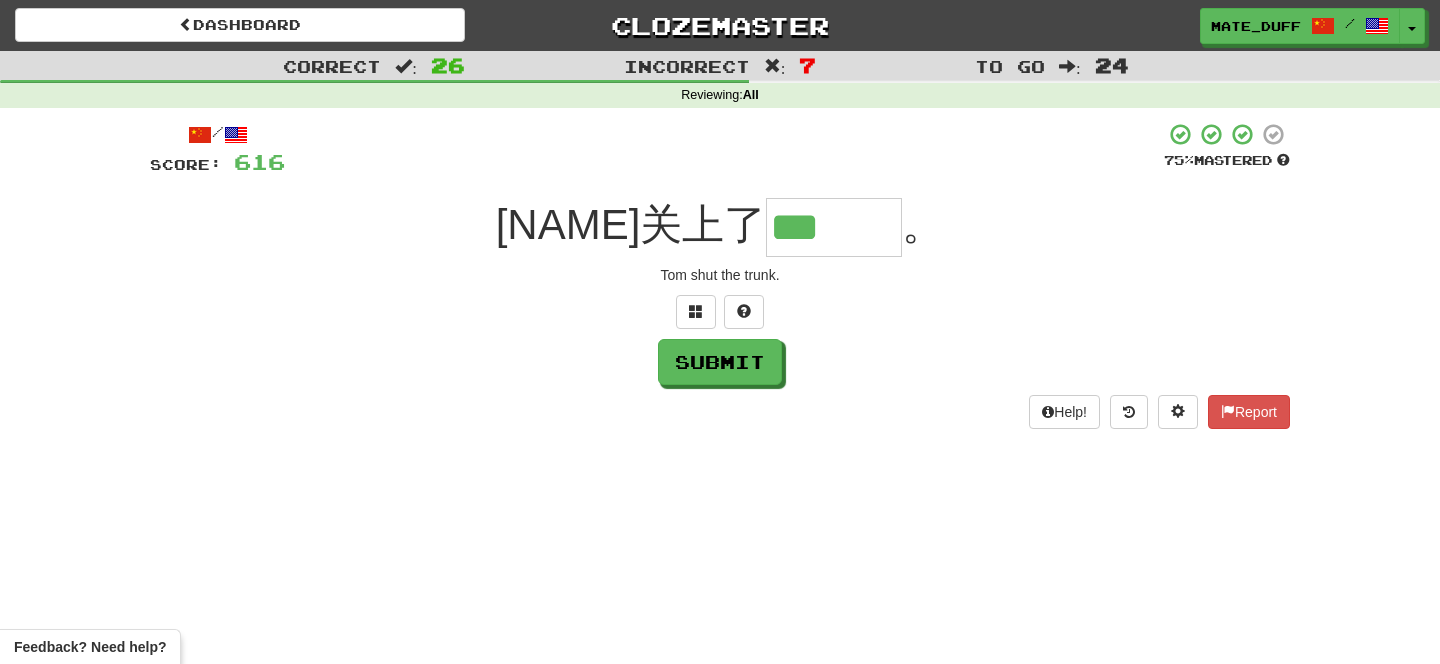 type on "***" 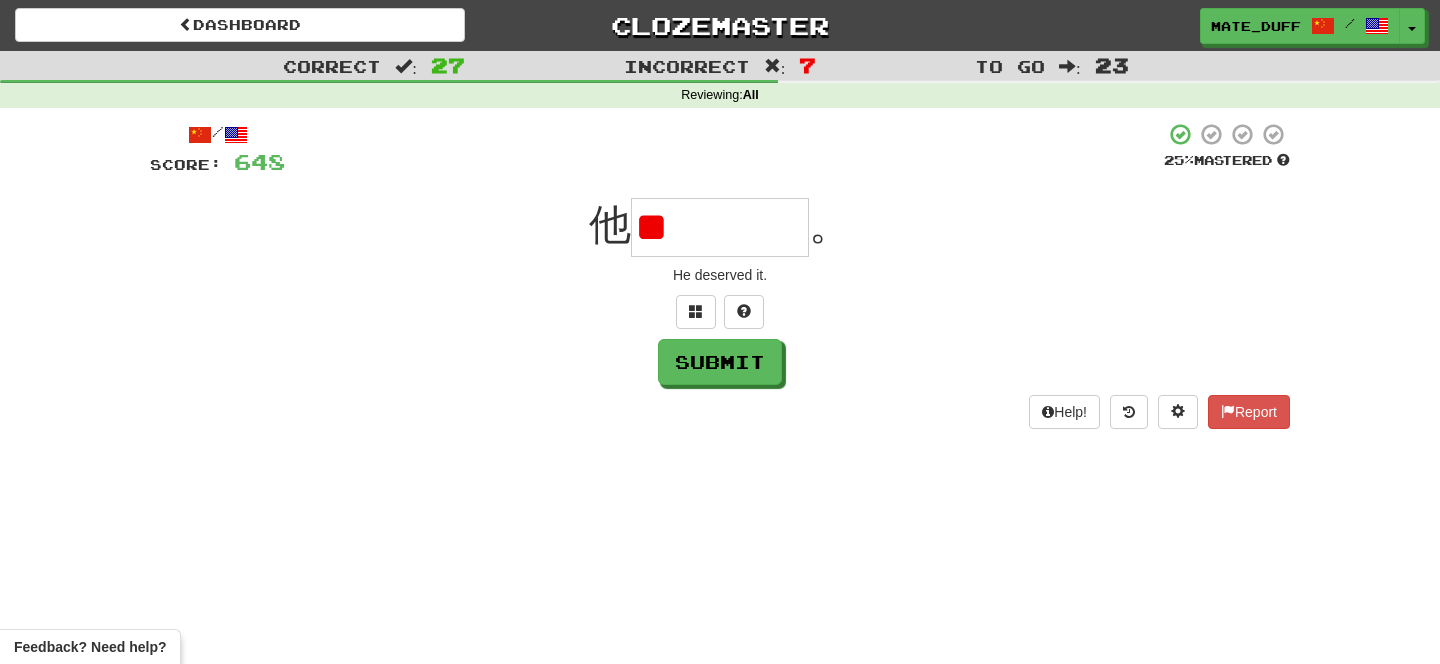 type on "*" 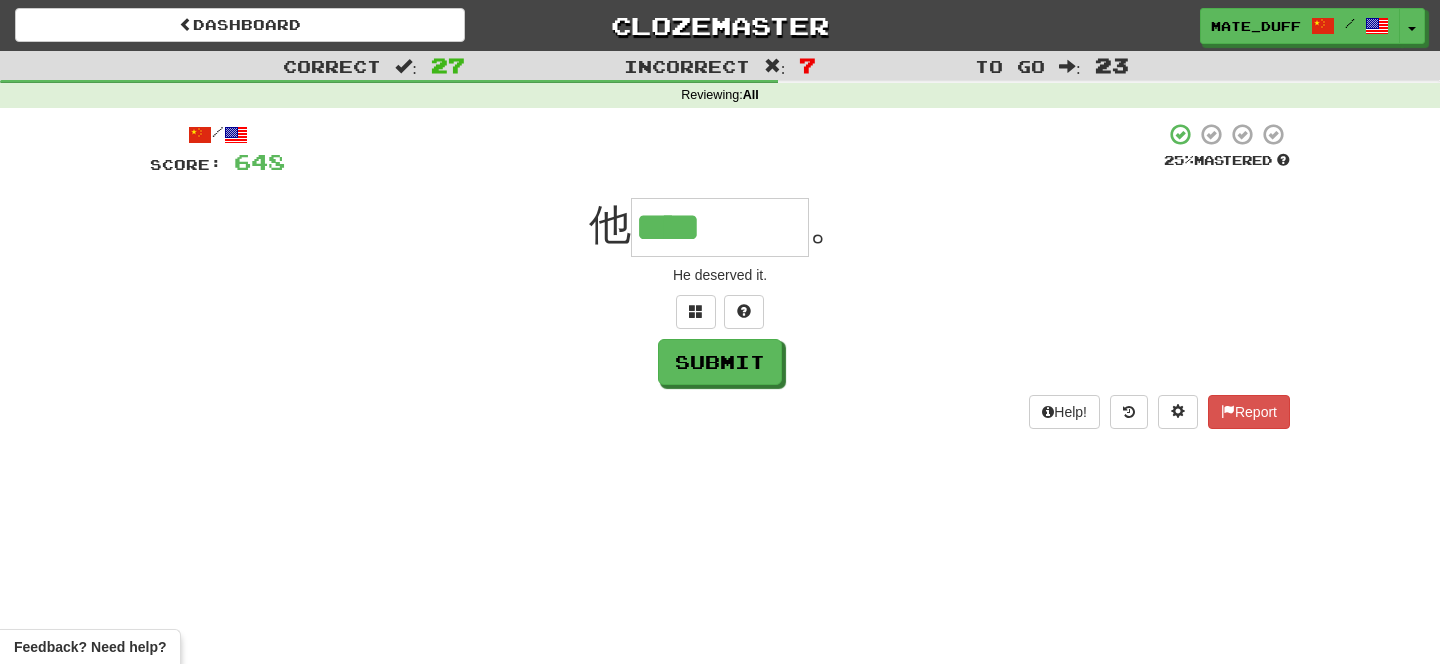 type on "****" 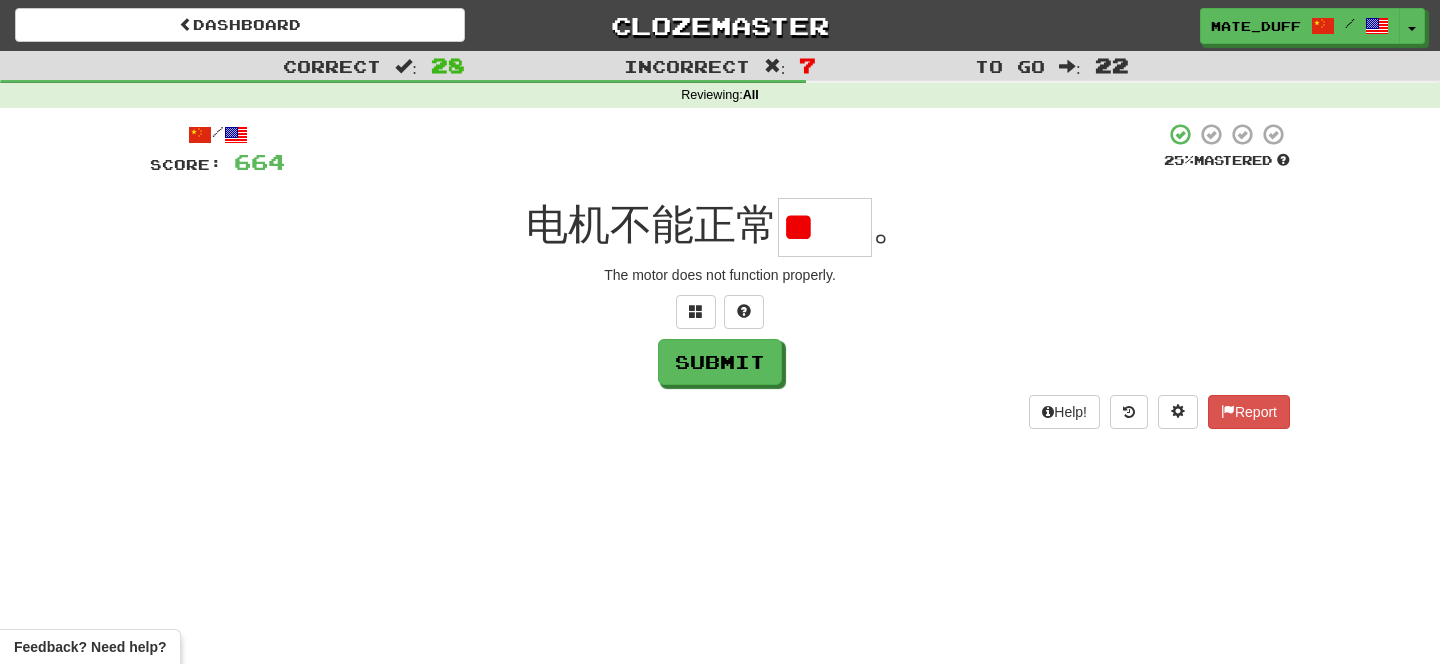 scroll, scrollTop: 0, scrollLeft: 0, axis: both 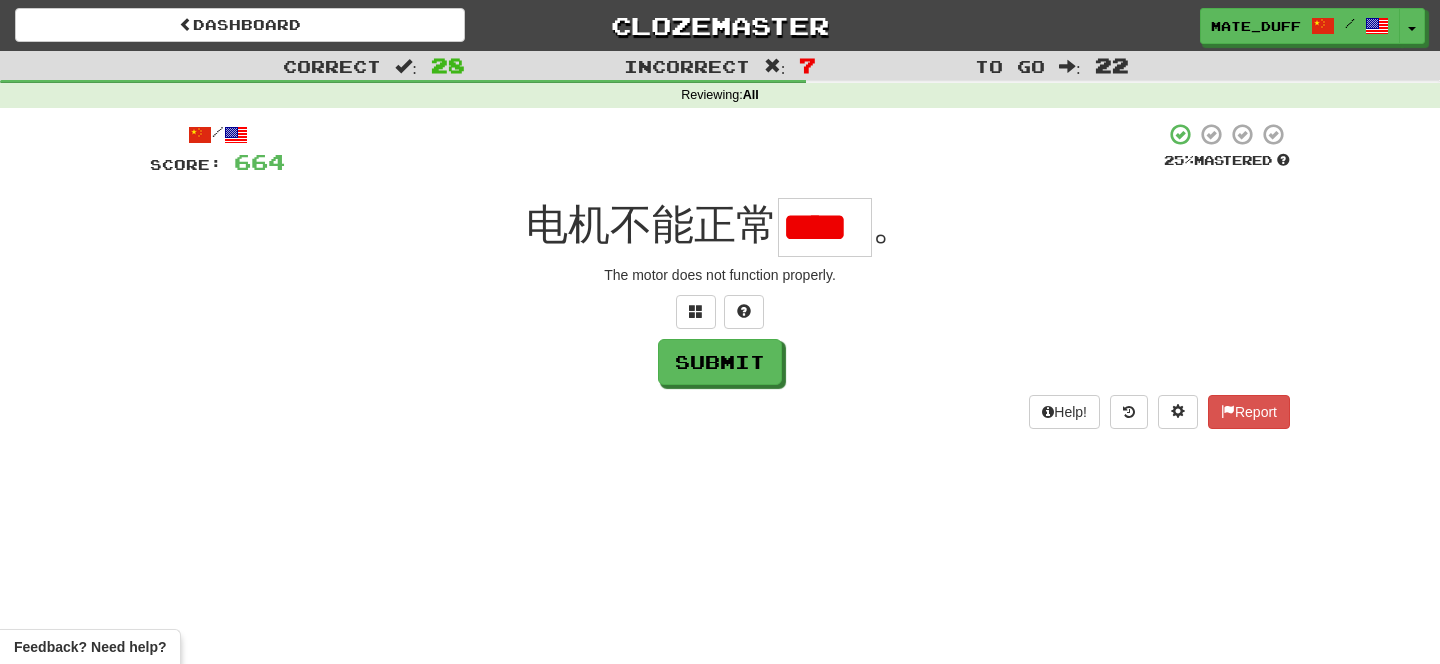 type on "*" 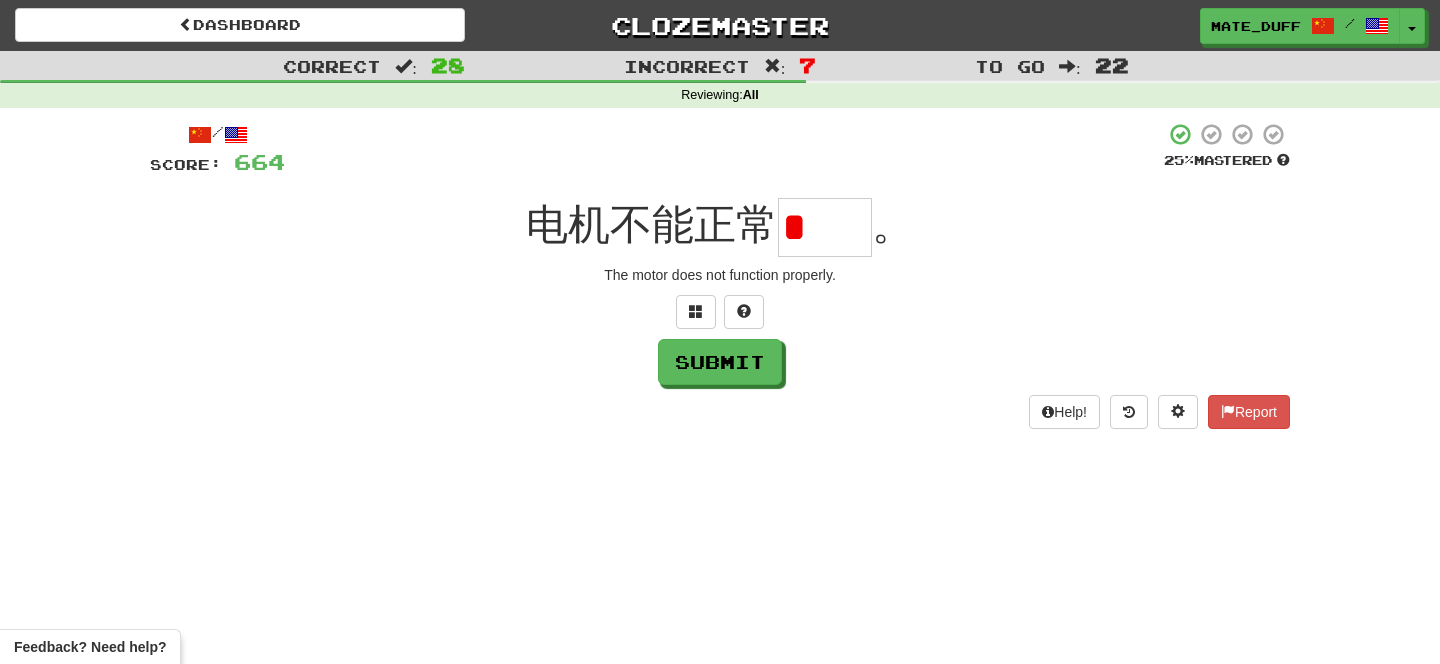 scroll, scrollTop: 0, scrollLeft: 0, axis: both 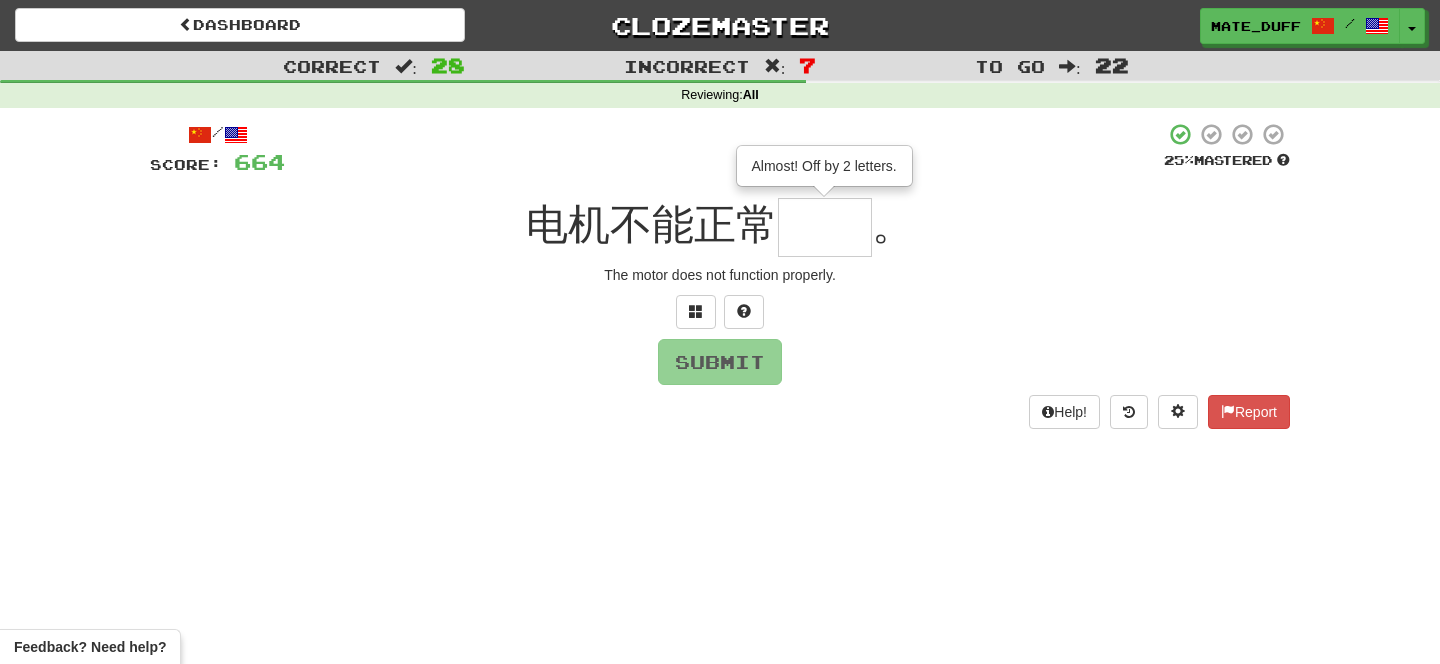 type on "**" 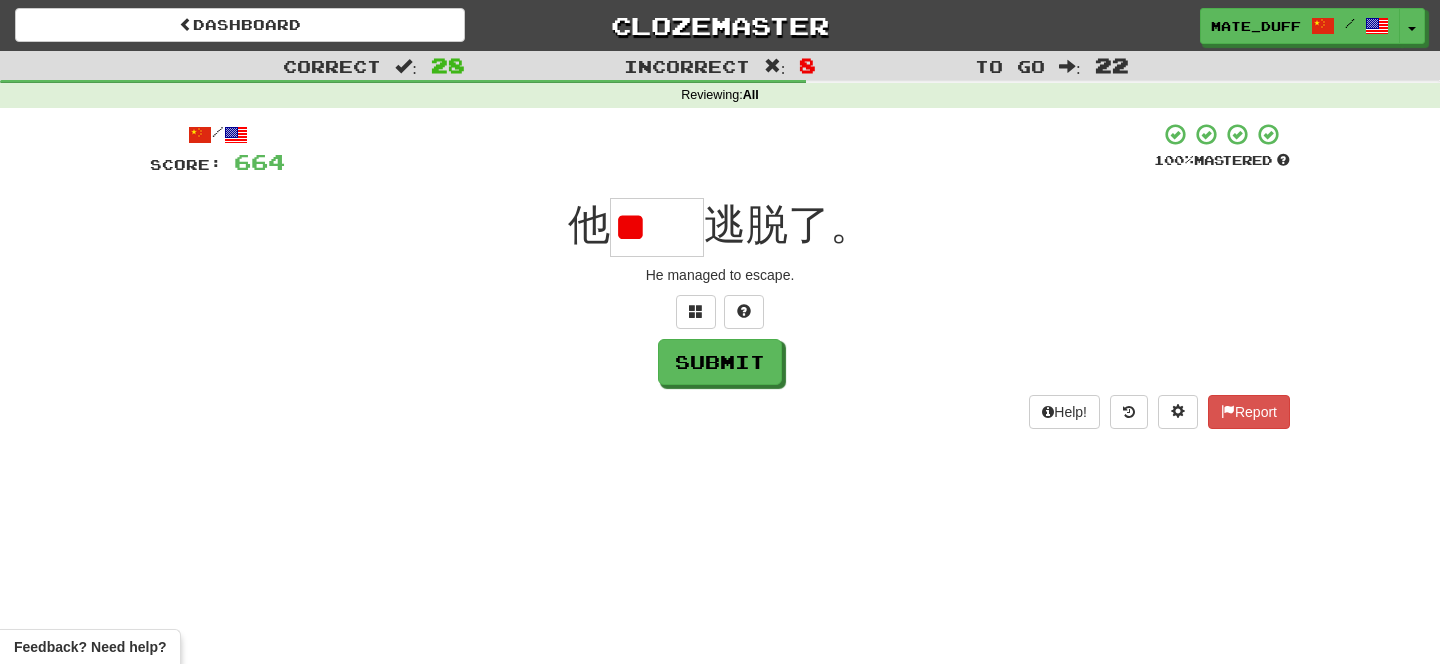 scroll, scrollTop: 0, scrollLeft: 0, axis: both 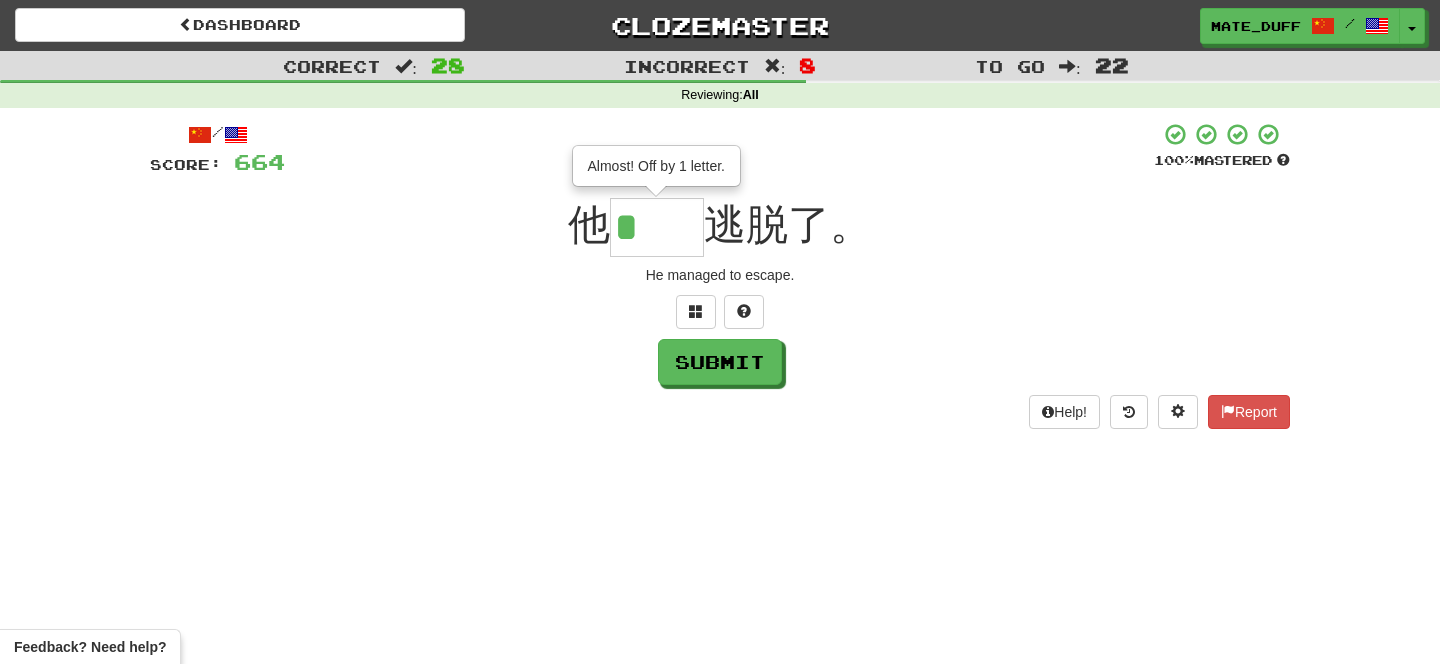 type on "**" 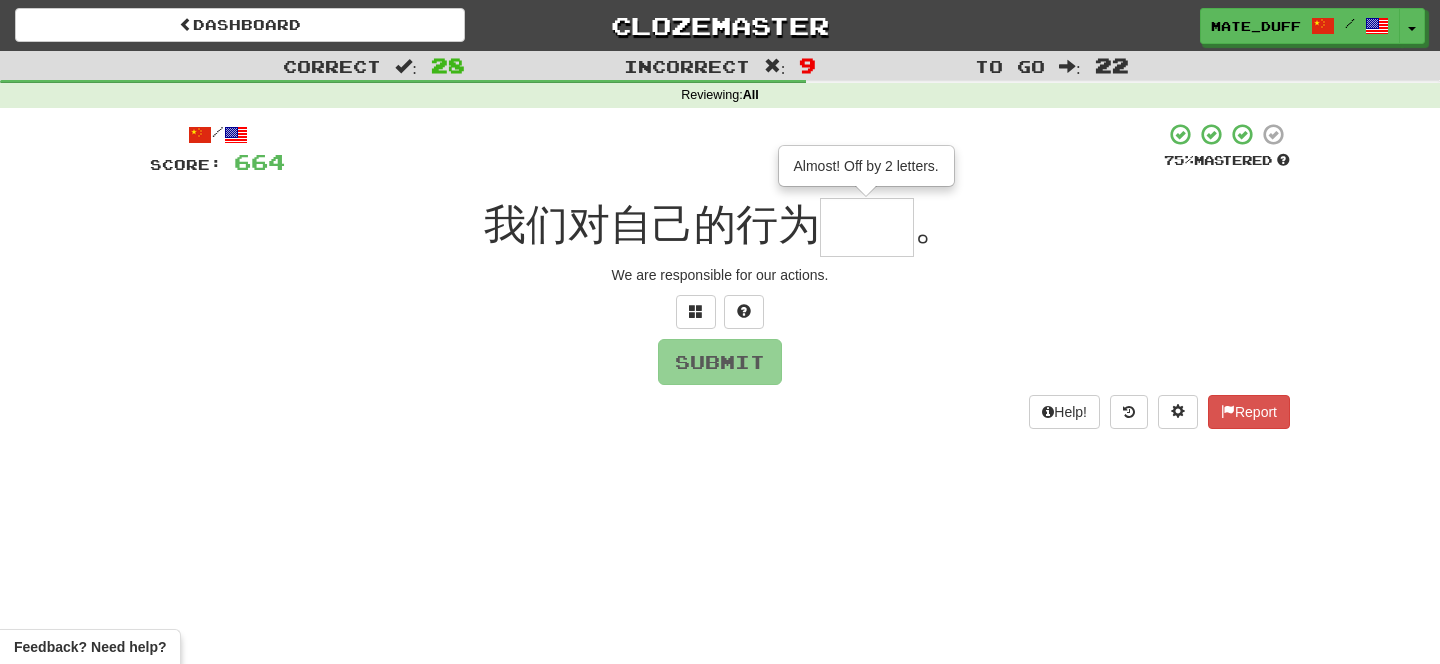 type on "**" 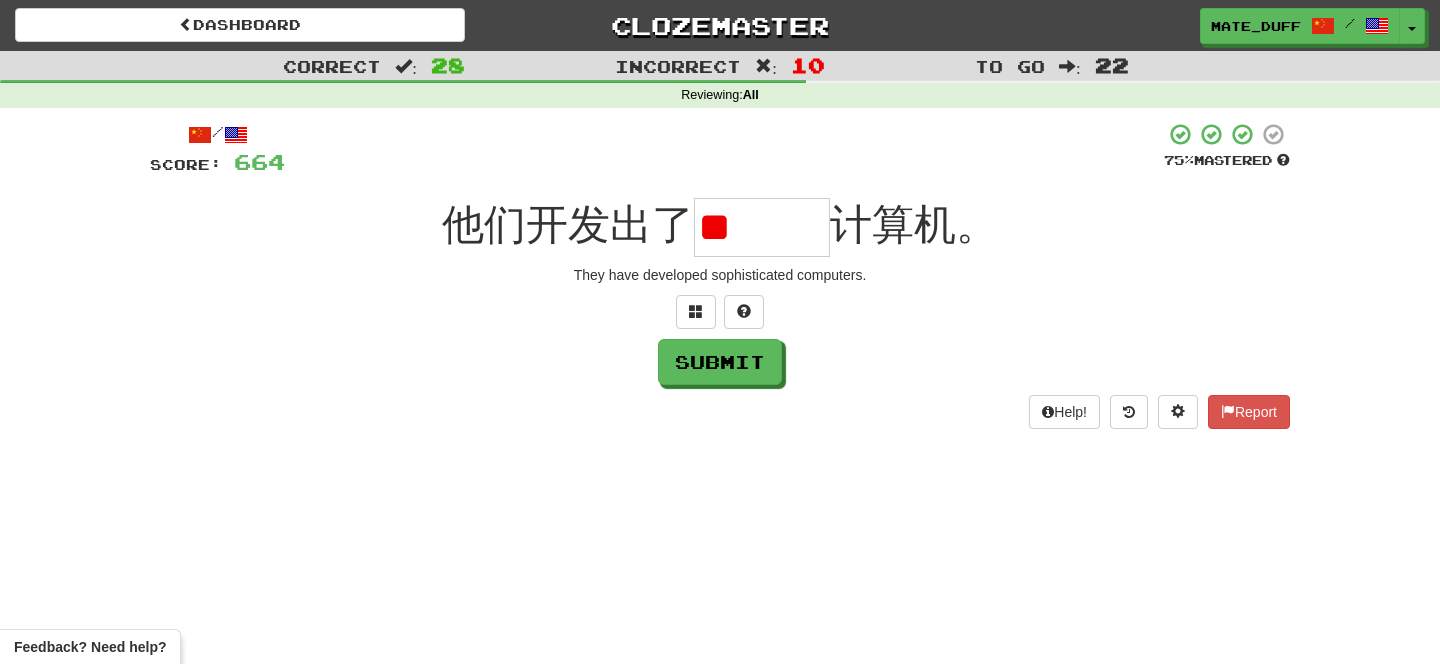 scroll, scrollTop: 0, scrollLeft: 0, axis: both 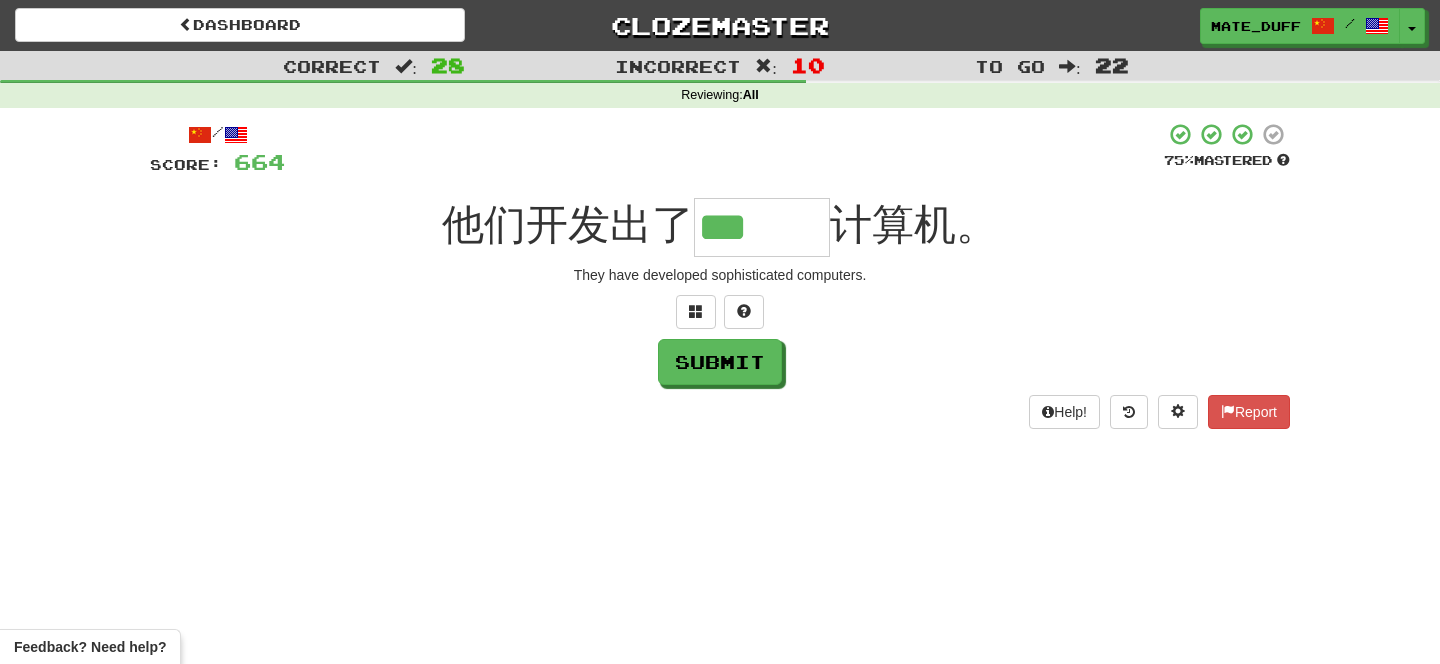 type on "***" 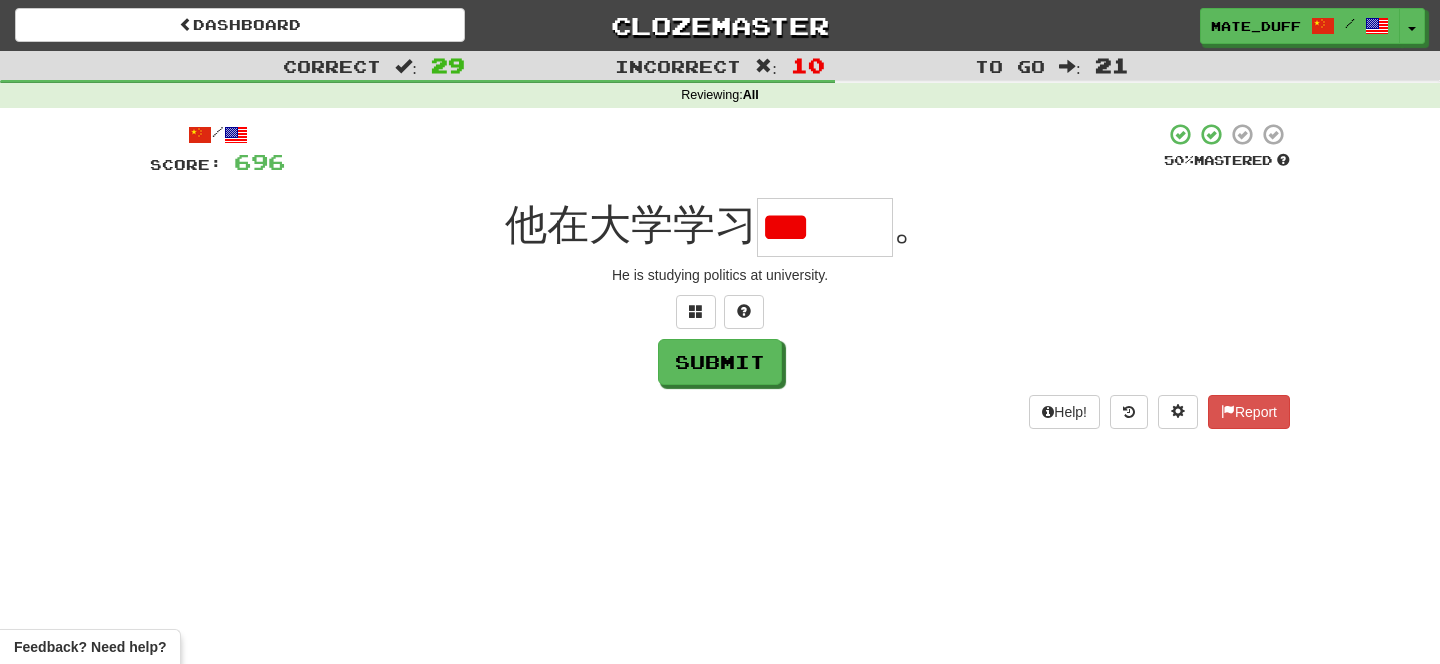 type on "*" 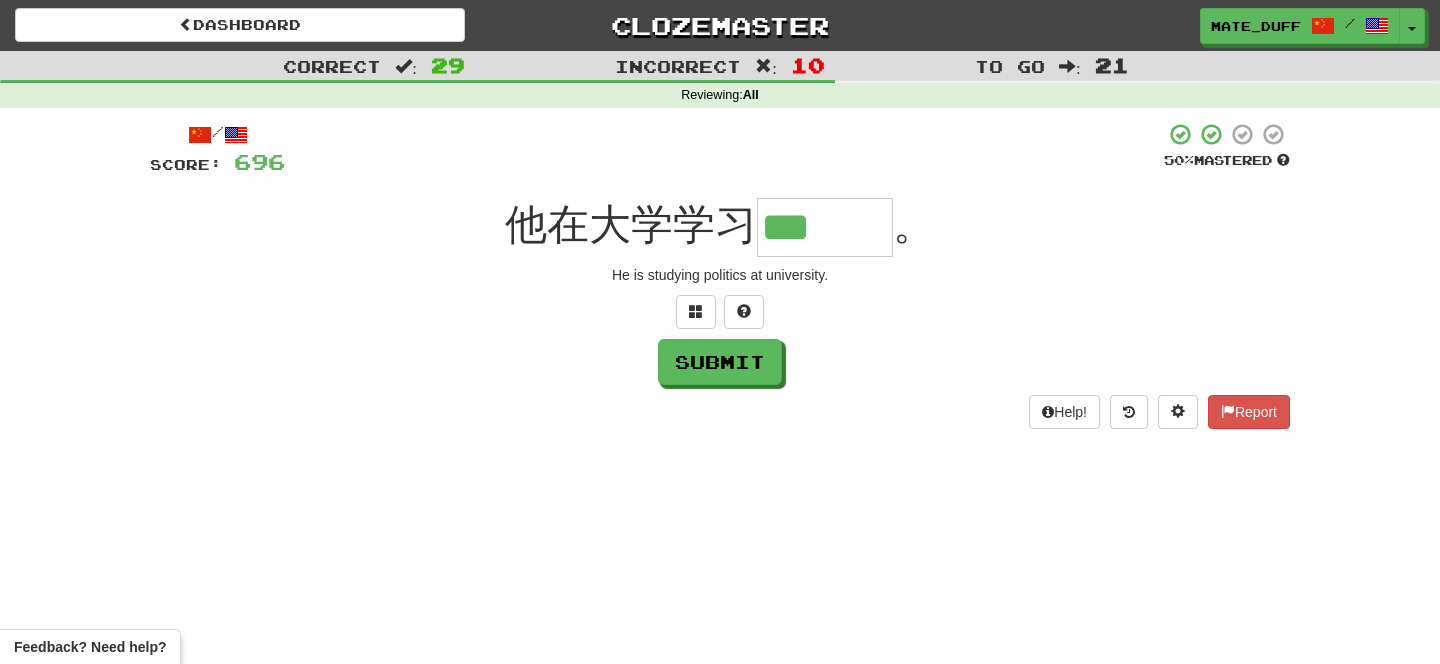 scroll, scrollTop: 0, scrollLeft: 0, axis: both 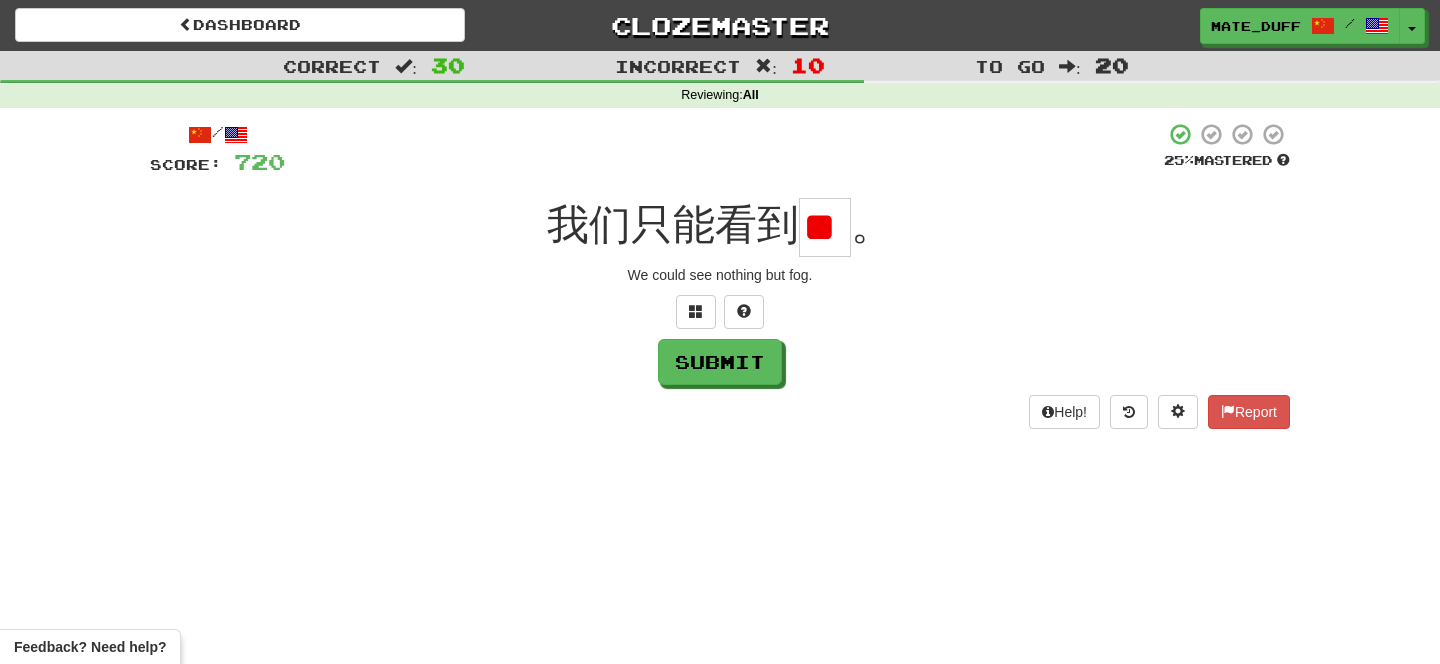 type on "*" 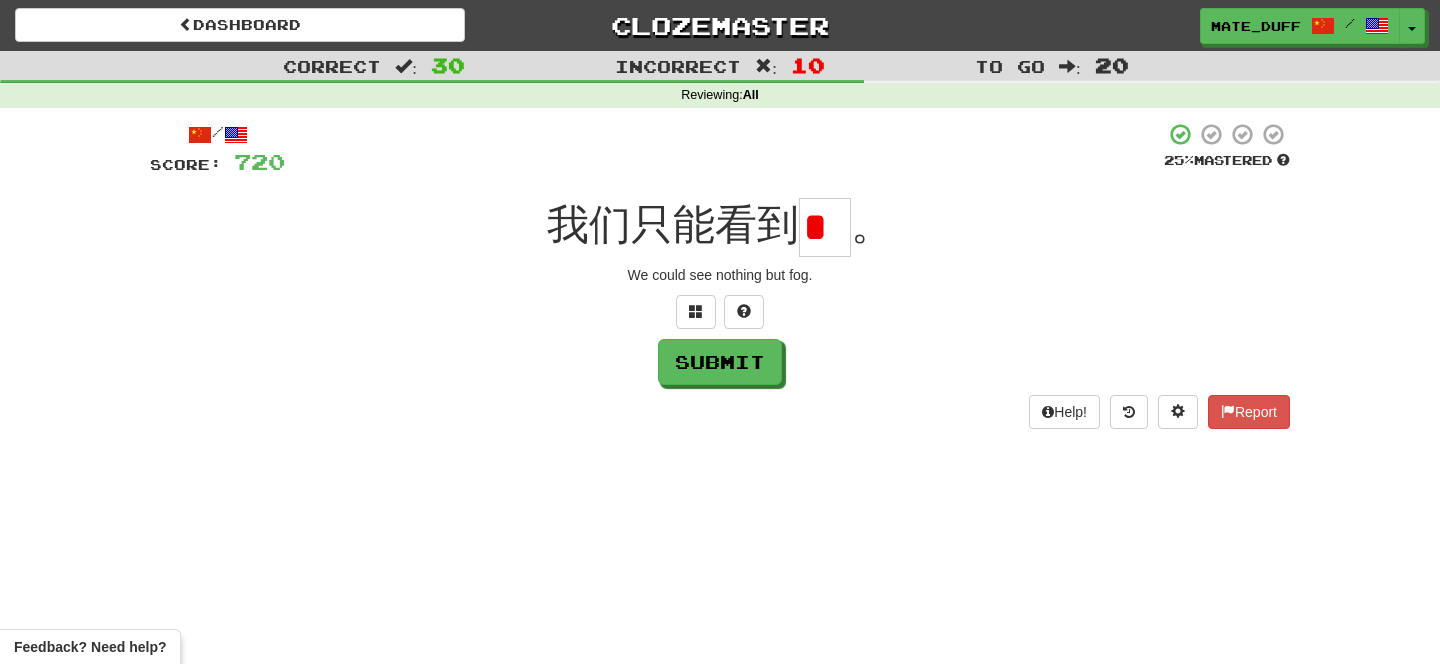 scroll, scrollTop: 0, scrollLeft: 0, axis: both 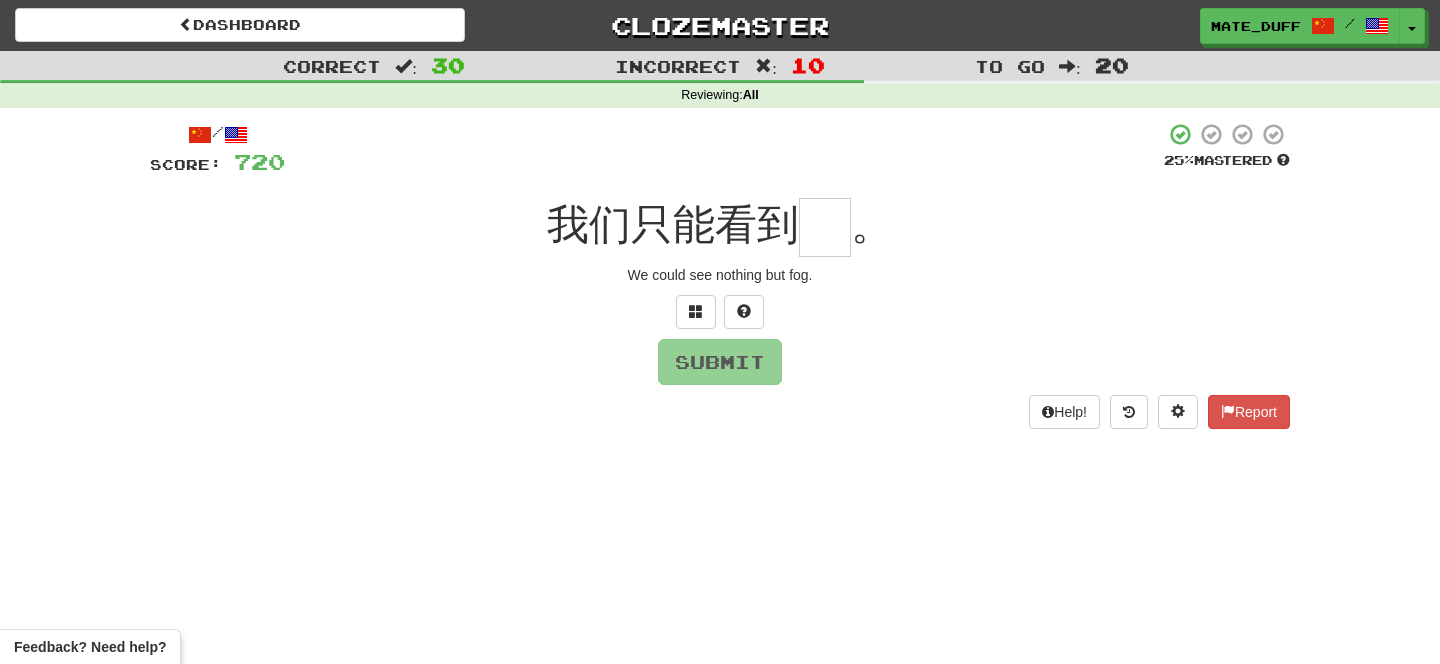 type on "*" 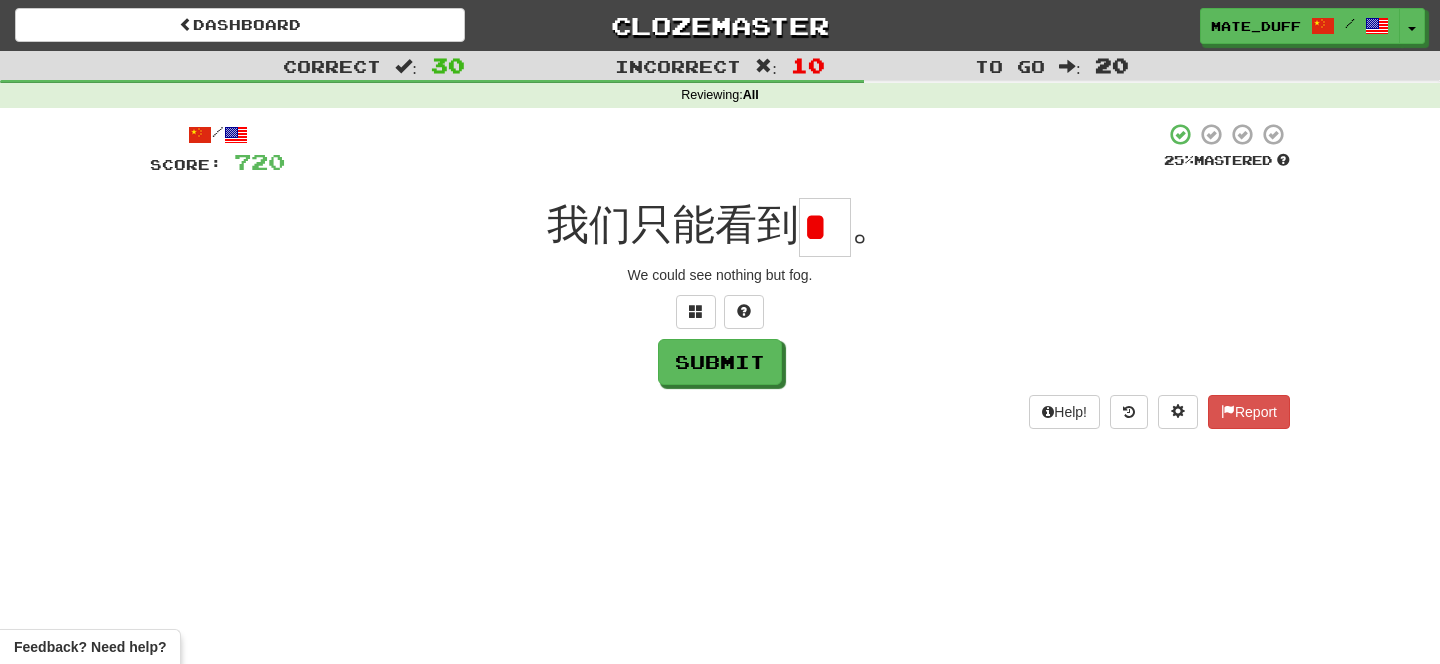 scroll, scrollTop: 0, scrollLeft: 0, axis: both 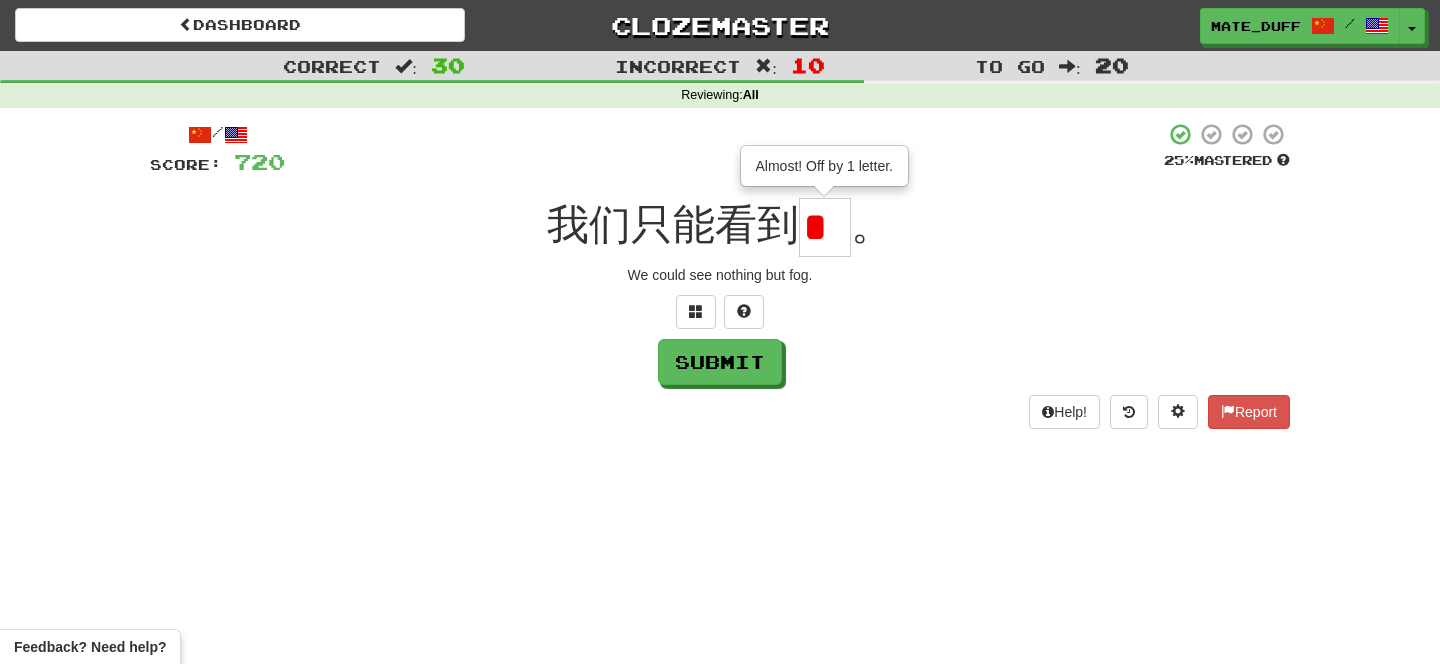 type on "*" 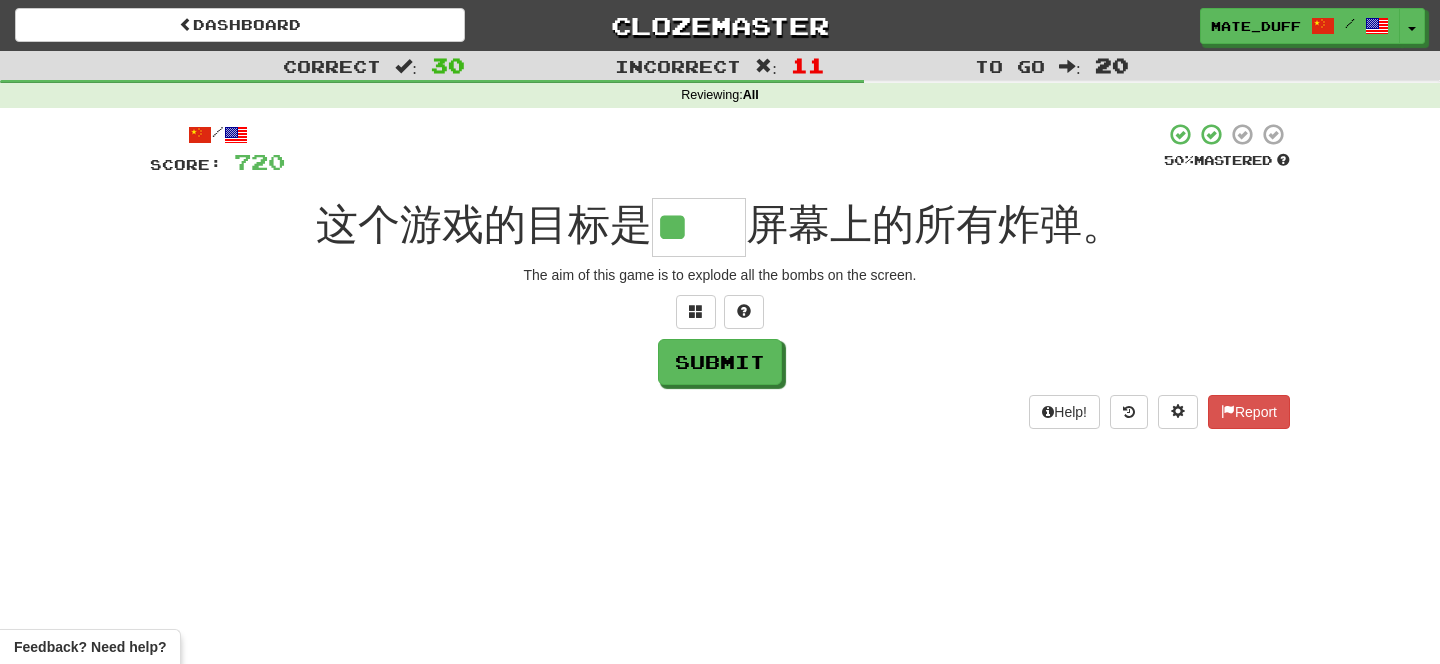 scroll, scrollTop: 0, scrollLeft: 0, axis: both 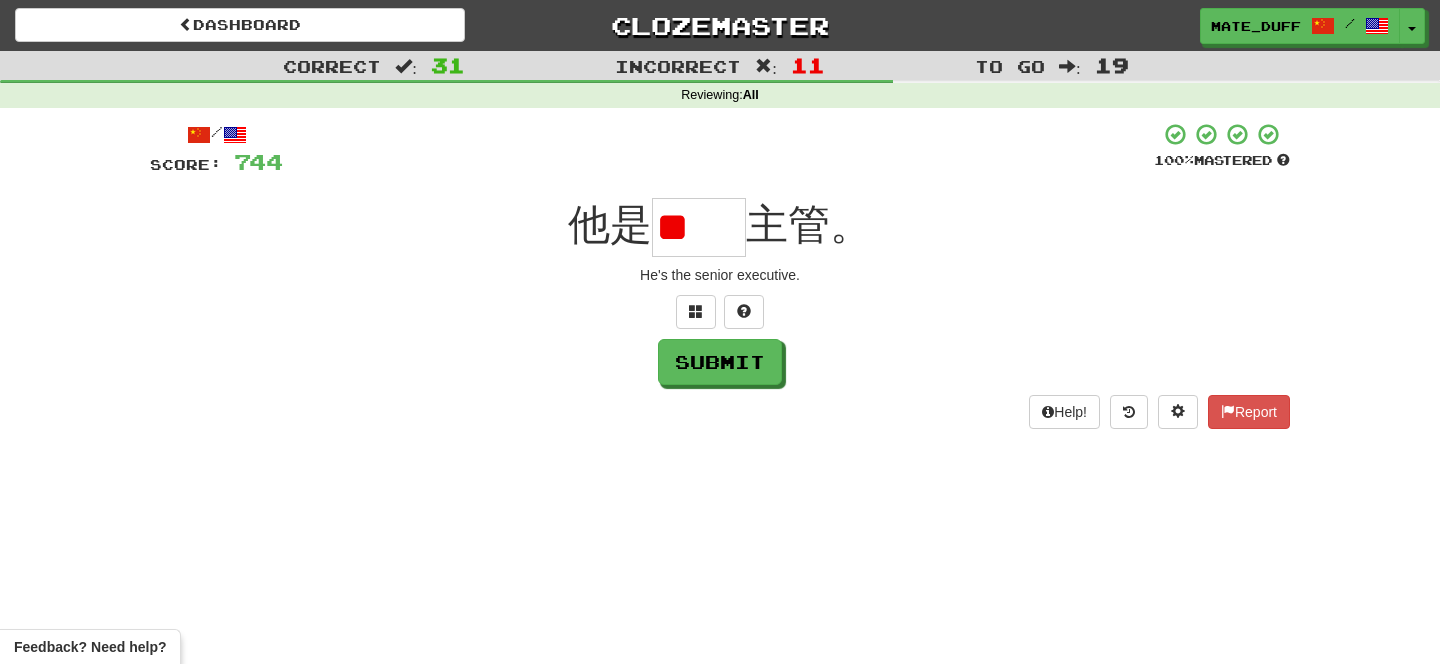 type on "*" 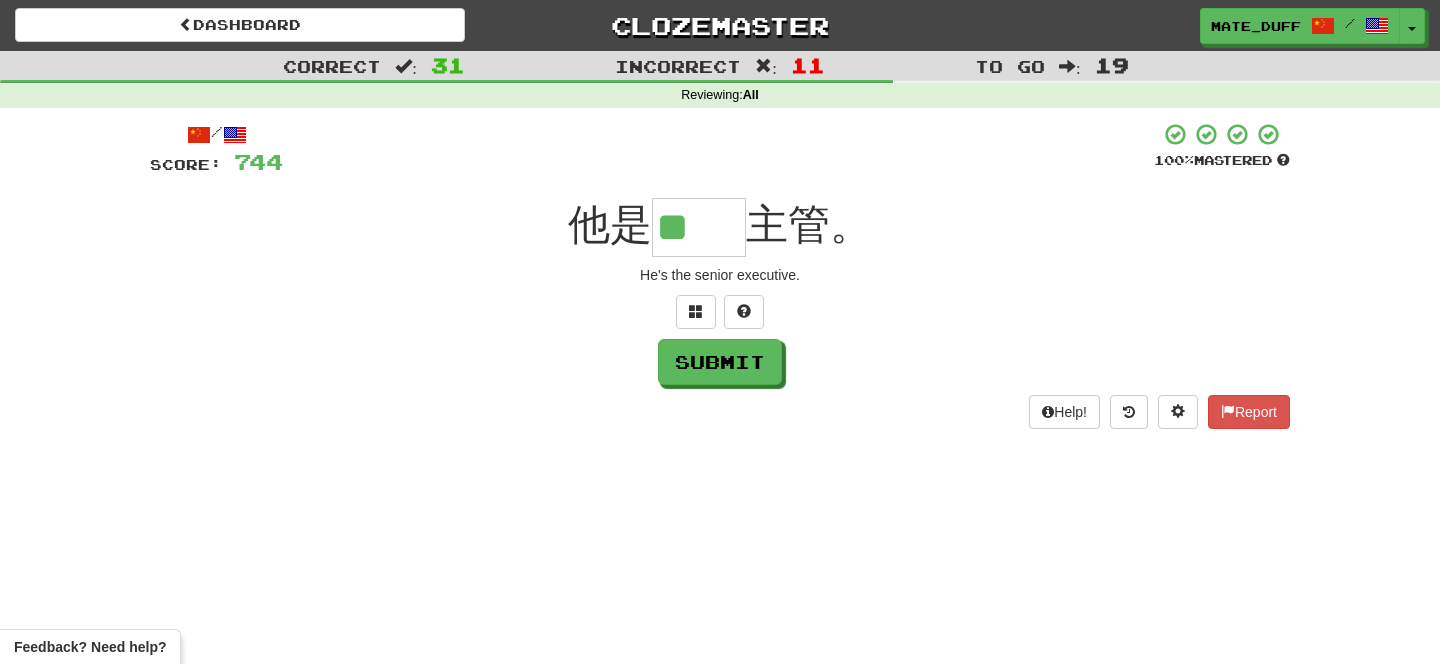type on "**" 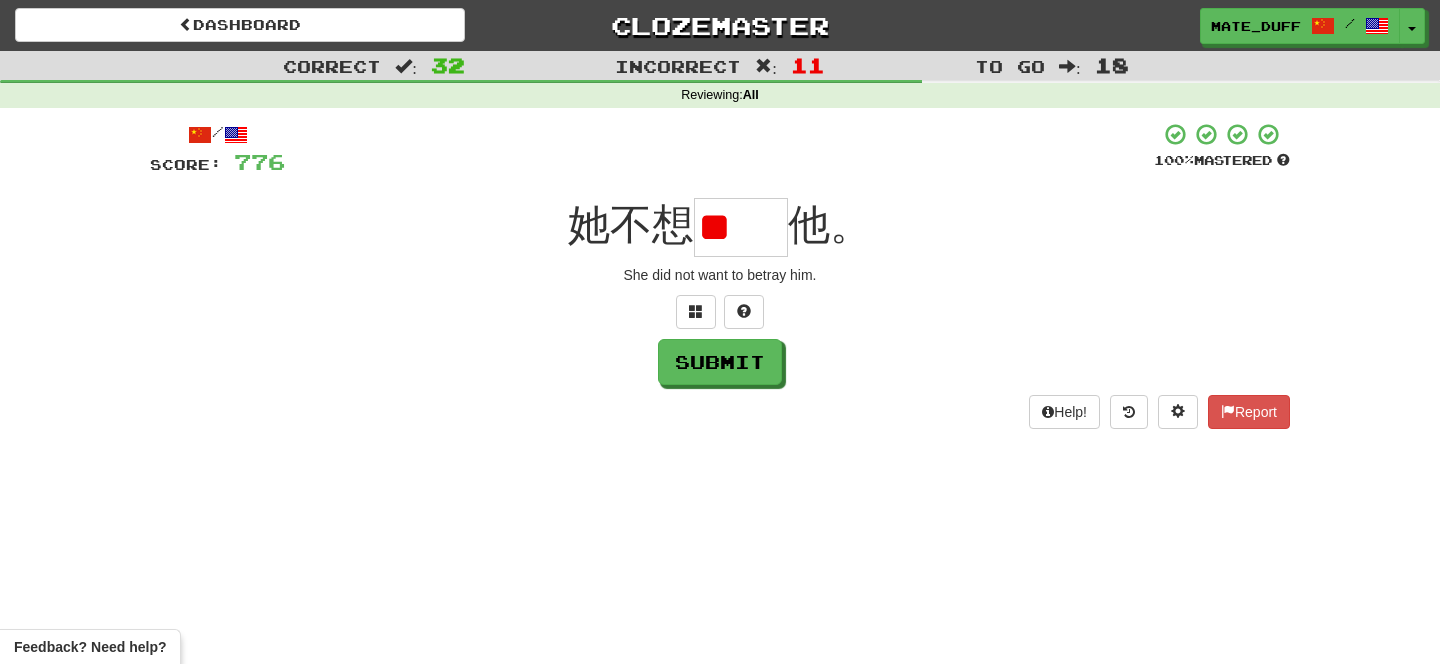 scroll, scrollTop: 0, scrollLeft: 0, axis: both 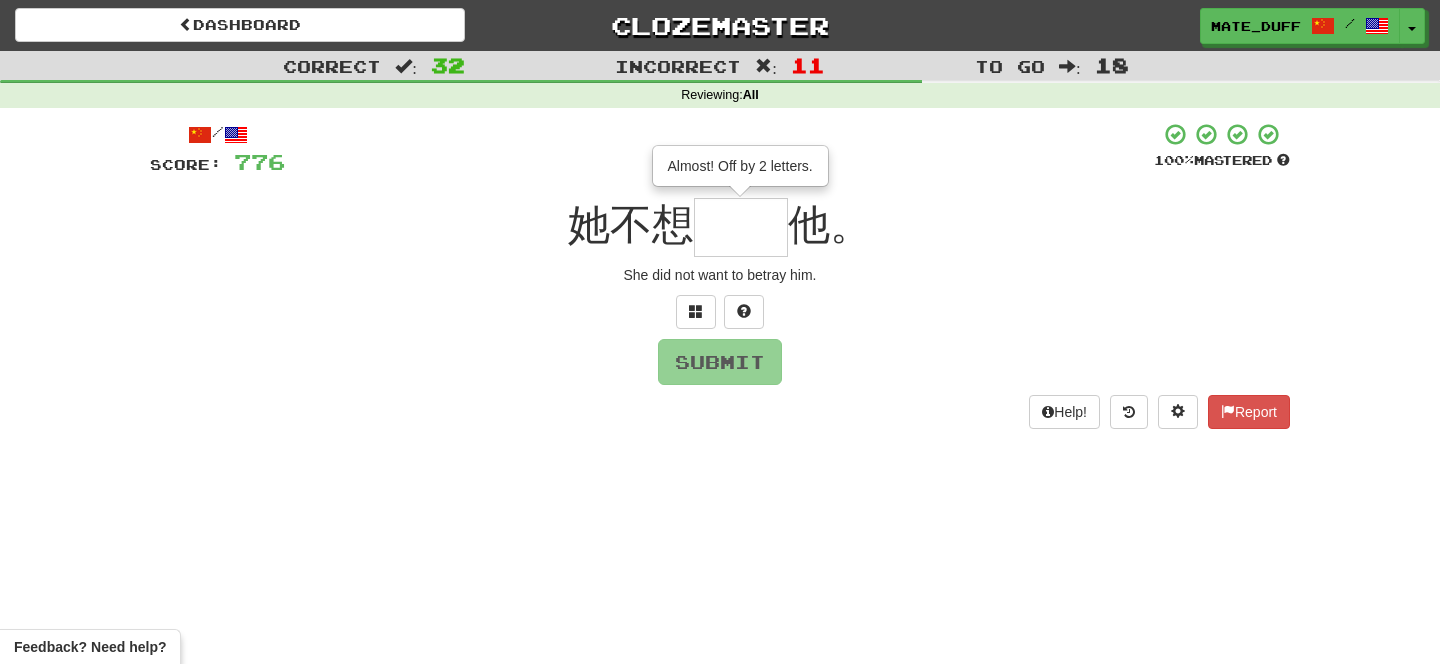 type on "**" 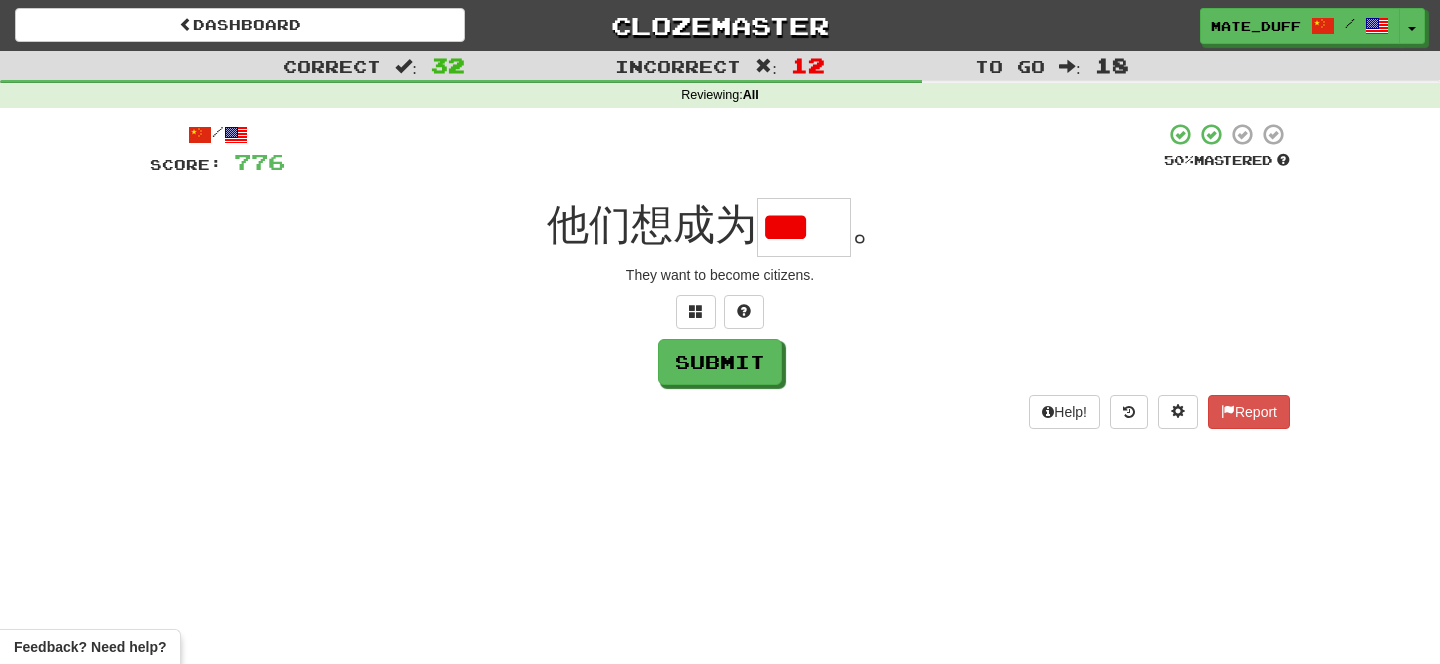 scroll, scrollTop: 0, scrollLeft: 0, axis: both 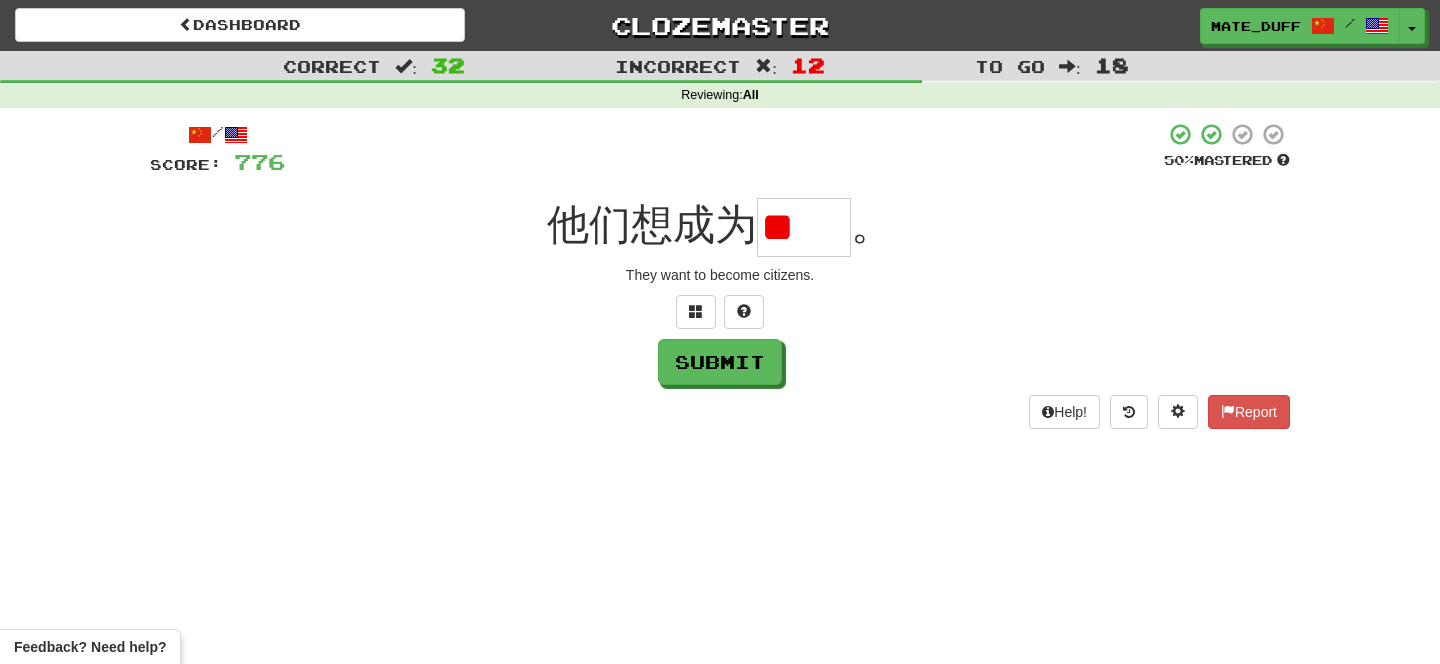 type on "*" 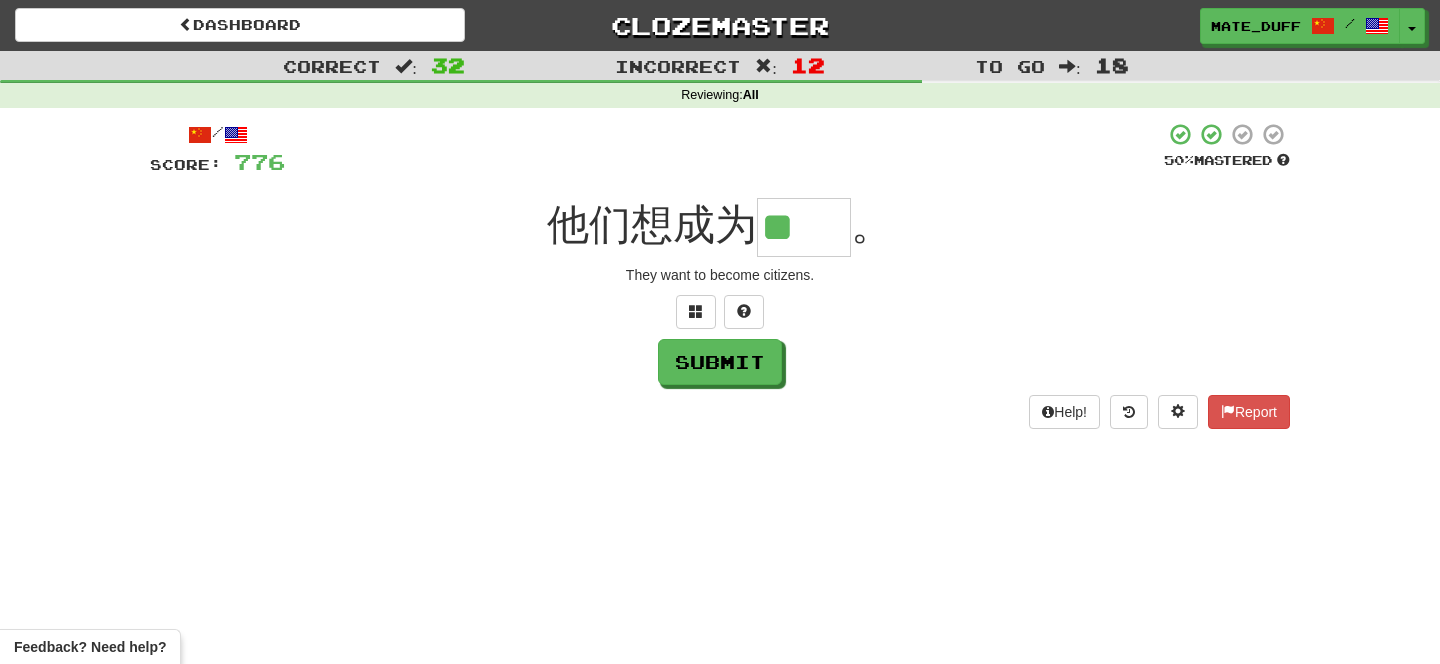 scroll, scrollTop: 0, scrollLeft: 0, axis: both 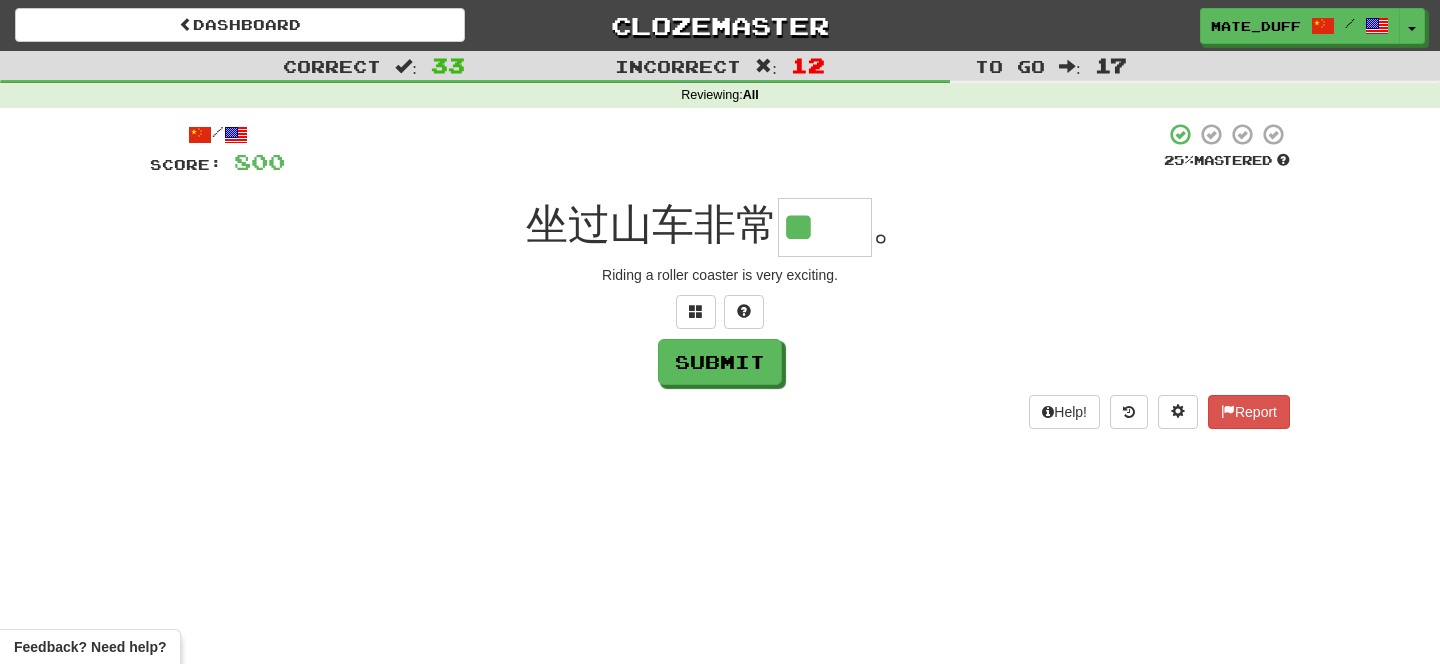 type on "**" 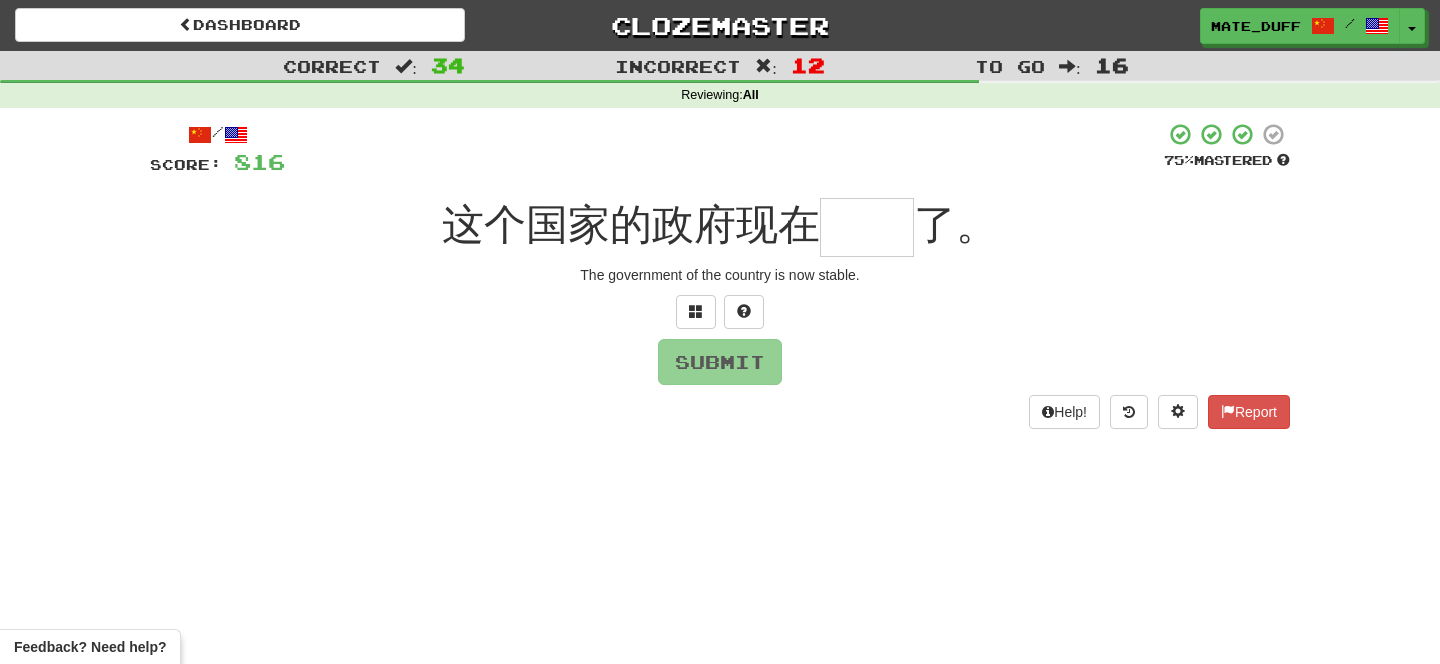type on "*" 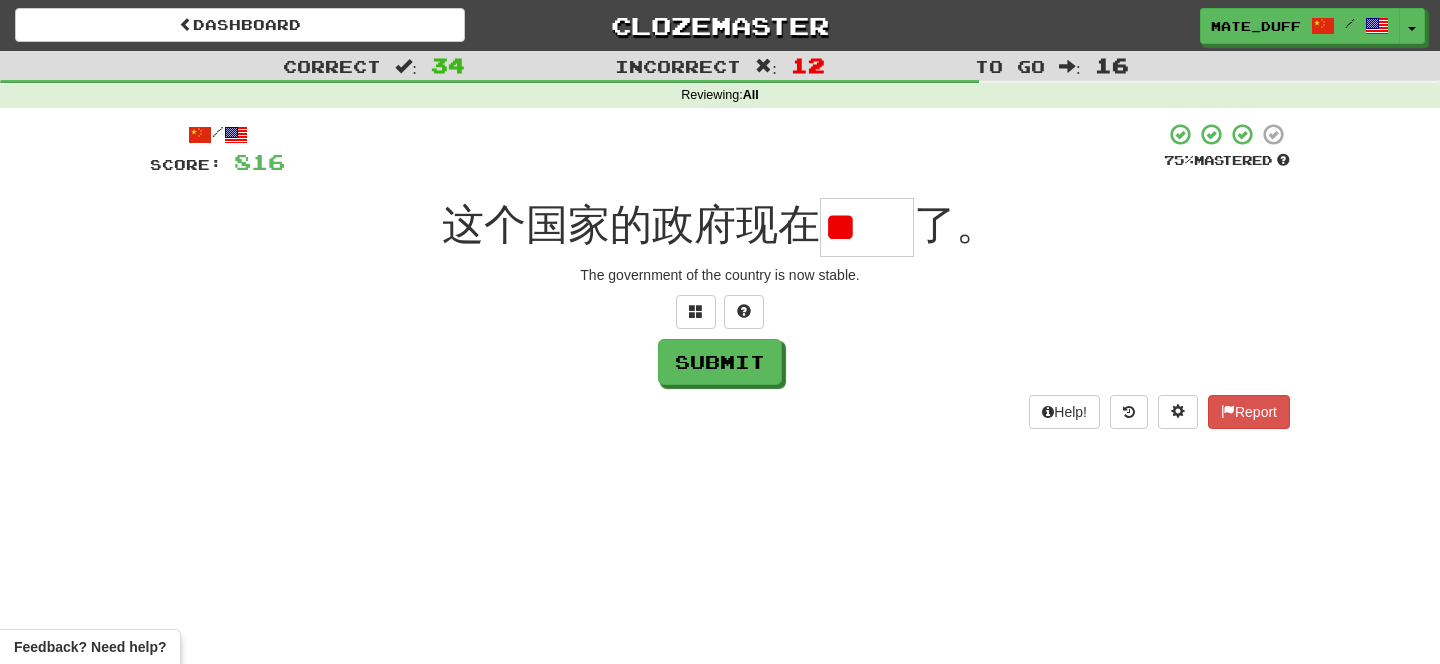 scroll, scrollTop: 0, scrollLeft: 0, axis: both 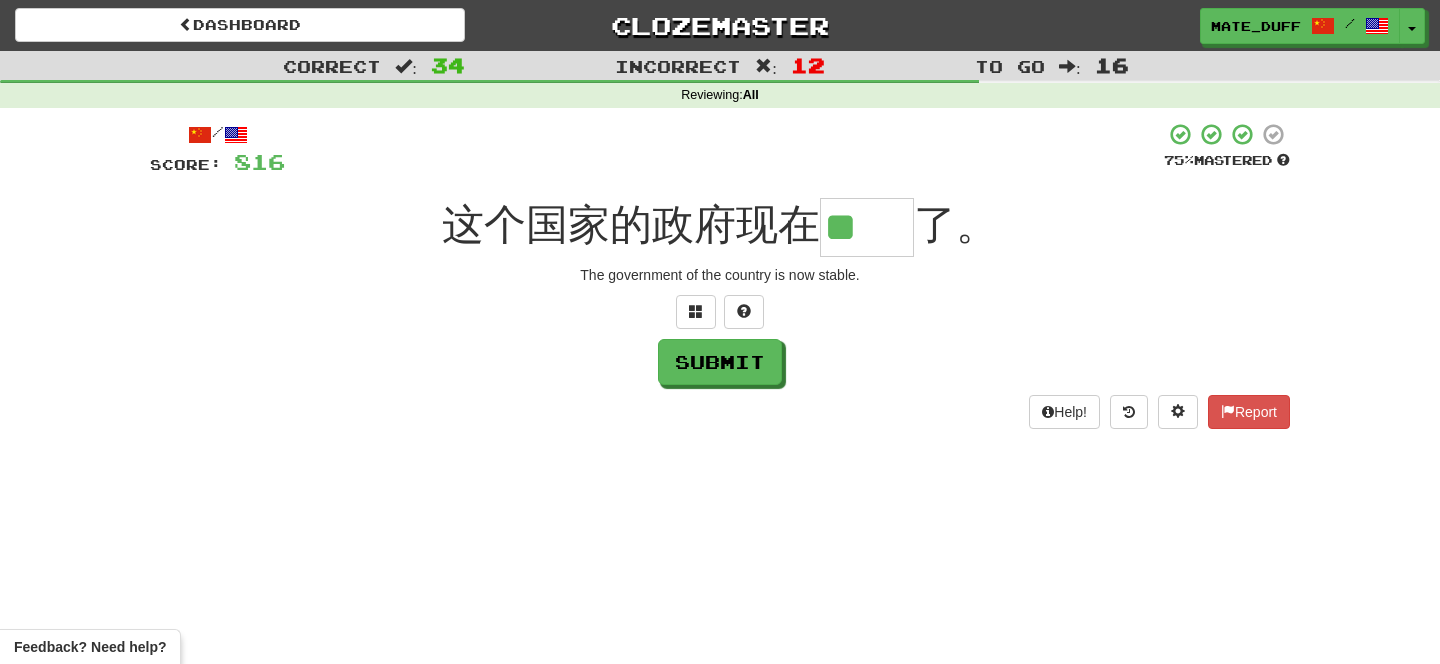 type on "**" 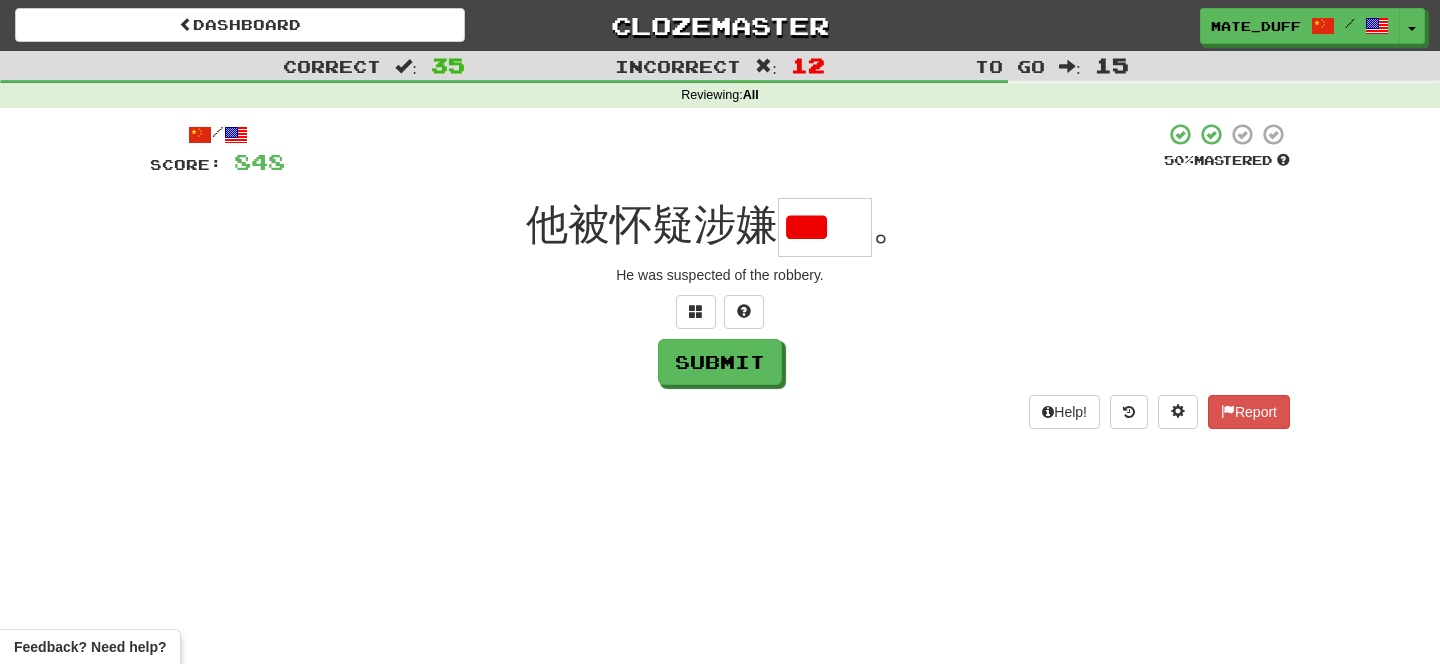 scroll, scrollTop: 0, scrollLeft: 0, axis: both 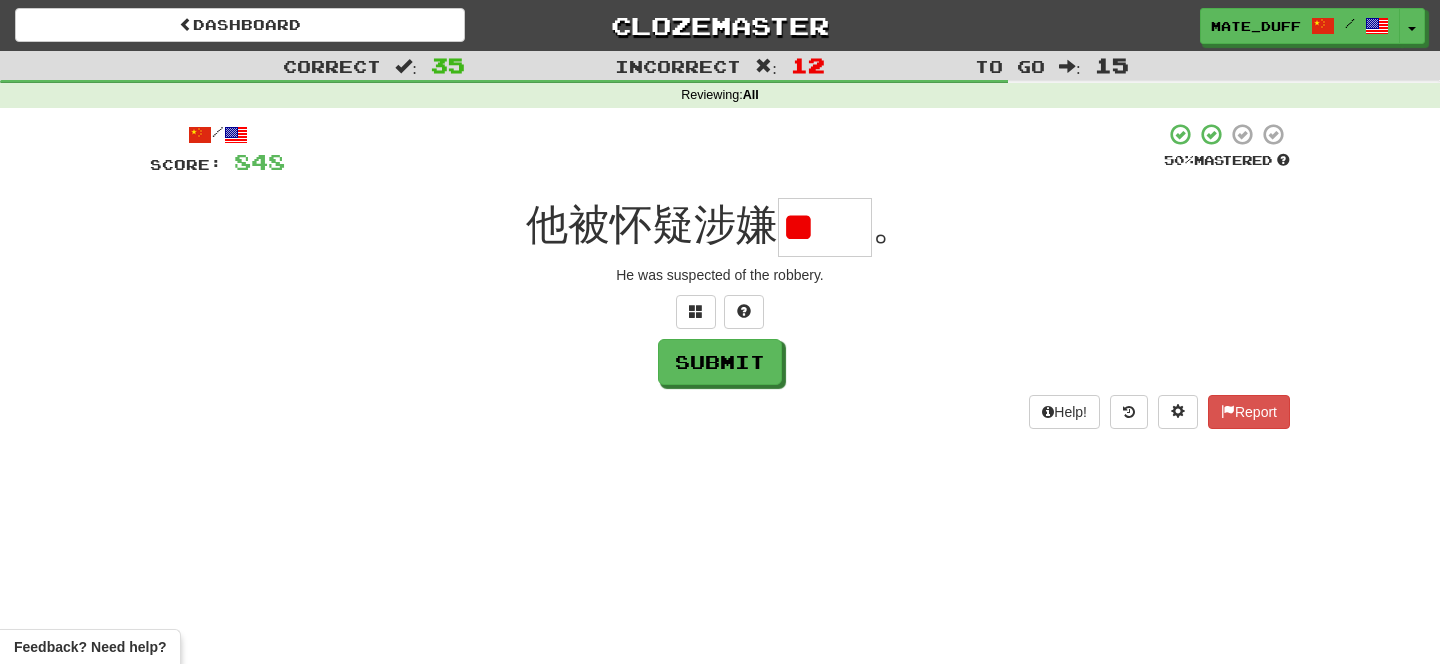 type on "*" 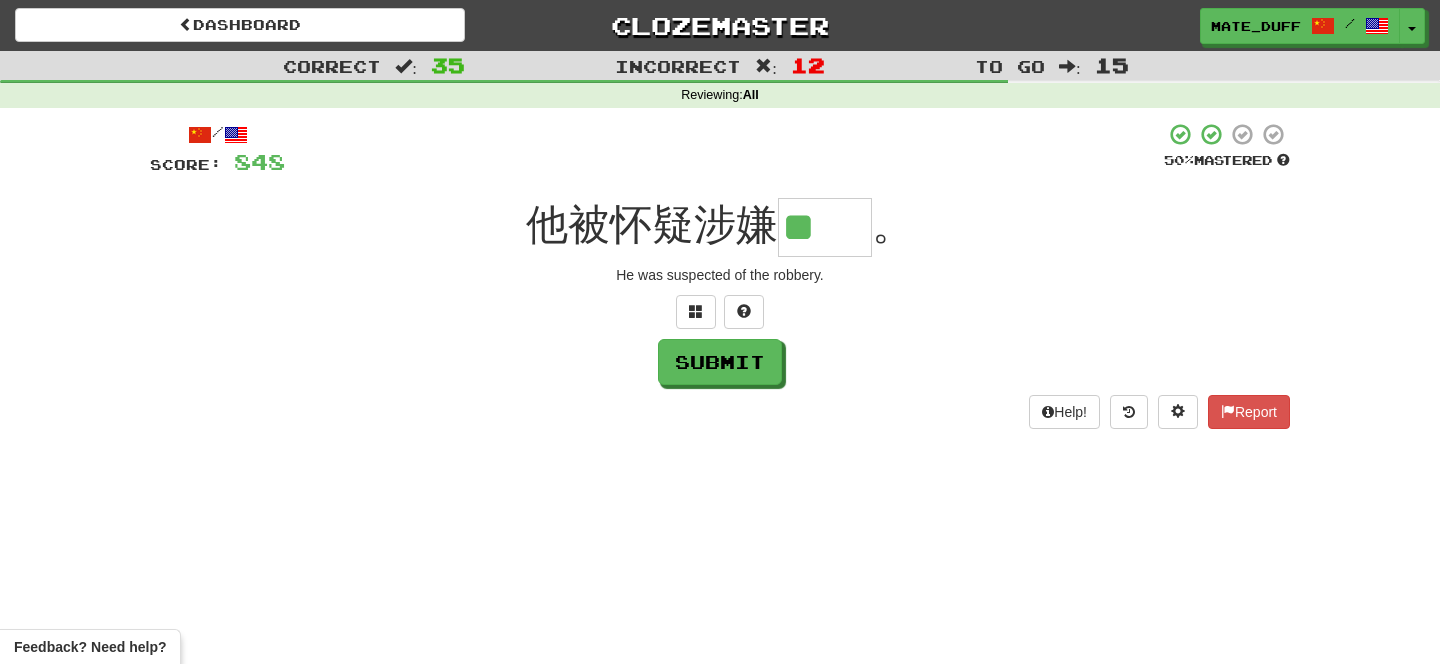 type on "**" 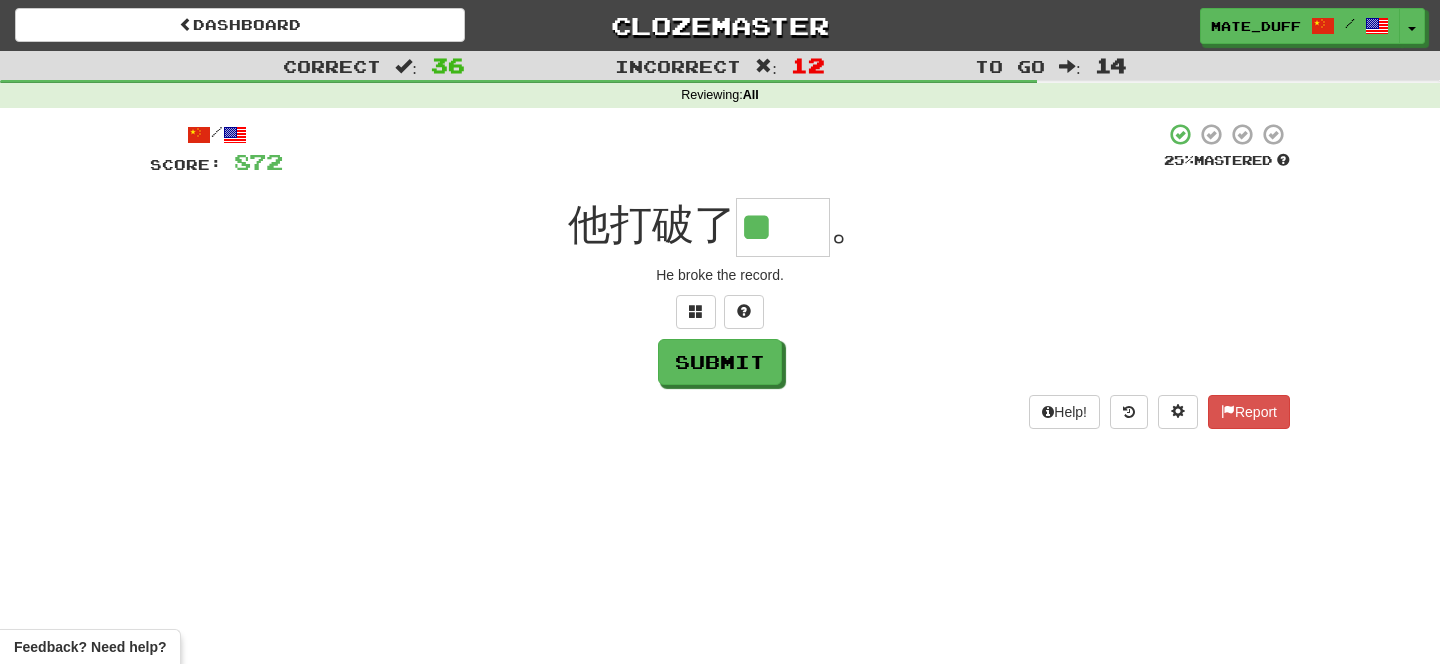 type on "**" 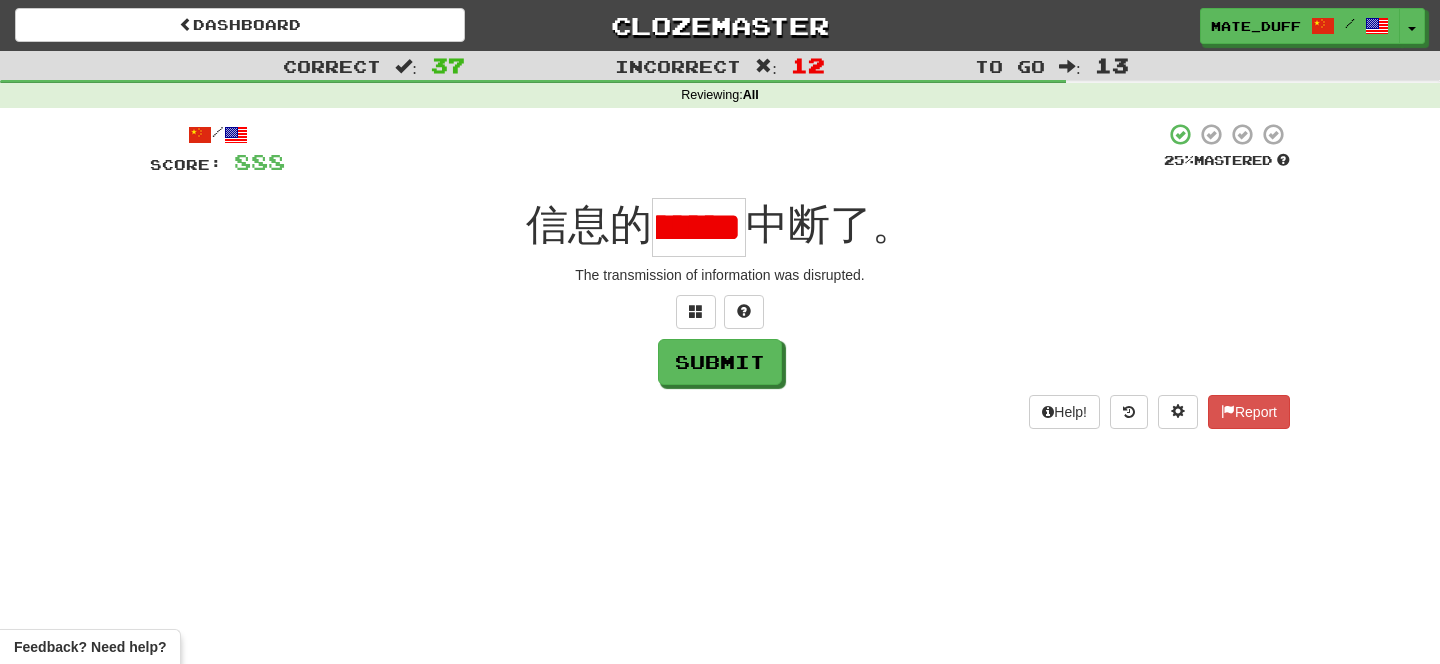 scroll, scrollTop: 0, scrollLeft: 0, axis: both 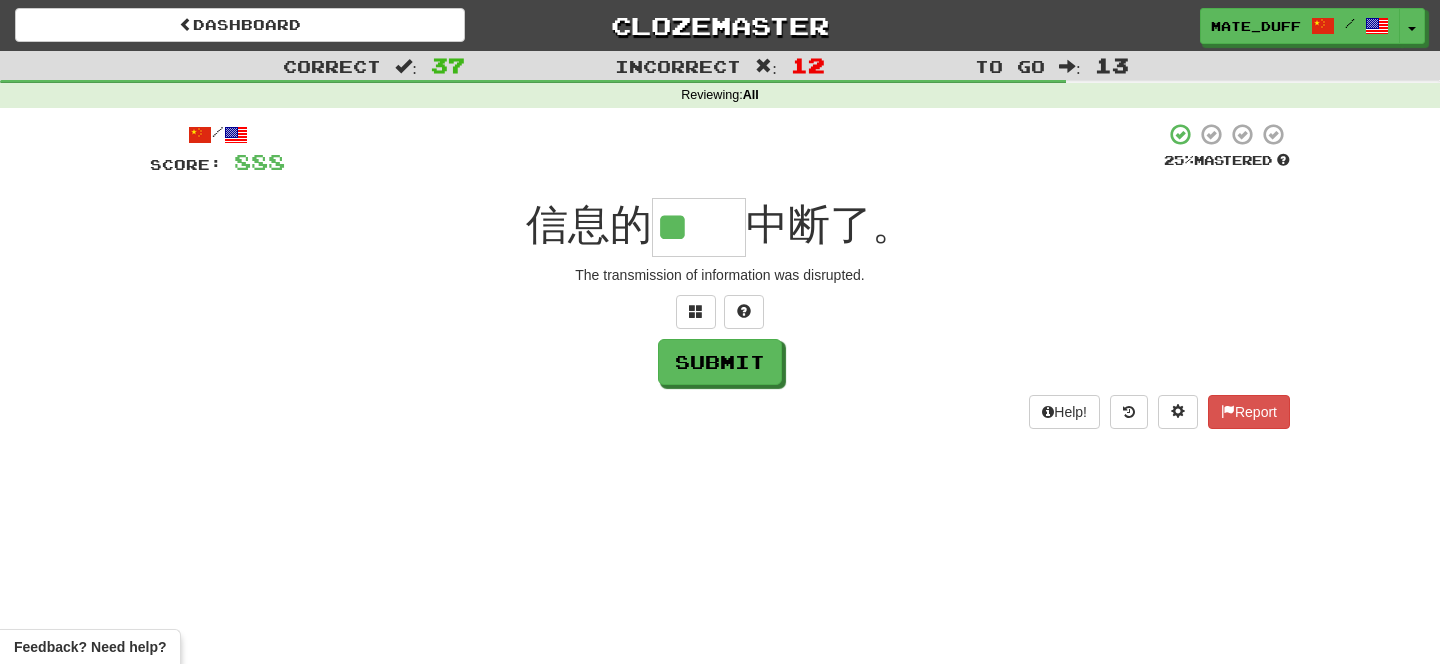type on "**" 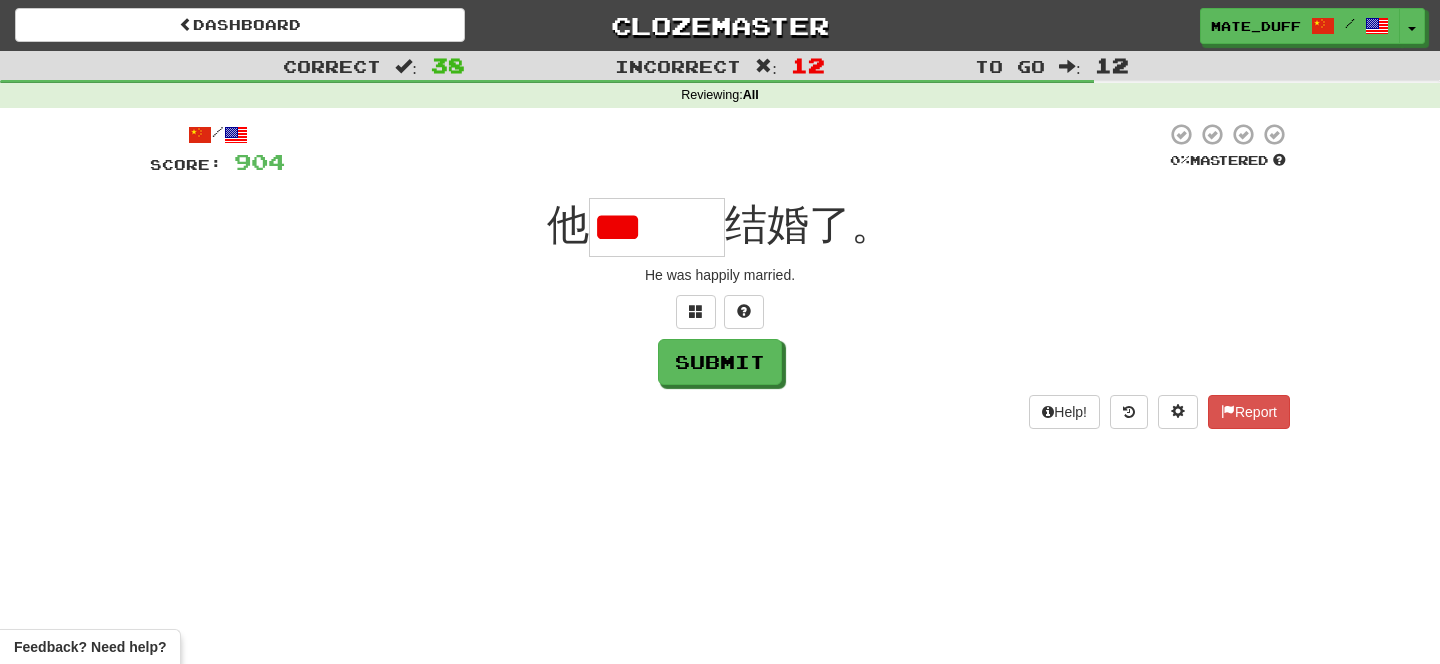 scroll, scrollTop: 0, scrollLeft: 0, axis: both 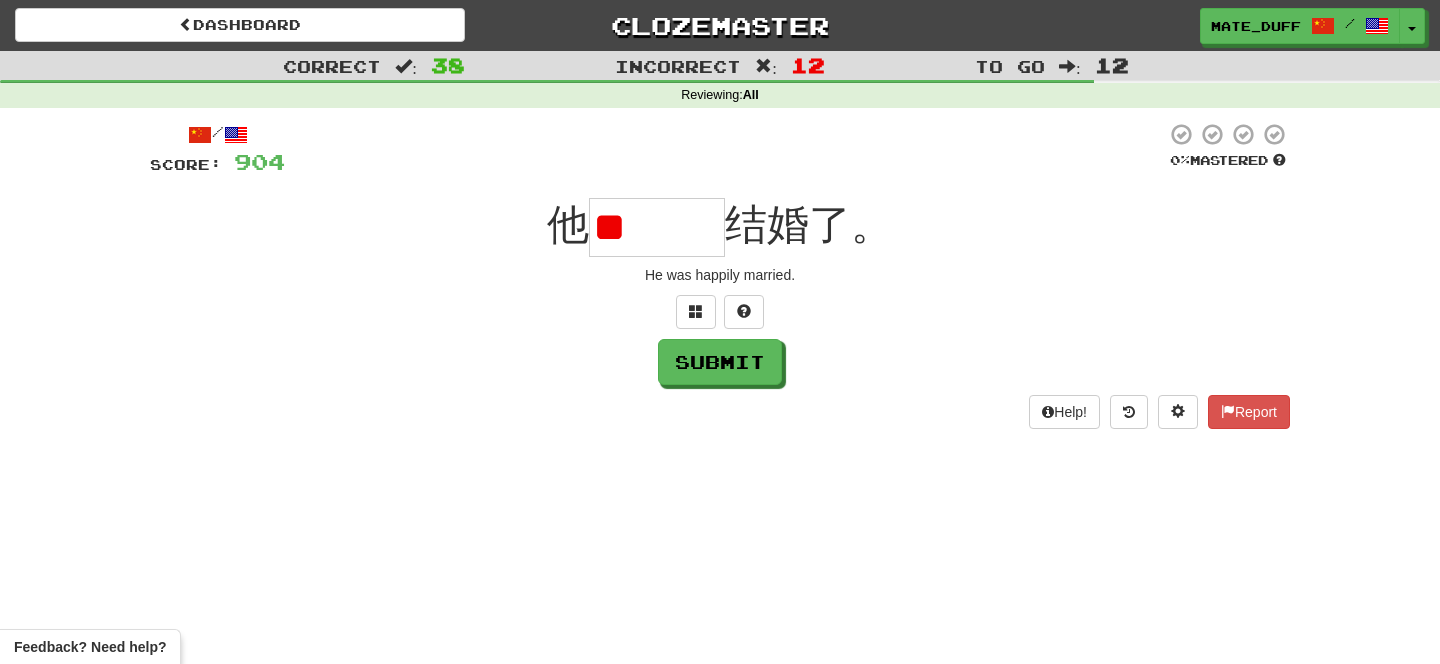 type on "*" 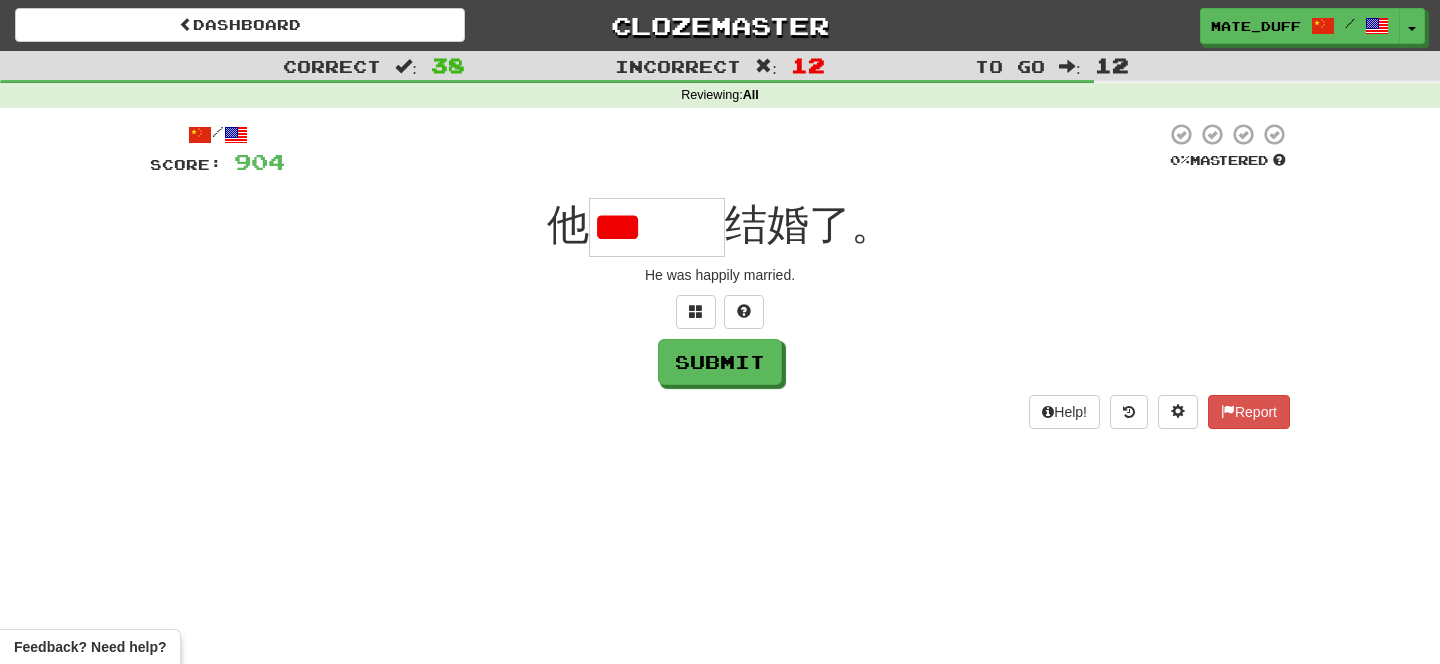 scroll, scrollTop: 0, scrollLeft: 0, axis: both 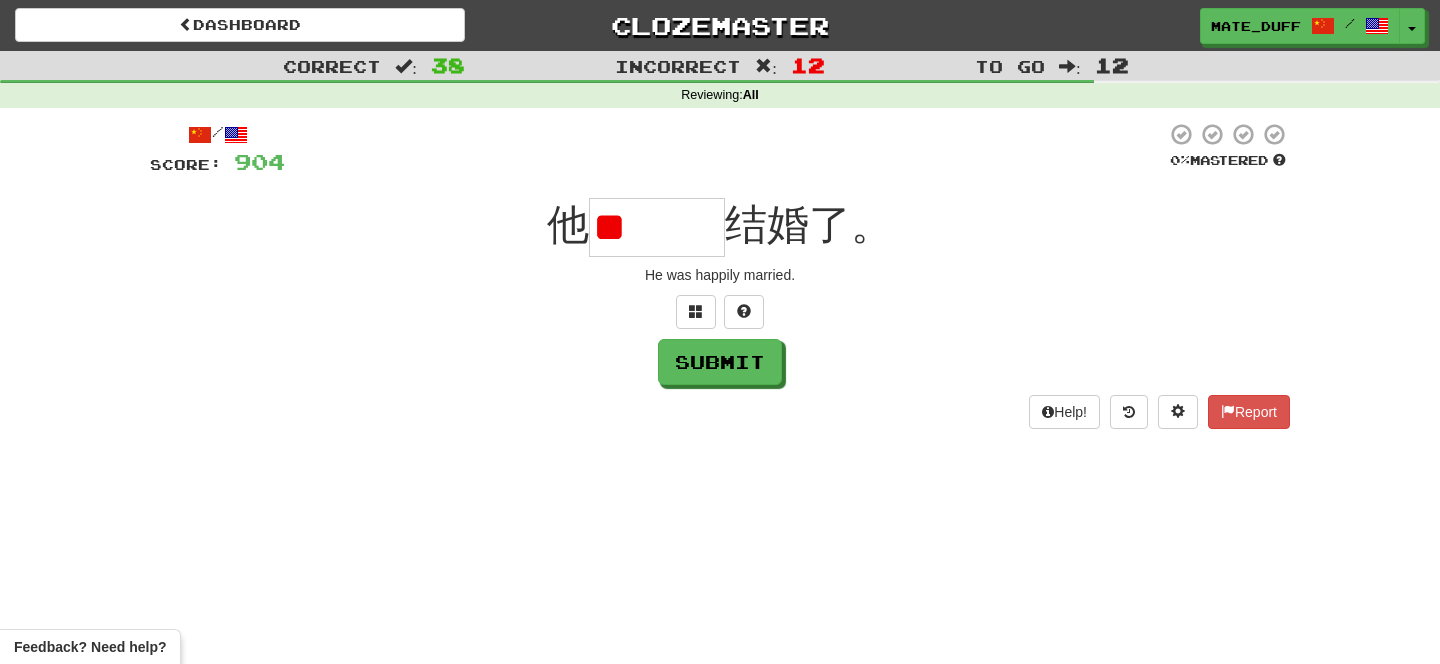 type on "*" 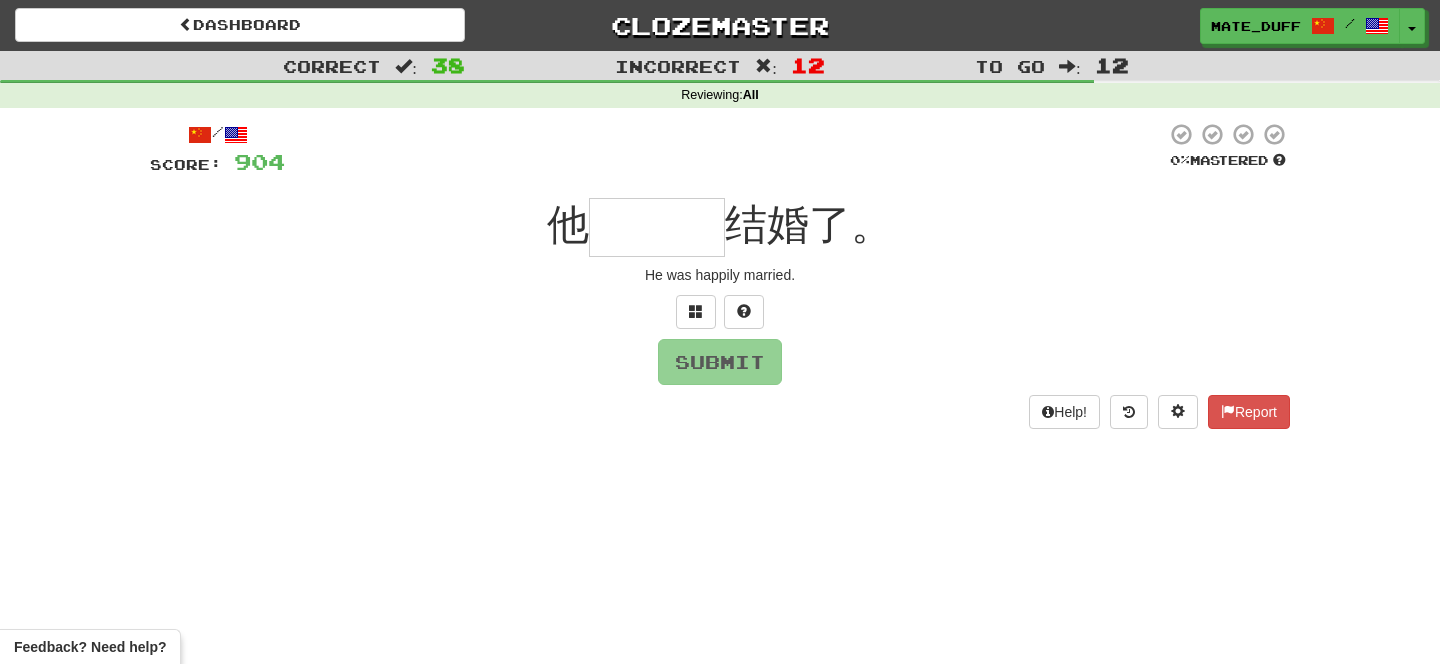 type on "***" 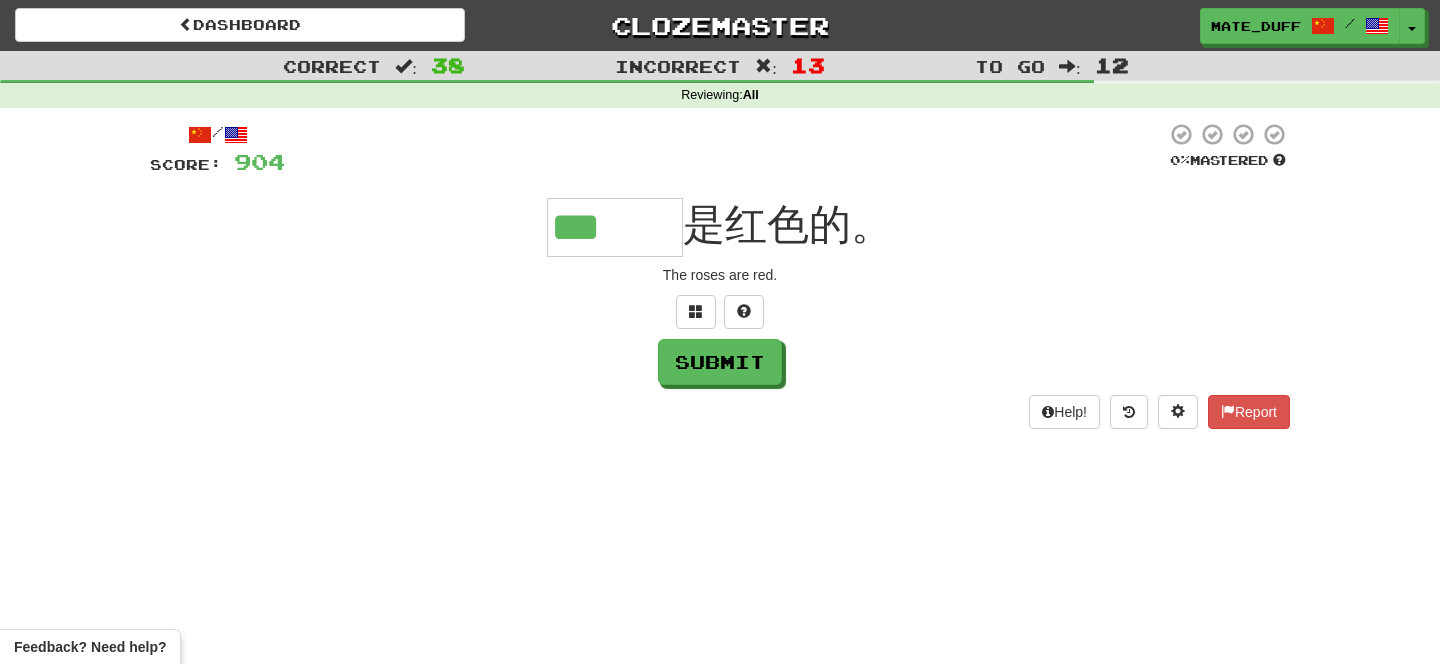 type on "***" 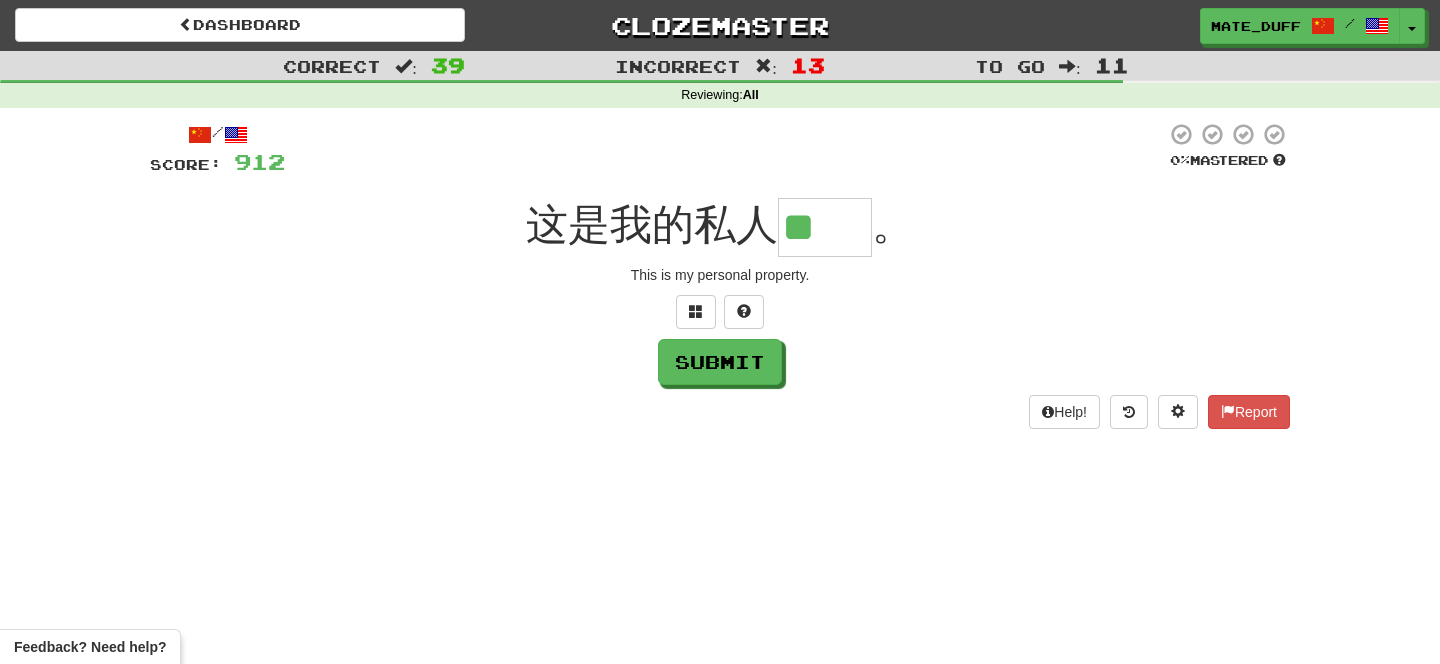 scroll, scrollTop: 0, scrollLeft: 0, axis: both 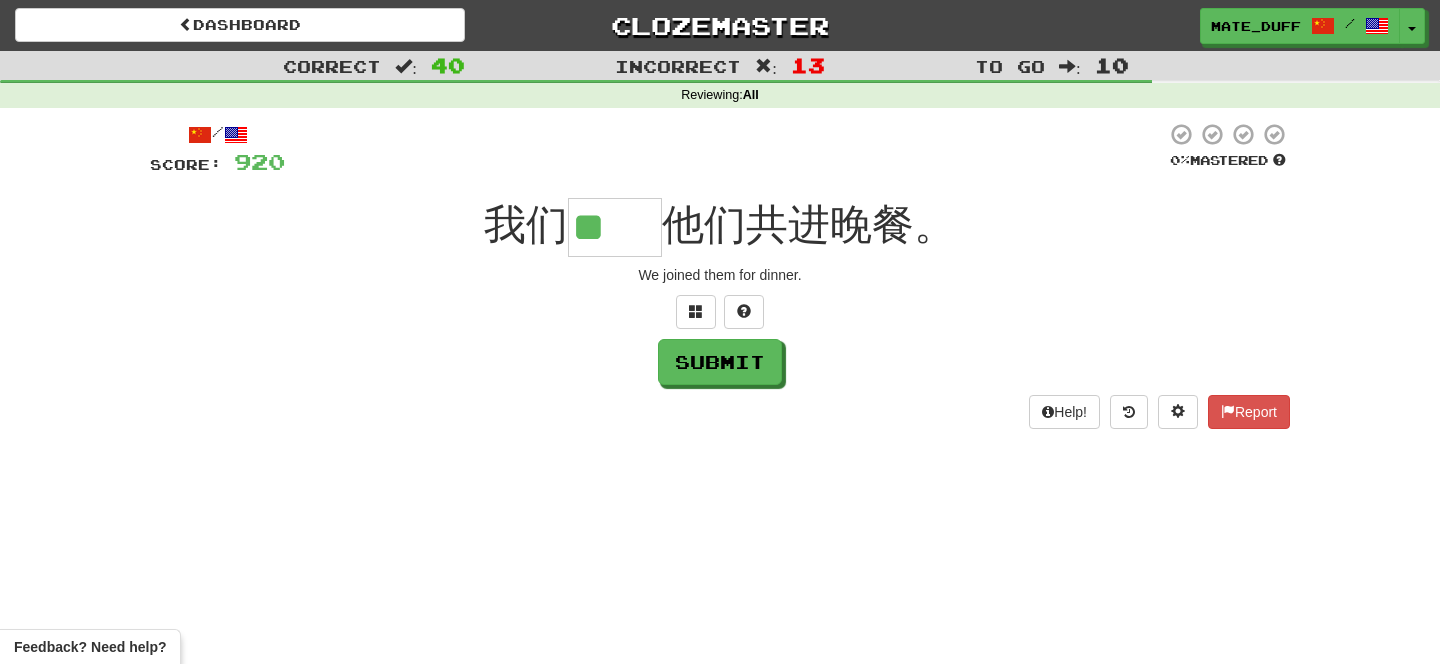 type on "**" 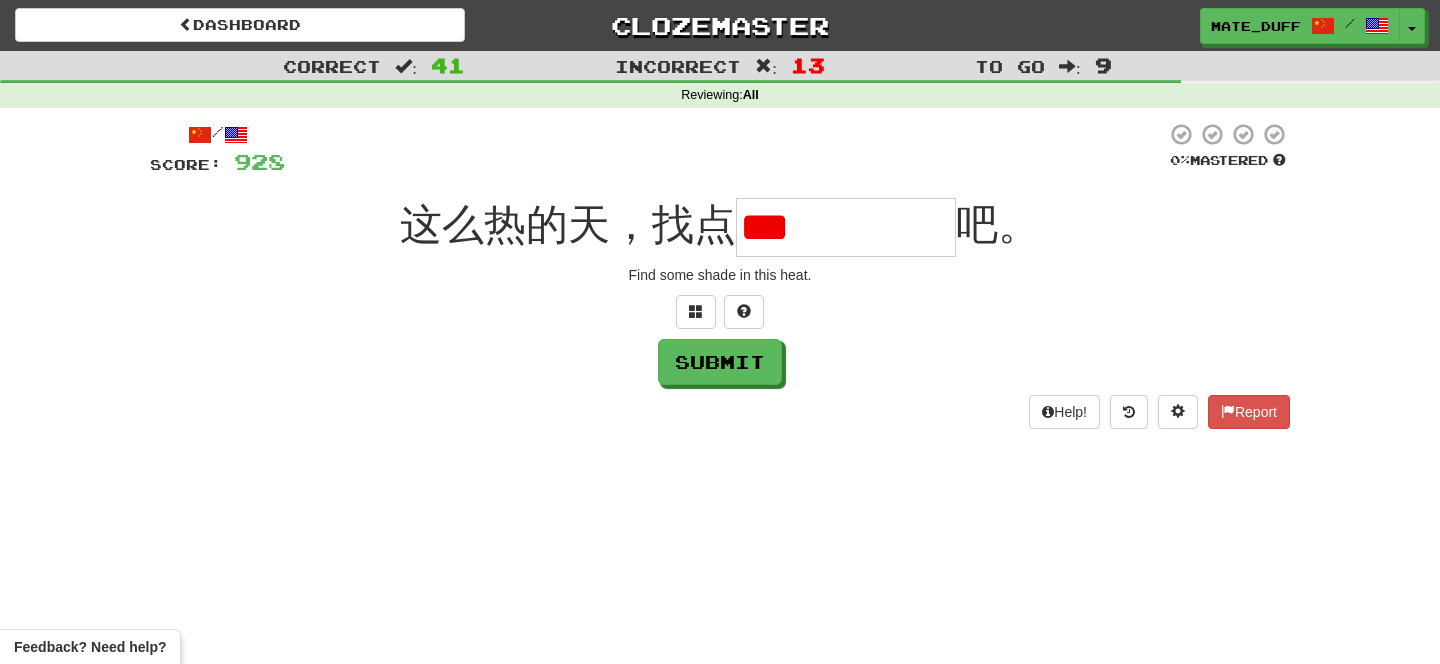 type on "*" 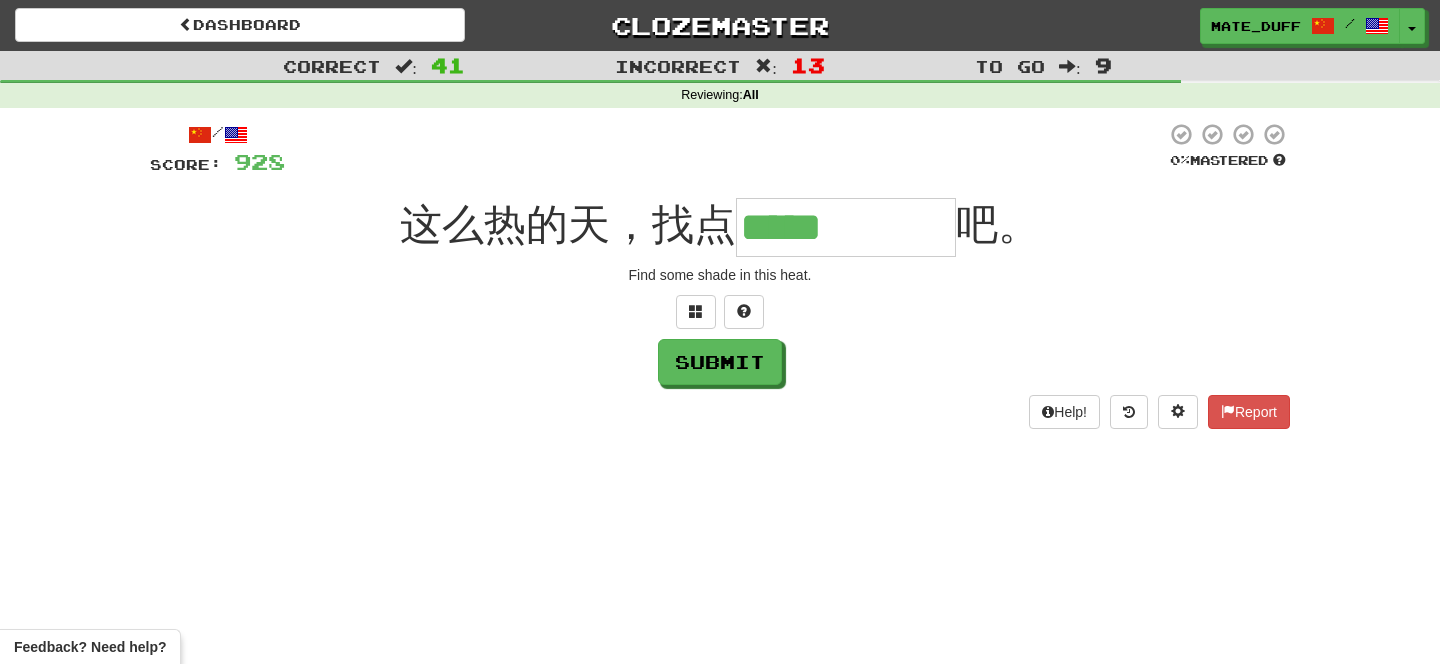 type on "*****" 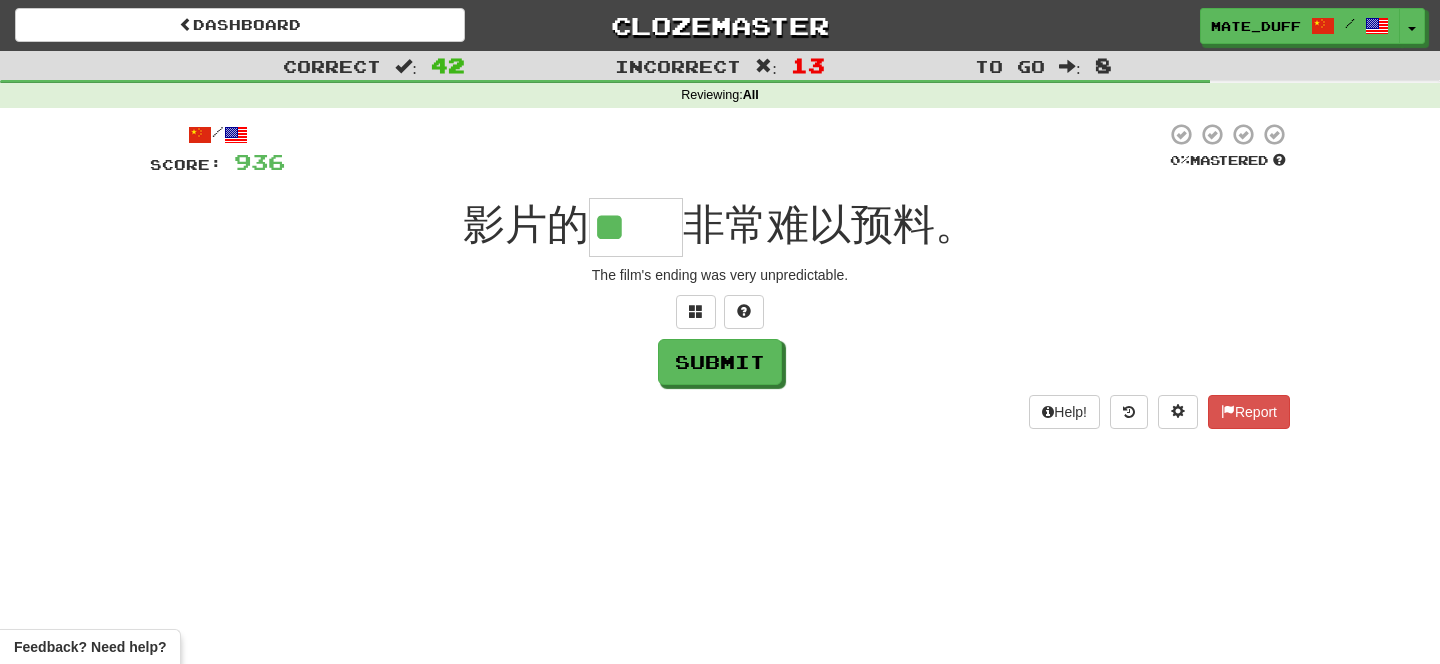 type on "**" 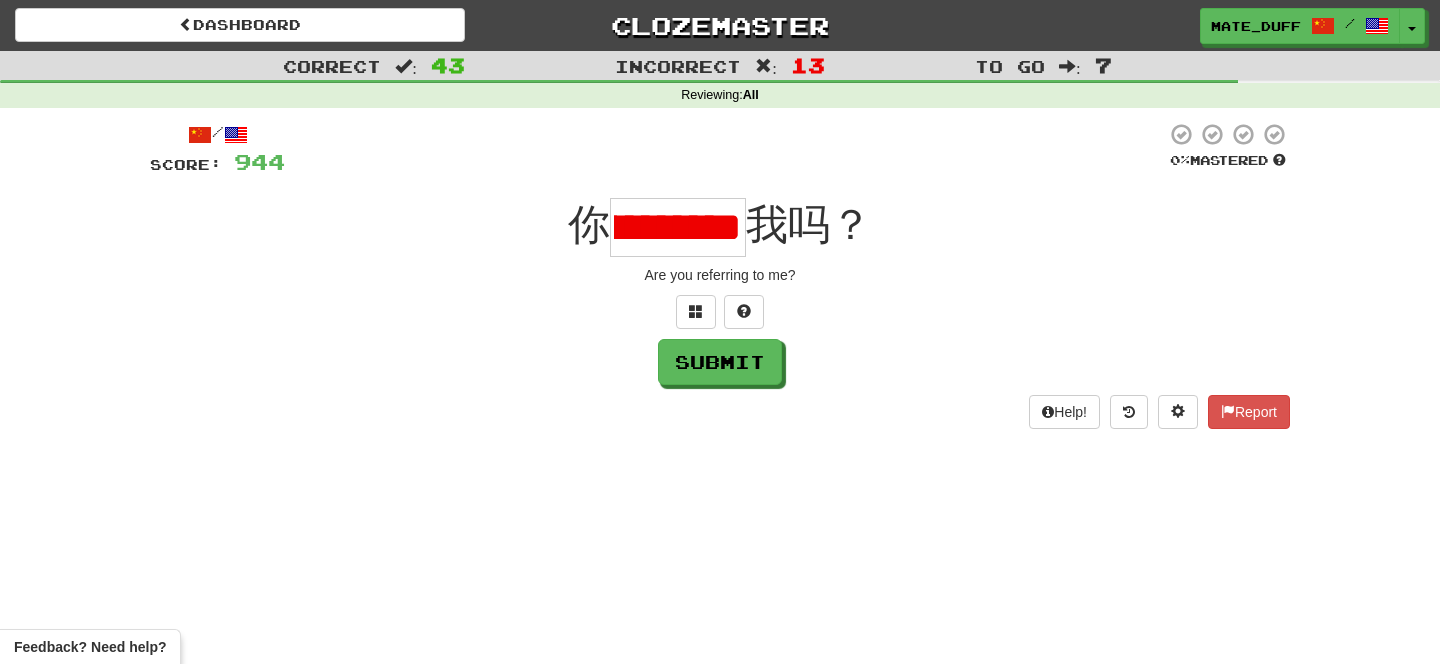 scroll, scrollTop: 0, scrollLeft: 0, axis: both 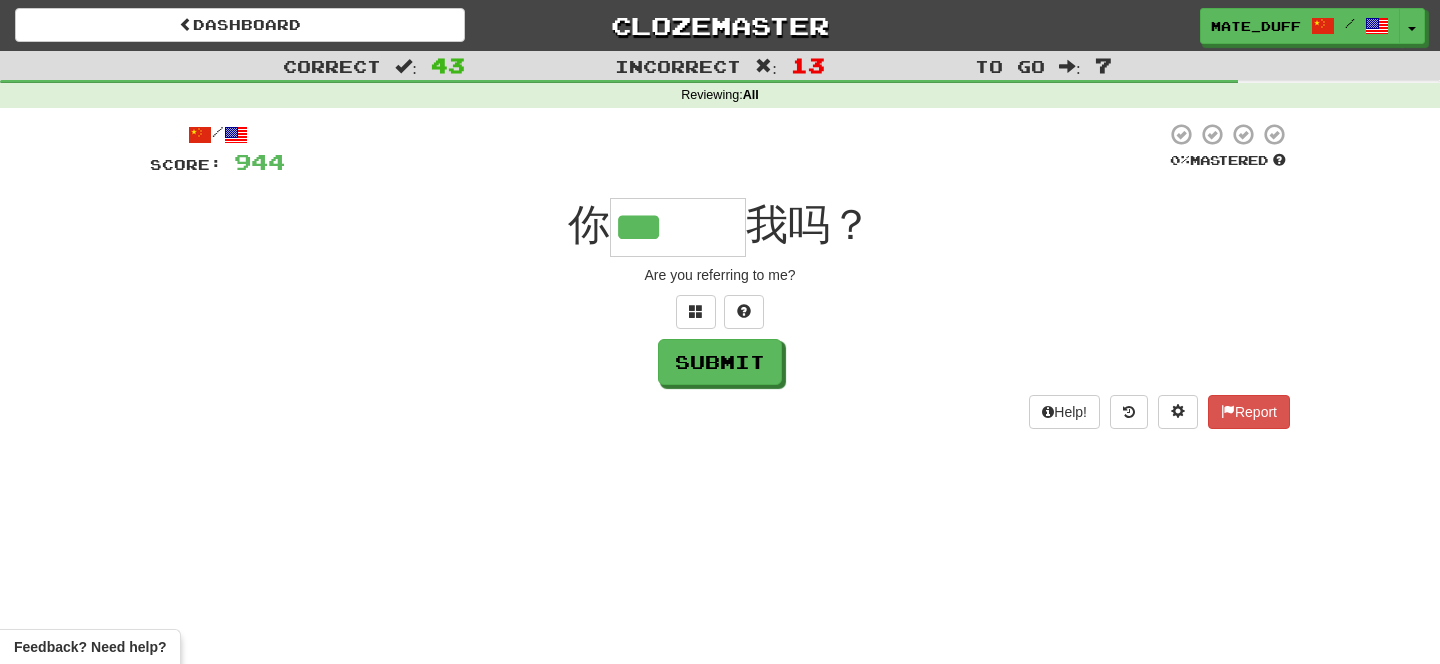 type on "***" 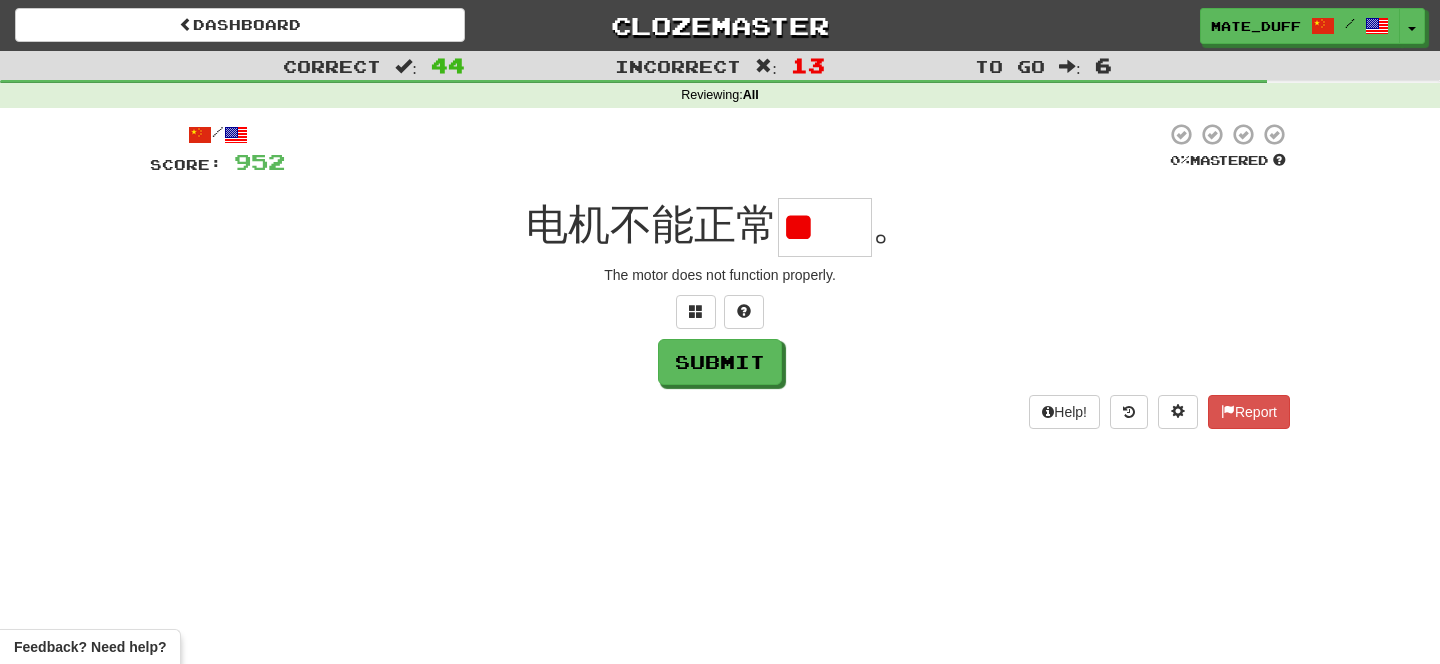 scroll, scrollTop: 0, scrollLeft: 0, axis: both 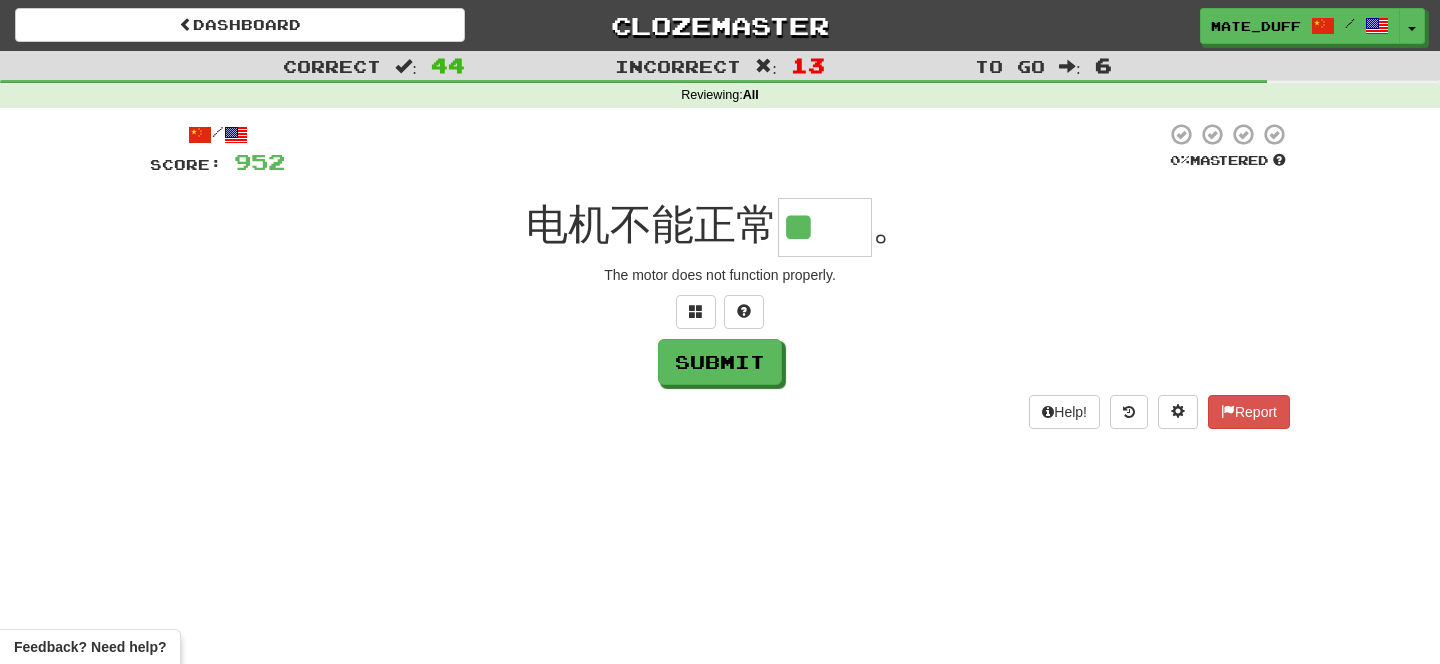 type on "**" 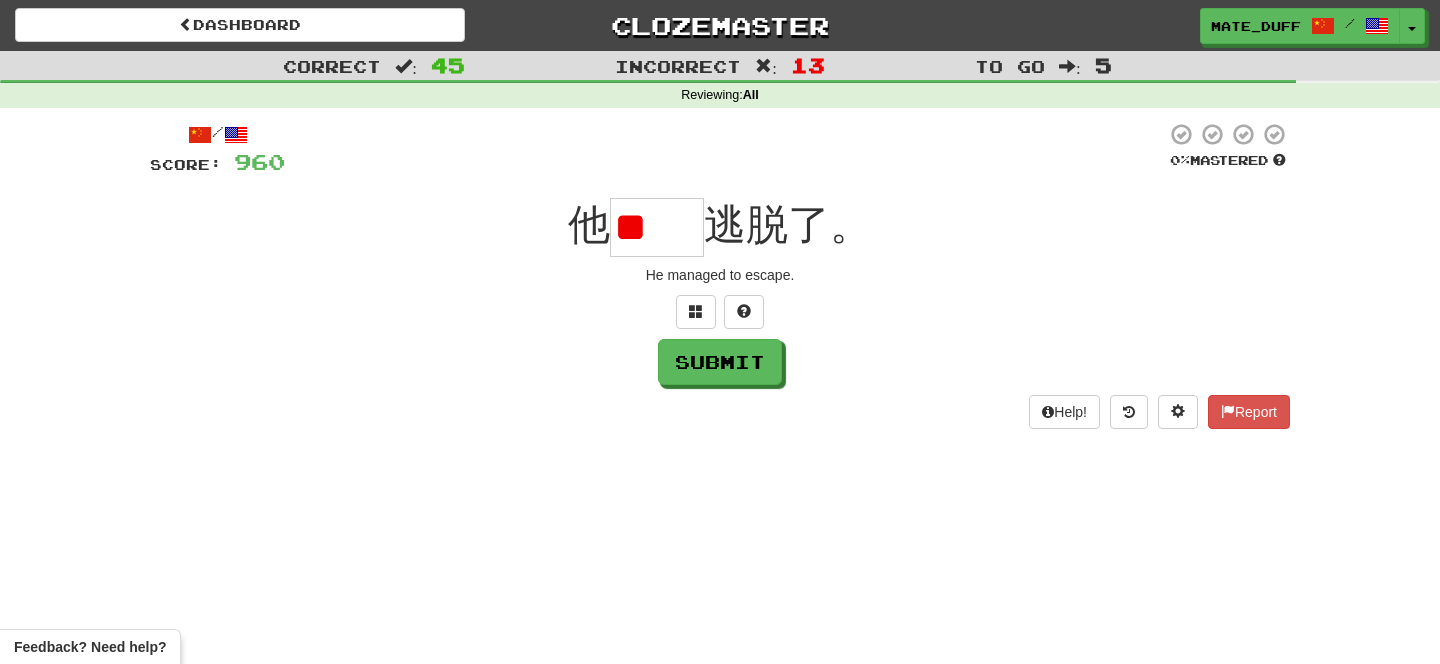 scroll, scrollTop: 0, scrollLeft: 0, axis: both 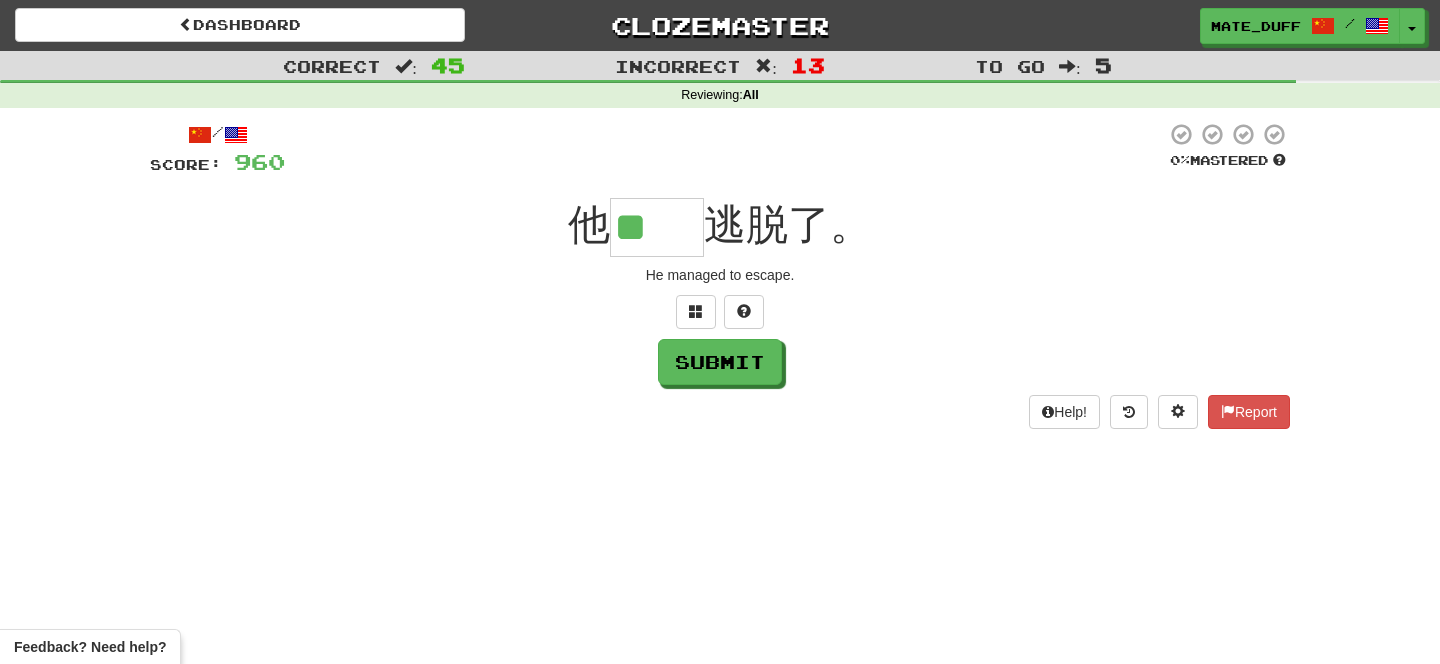 type on "**" 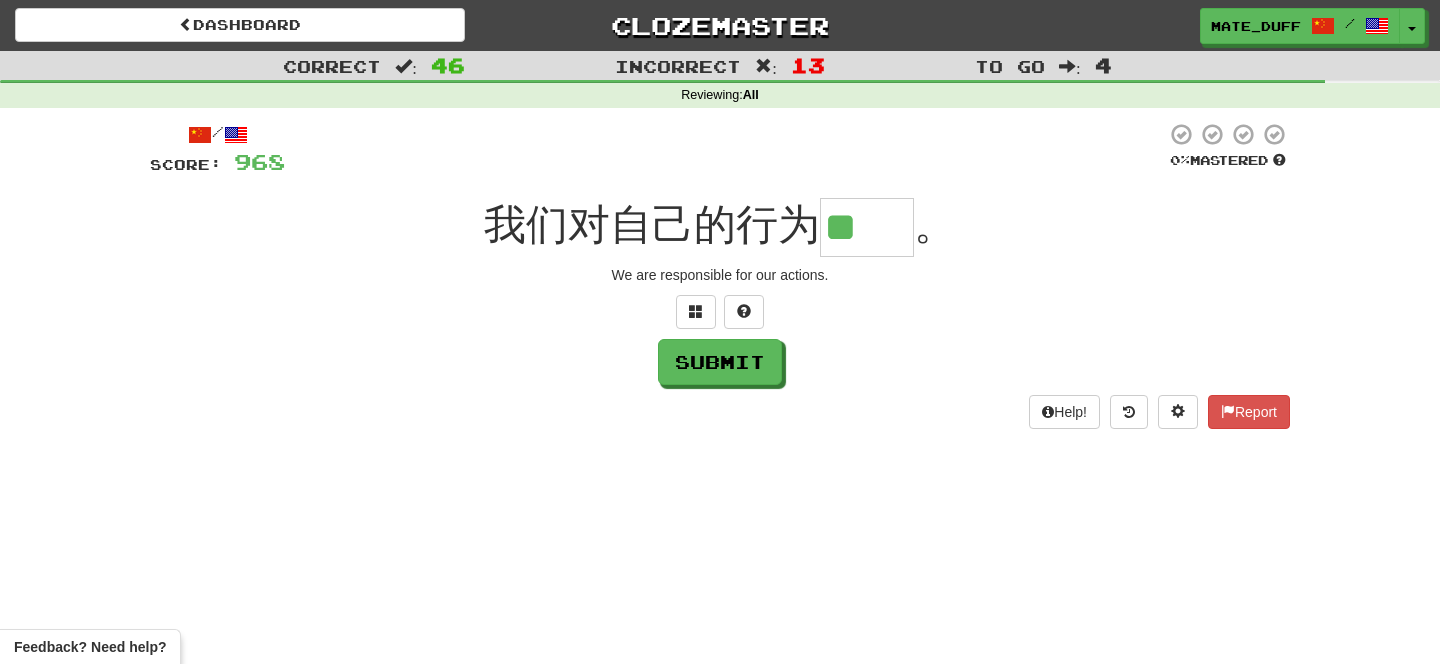 scroll, scrollTop: 0, scrollLeft: 0, axis: both 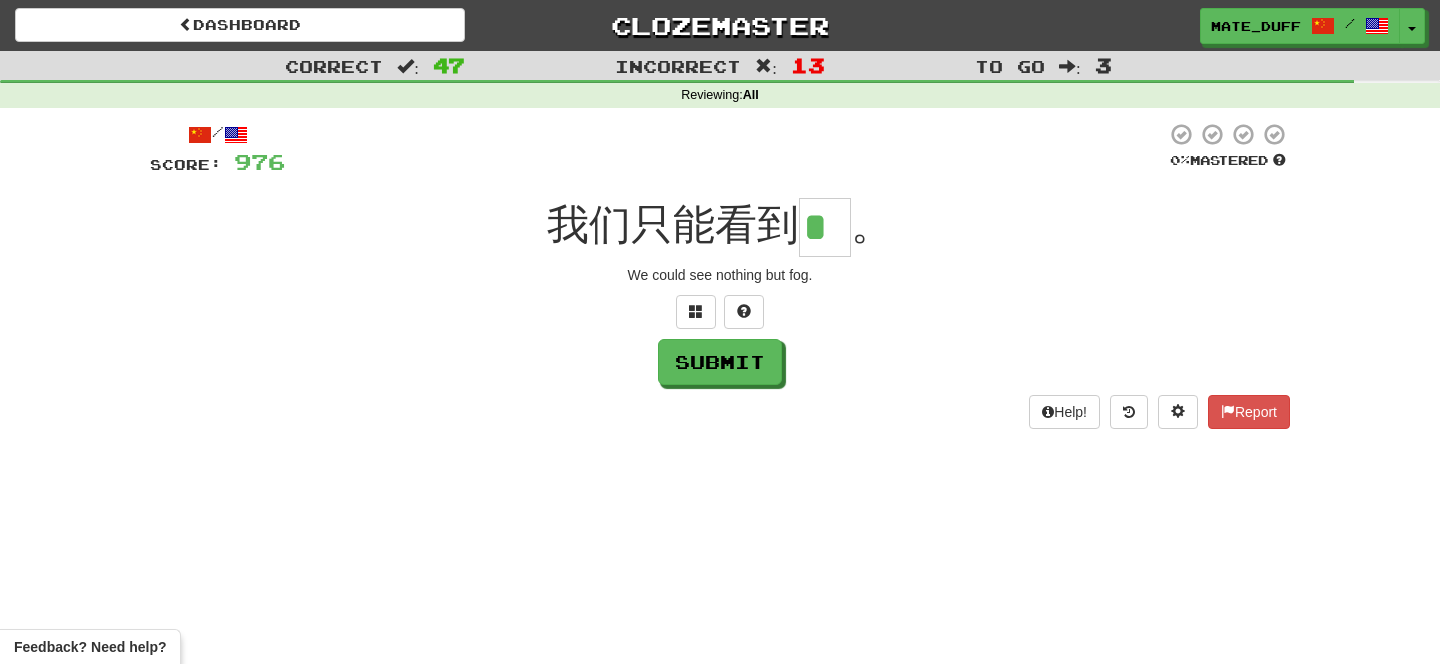 type on "*" 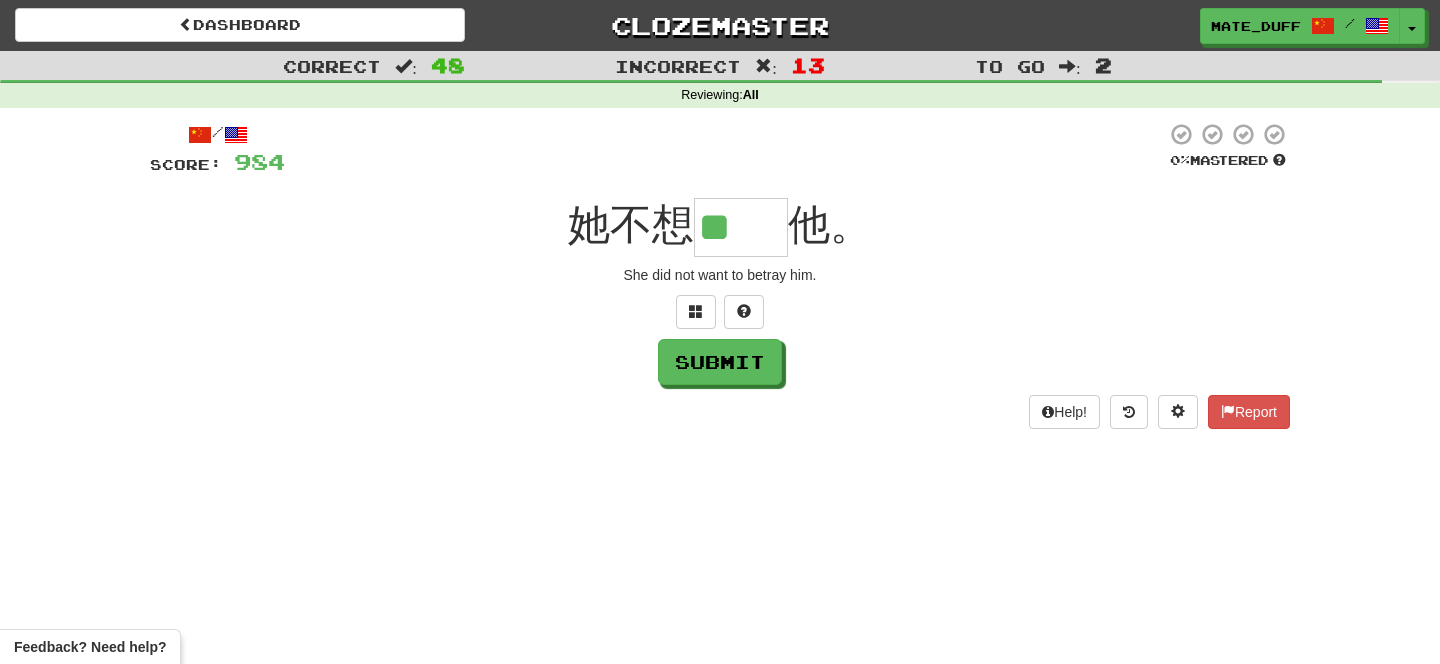 scroll, scrollTop: 0, scrollLeft: 0, axis: both 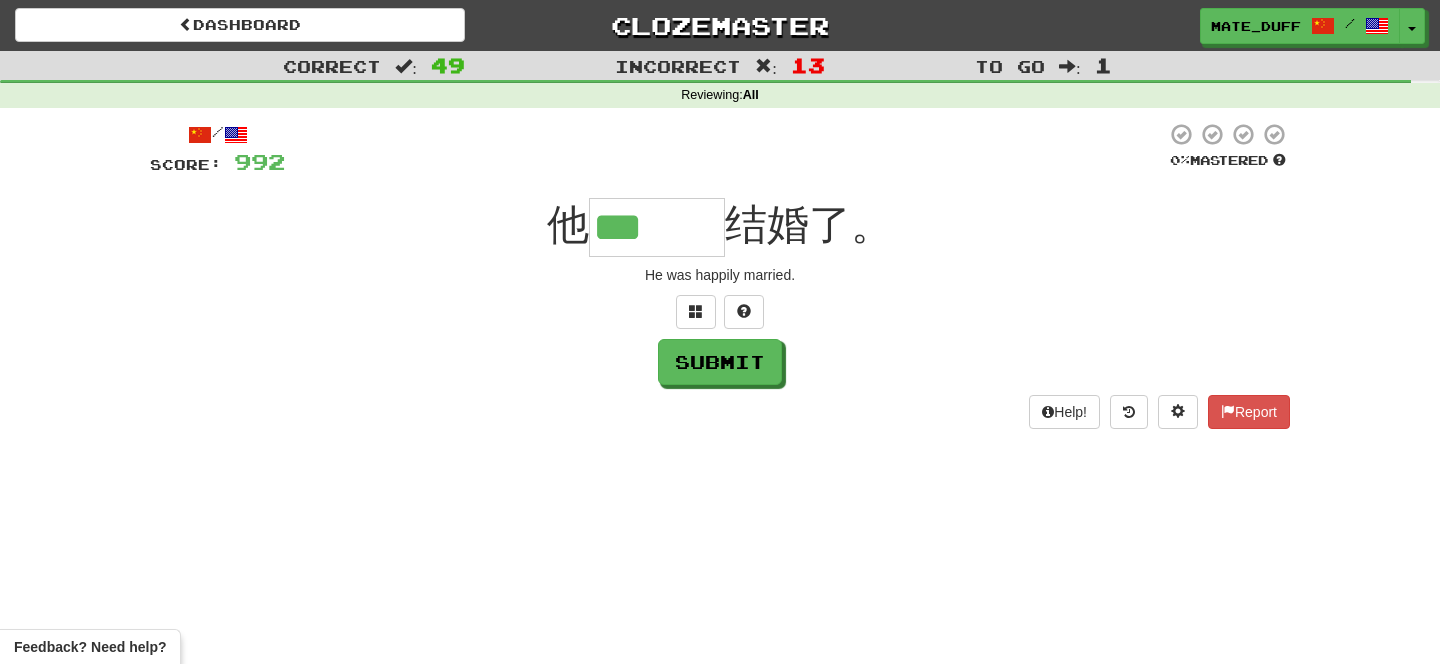 type on "***" 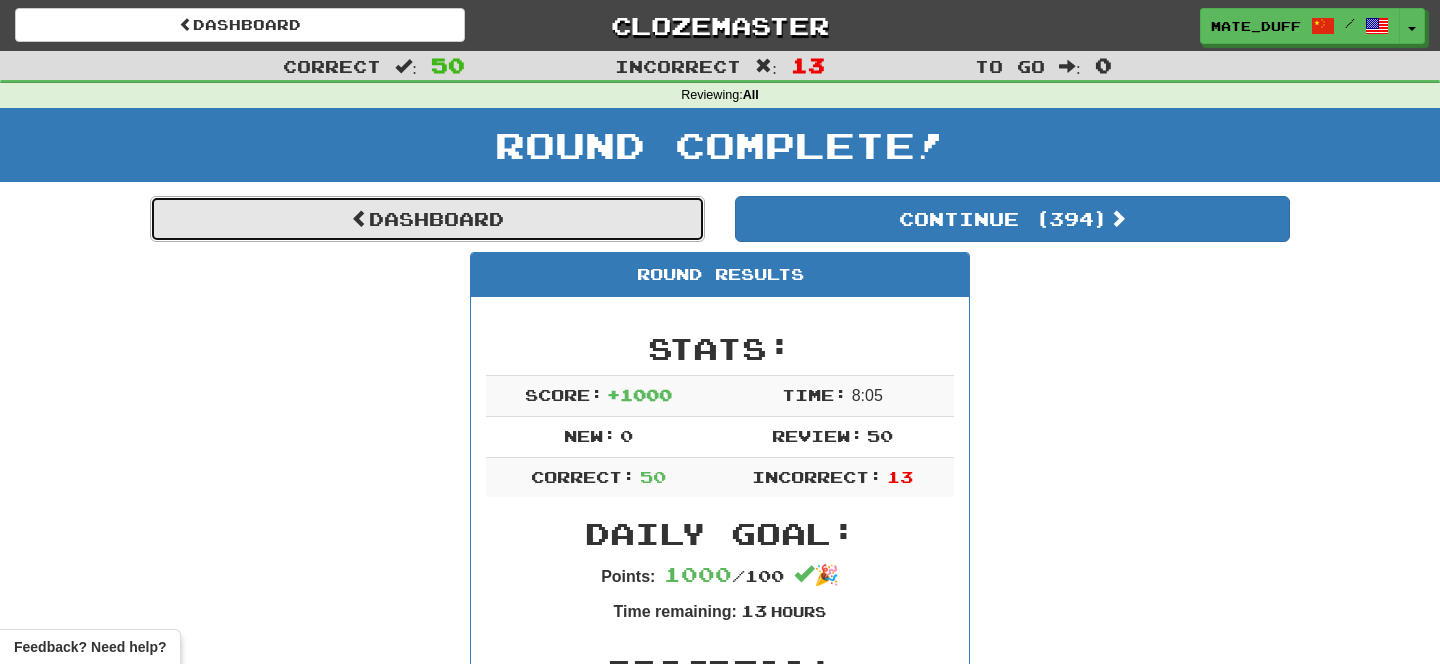 click on "Dashboard" at bounding box center (427, 219) 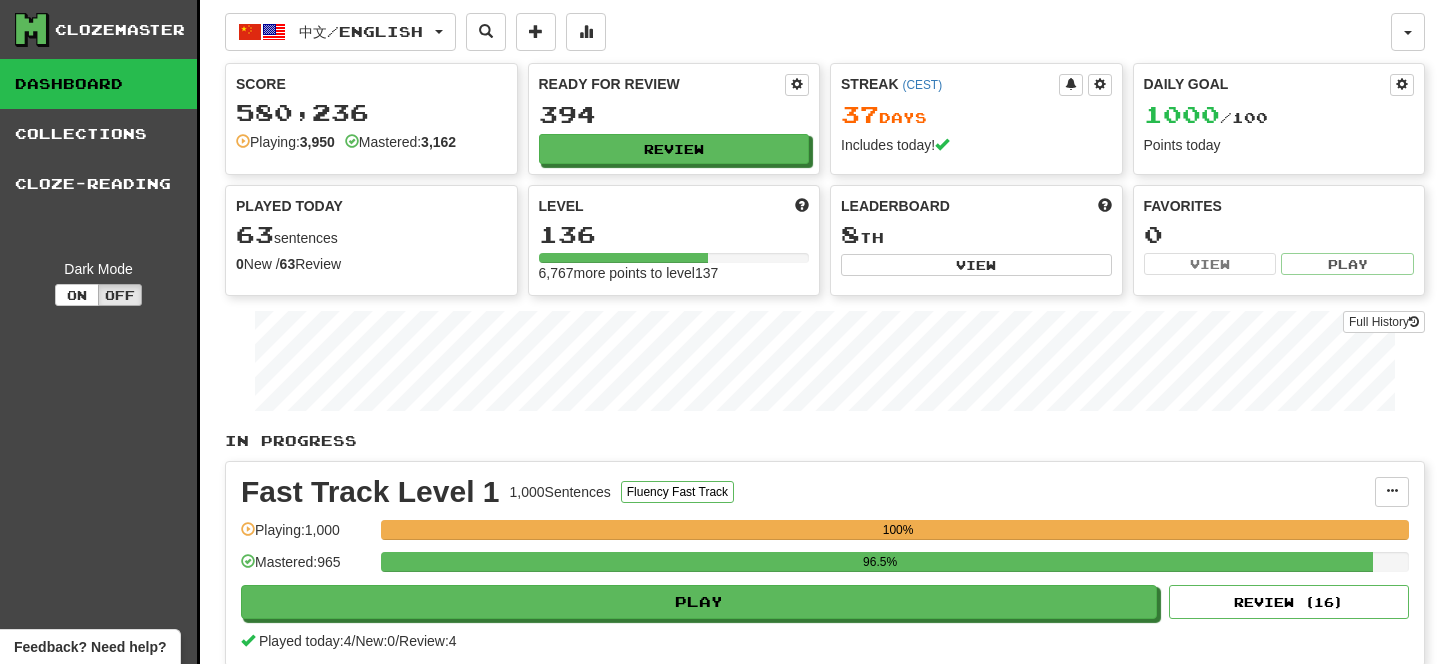 scroll, scrollTop: 0, scrollLeft: 0, axis: both 